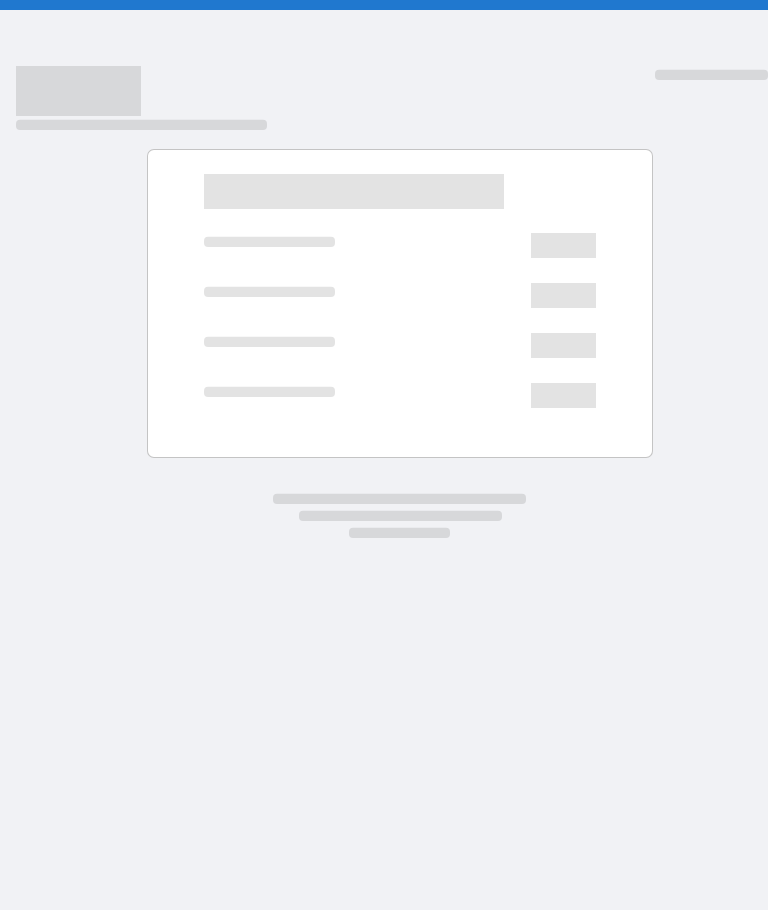 scroll, scrollTop: 0, scrollLeft: 0, axis: both 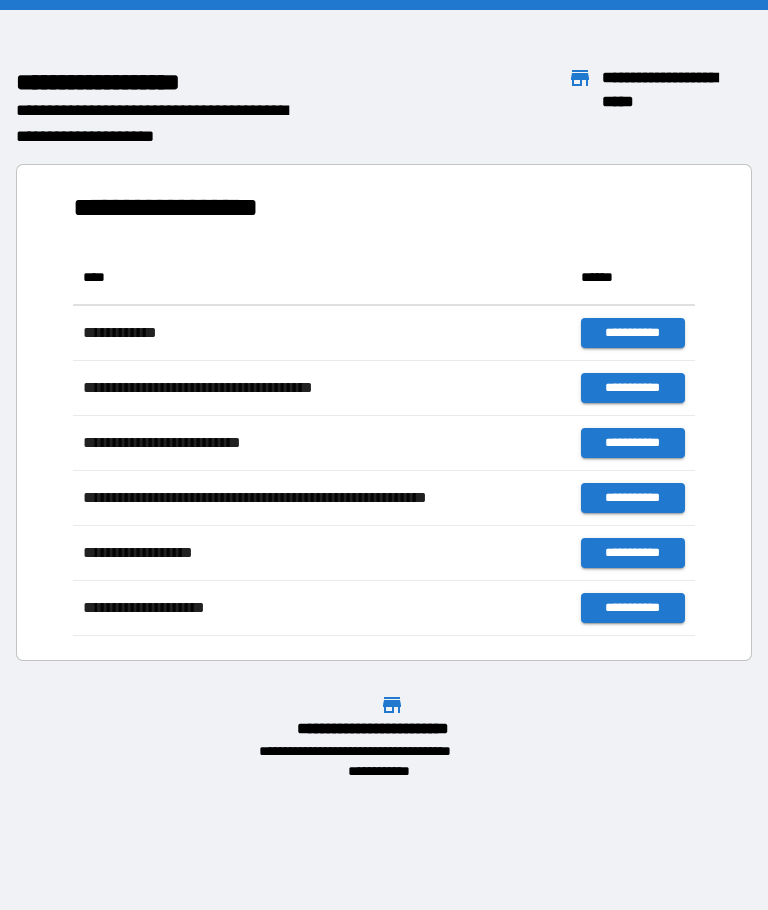 click on "**********" at bounding box center [384, 455] 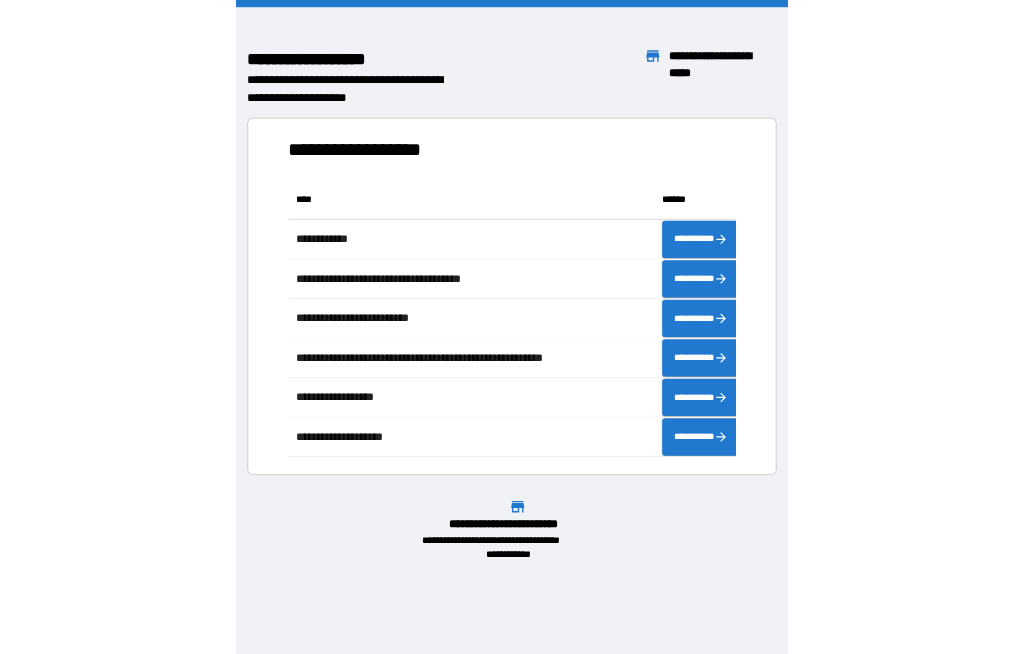 scroll, scrollTop: 1, scrollLeft: 1, axis: both 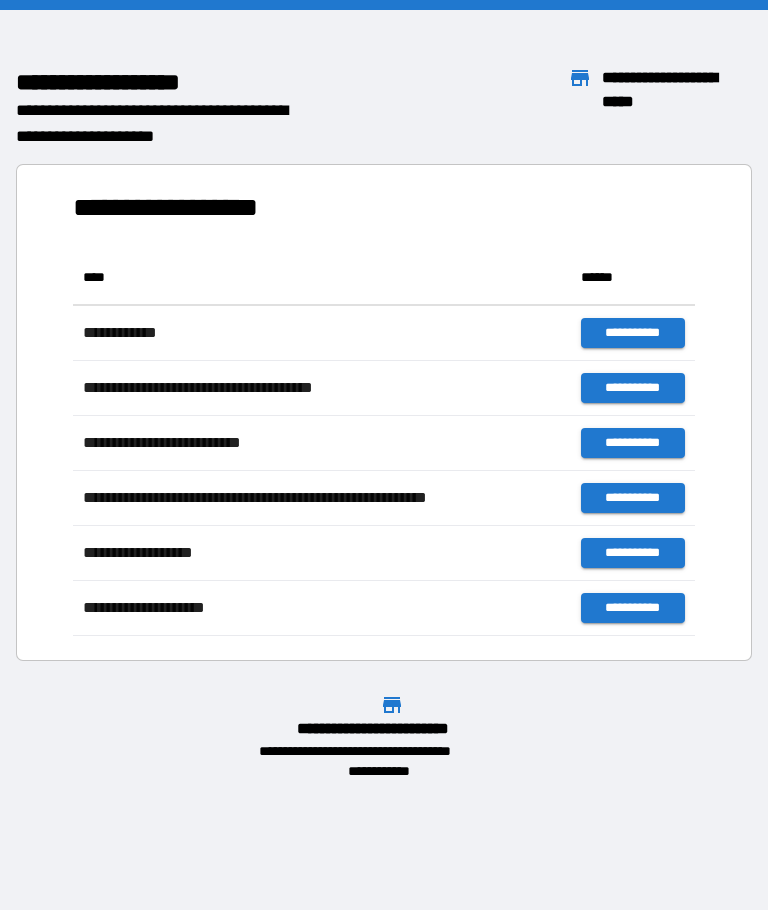 click on "**********" at bounding box center [392, 737] 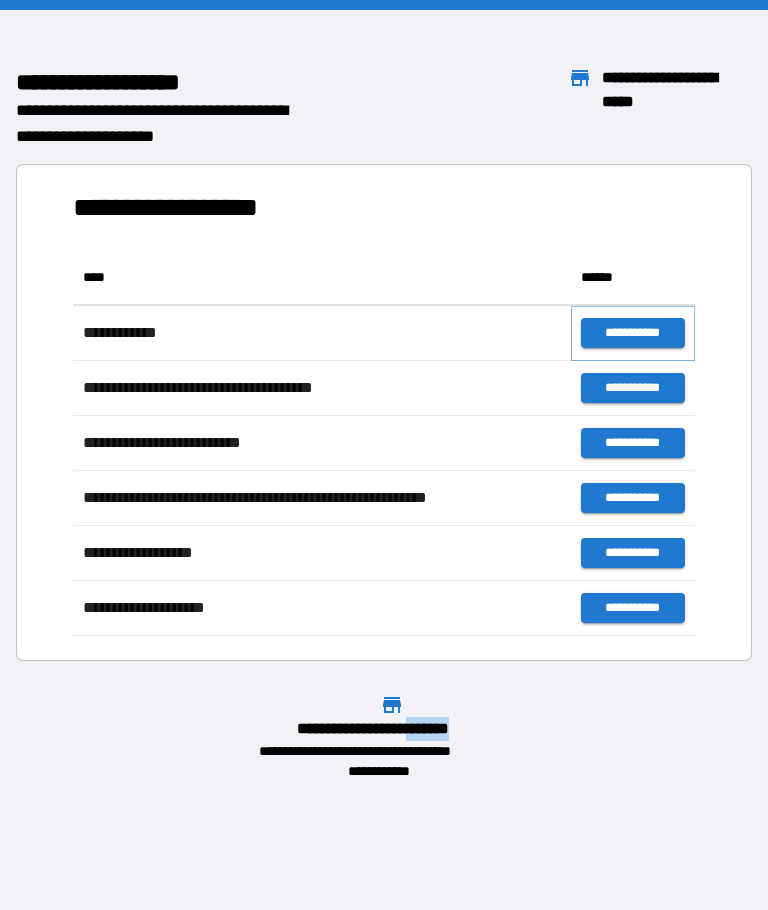 click on "**********" at bounding box center [633, 333] 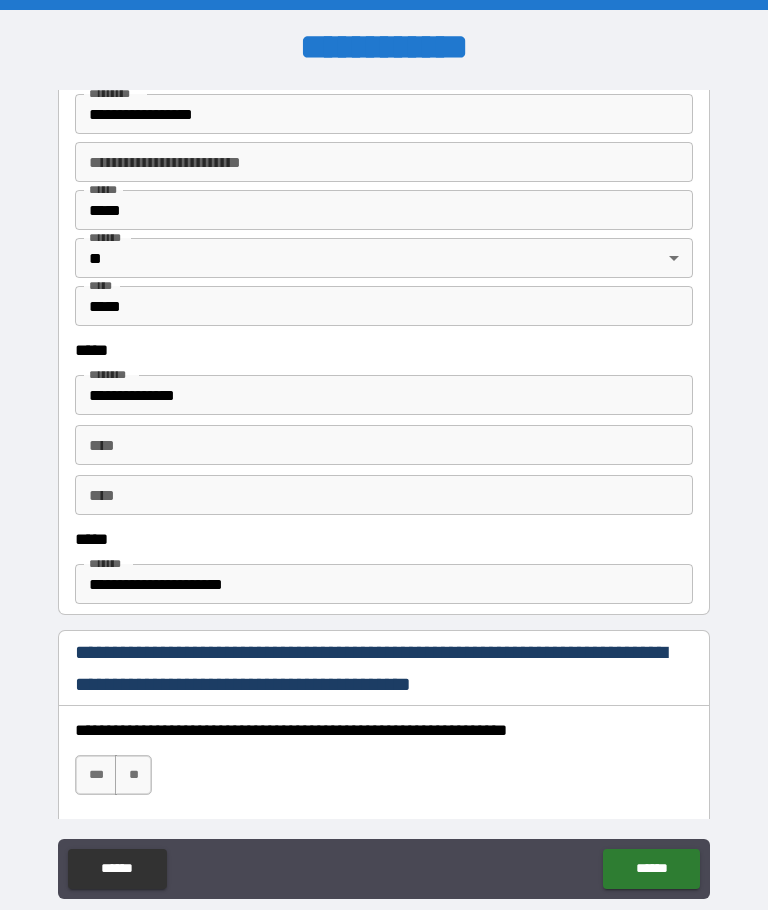 scroll, scrollTop: 821, scrollLeft: 0, axis: vertical 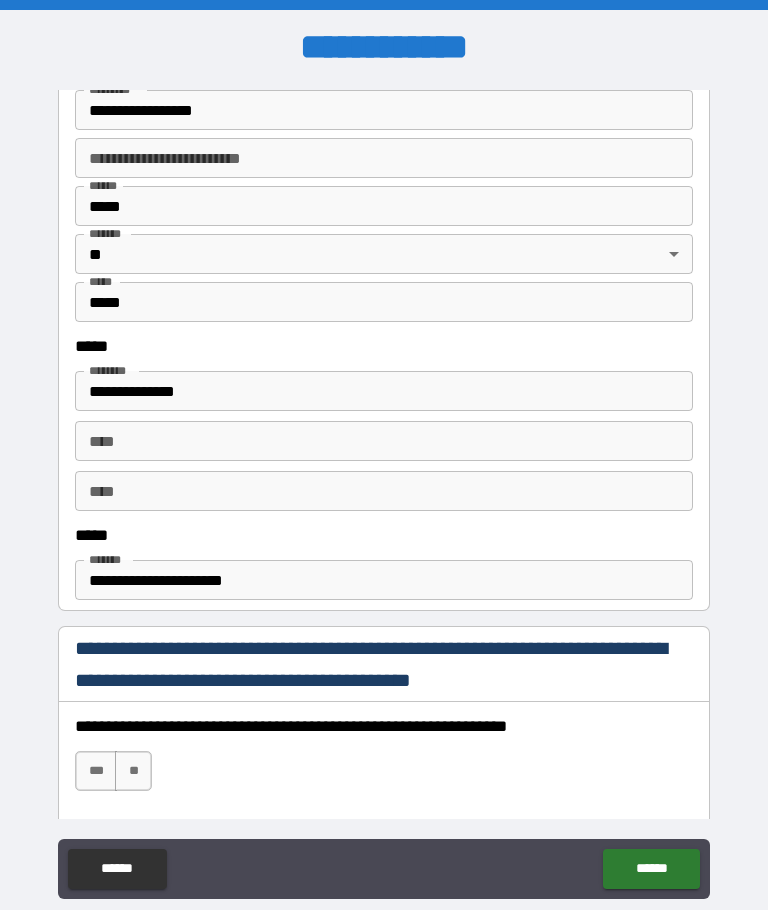 click on "**********" at bounding box center (384, 580) 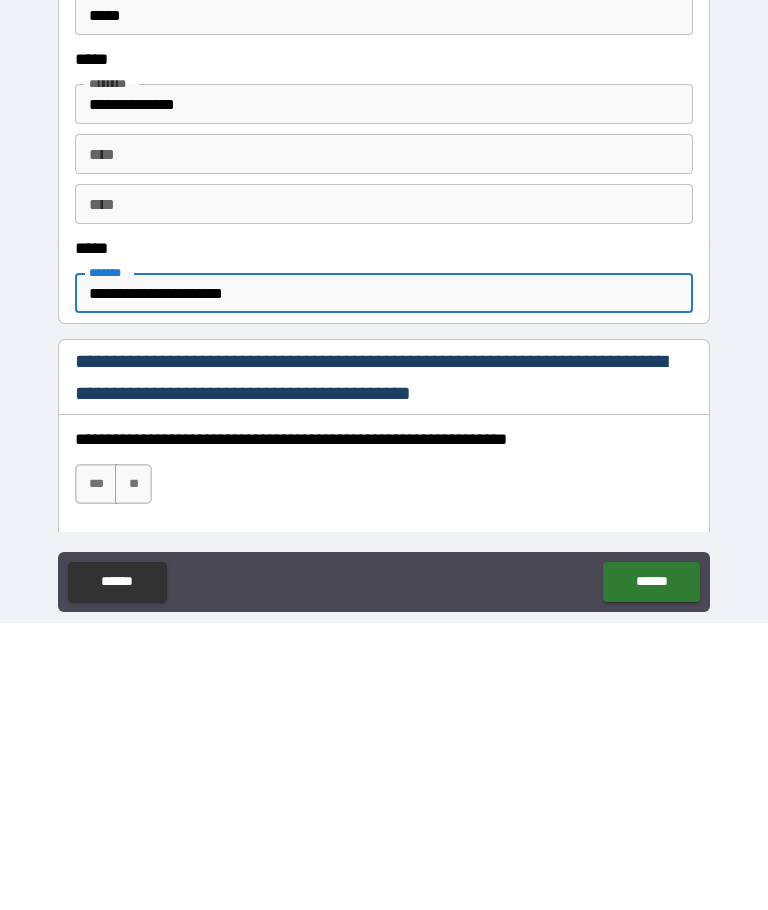 scroll, scrollTop: 69, scrollLeft: 0, axis: vertical 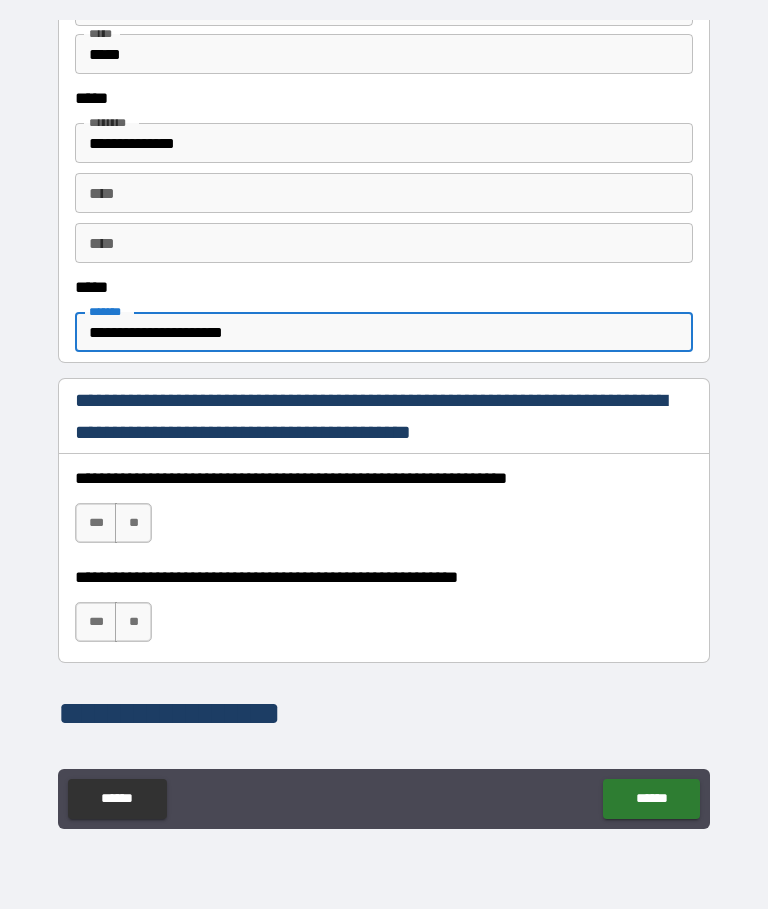 type on "**********" 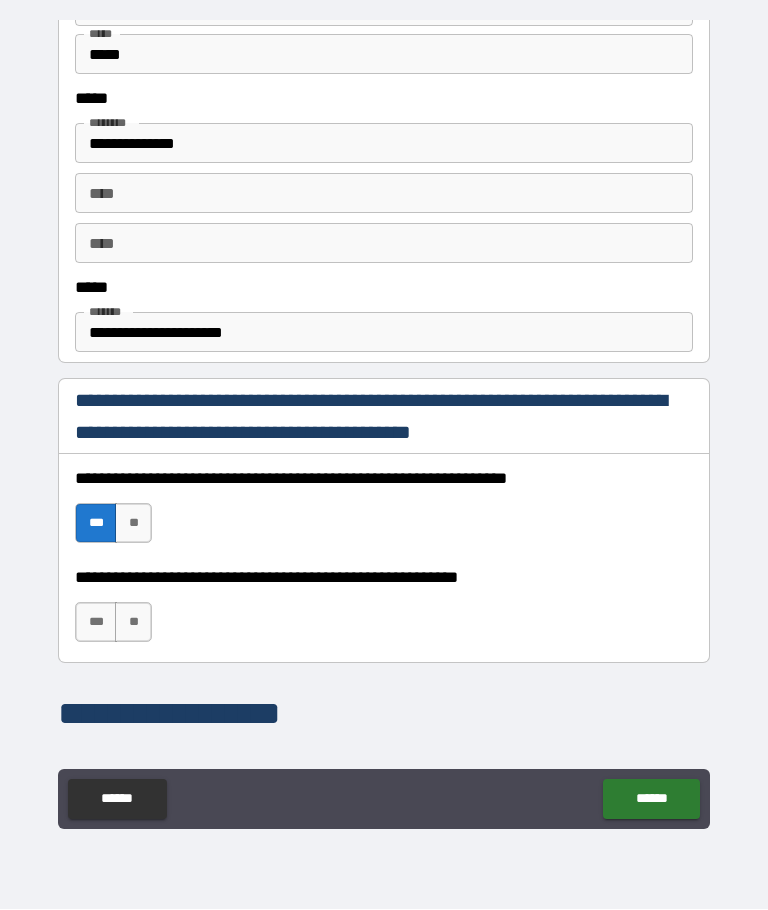 click on "***" at bounding box center [96, 623] 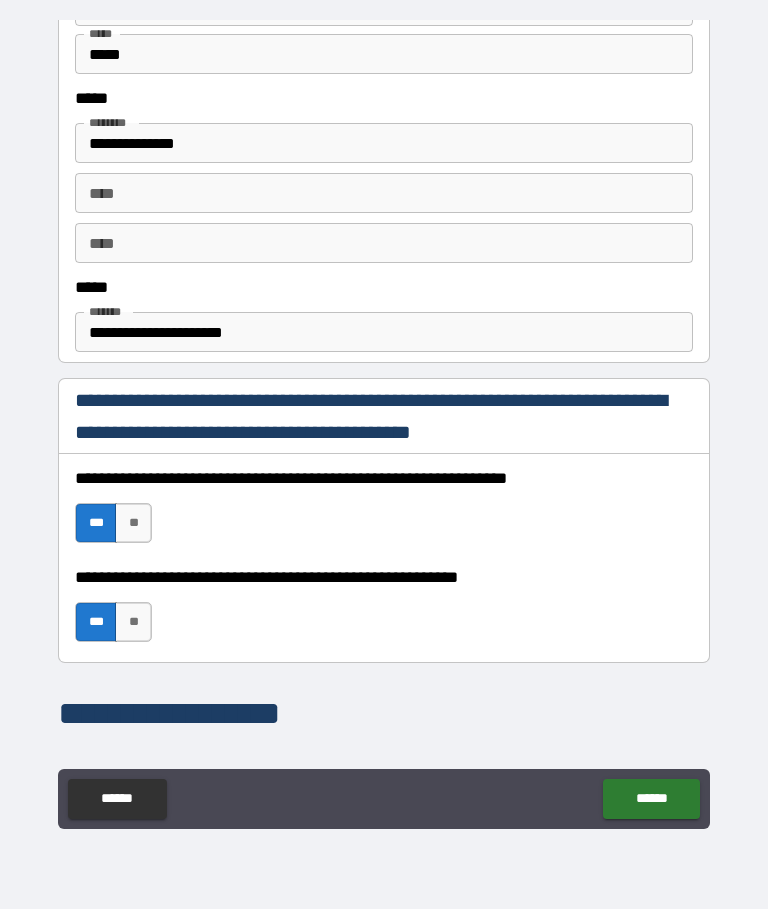 click on "**" at bounding box center [133, 623] 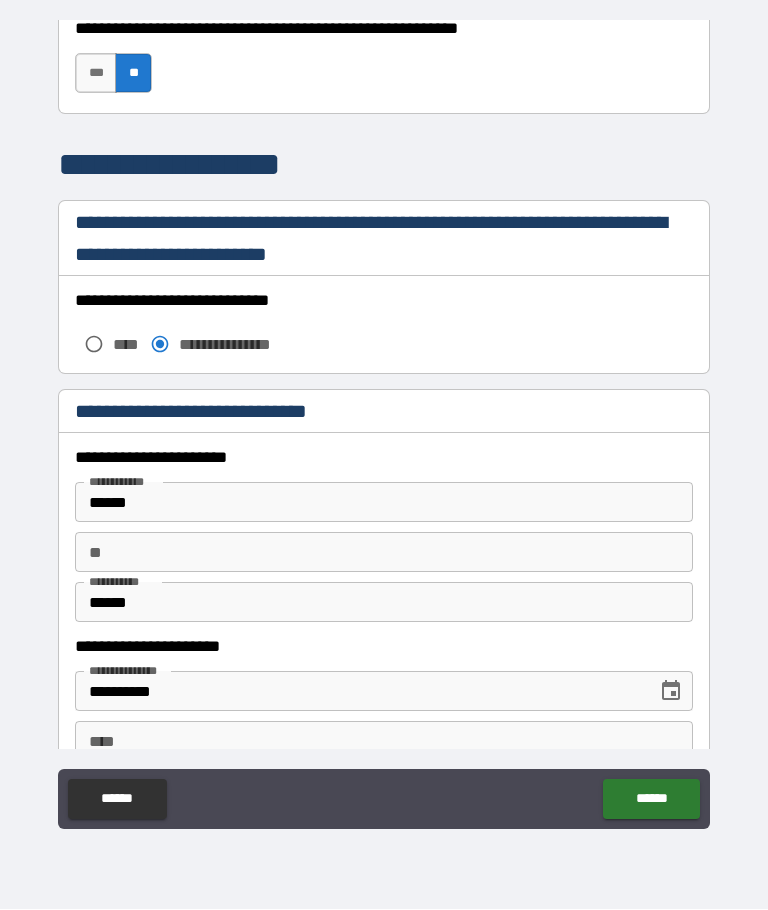 scroll, scrollTop: 1554, scrollLeft: 0, axis: vertical 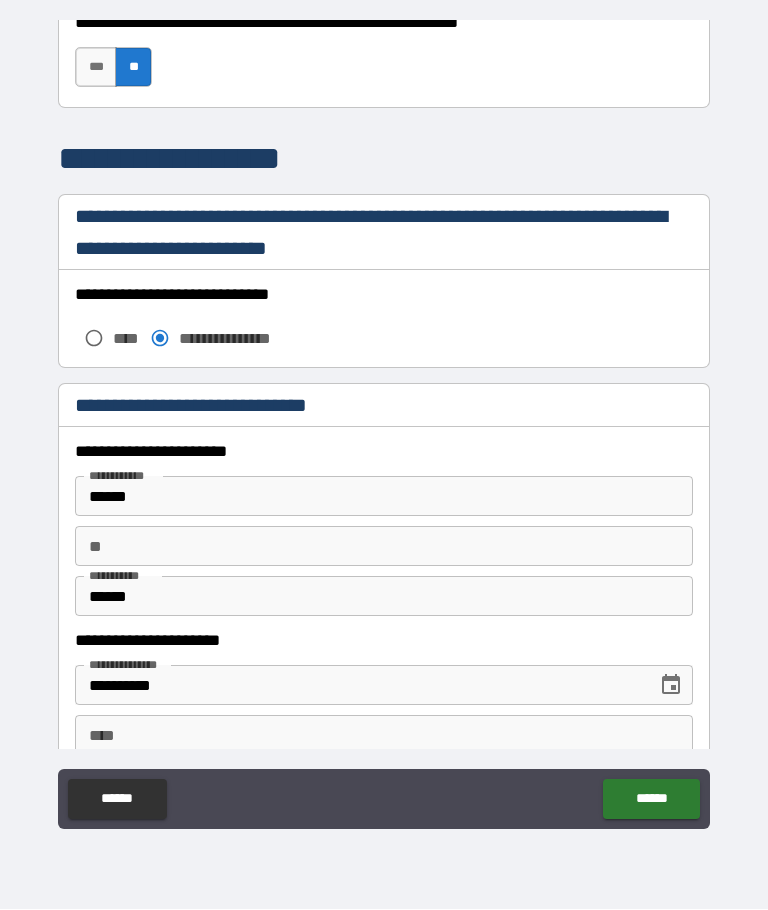 click on "******" at bounding box center (384, 497) 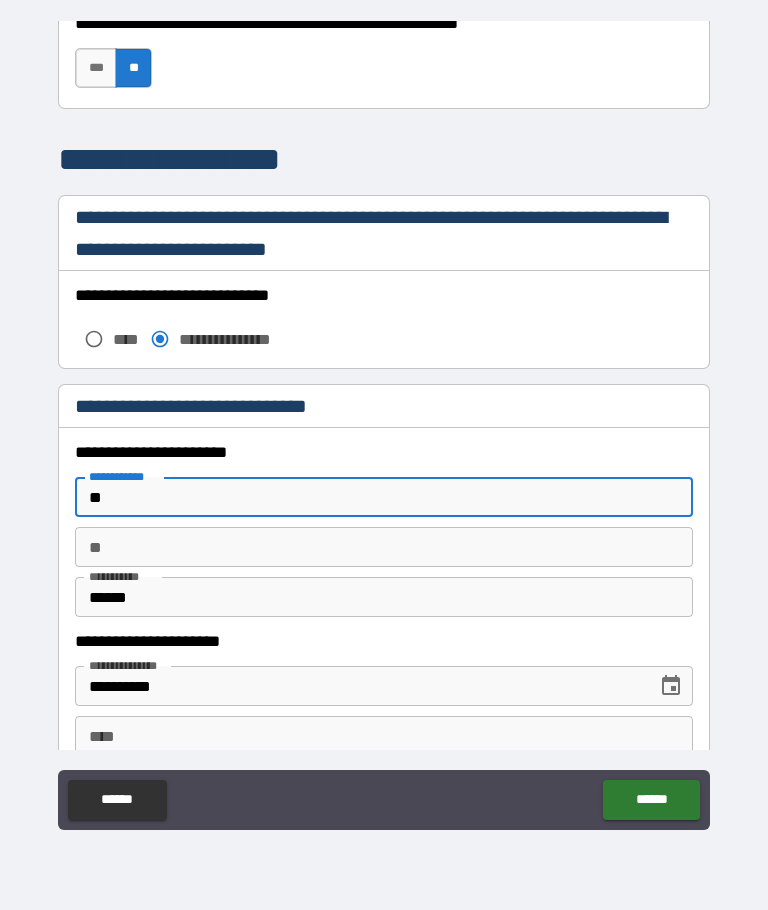type on "*" 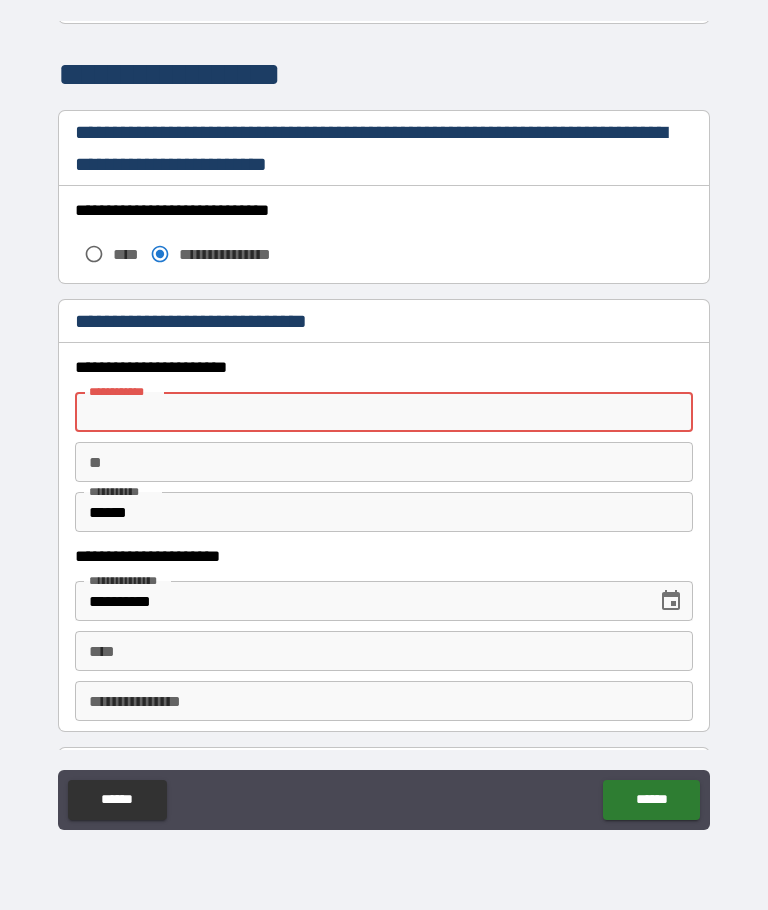 scroll, scrollTop: 1641, scrollLeft: 0, axis: vertical 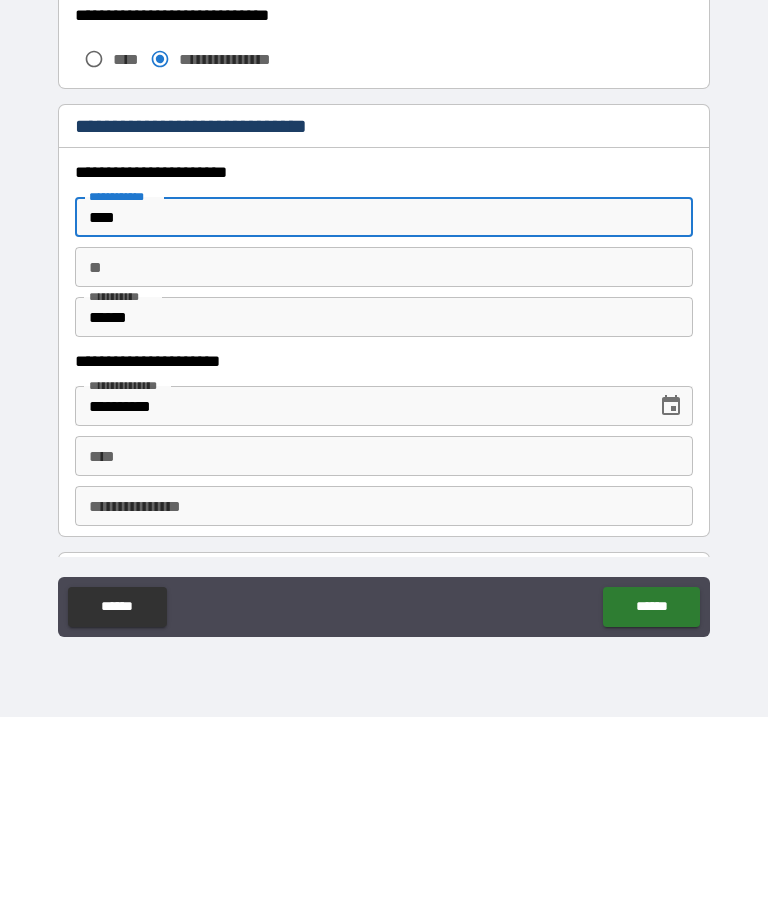 type on "****" 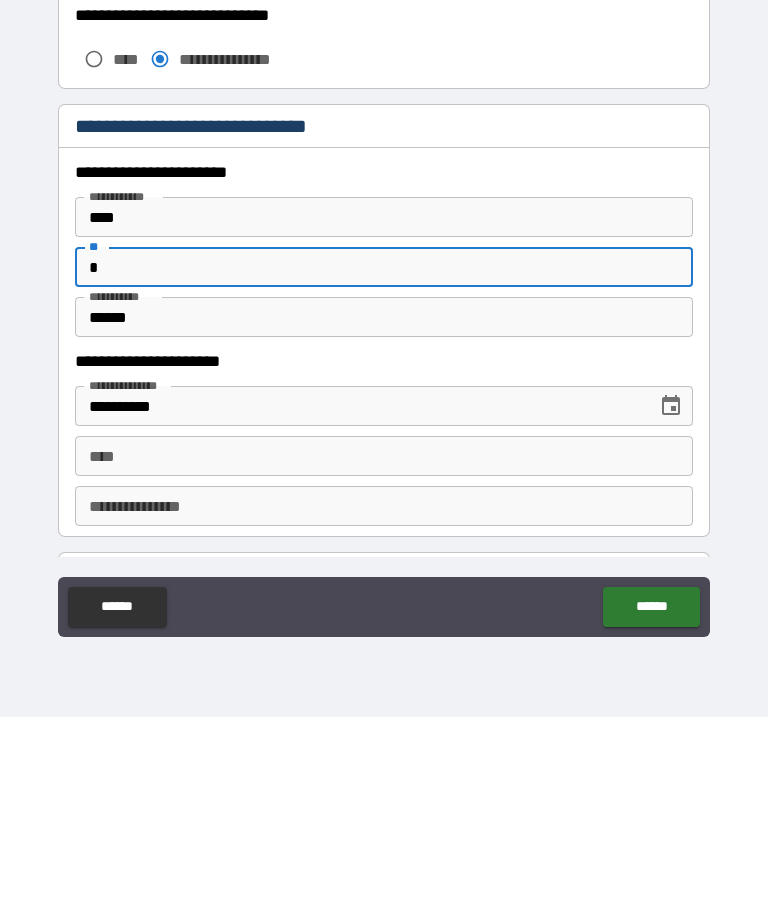 type on "*" 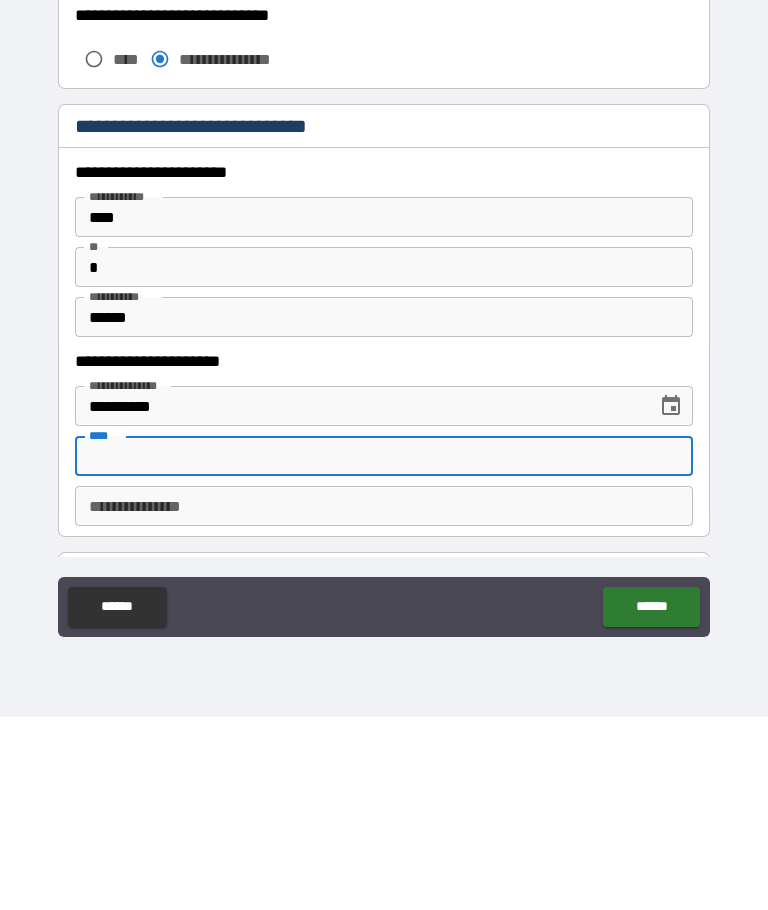 click on "**********" at bounding box center [359, 599] 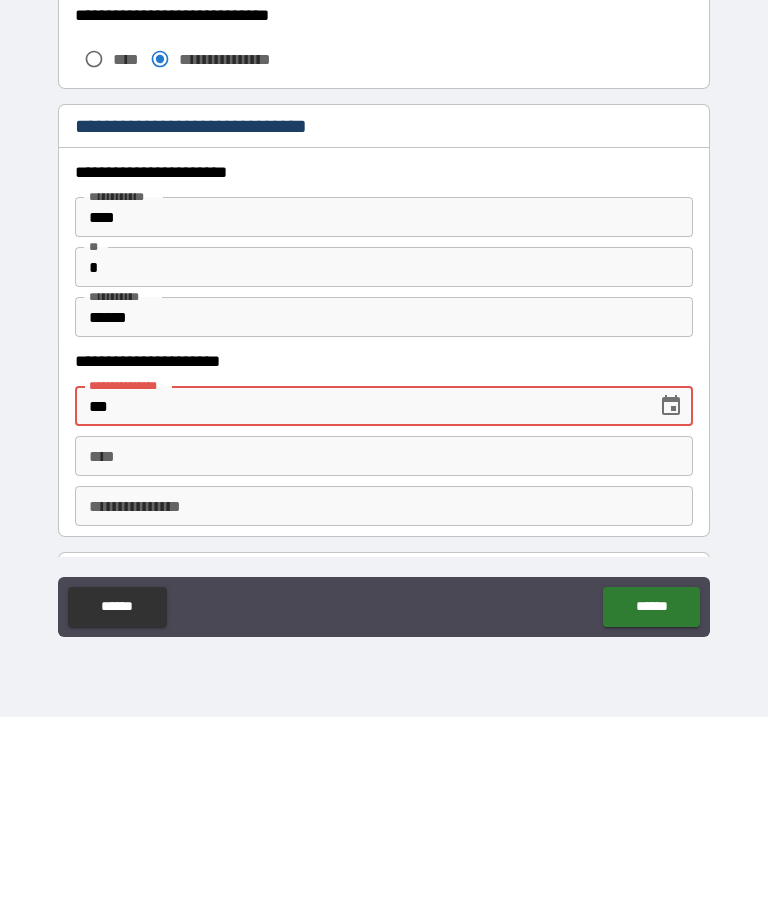 click on "***" at bounding box center (359, 599) 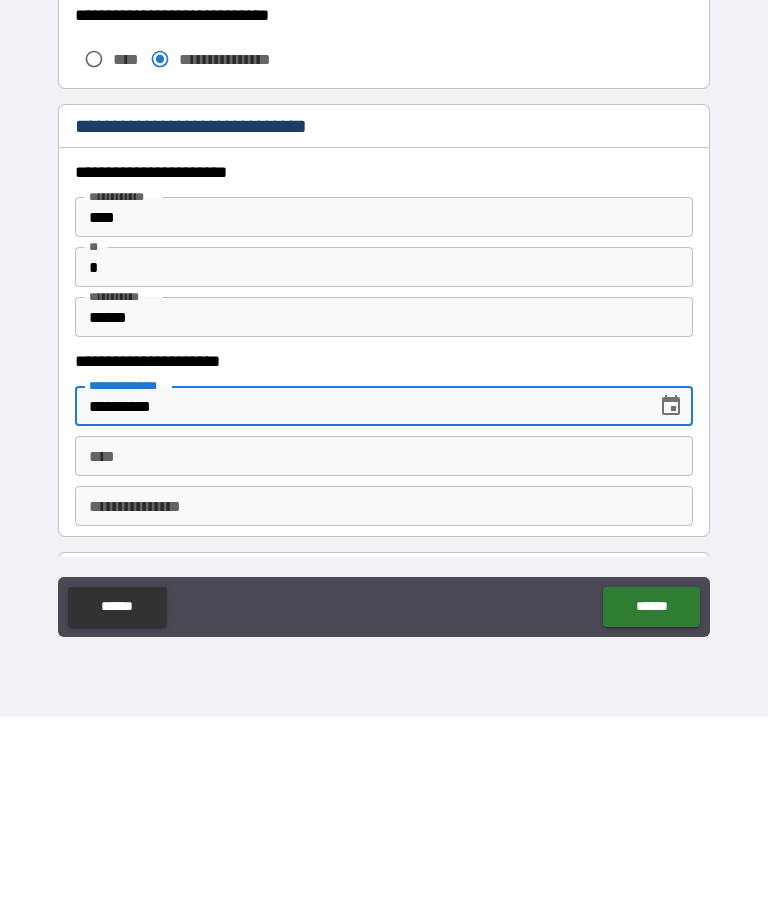 type on "**********" 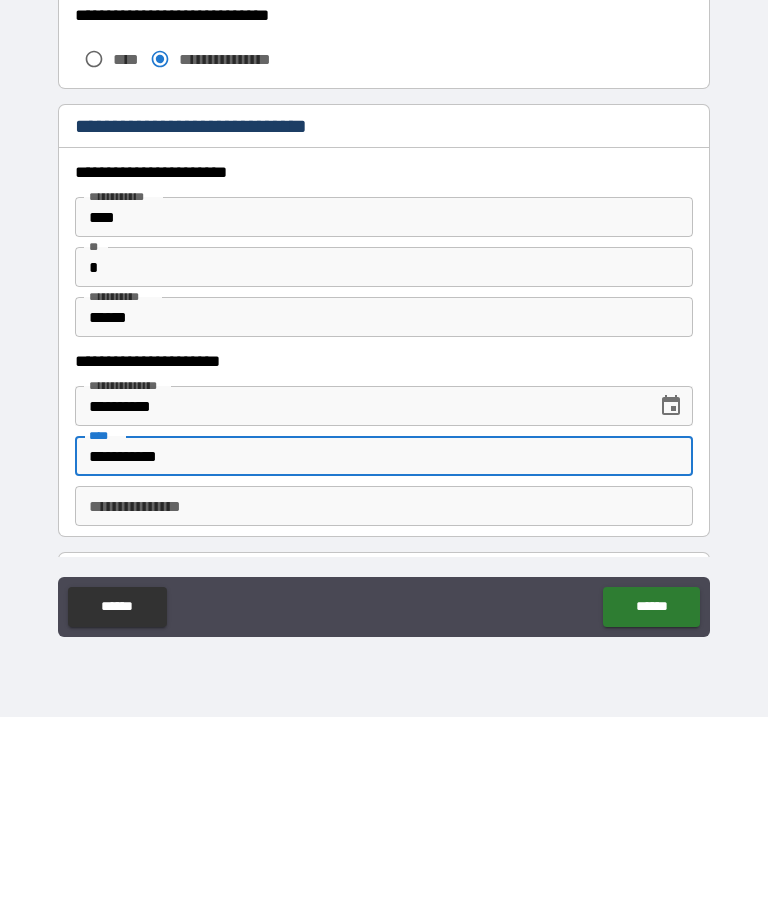 type on "**********" 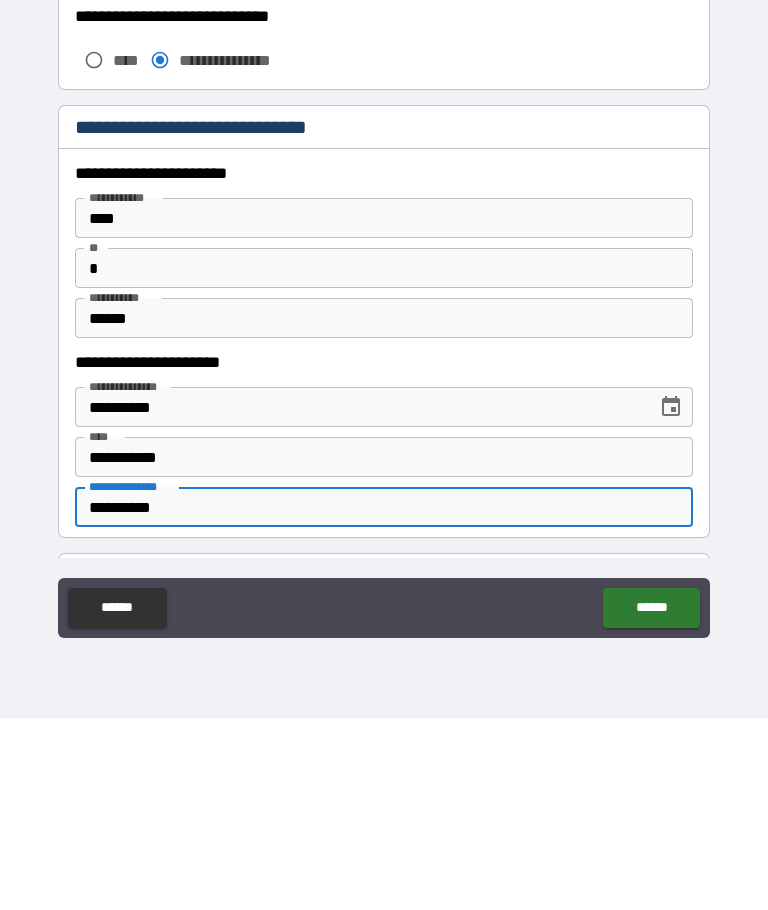 scroll, scrollTop: 0, scrollLeft: 0, axis: both 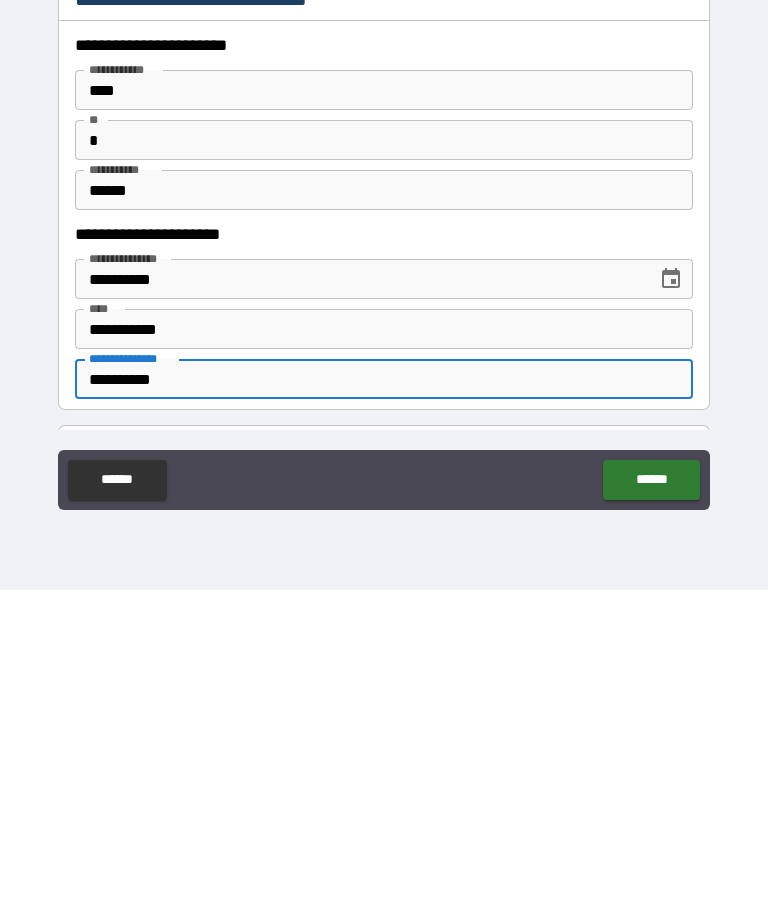 type on "**********" 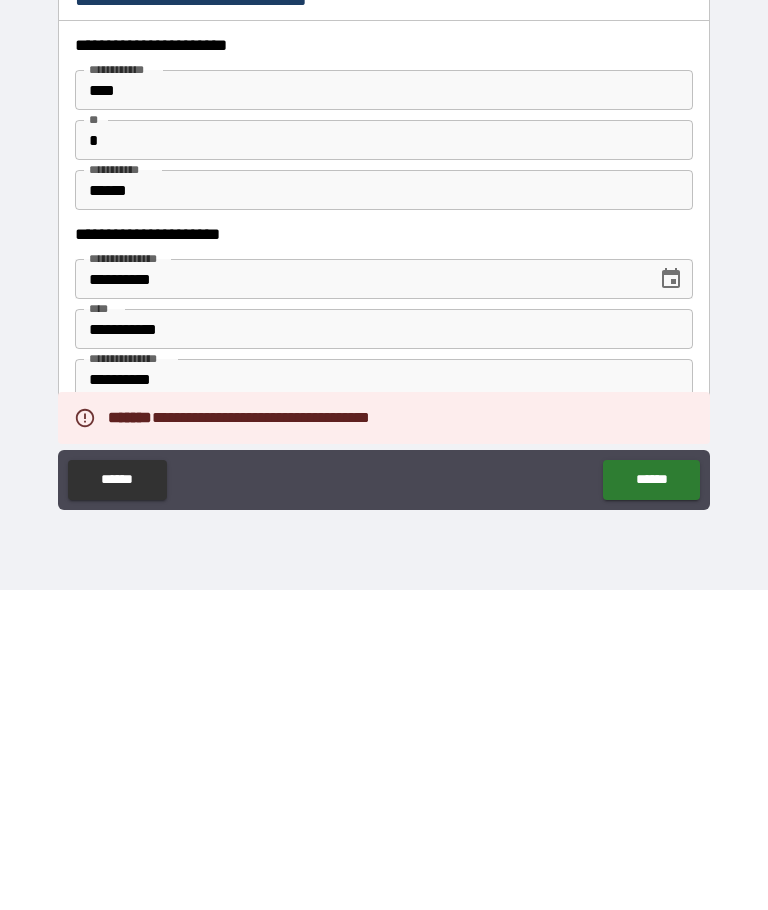 scroll, scrollTop: 69, scrollLeft: 0, axis: vertical 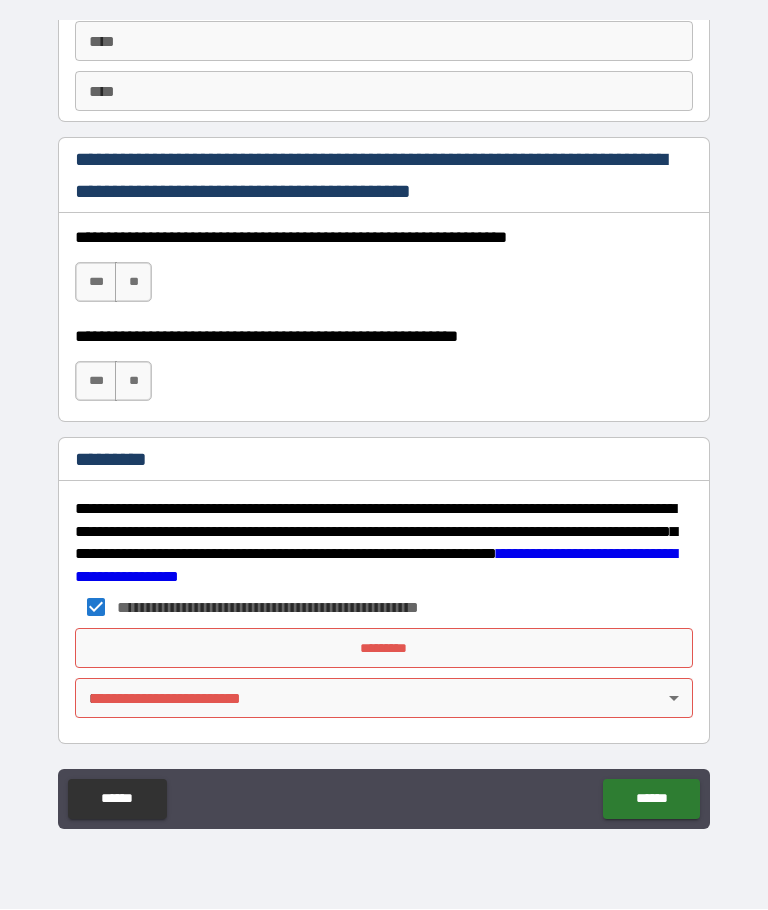 click on "**********" at bounding box center [384, 420] 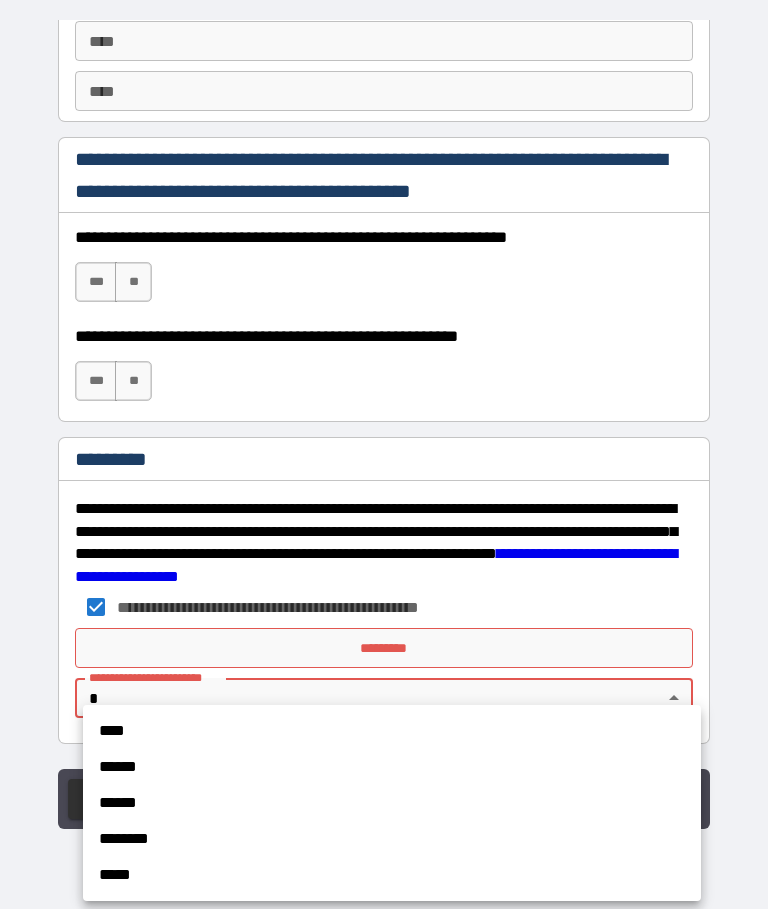 click on "******" at bounding box center (392, 768) 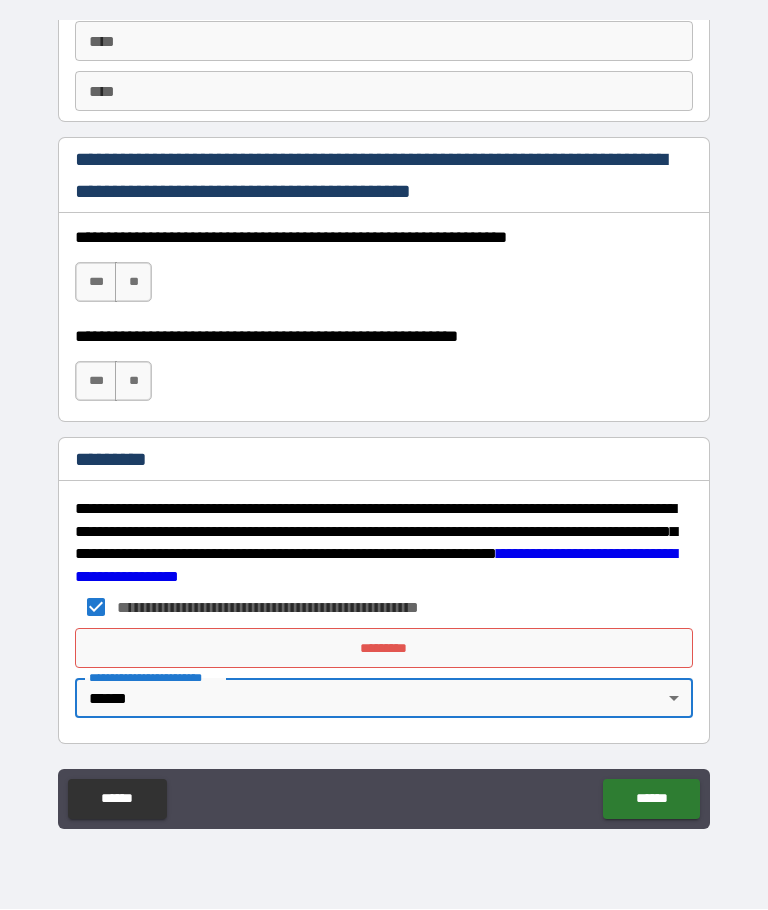 click on "*********" at bounding box center (384, 649) 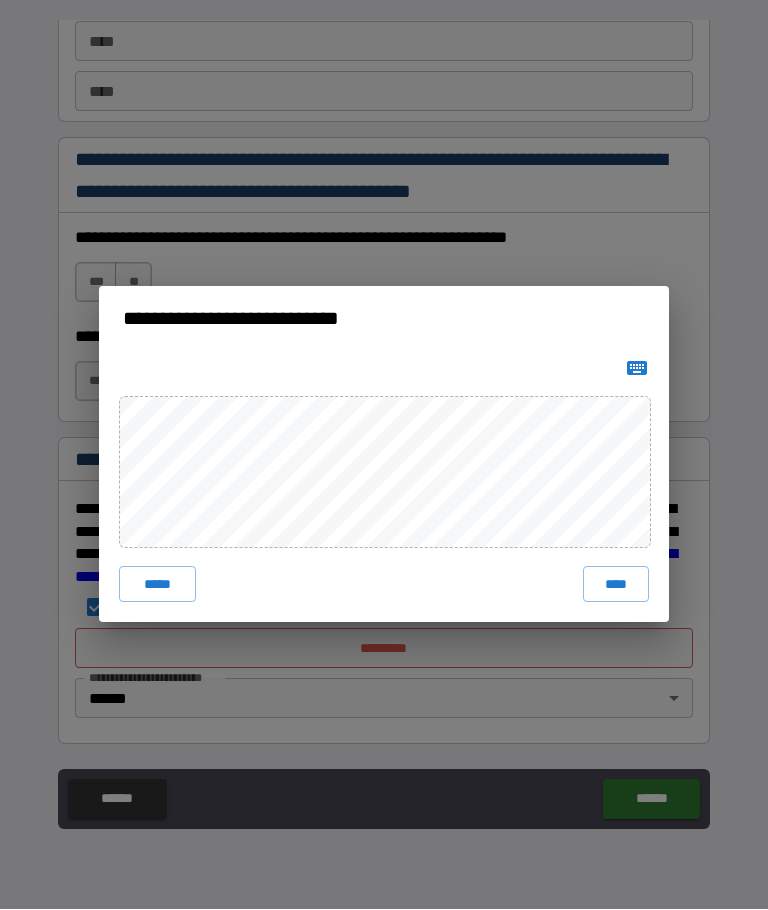 click on "****" at bounding box center [616, 585] 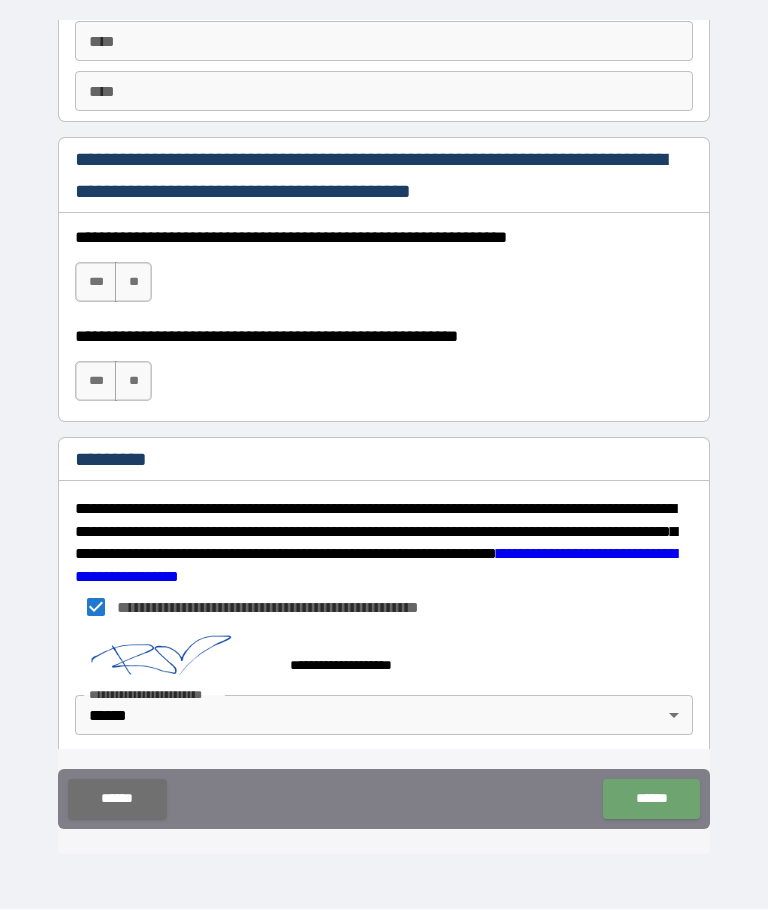 click on "******" at bounding box center [651, 800] 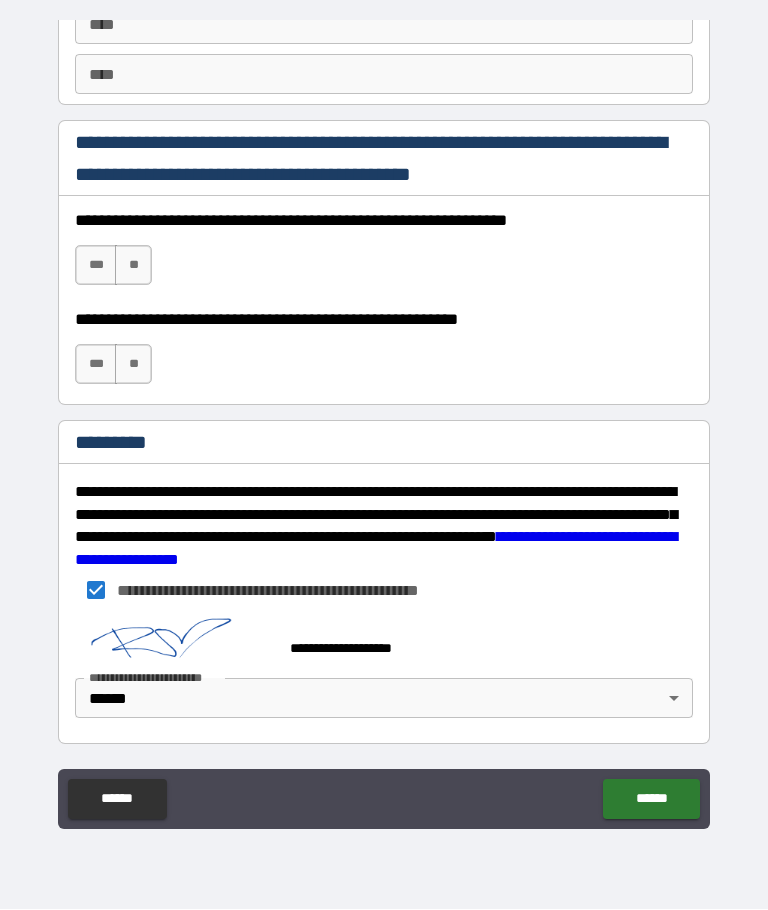 scroll, scrollTop: 2894, scrollLeft: 0, axis: vertical 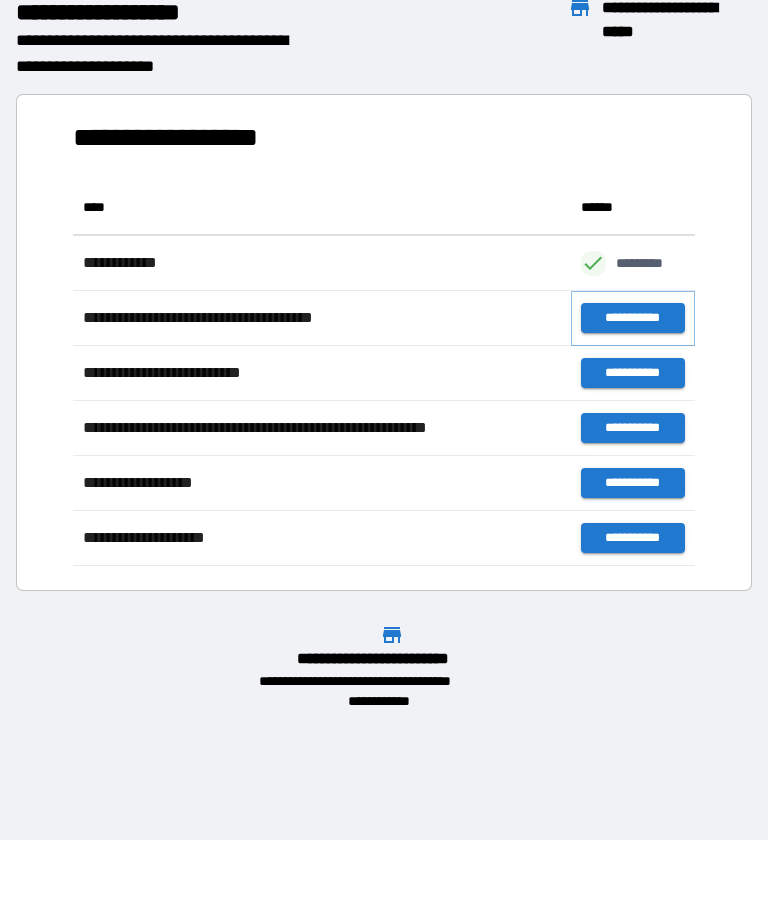 click on "**********" at bounding box center (633, 319) 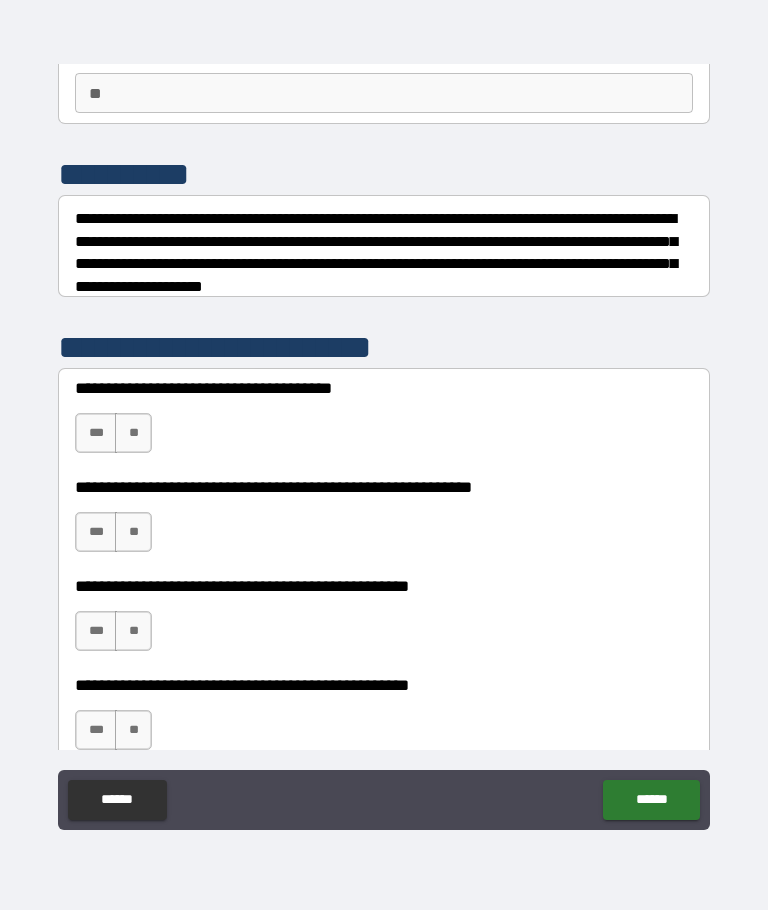 scroll, scrollTop: 204, scrollLeft: 0, axis: vertical 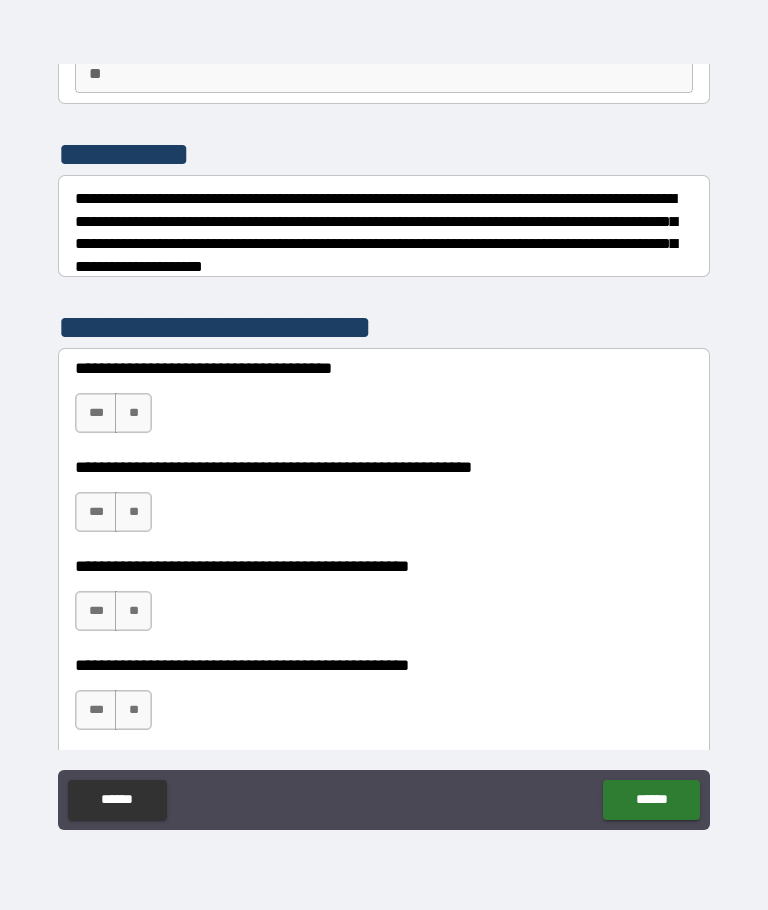 click on "**" at bounding box center (133, 413) 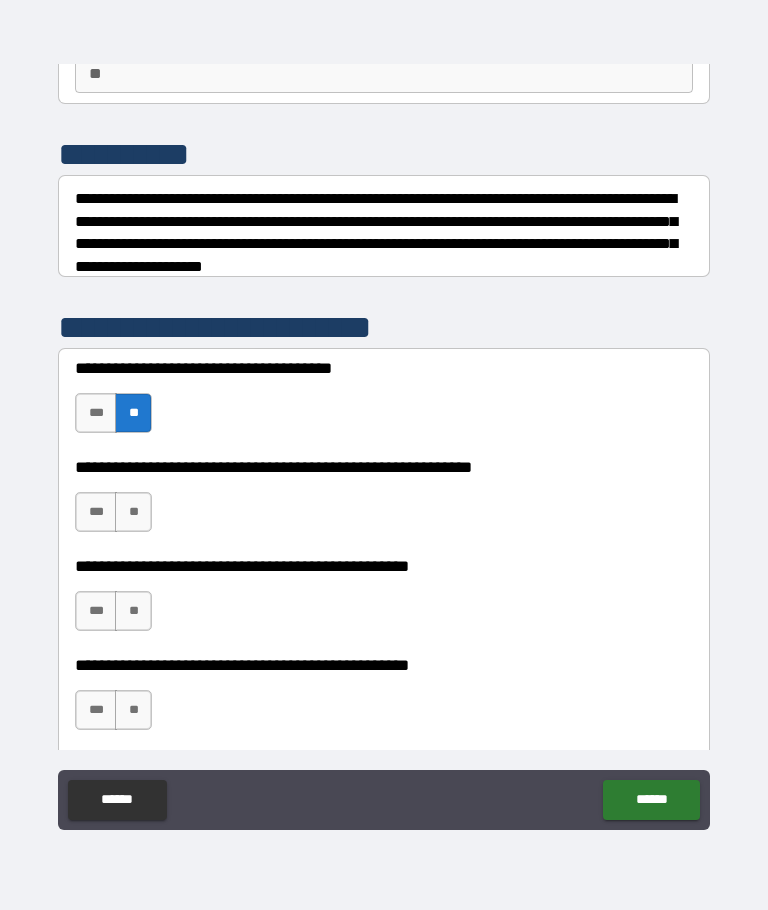 click on "**" at bounding box center (133, 512) 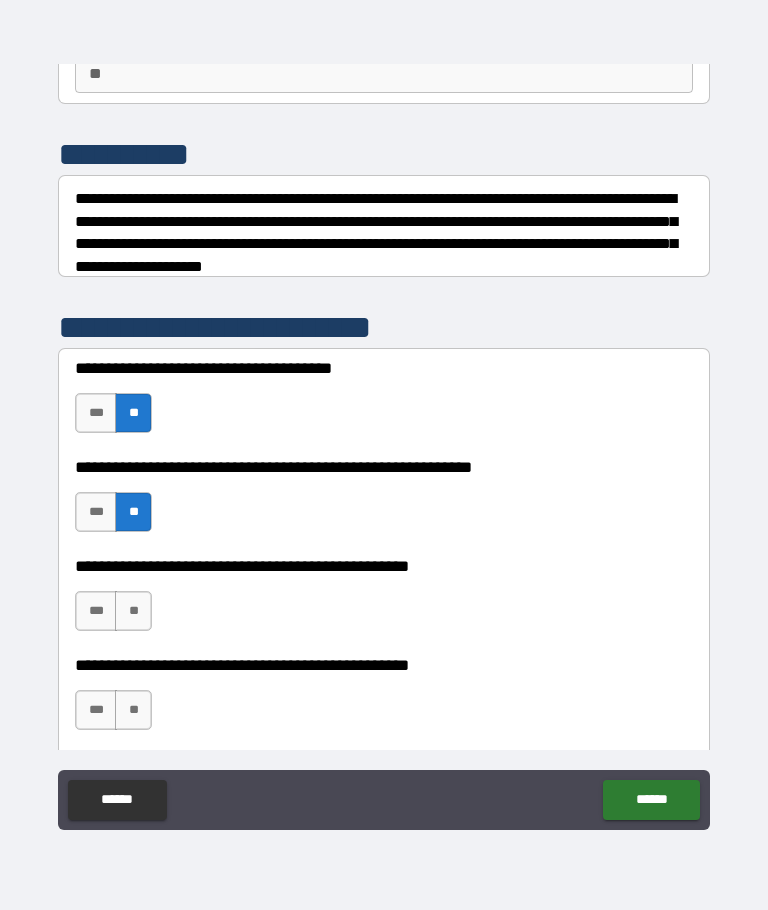 click on "**" at bounding box center (133, 611) 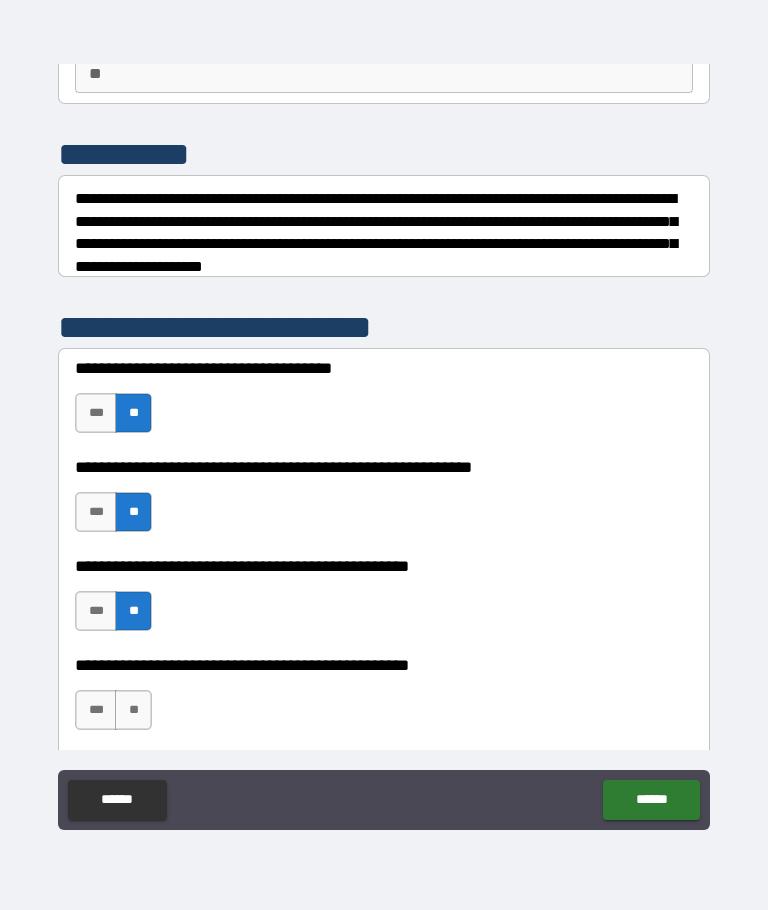 click on "**" at bounding box center (133, 710) 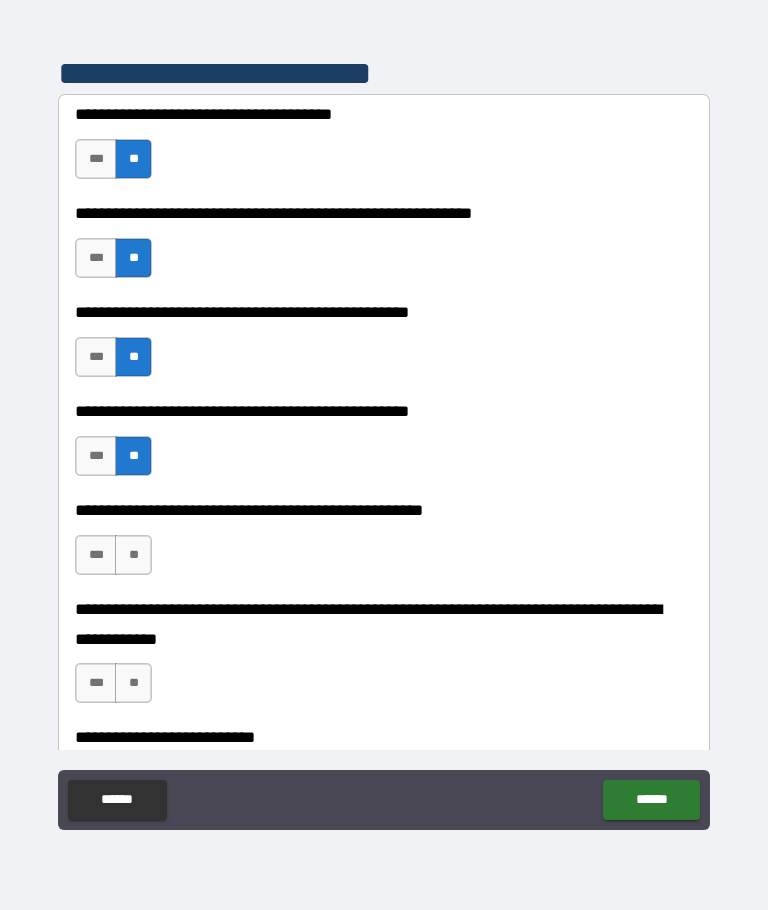 scroll, scrollTop: 466, scrollLeft: 0, axis: vertical 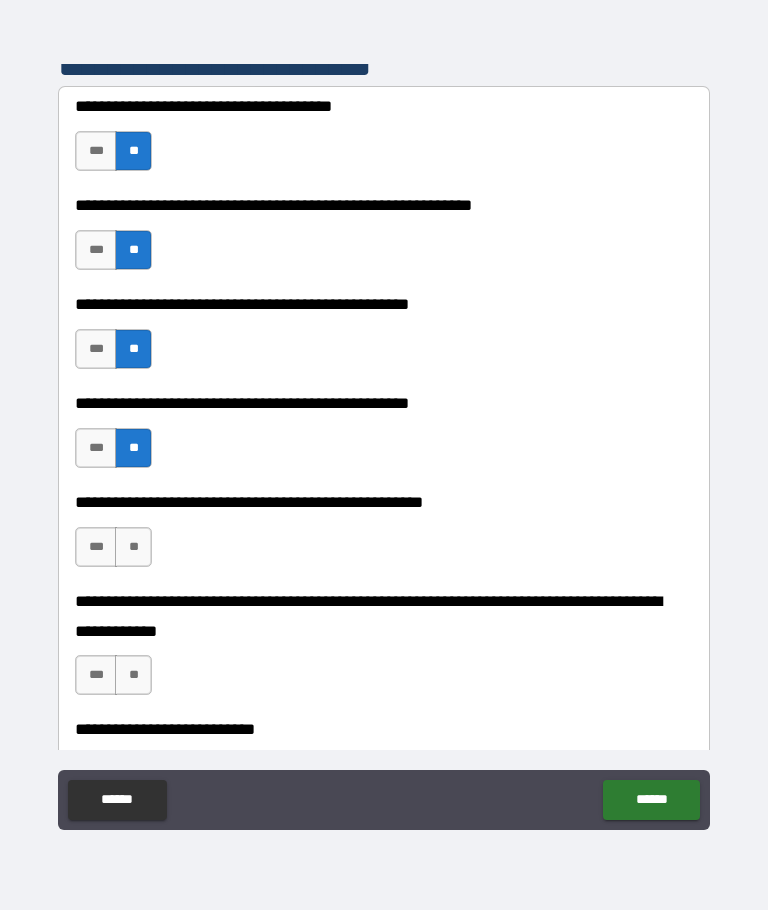 click on "**********" at bounding box center [384, 438] 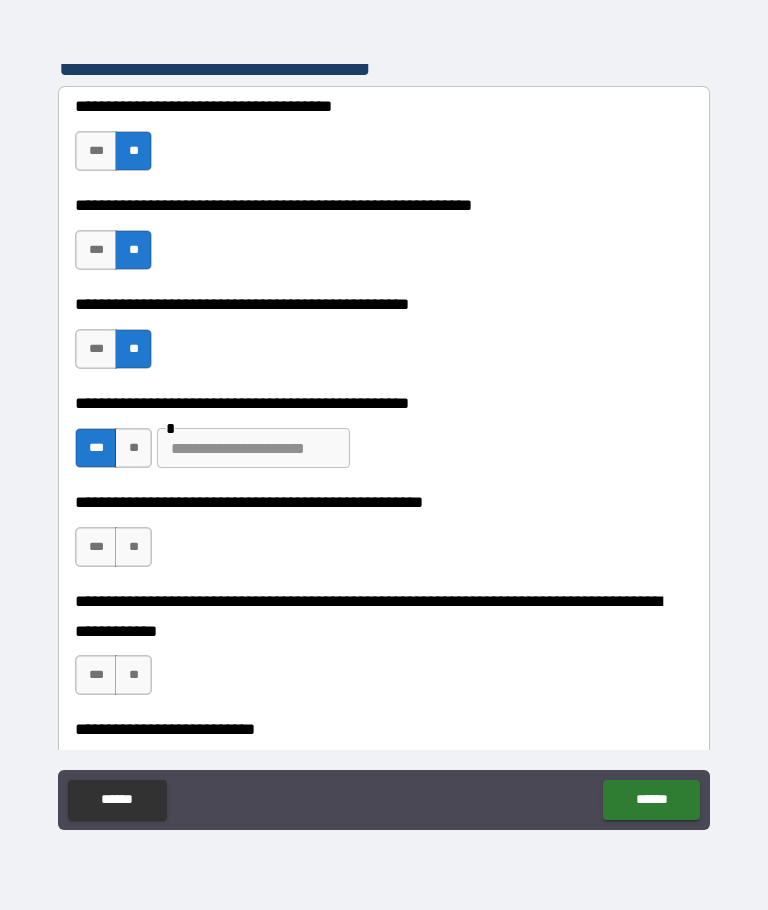click at bounding box center (253, 448) 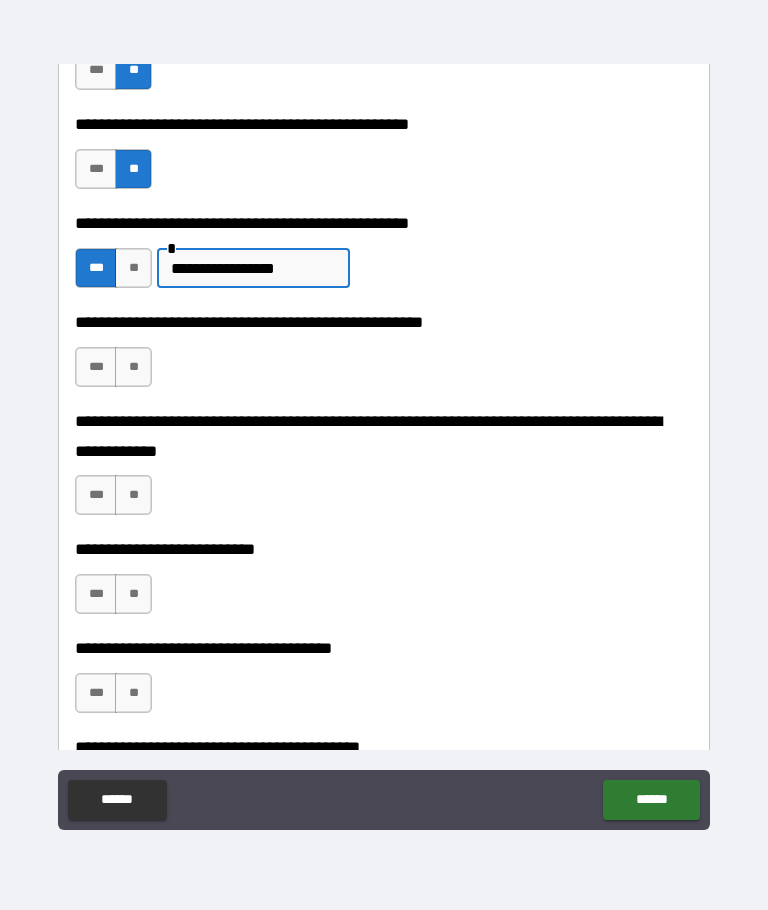 scroll, scrollTop: 649, scrollLeft: 0, axis: vertical 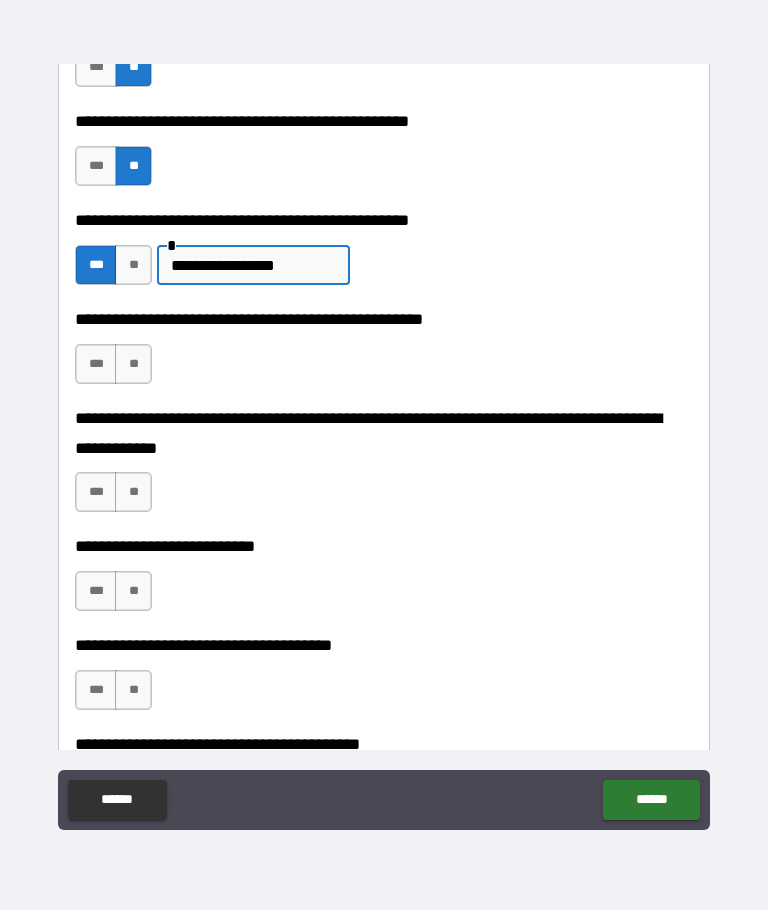 type on "**********" 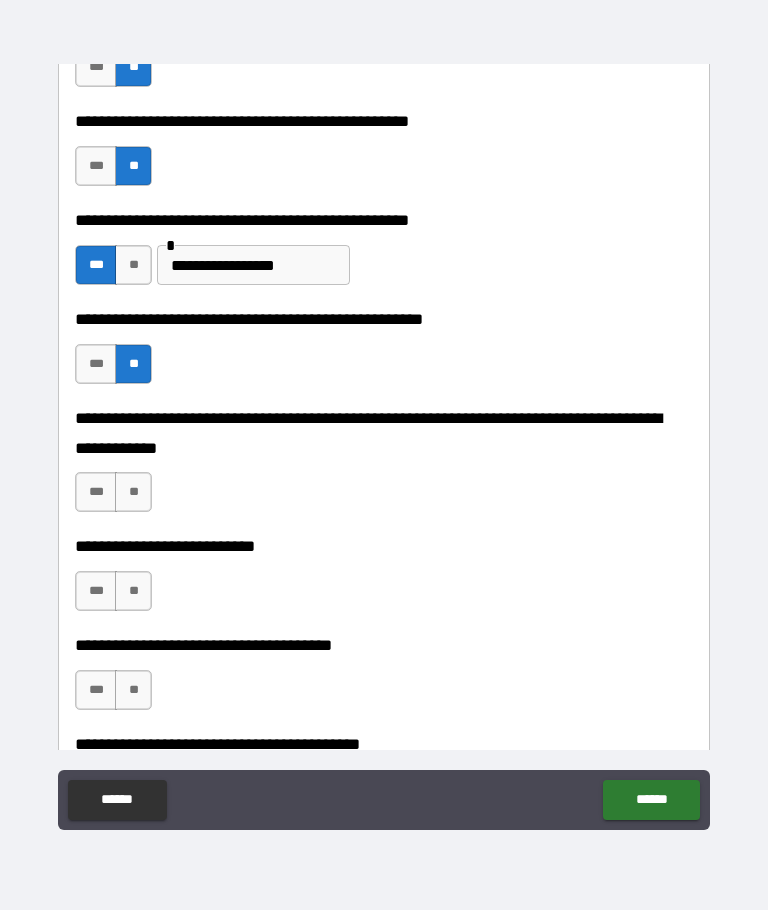 click on "**" at bounding box center (133, 492) 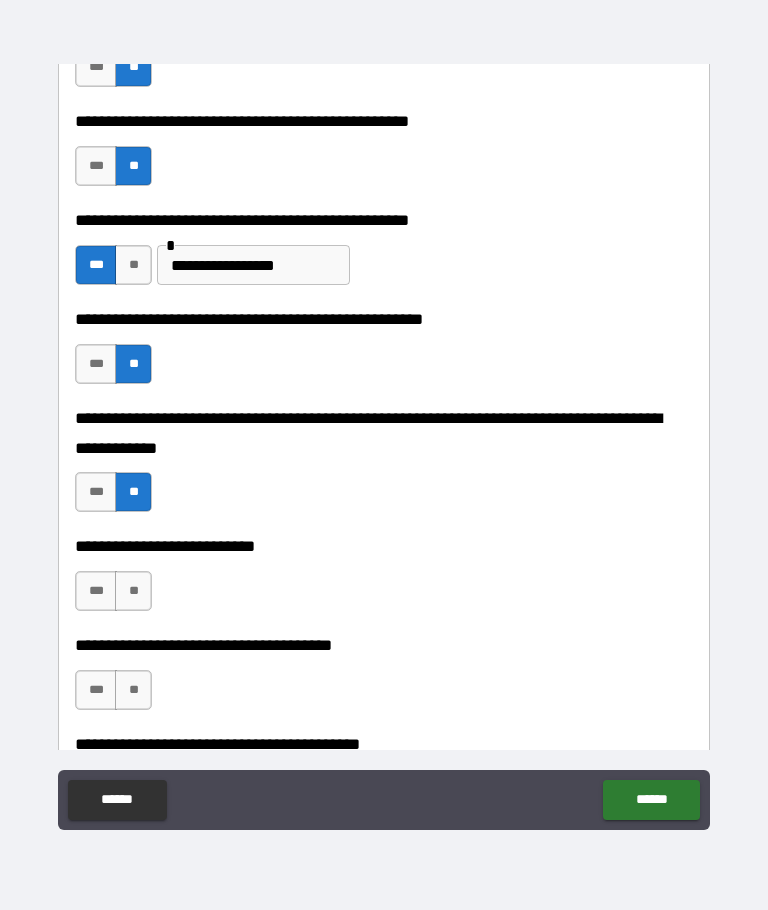 click on "**" at bounding box center [133, 591] 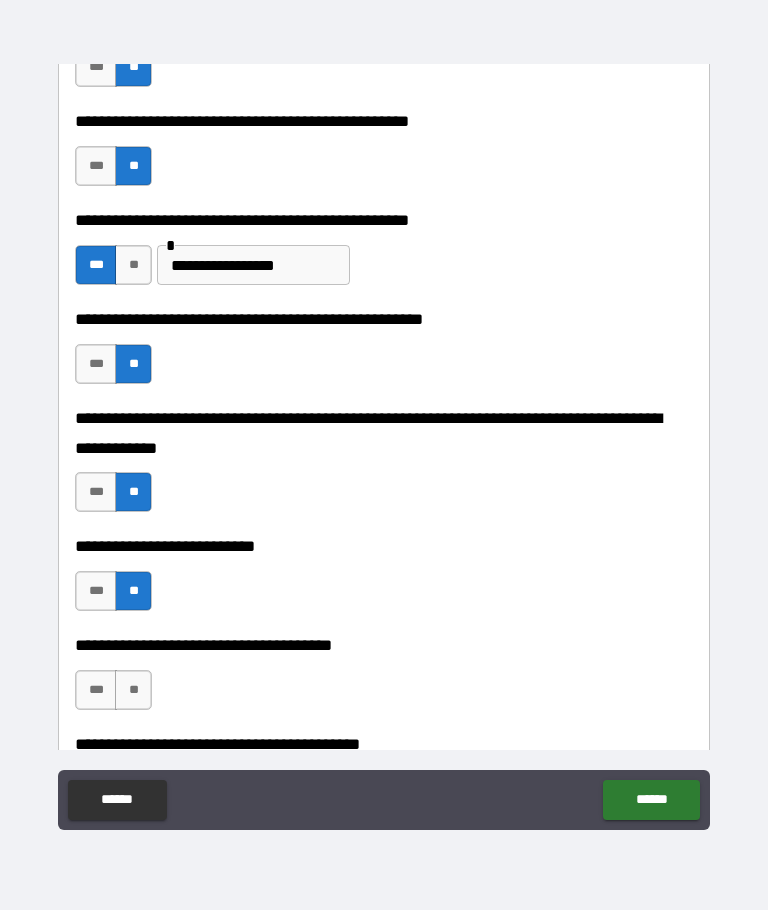 click on "**" at bounding box center (133, 690) 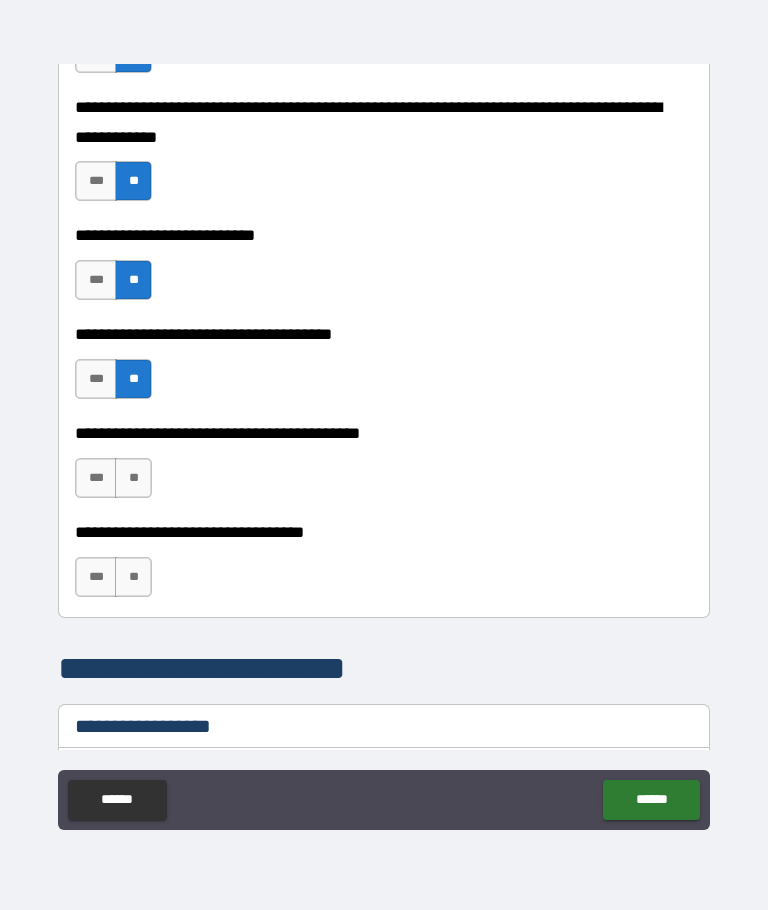 scroll, scrollTop: 961, scrollLeft: 0, axis: vertical 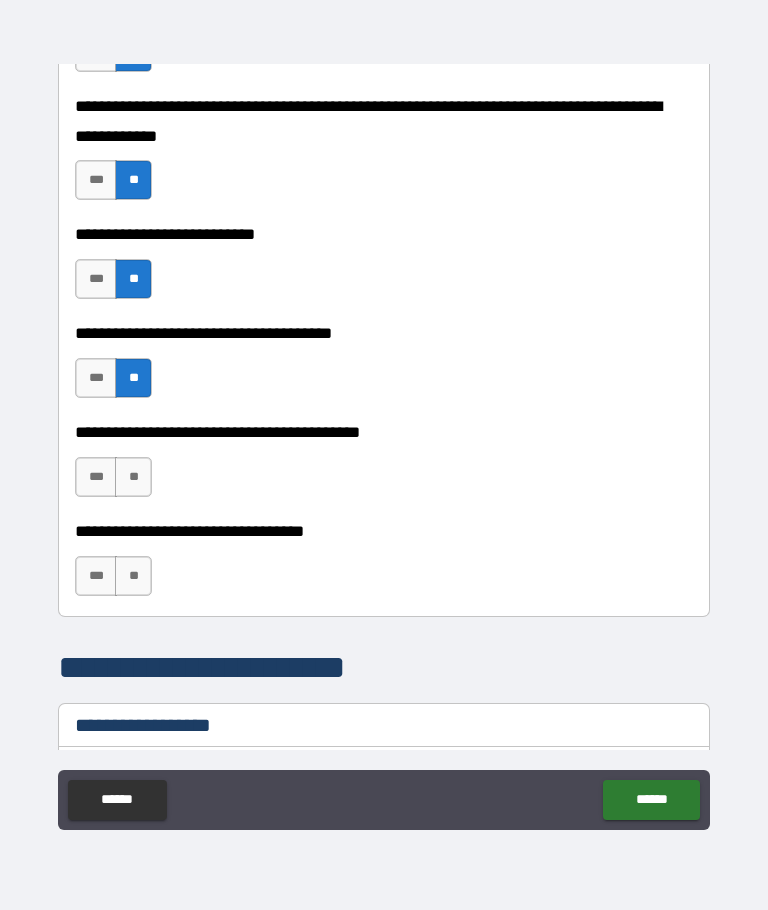 click on "**" at bounding box center [133, 477] 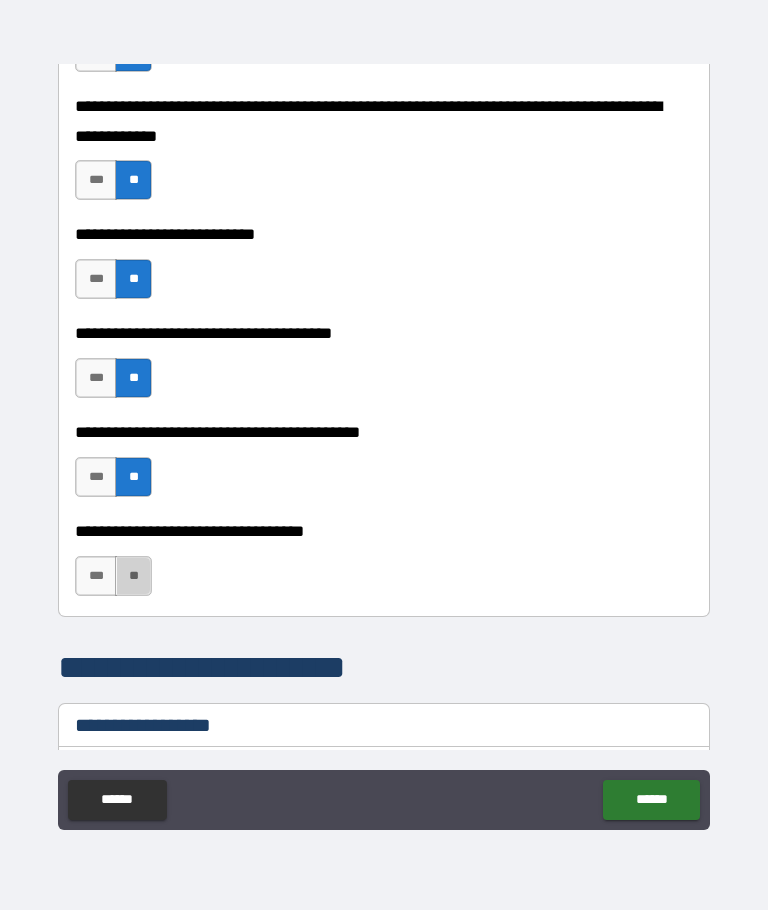 click on "**" at bounding box center (133, 576) 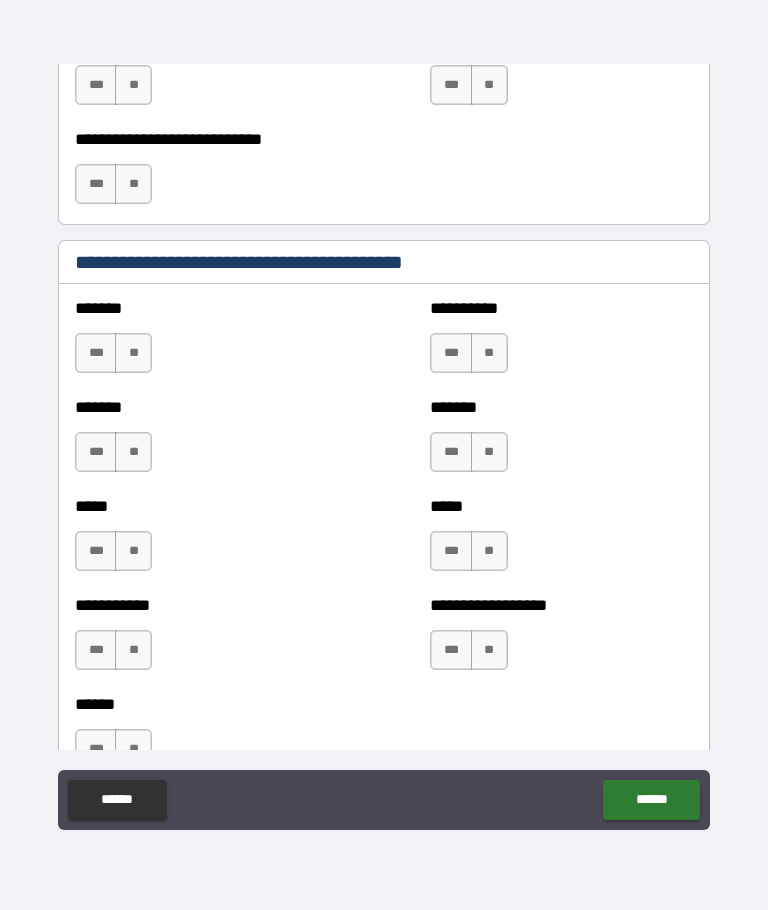 scroll, scrollTop: 1695, scrollLeft: 0, axis: vertical 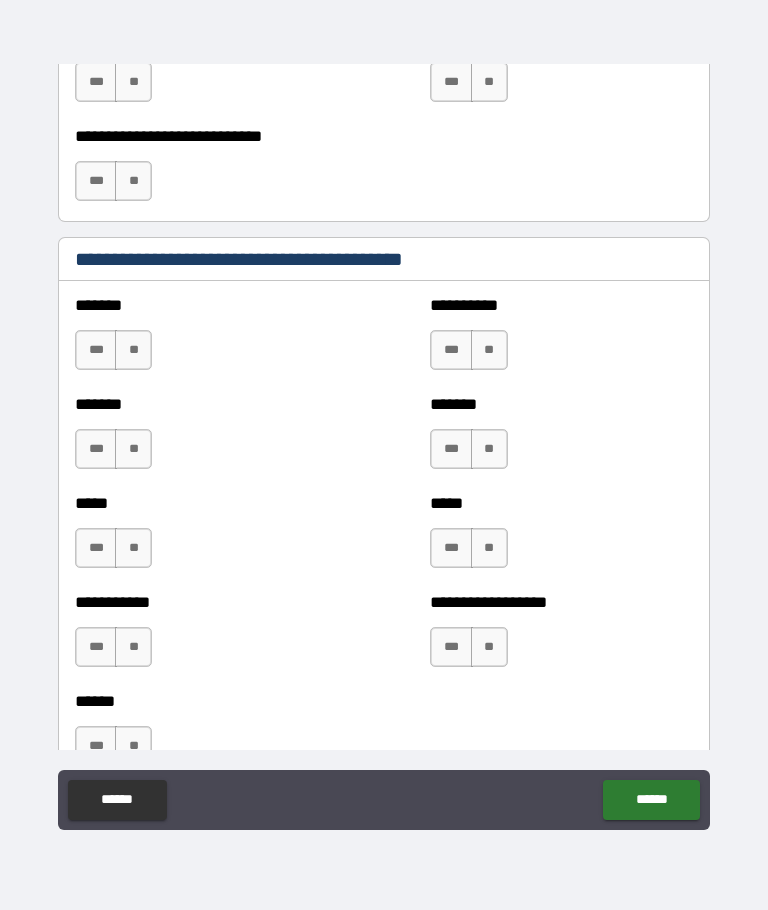 click on "**" at bounding box center [133, 350] 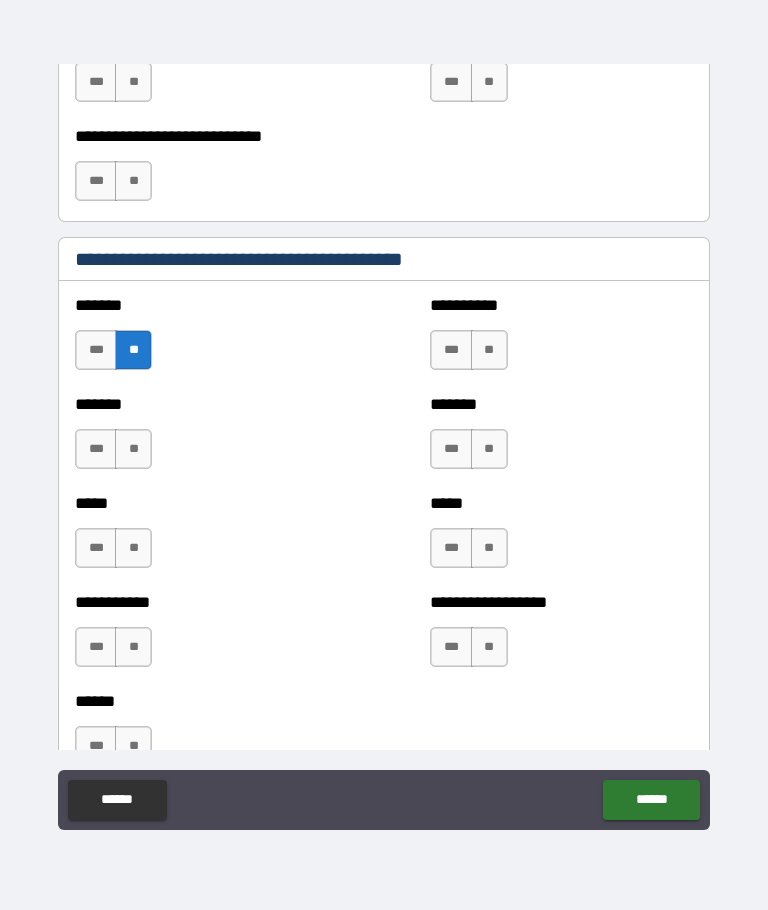 click on "**" at bounding box center [489, 350] 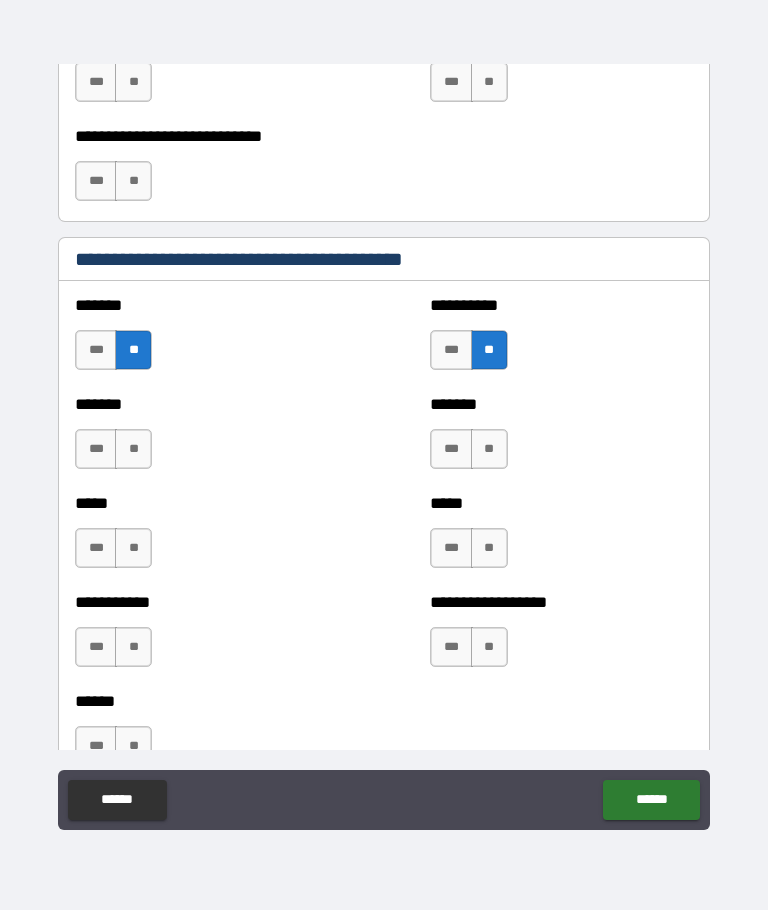 click on "**" at bounding box center (489, 449) 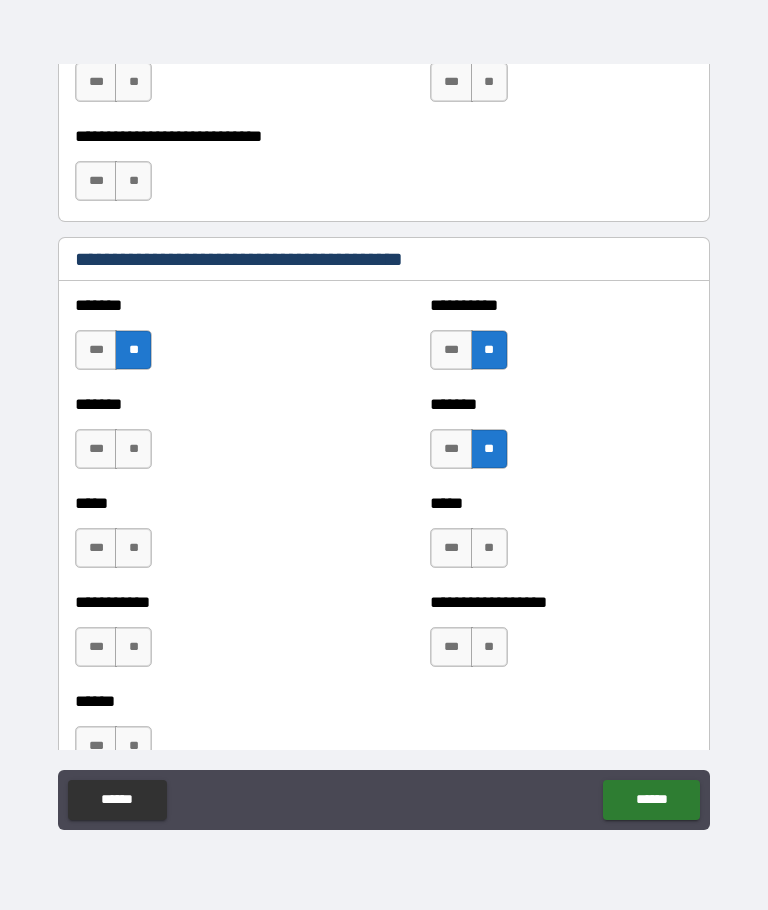 click on "**" at bounding box center (489, 548) 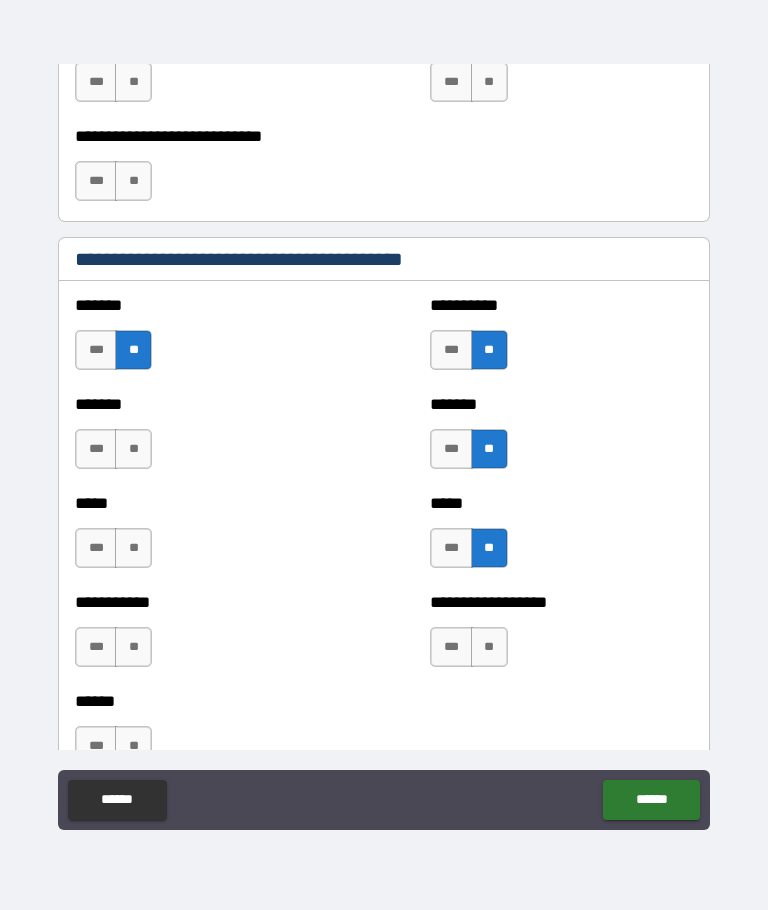 click on "**" at bounding box center (489, 647) 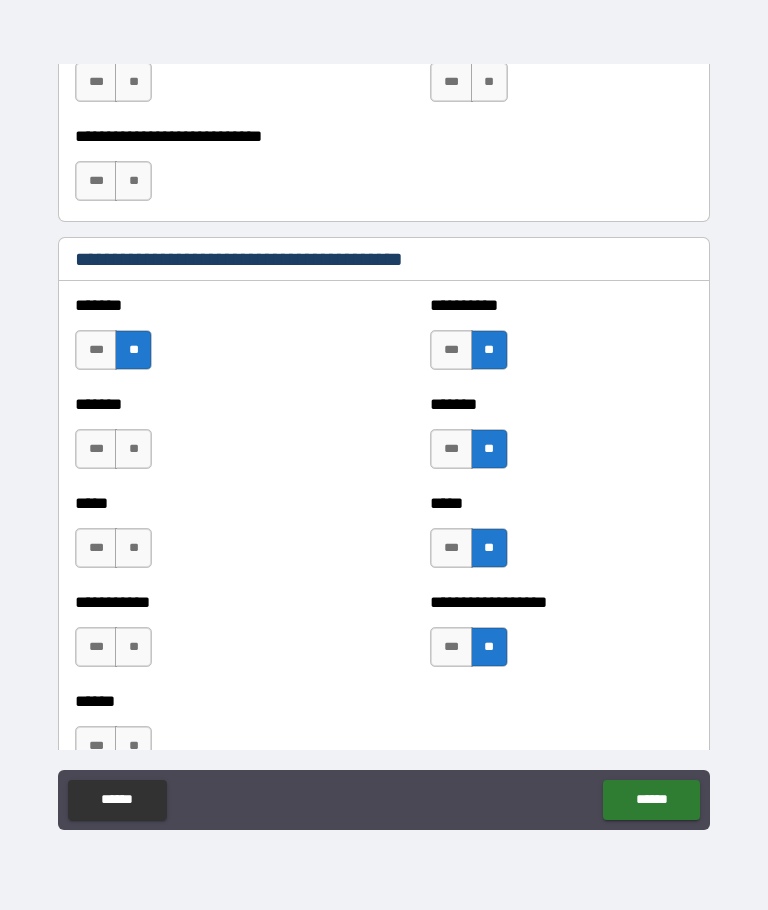 click on "**" at bounding box center [133, 449] 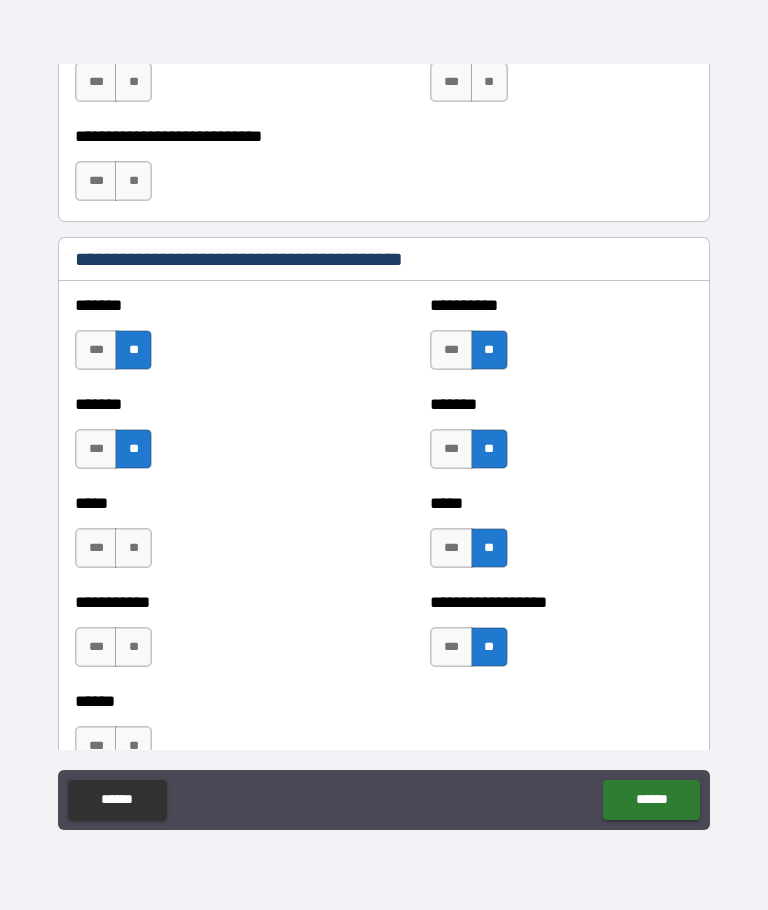 click on "**" at bounding box center (133, 548) 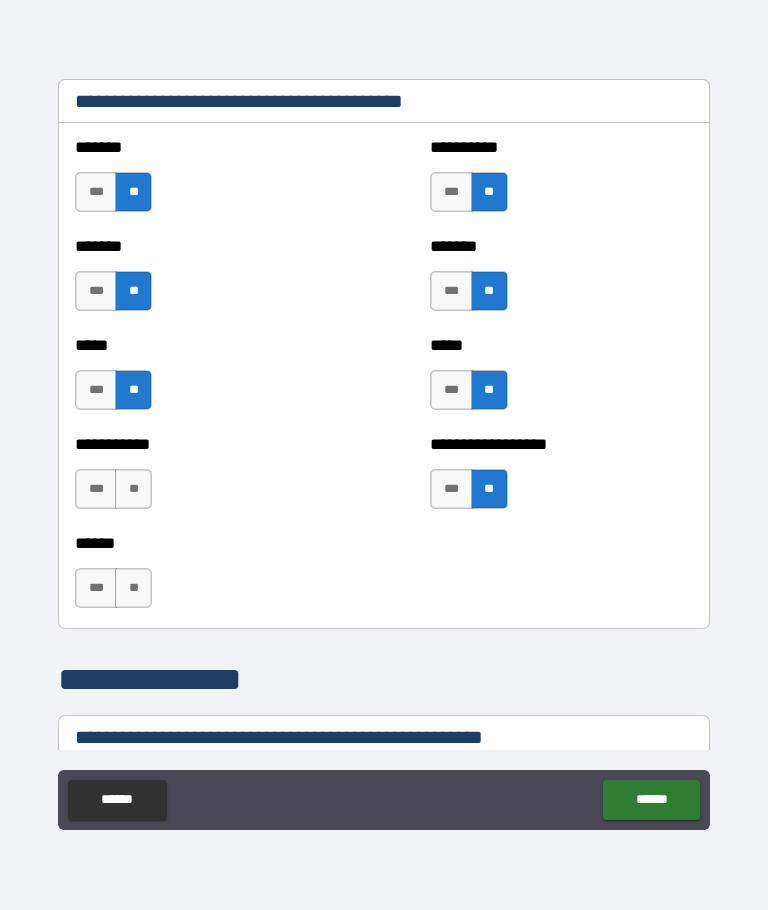 scroll, scrollTop: 1855, scrollLeft: 0, axis: vertical 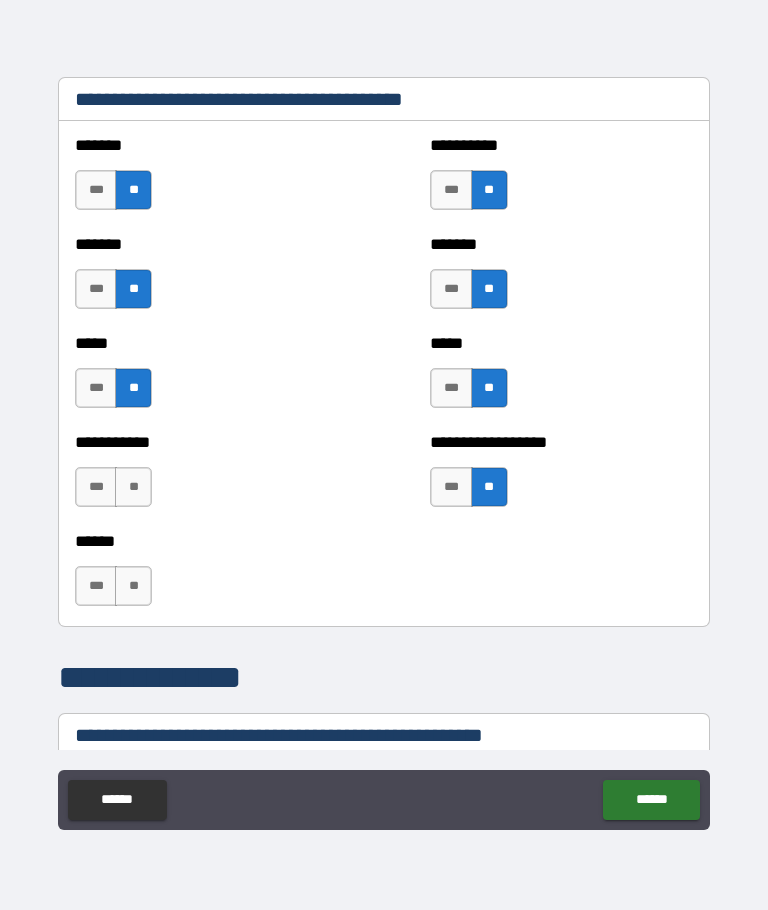 click on "**" at bounding box center [133, 487] 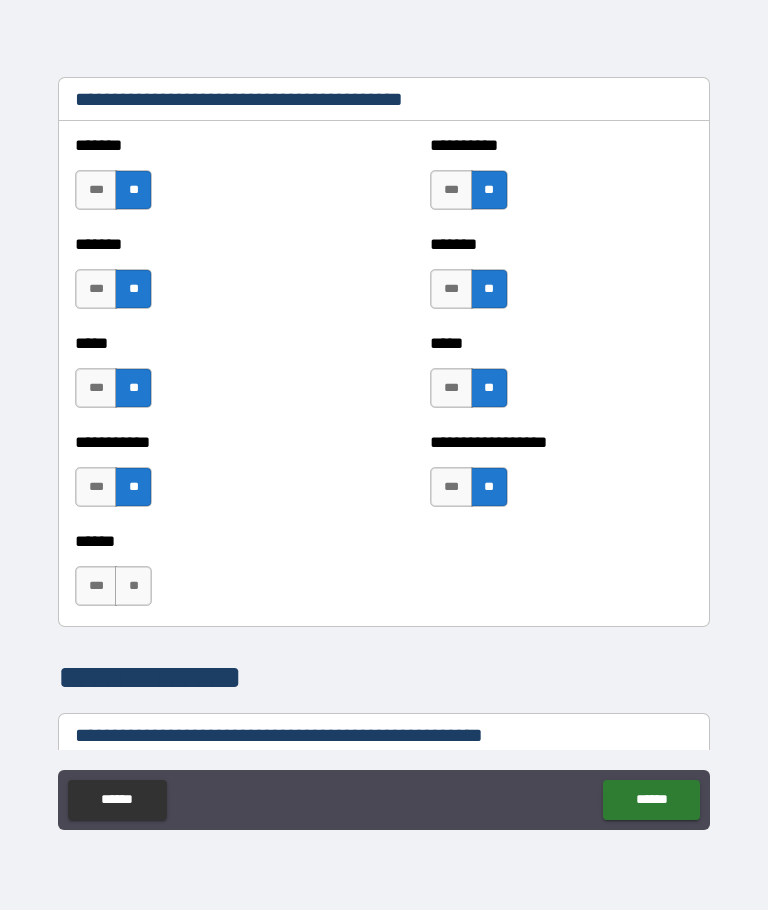 click on "**" at bounding box center [133, 586] 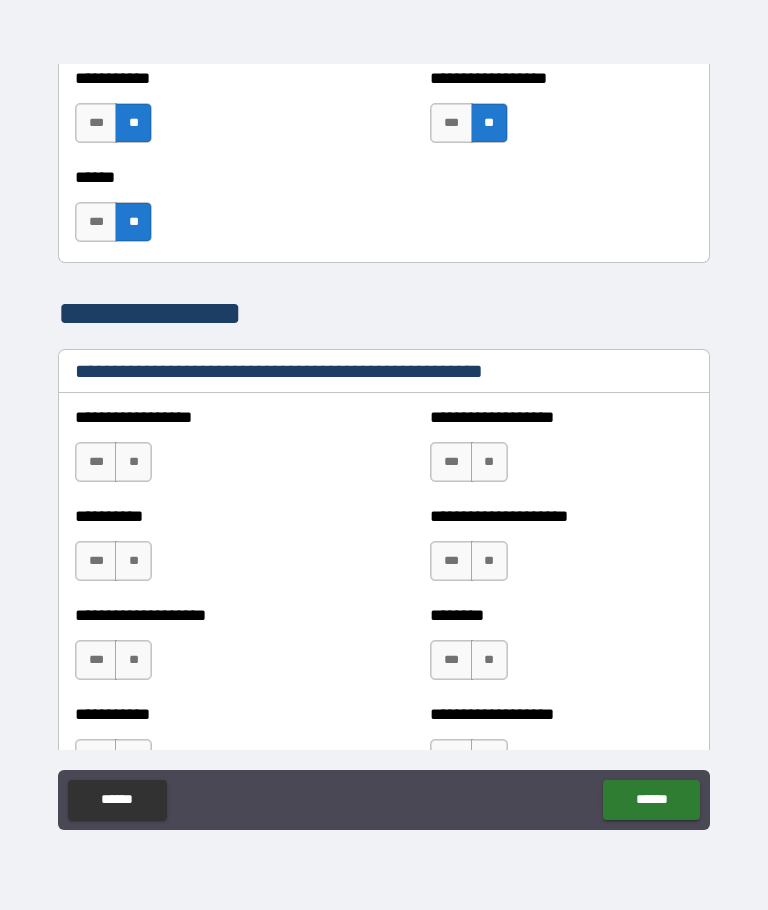 scroll, scrollTop: 2254, scrollLeft: 0, axis: vertical 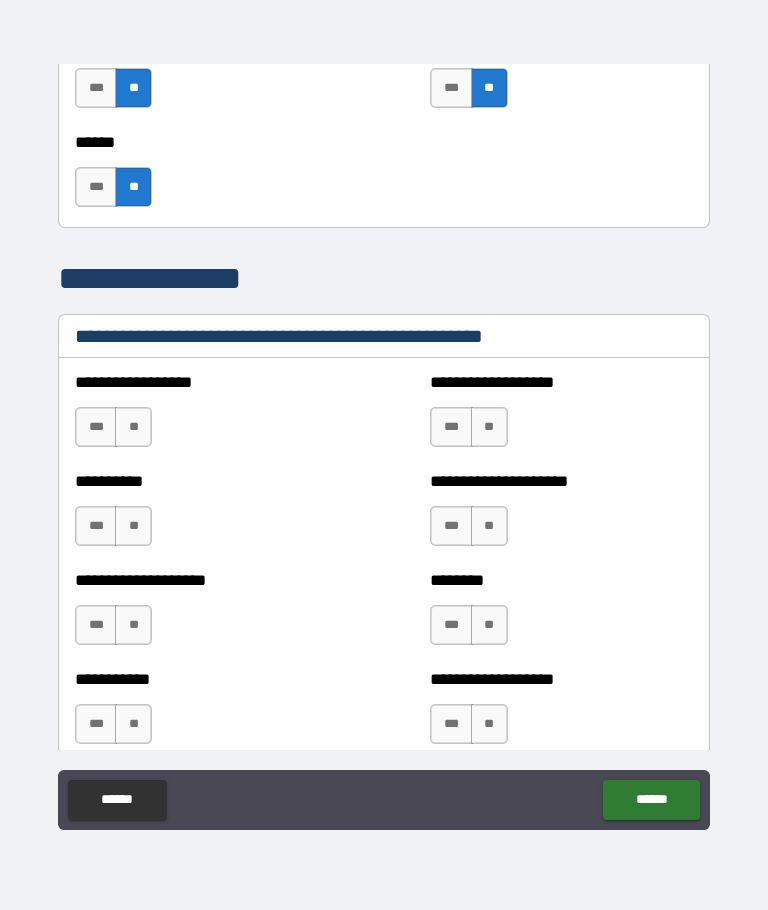 click on "**" at bounding box center [133, 427] 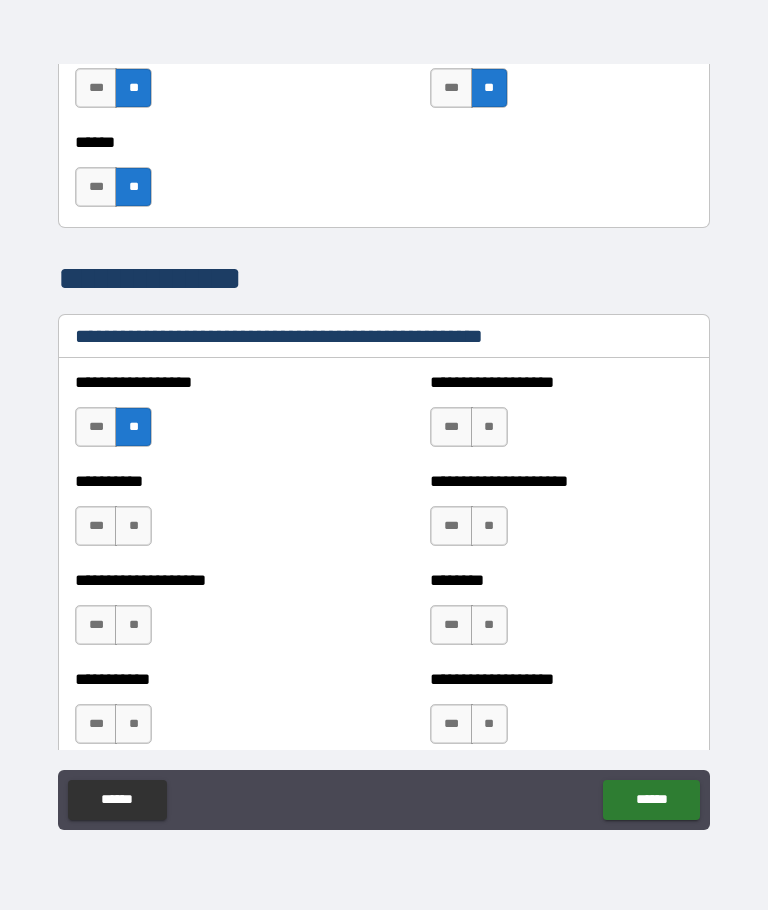 click on "**" at bounding box center [133, 526] 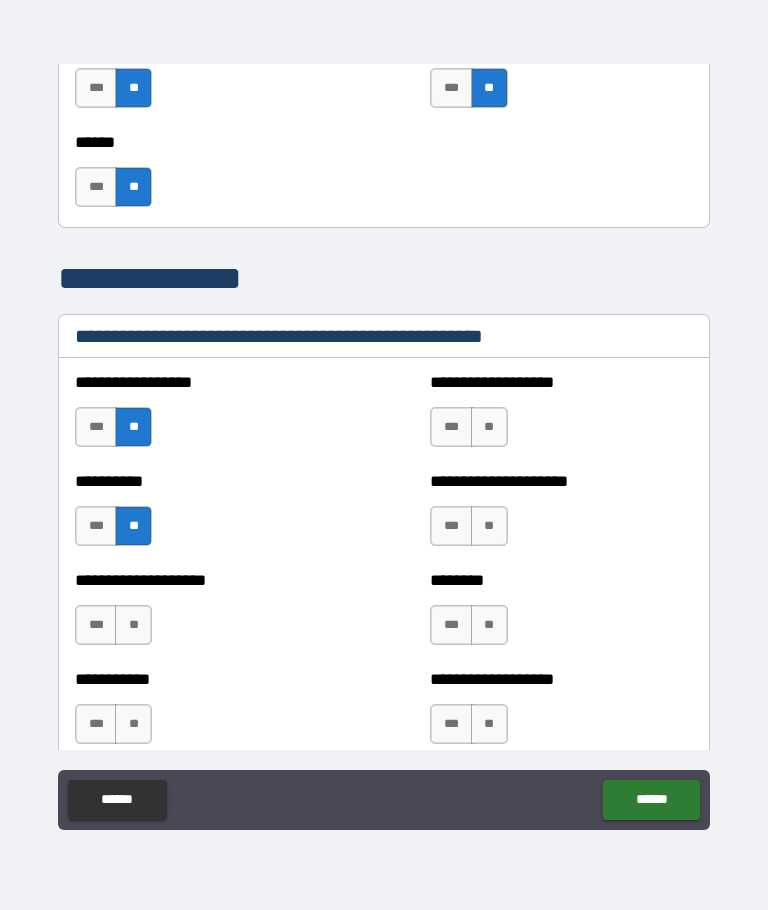 click on "**" at bounding box center [489, 427] 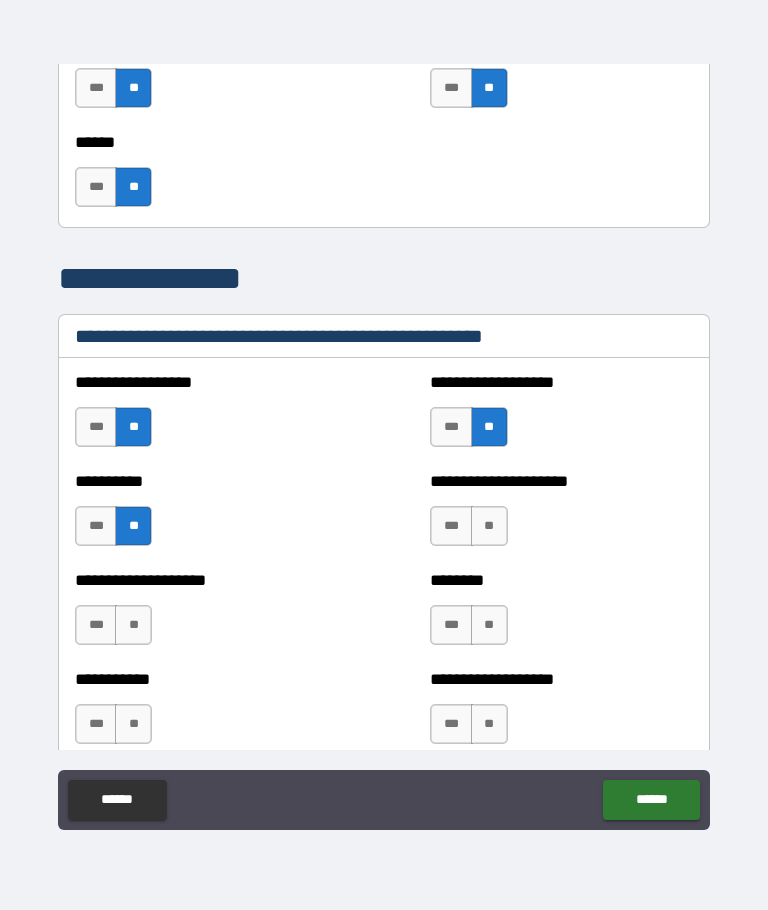 click on "**" at bounding box center [489, 526] 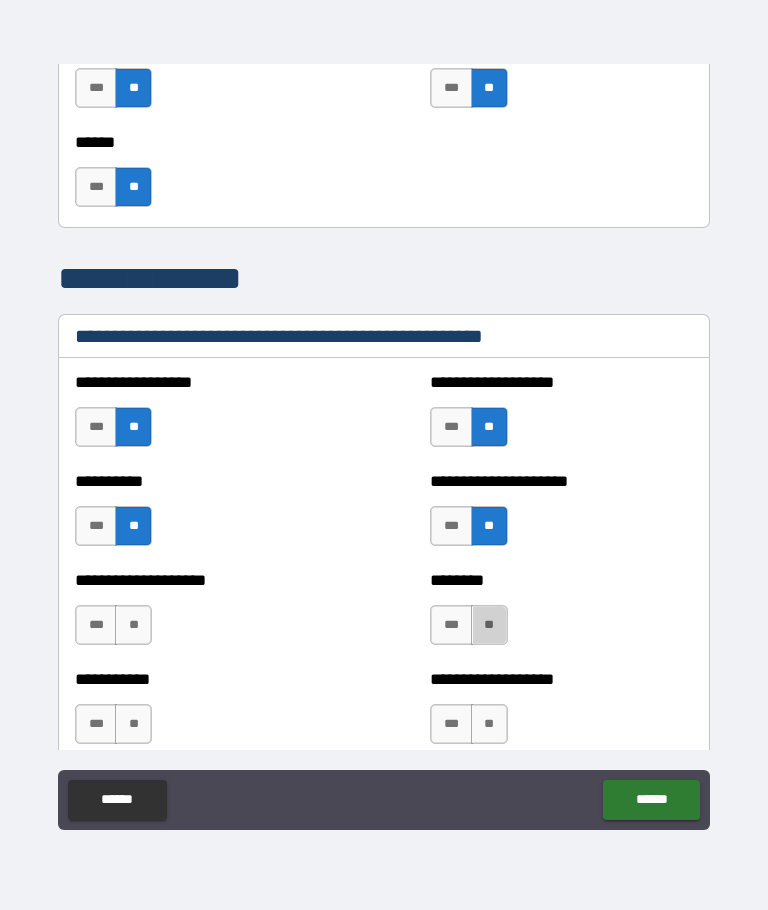 click on "**" at bounding box center (489, 625) 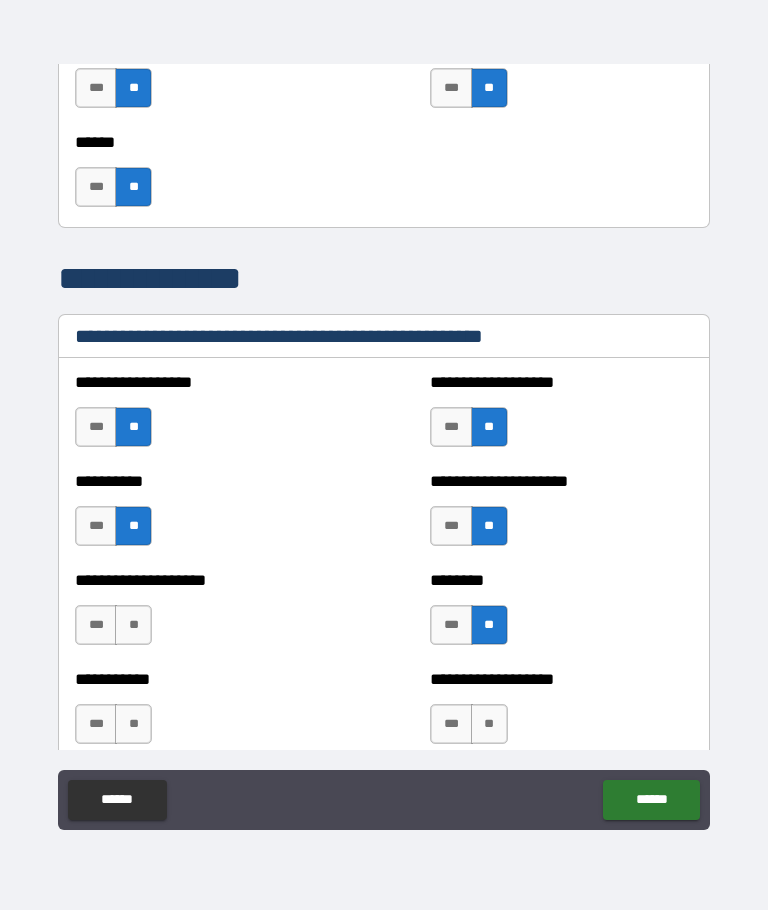 click on "**" at bounding box center (133, 625) 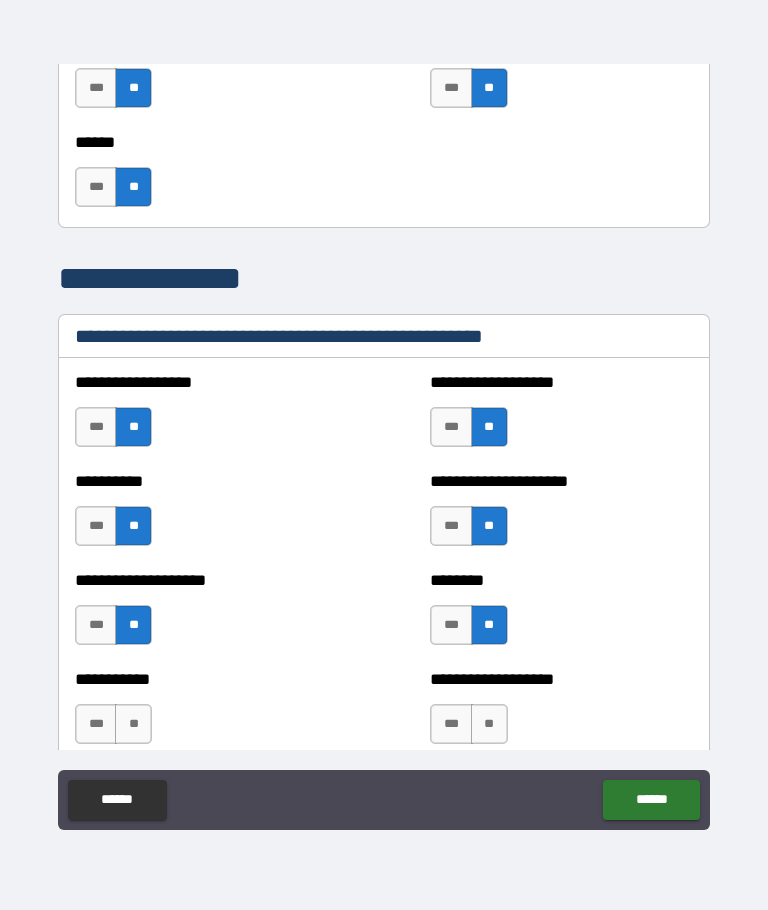 click on "**" at bounding box center (133, 724) 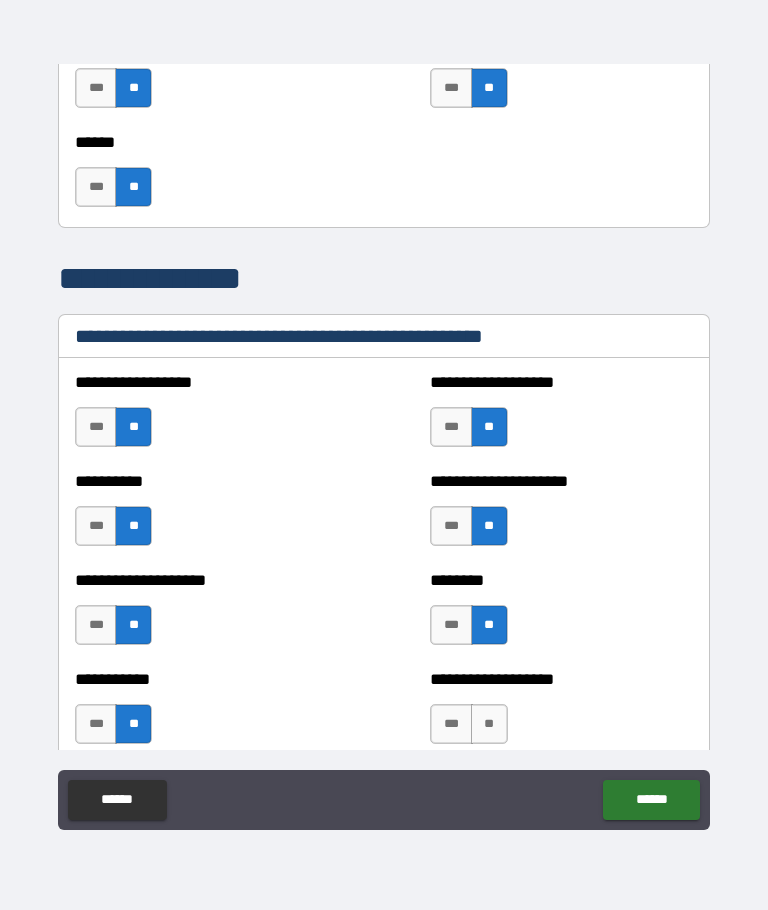 click on "**" at bounding box center [489, 724] 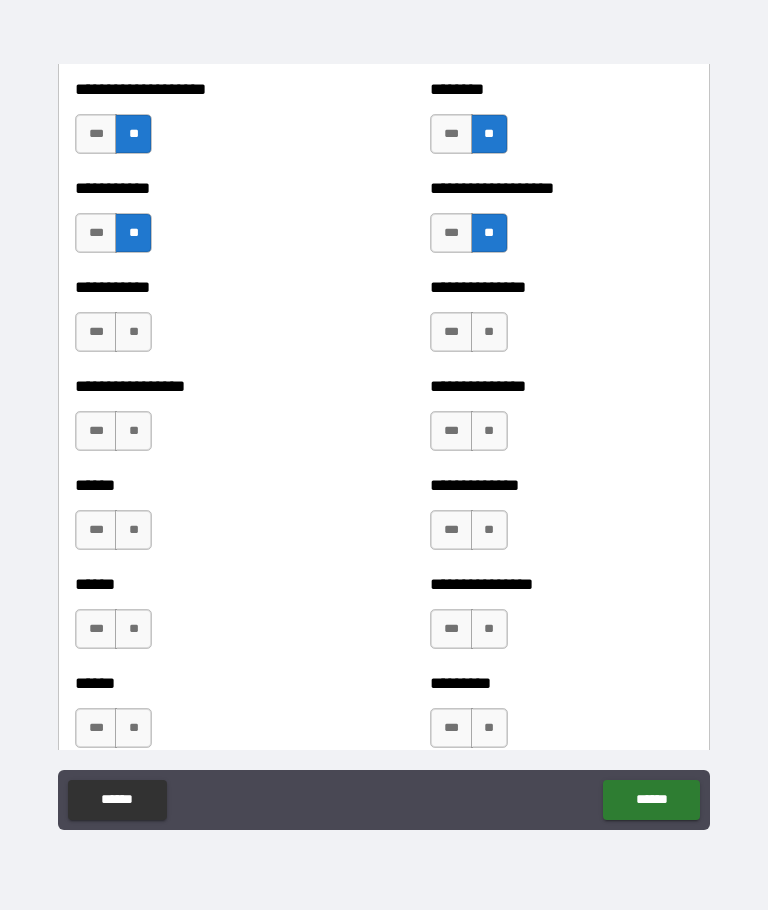 scroll, scrollTop: 2748, scrollLeft: 0, axis: vertical 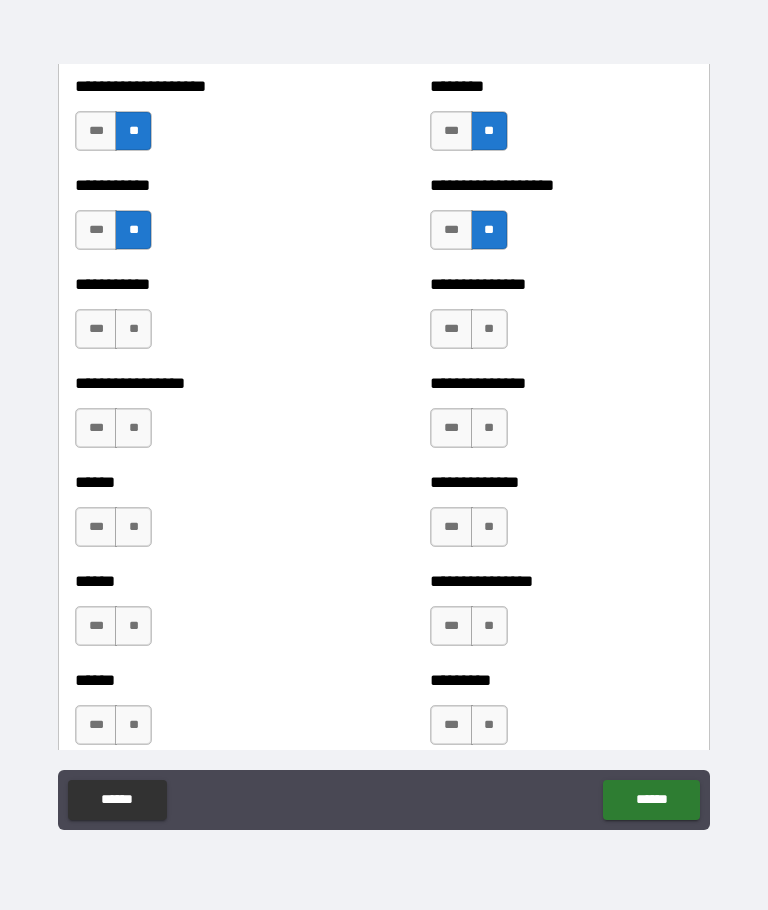 click on "**" at bounding box center [133, 329] 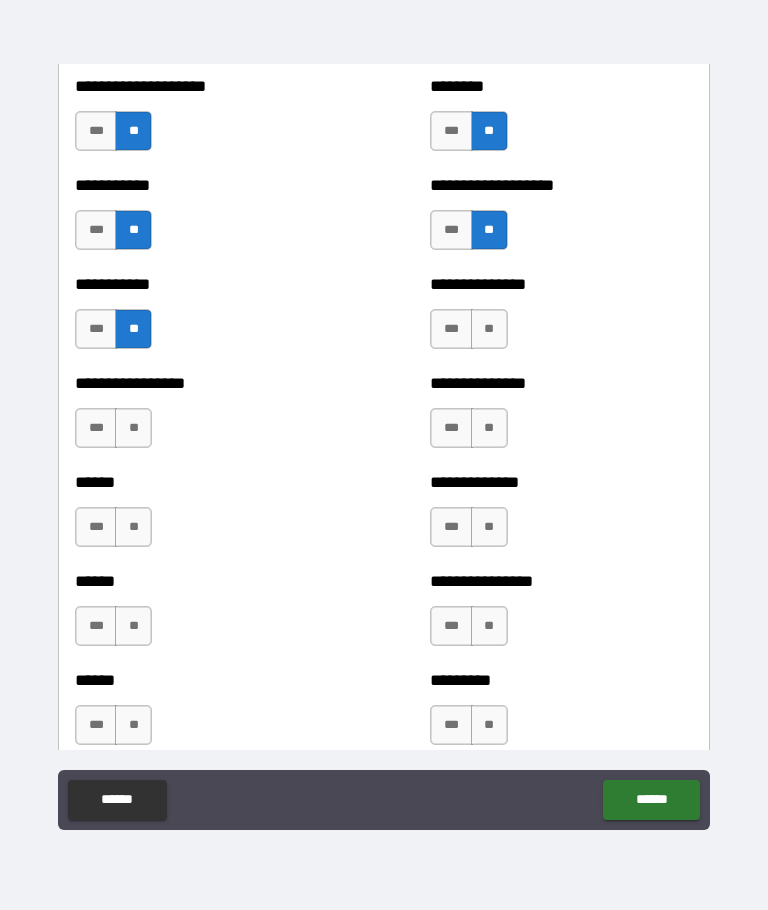 click on "**" at bounding box center (133, 428) 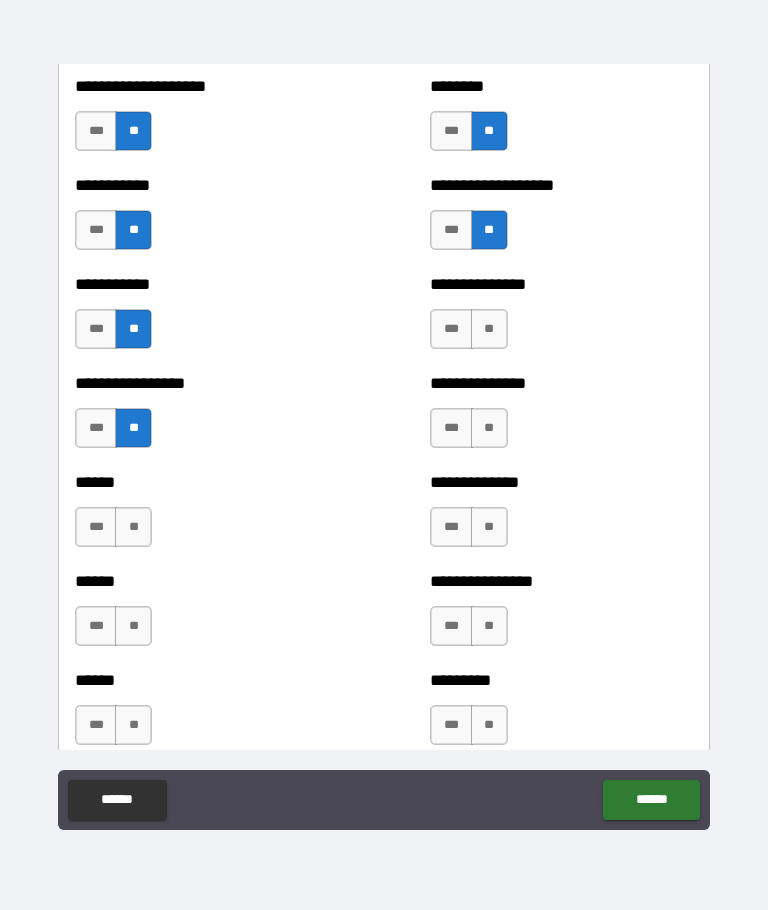 click on "**" at bounding box center (133, 527) 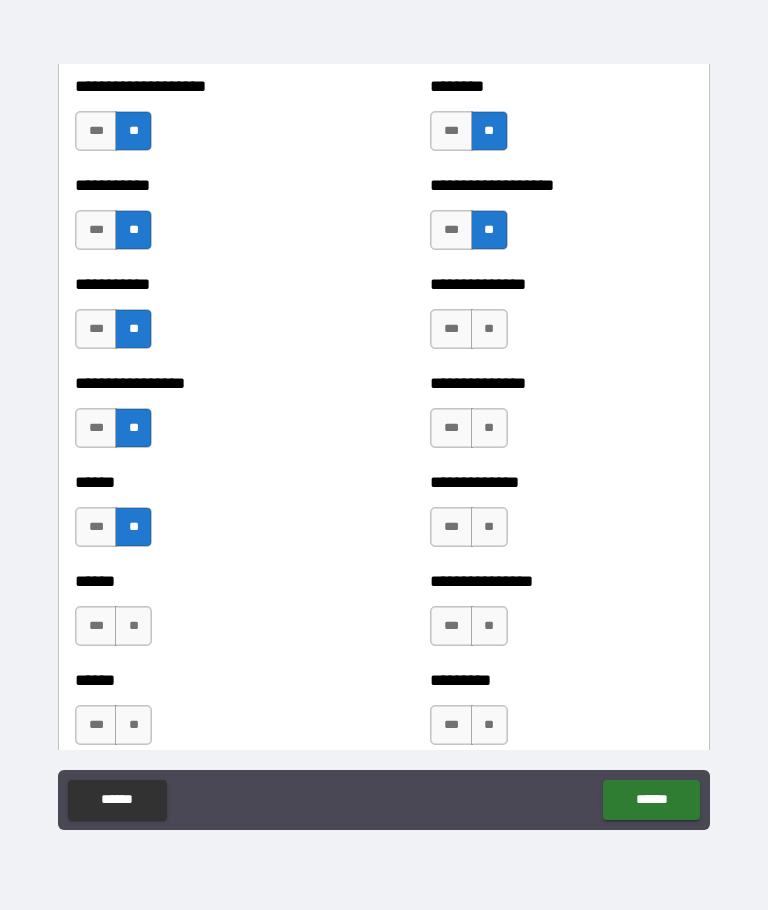 click on "**" at bounding box center (133, 626) 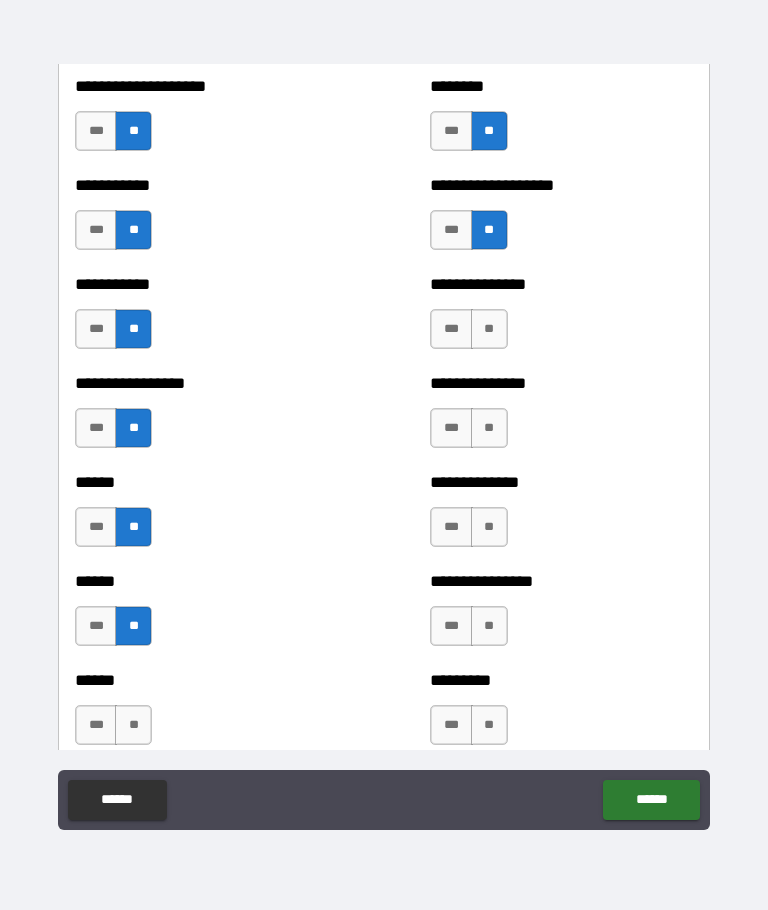 click on "**" at bounding box center (133, 725) 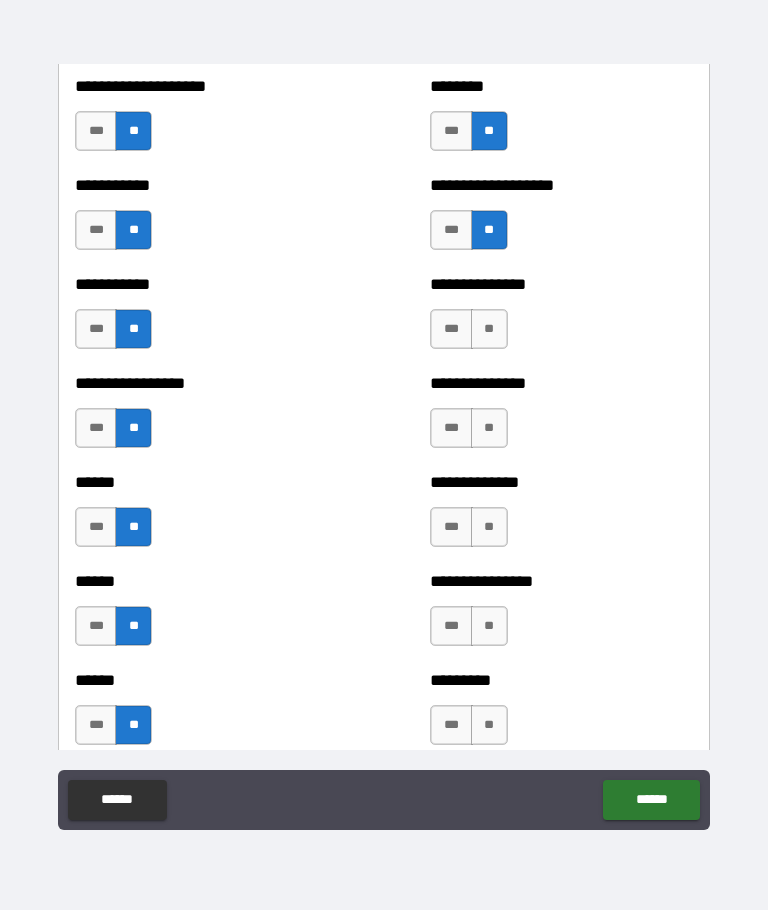 click on "**" at bounding box center (489, 329) 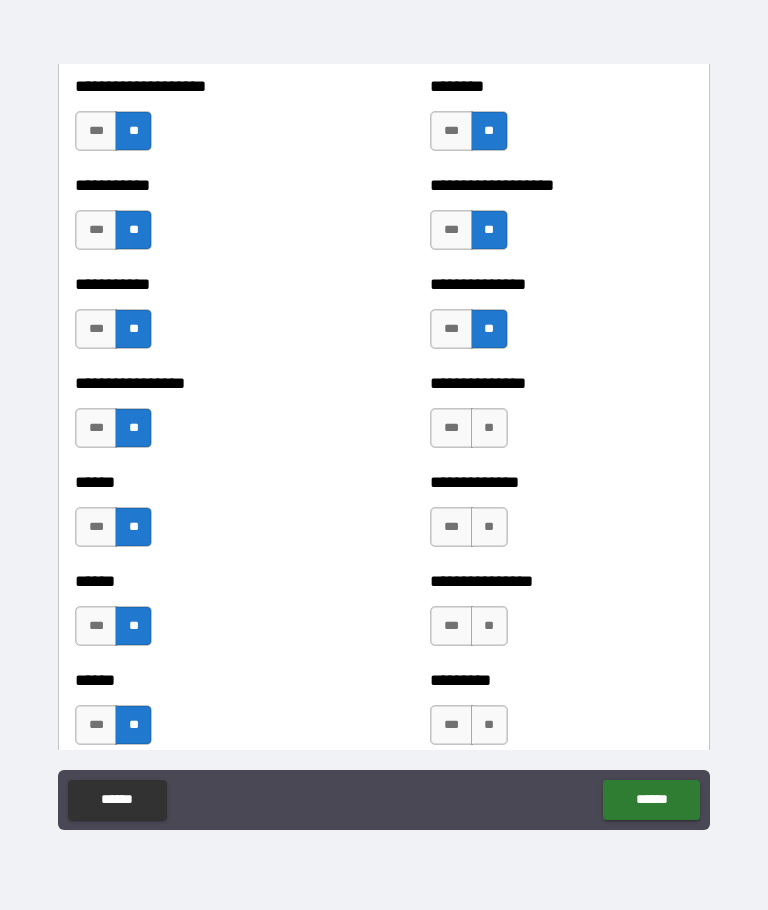 click on "**" at bounding box center (489, 428) 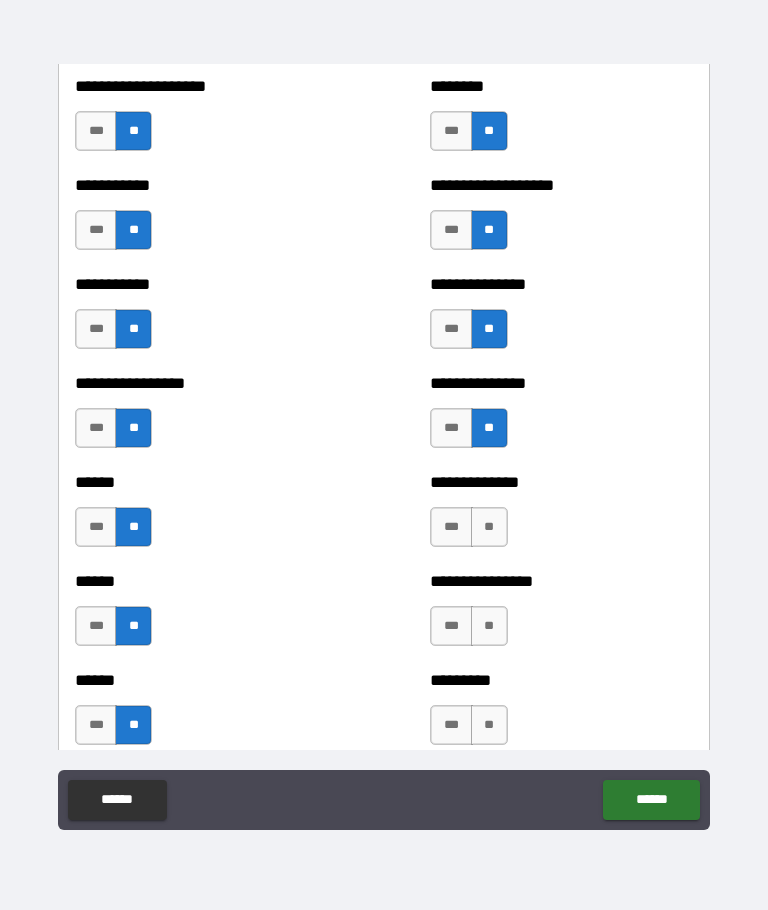 click on "**" at bounding box center (489, 527) 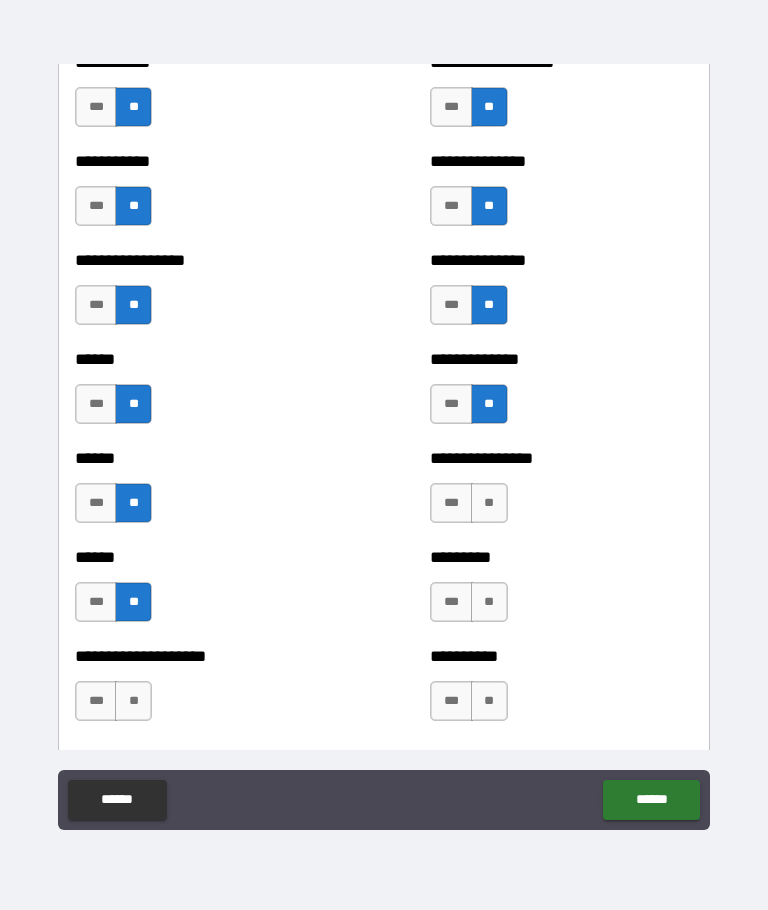 scroll, scrollTop: 3069, scrollLeft: 0, axis: vertical 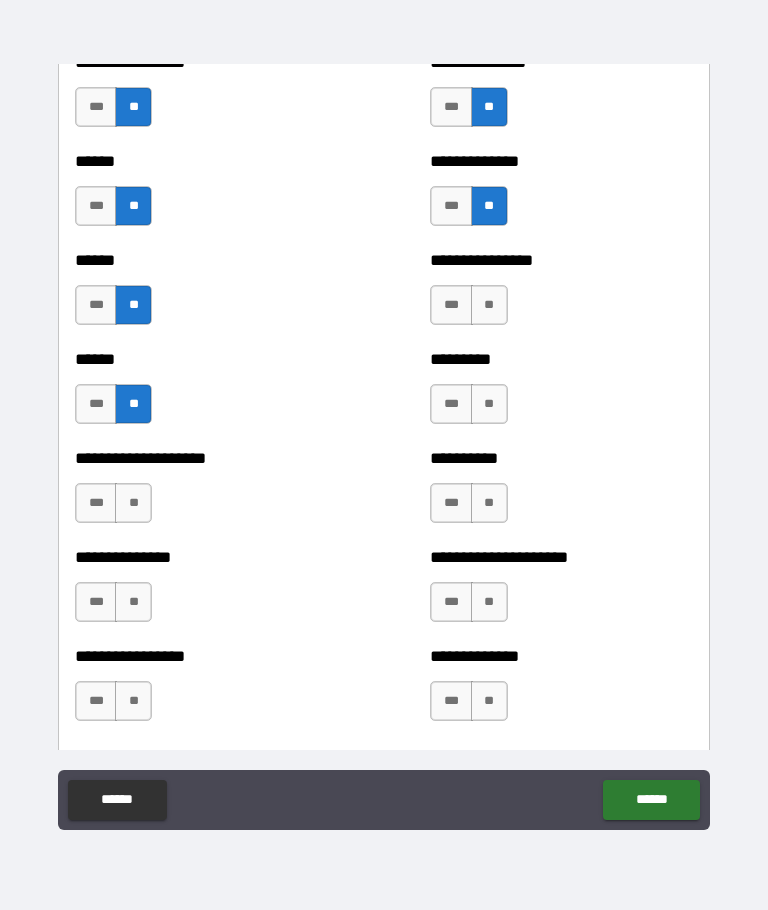 click on "**" at bounding box center [489, 305] 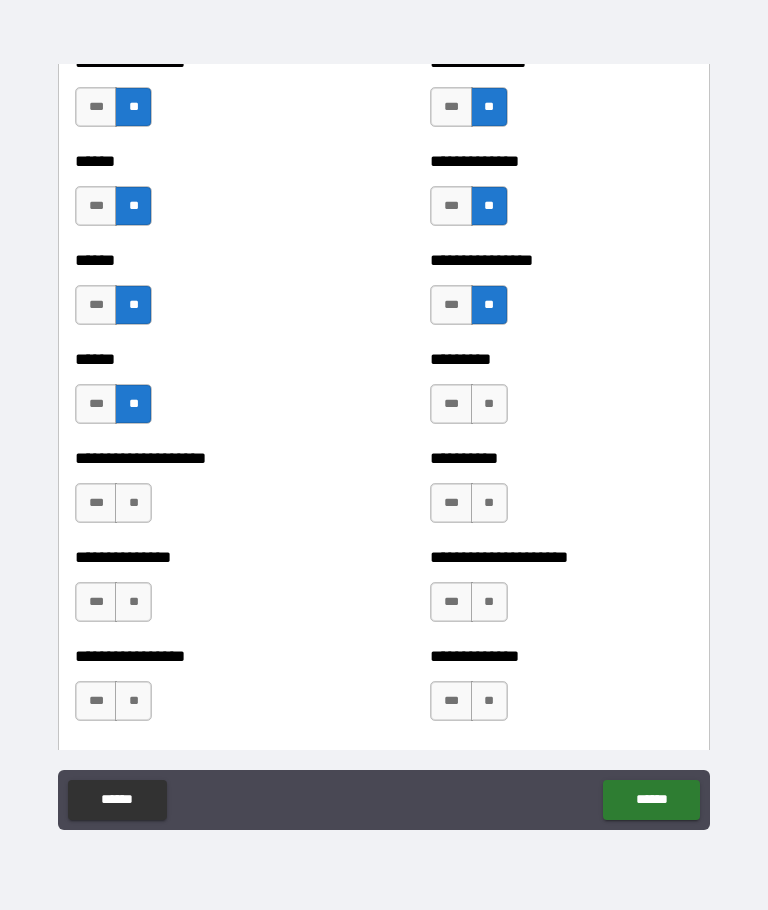 click on "**" at bounding box center (489, 404) 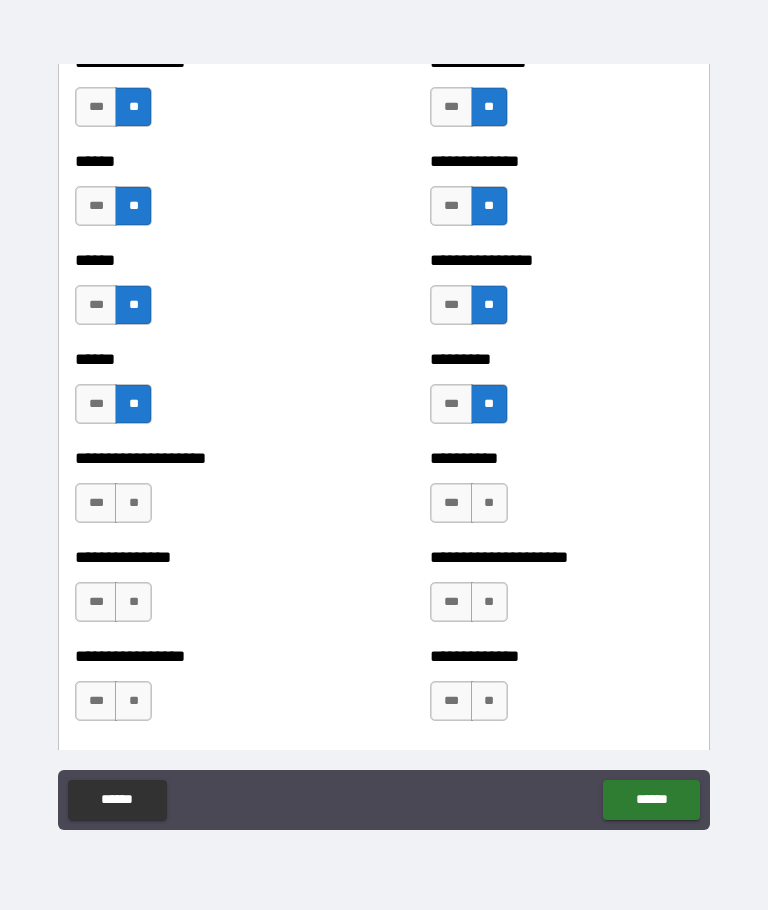 click on "**" at bounding box center (489, 503) 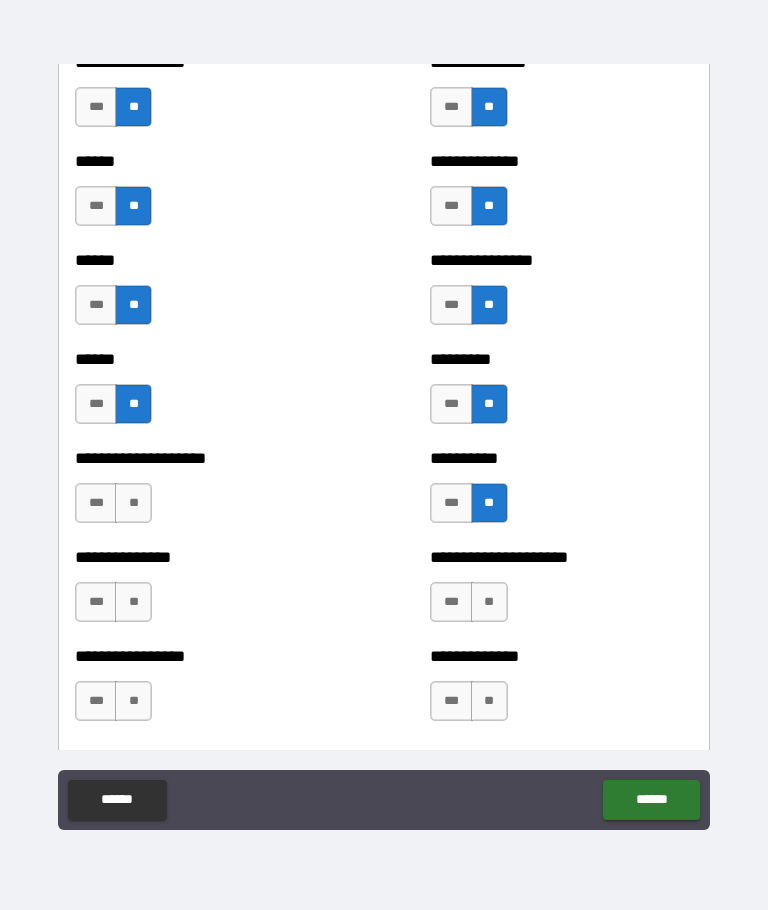 click on "**" at bounding box center [489, 602] 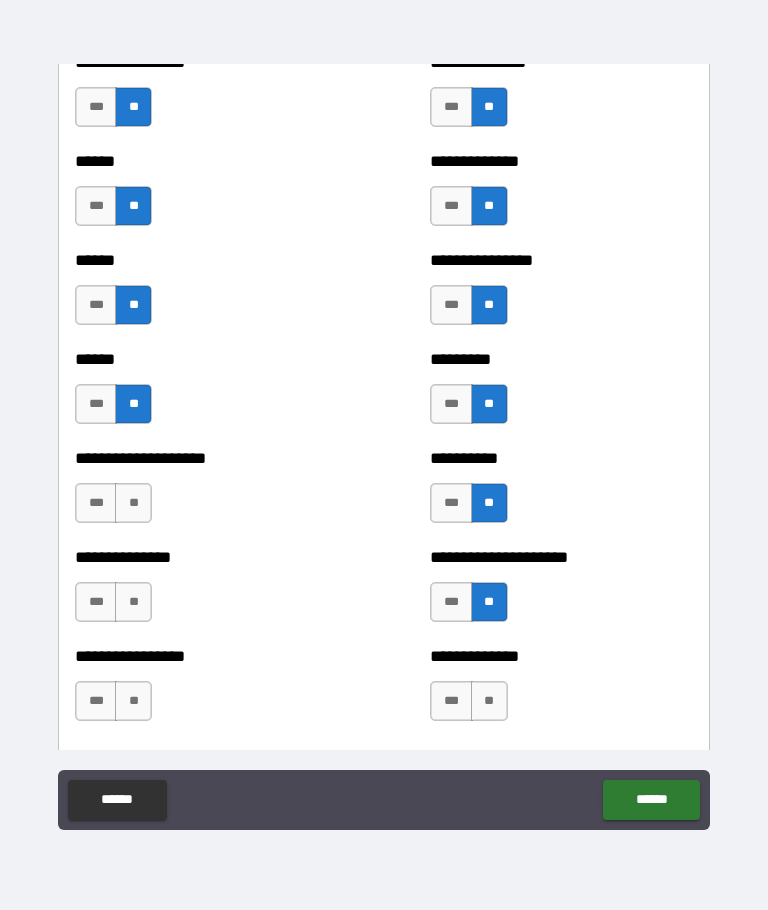 click on "**" at bounding box center [133, 503] 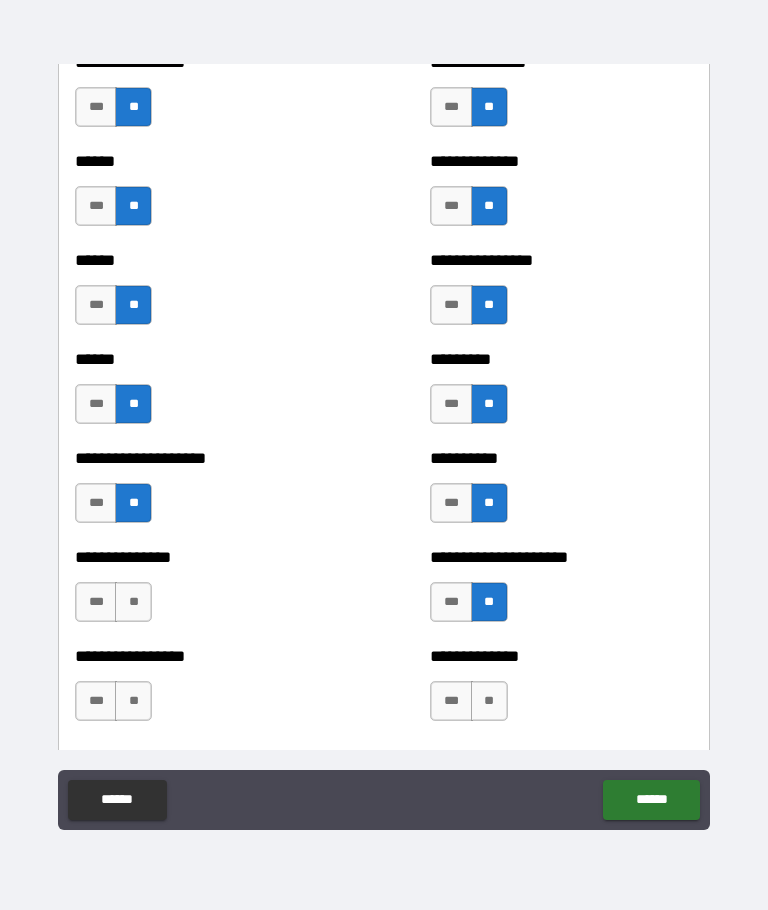 click on "**" at bounding box center [133, 602] 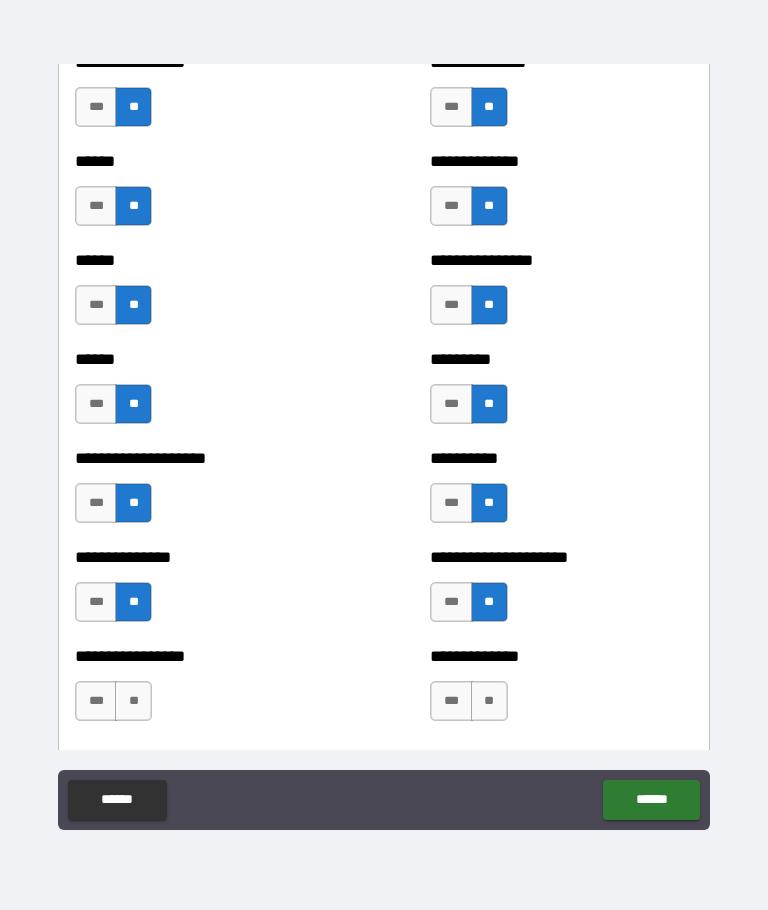 click on "**" at bounding box center [133, 701] 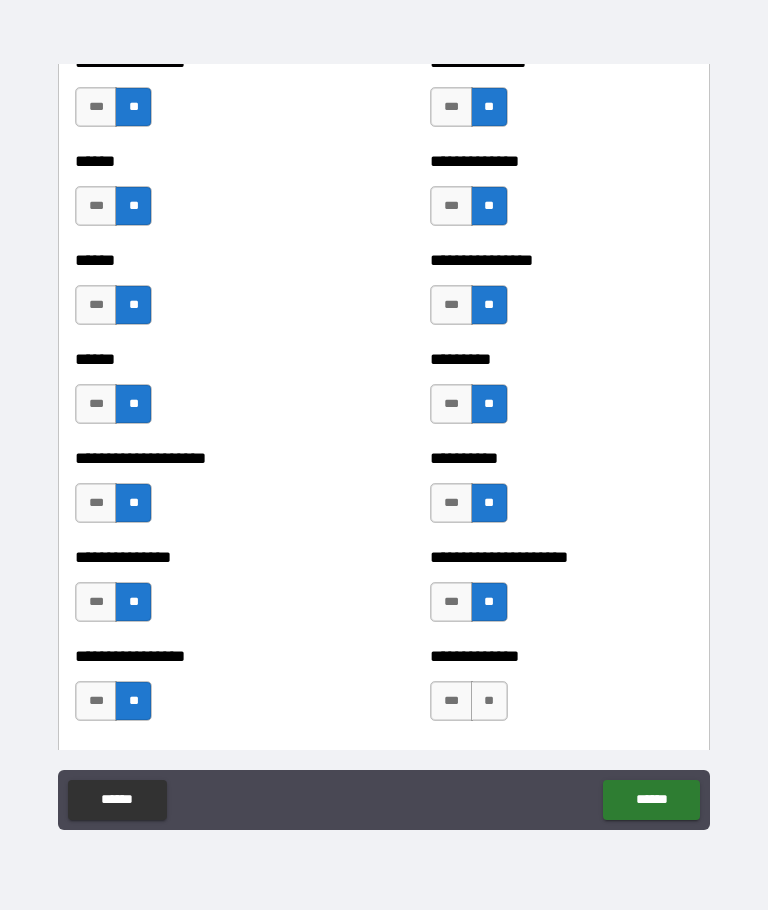 click on "**" at bounding box center [489, 701] 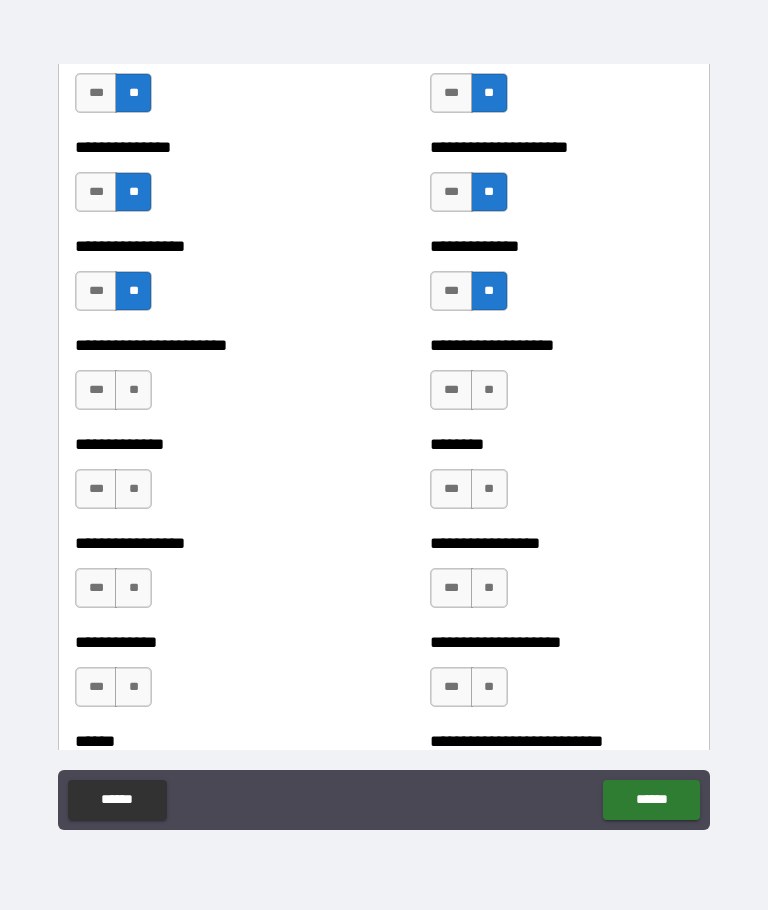 scroll, scrollTop: 3504, scrollLeft: 0, axis: vertical 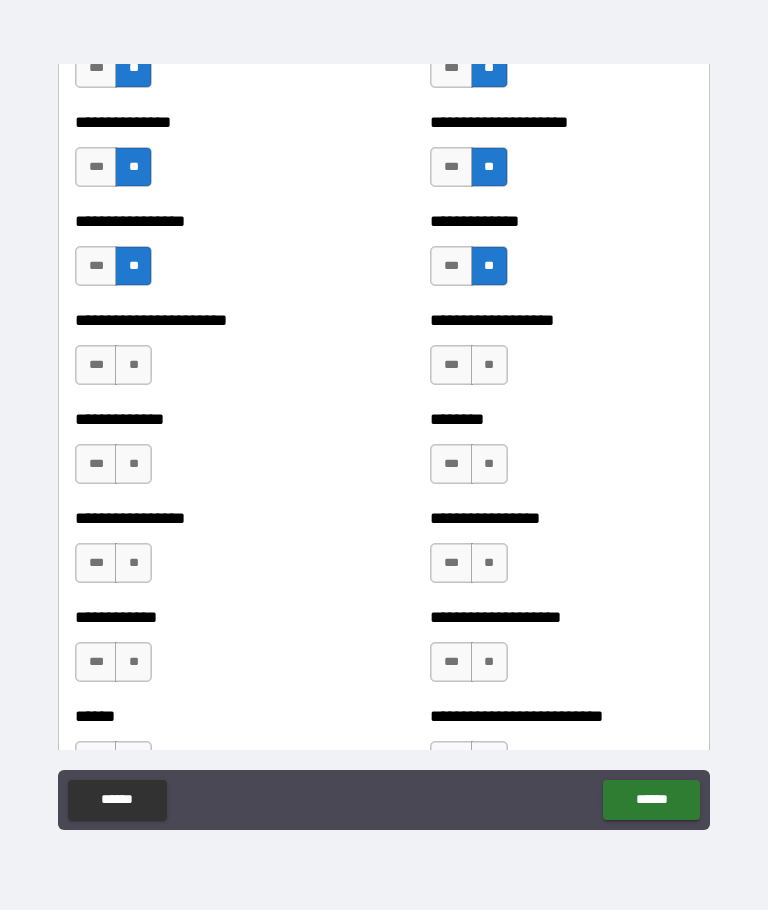 click on "**" at bounding box center (133, 365) 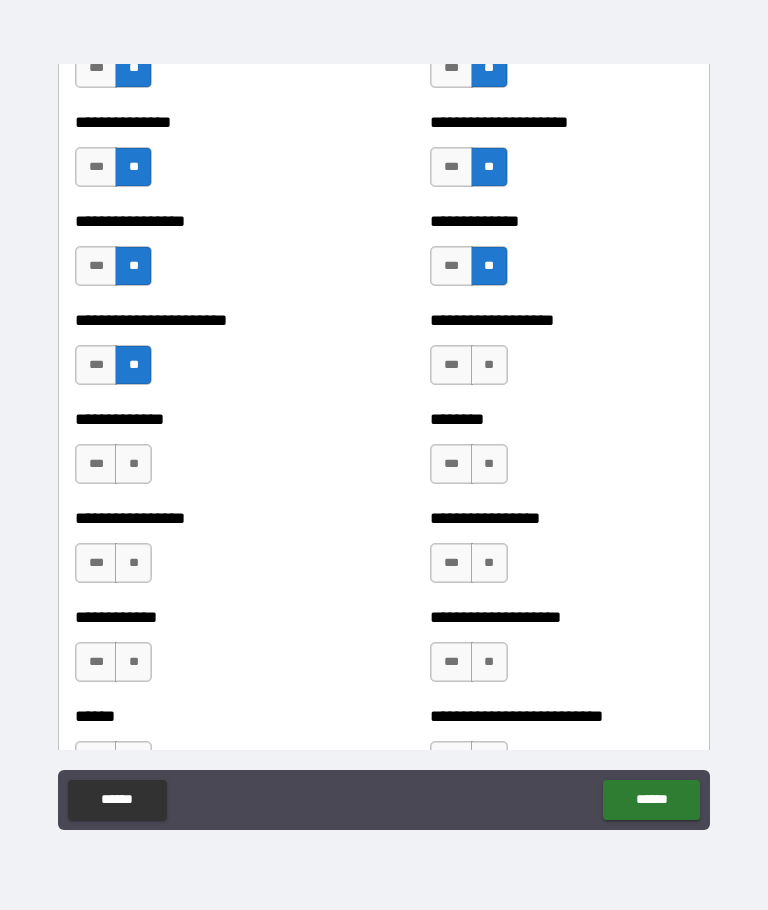 click on "**" at bounding box center [133, 464] 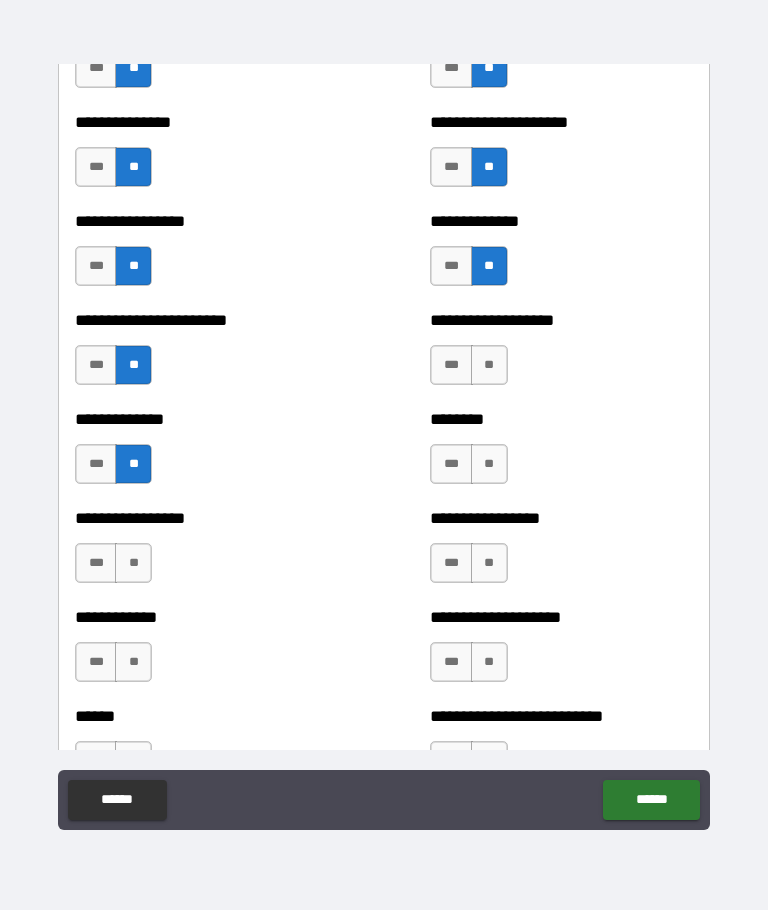 click on "**" at bounding box center [133, 563] 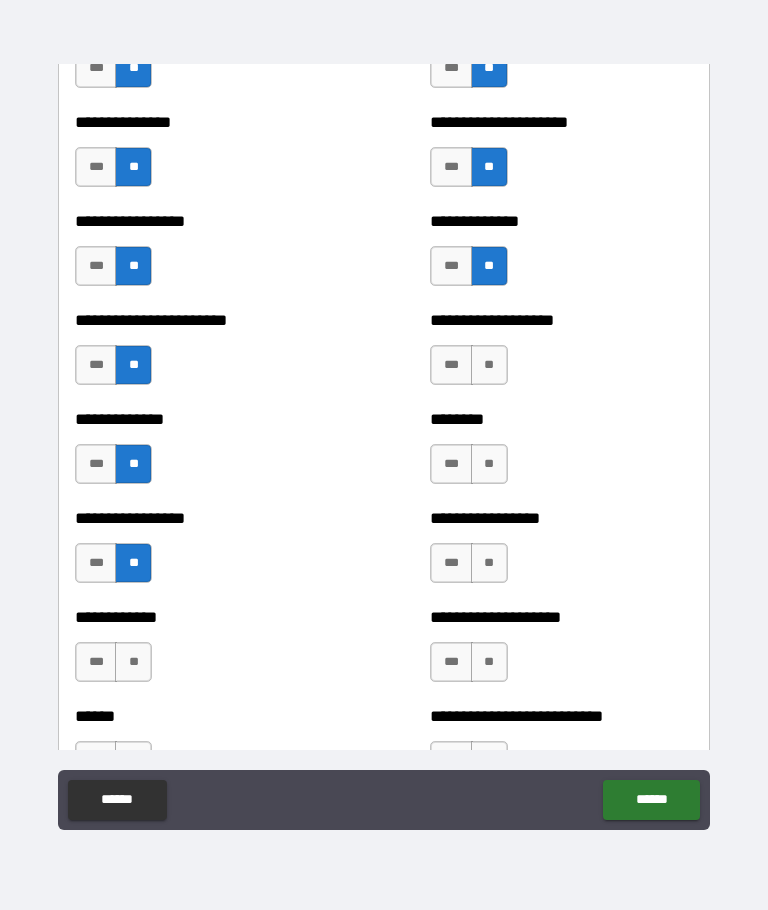 click on "**" at bounding box center [133, 662] 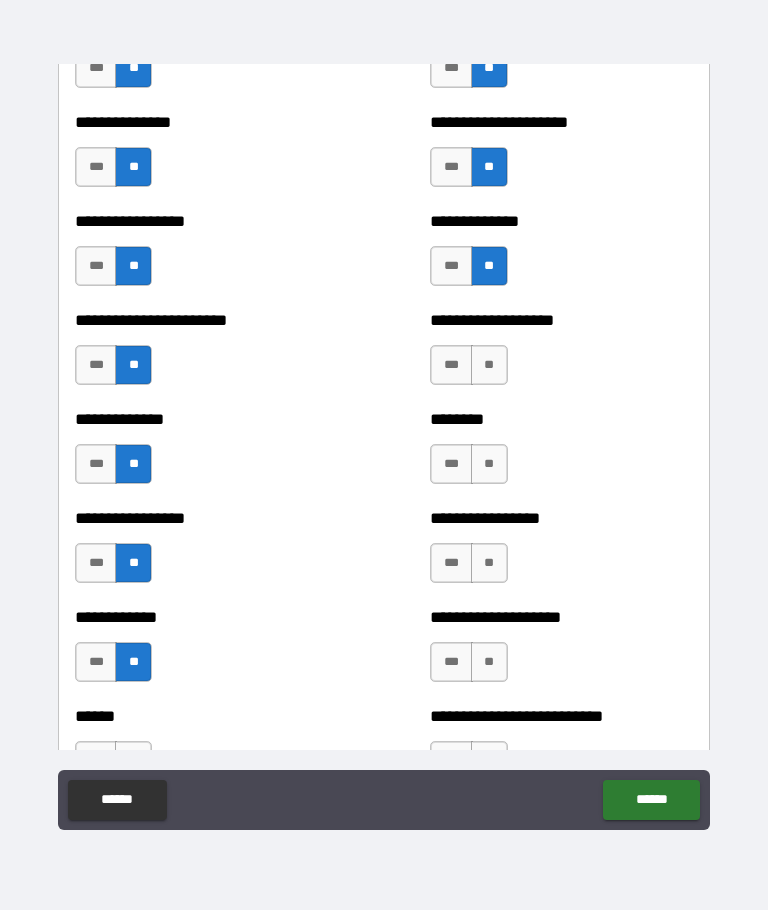 click on "**" at bounding box center [489, 365] 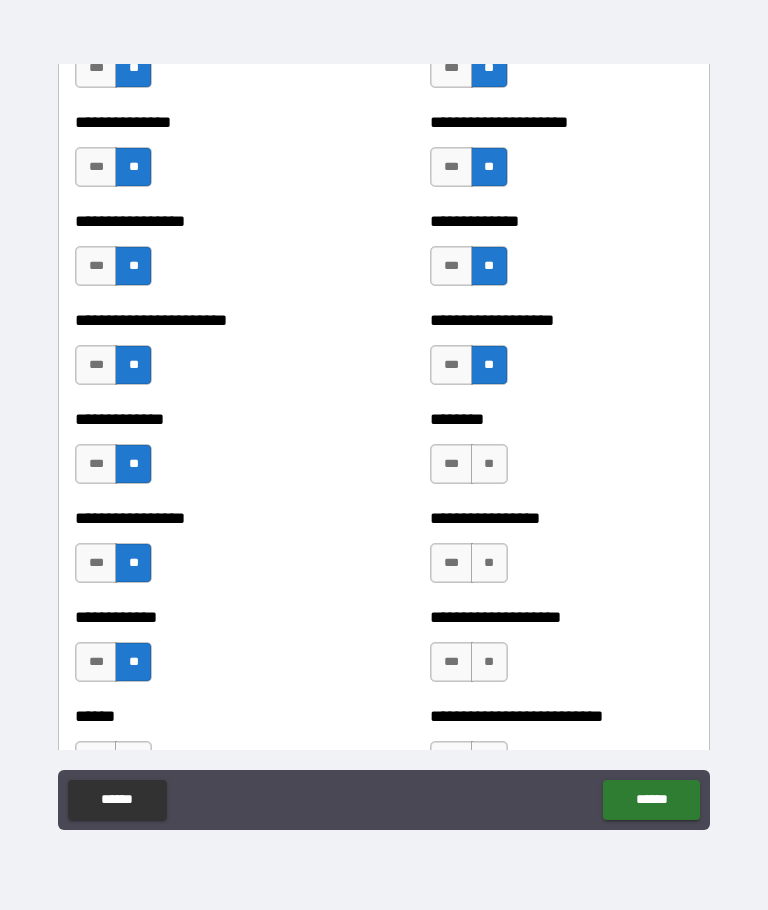 click on "**" at bounding box center [489, 464] 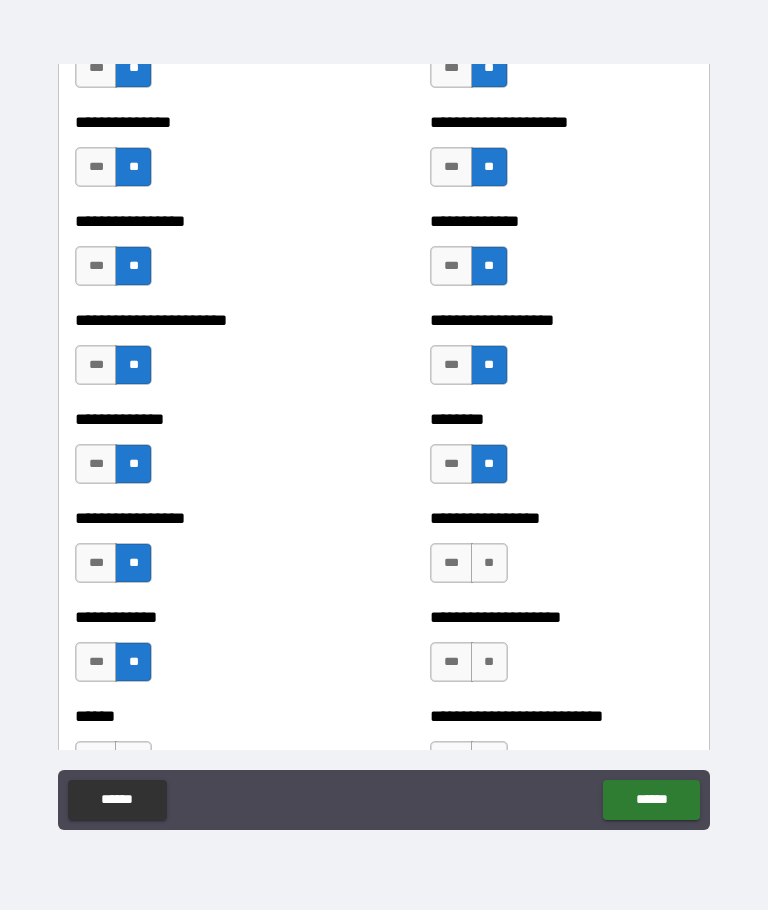 click on "**" at bounding box center (489, 563) 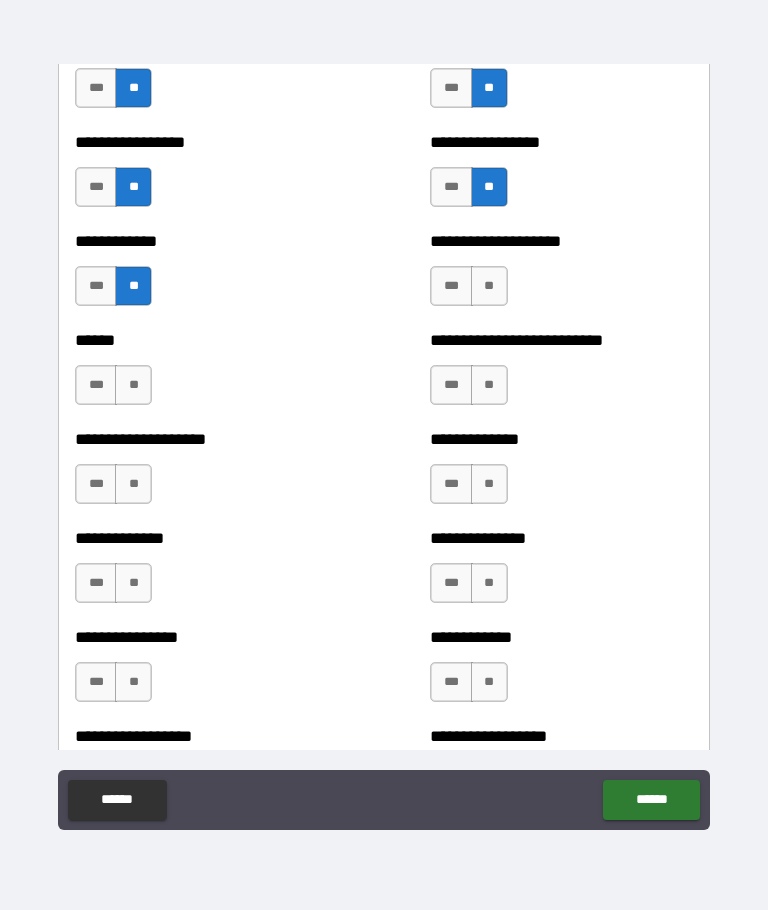 scroll, scrollTop: 3884, scrollLeft: 0, axis: vertical 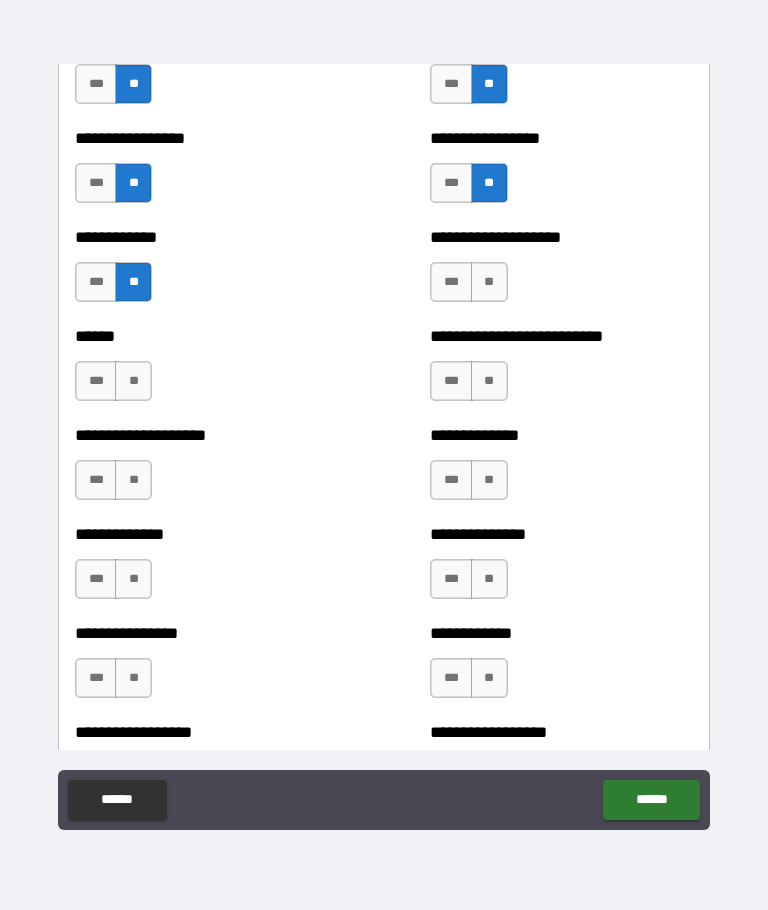 click on "**" at bounding box center [489, 282] 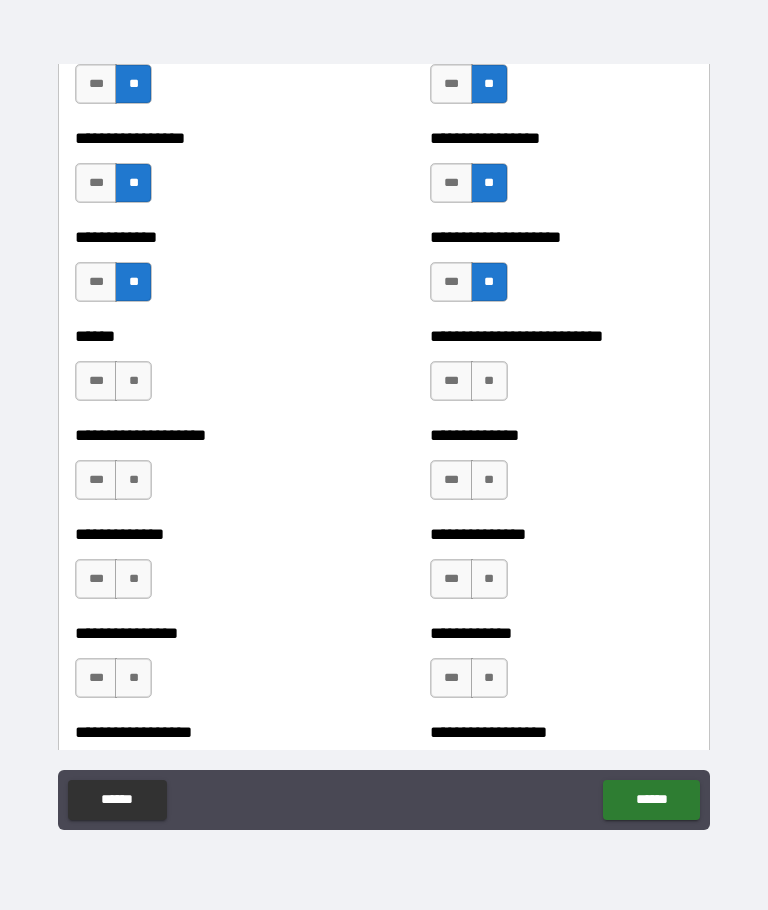 click on "**" at bounding box center [489, 381] 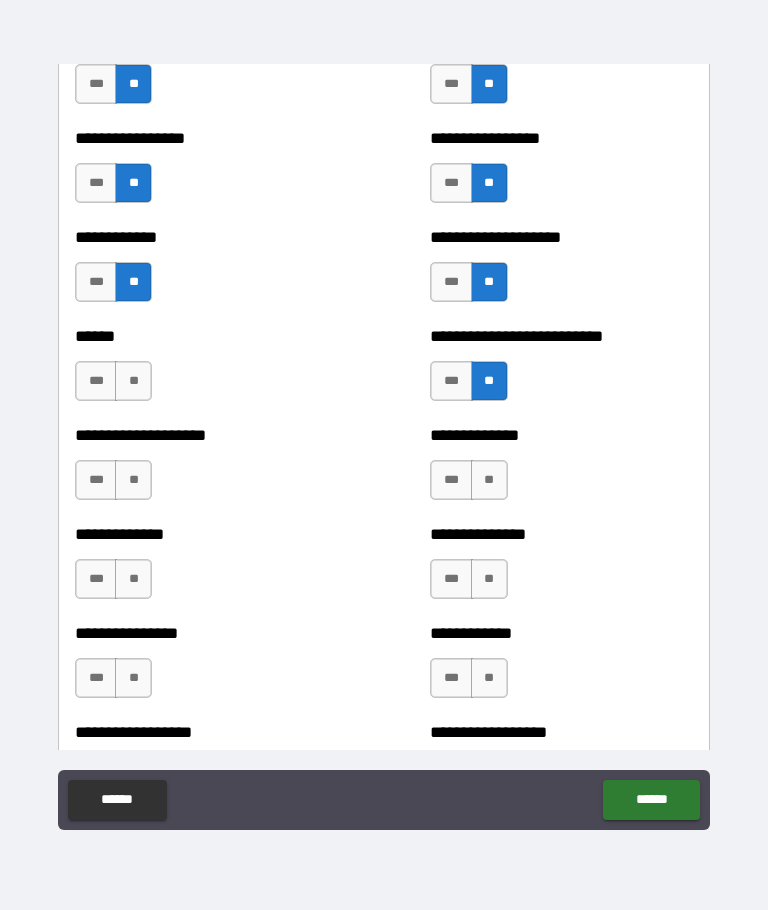 click on "**" at bounding box center (489, 480) 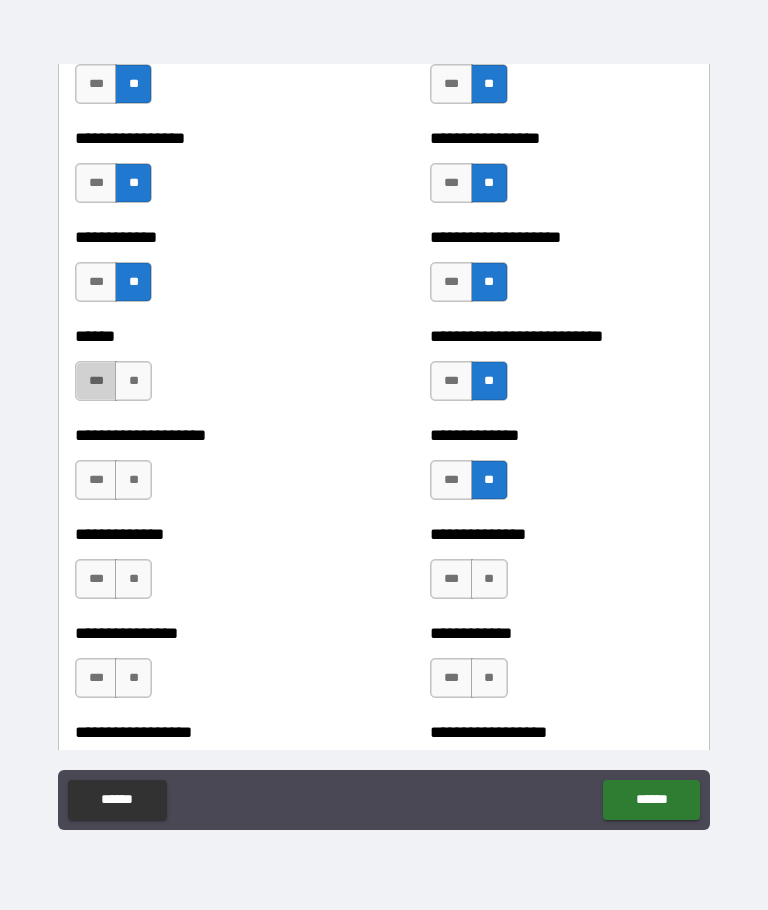 click on "***" at bounding box center (96, 381) 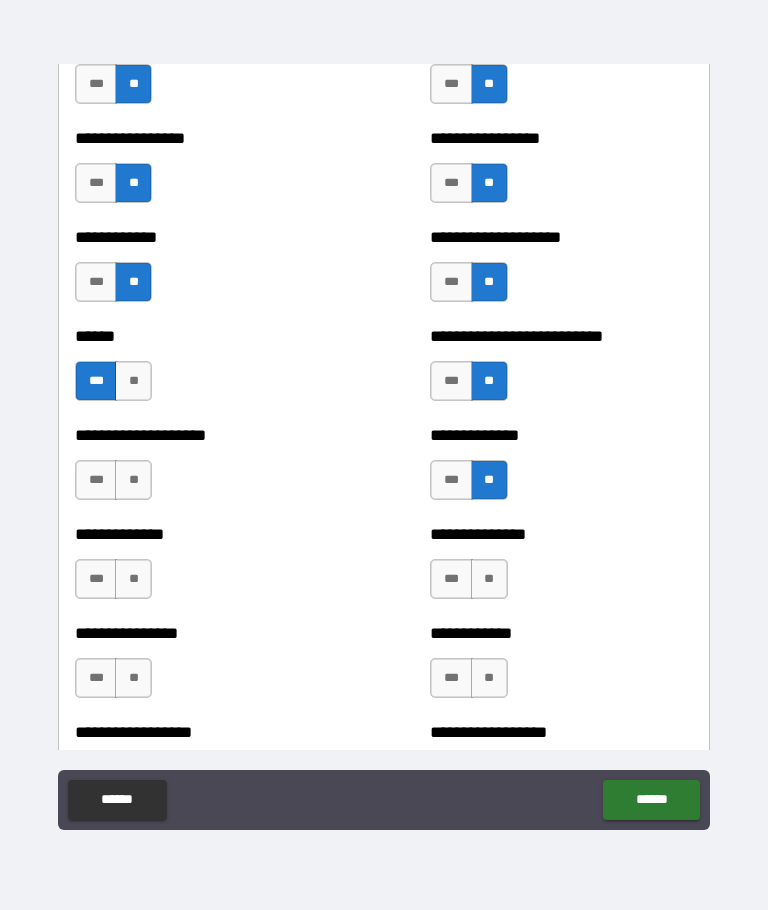 click on "***" at bounding box center [451, 480] 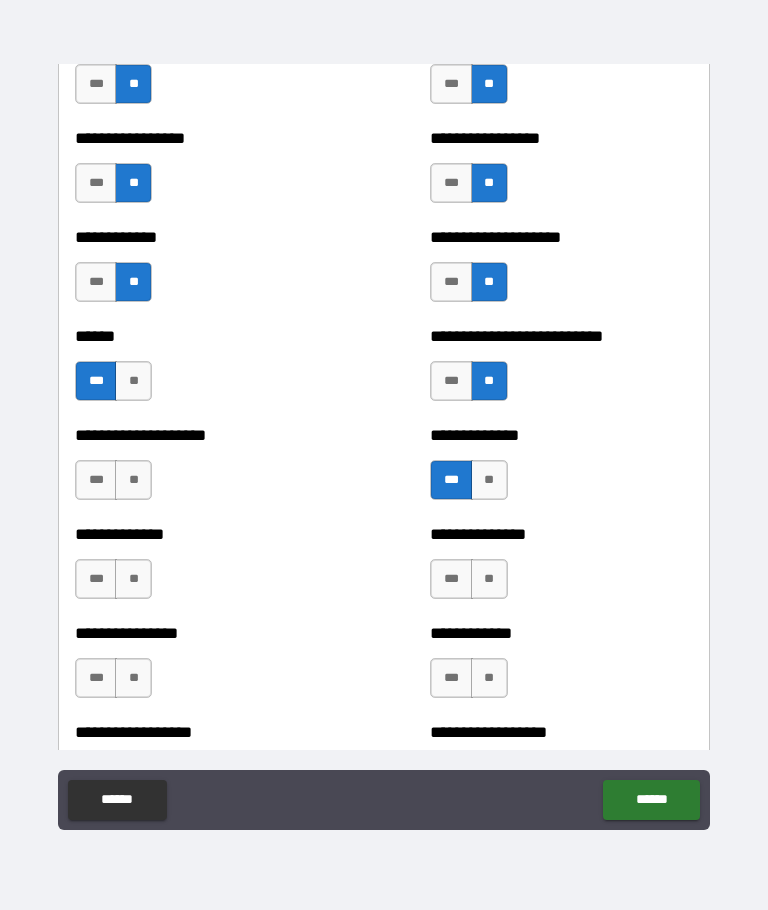 click on "**" at bounding box center (133, 480) 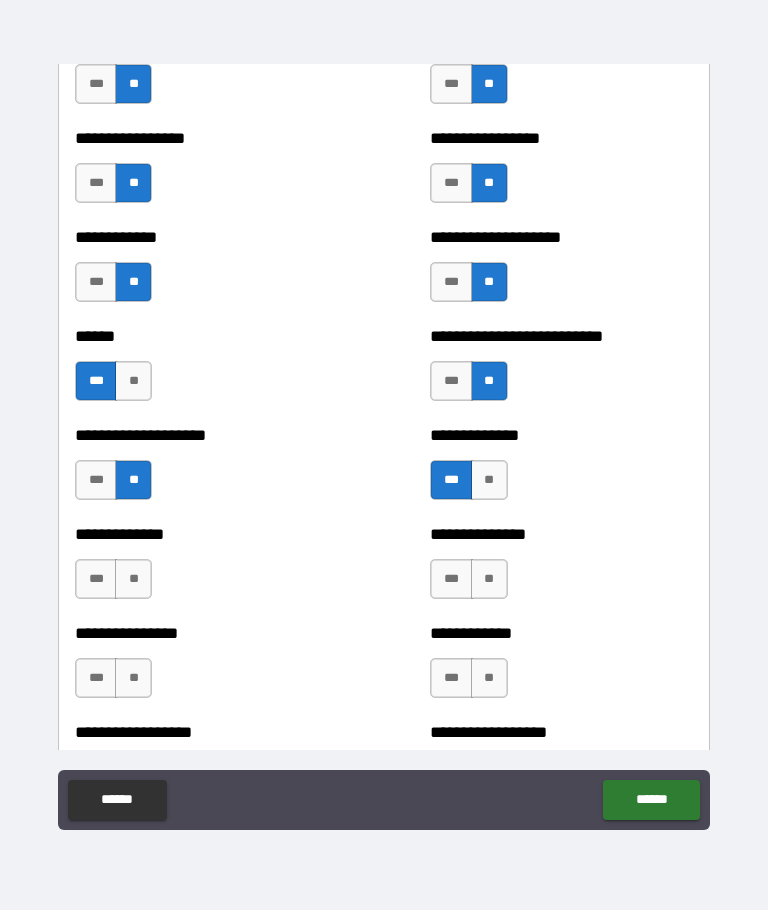 click on "**" at bounding box center (133, 579) 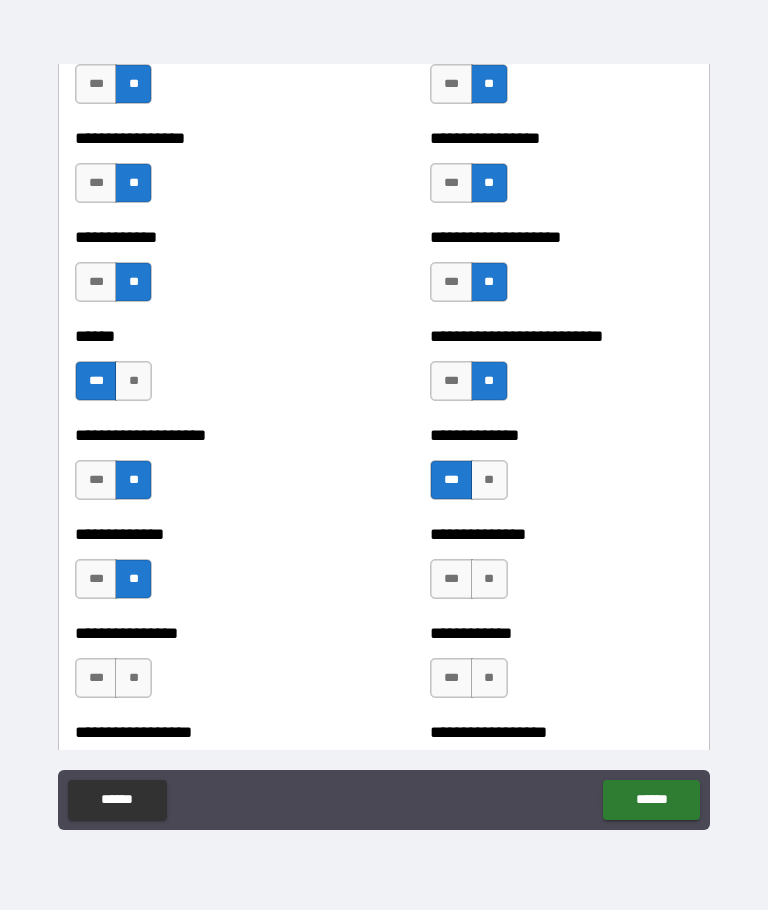 click on "**" at bounding box center (489, 579) 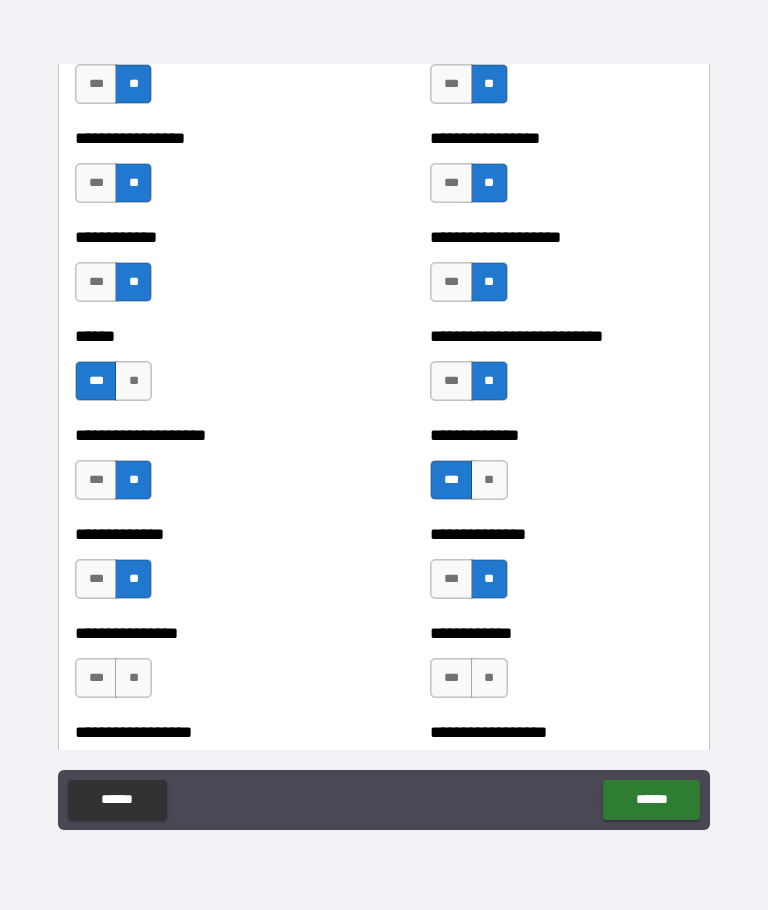 click on "**" at bounding box center (489, 678) 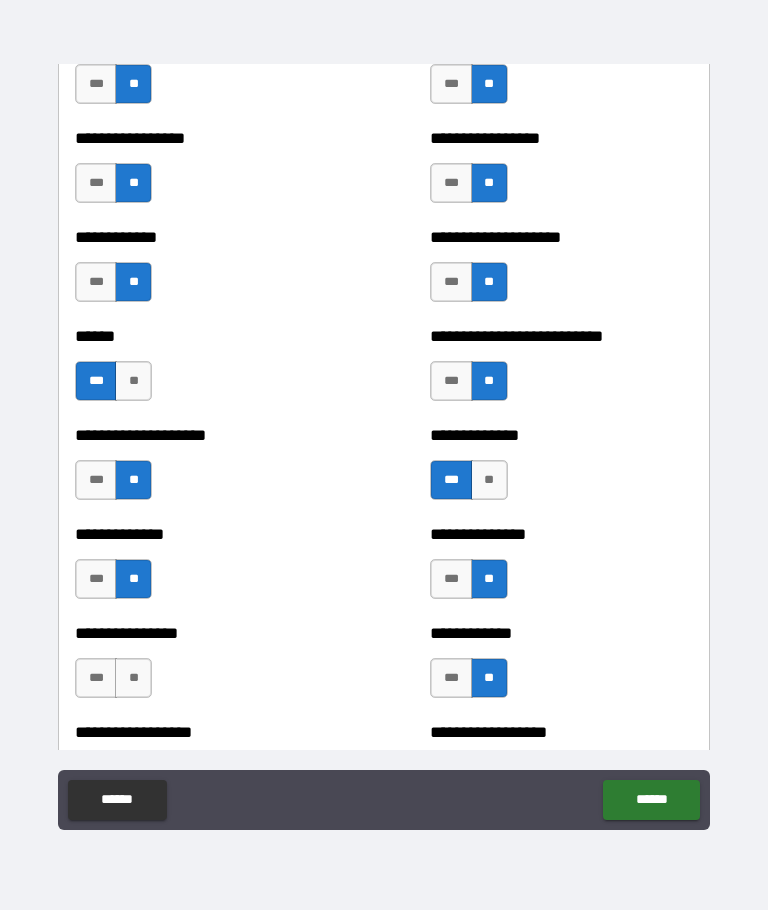 click on "**" at bounding box center [133, 678] 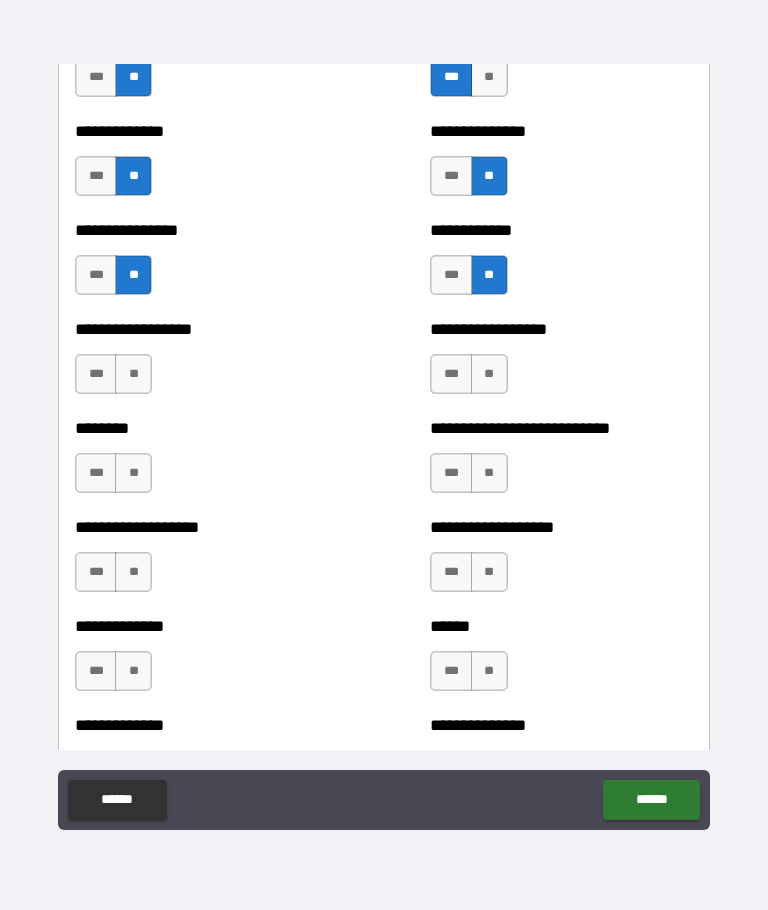 scroll, scrollTop: 4288, scrollLeft: 0, axis: vertical 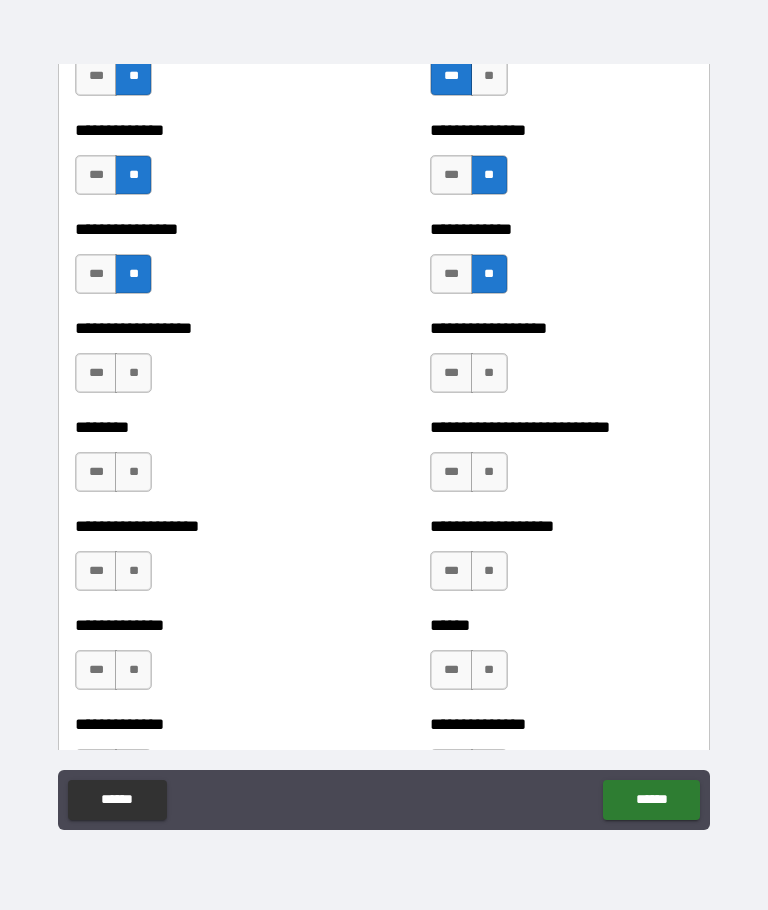 click on "**" at bounding box center [489, 373] 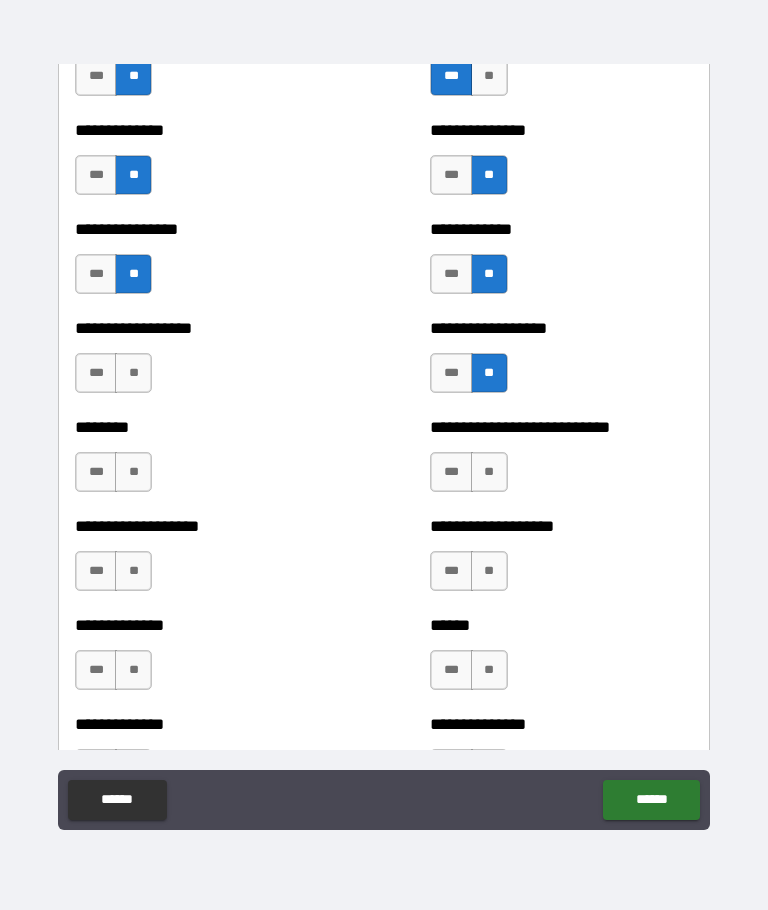 click on "**" at bounding box center [489, 472] 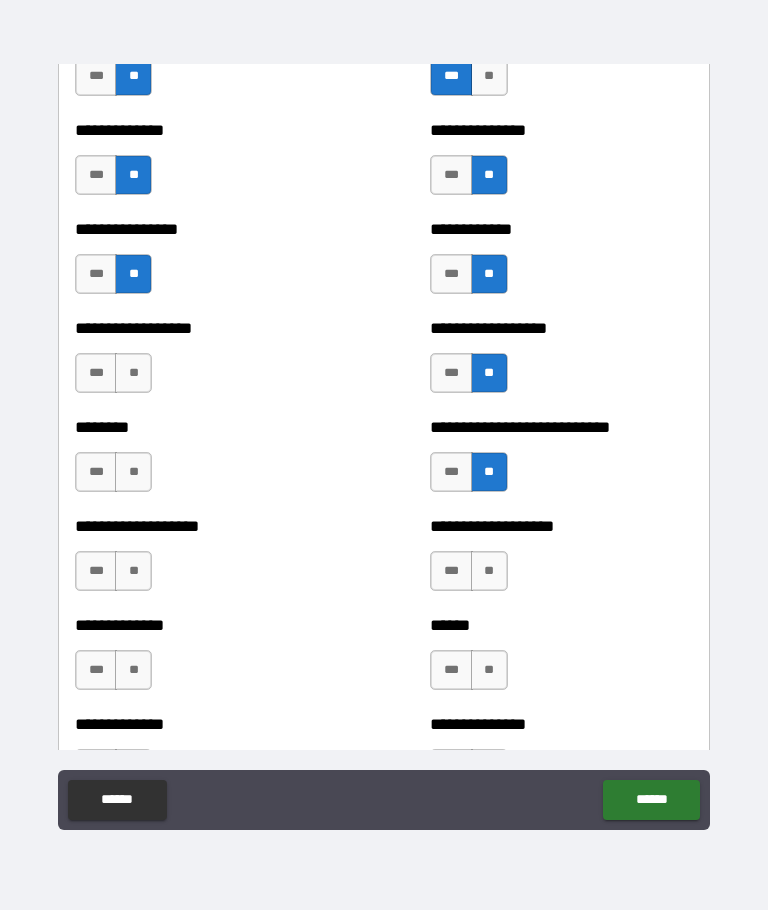 click on "**" at bounding box center [489, 571] 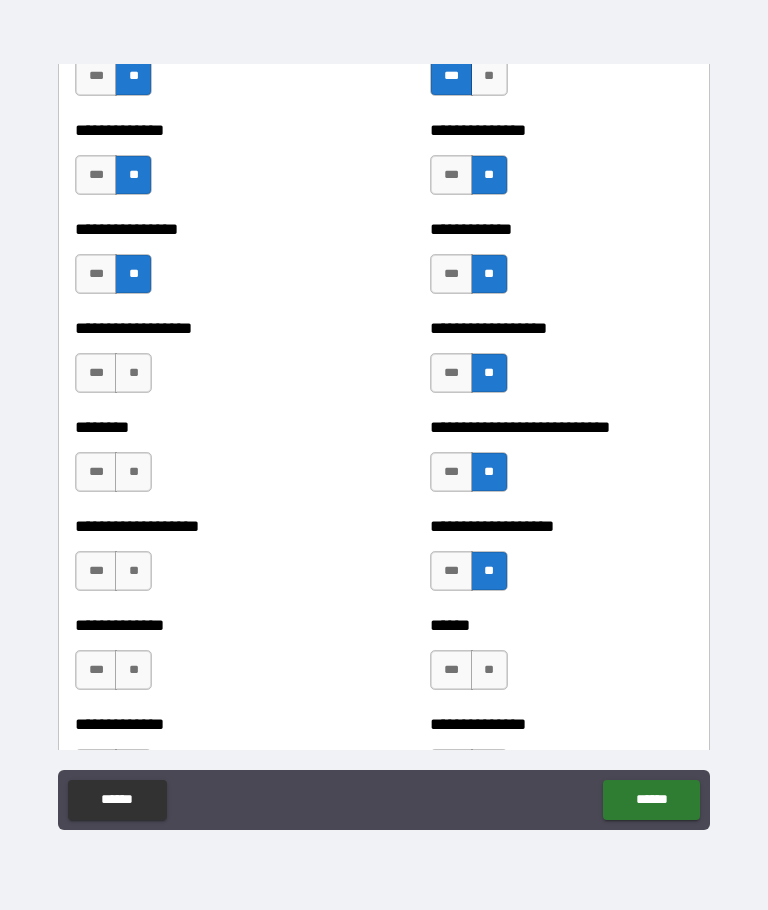 click on "**" at bounding box center (489, 670) 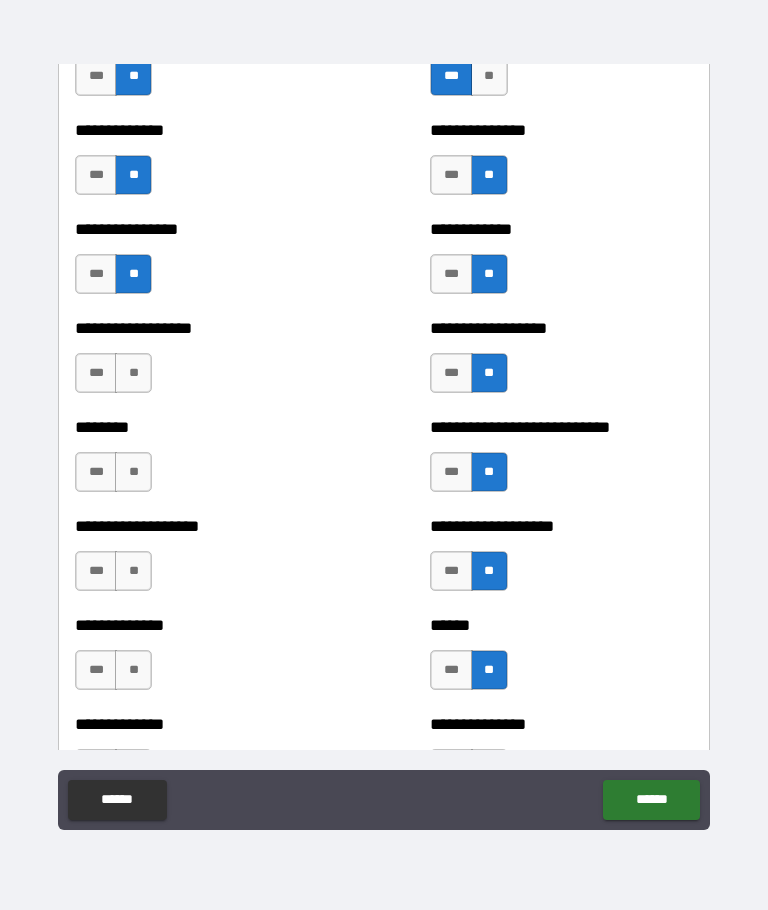 click on "**" at bounding box center [133, 373] 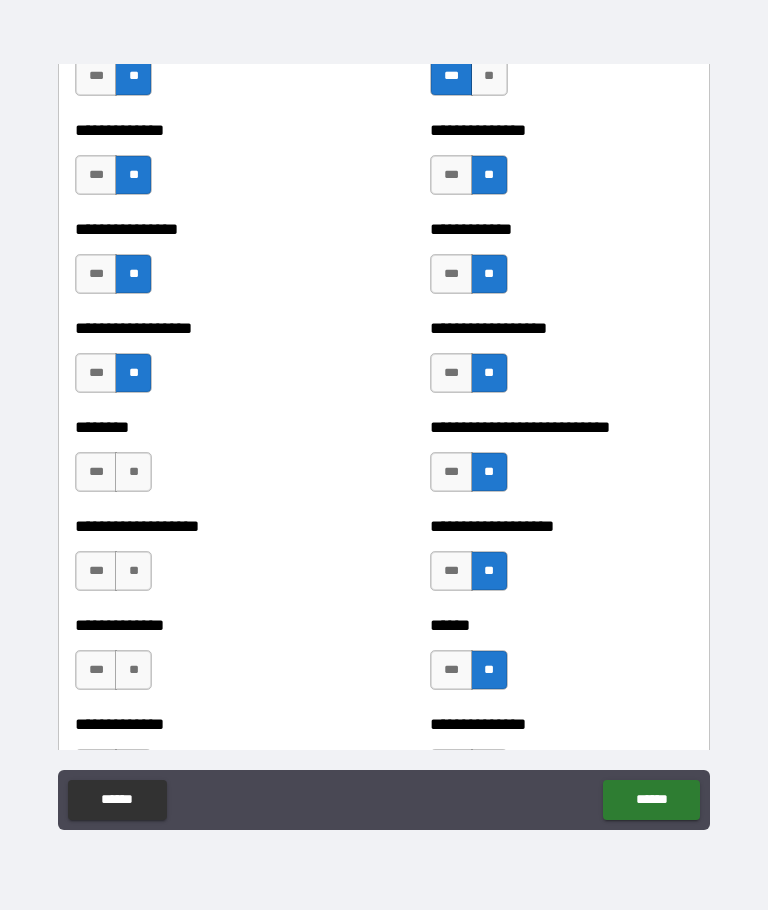 click on "**" at bounding box center (133, 472) 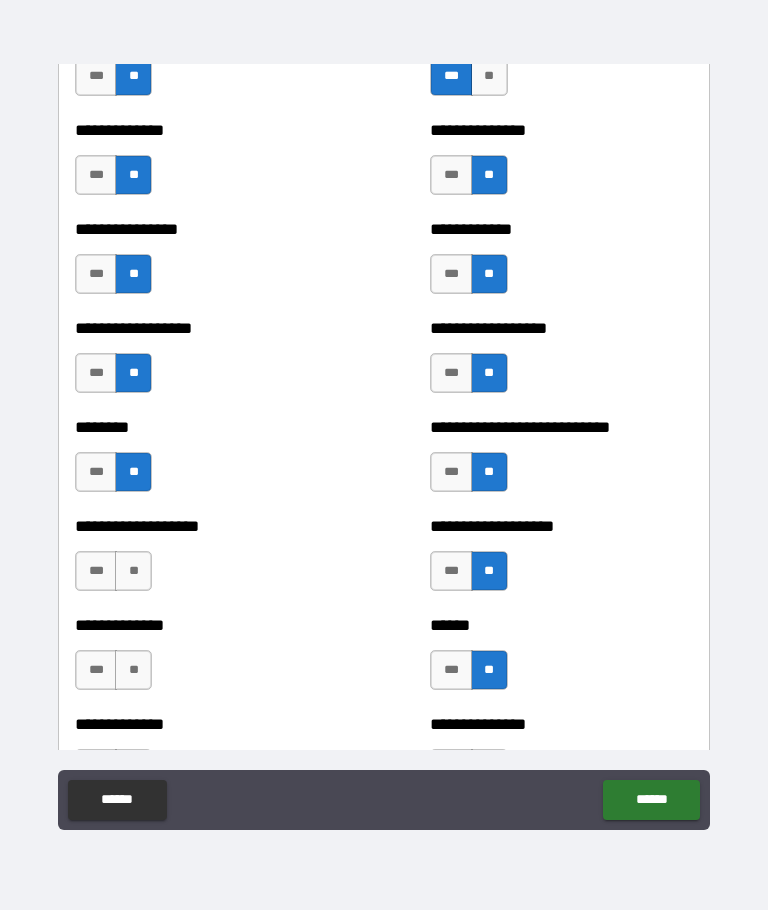 click on "**" at bounding box center (133, 571) 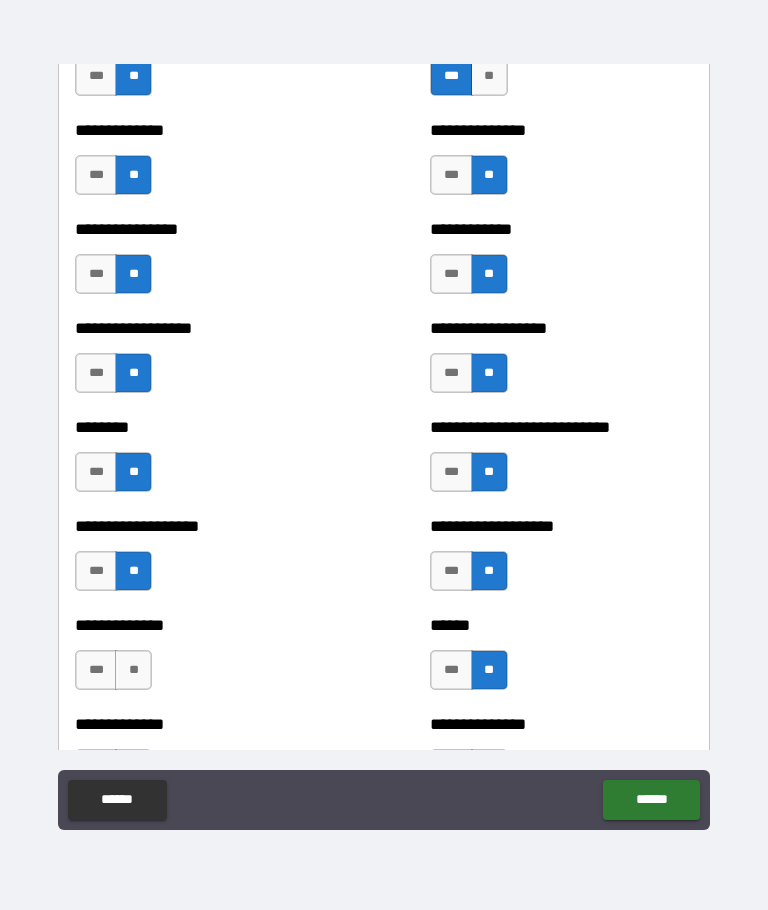 click on "**" at bounding box center [133, 670] 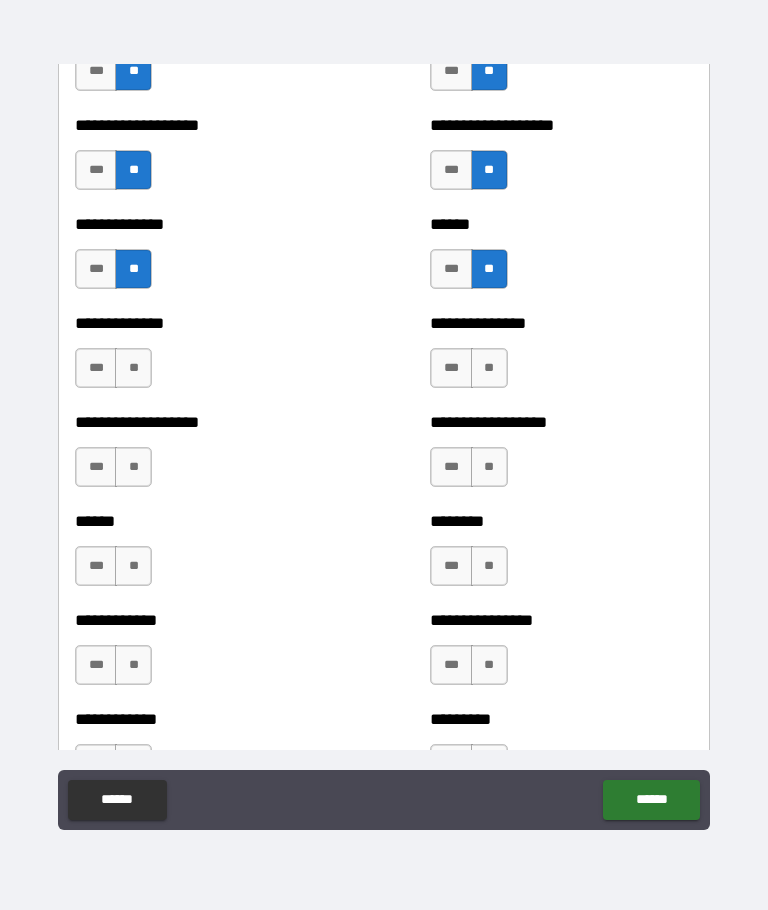 scroll, scrollTop: 4691, scrollLeft: 0, axis: vertical 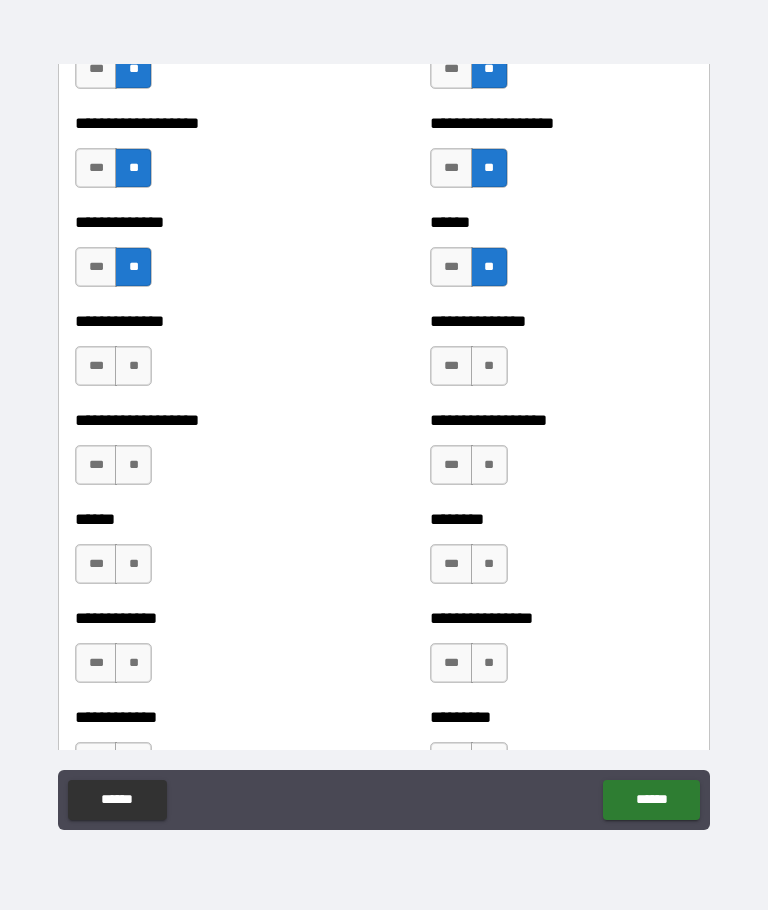 click on "**" at bounding box center (133, 366) 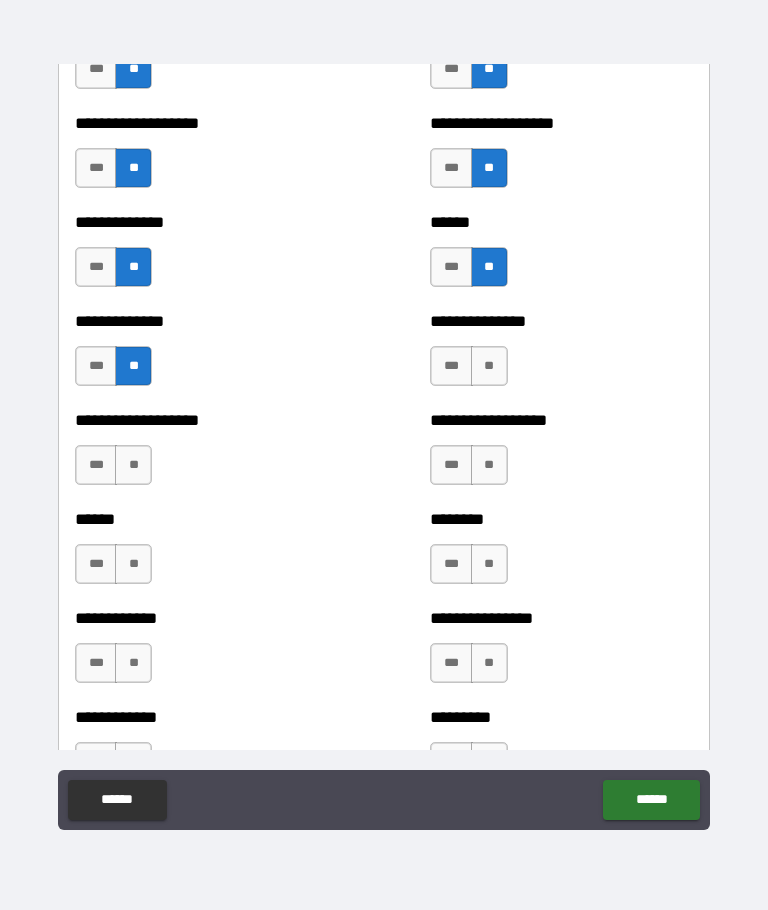click on "**" at bounding box center [133, 465] 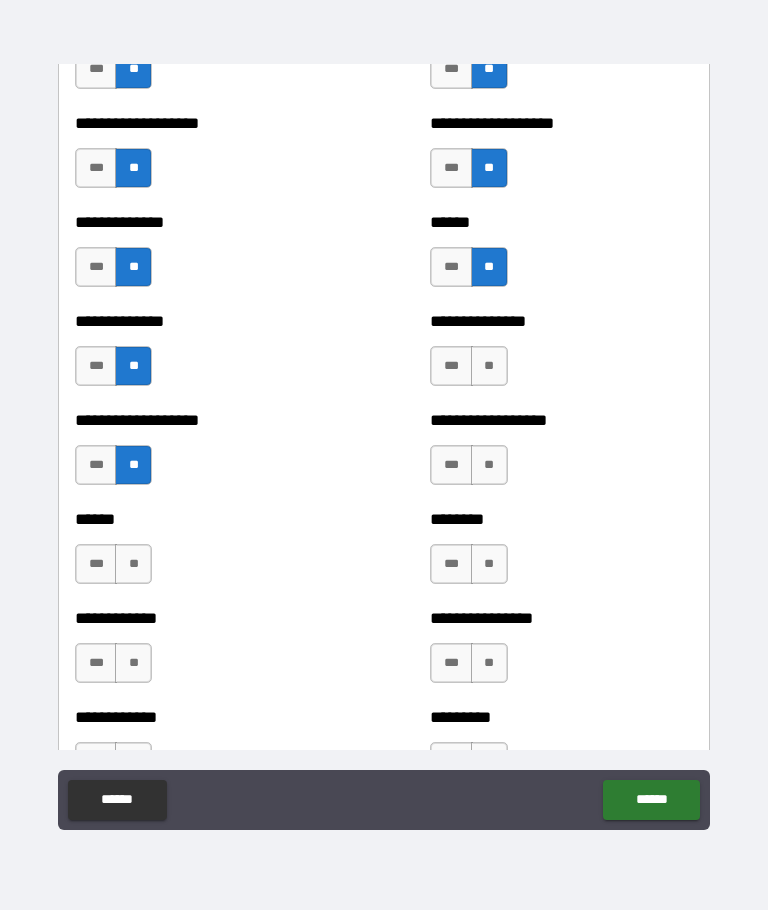 click on "**" at bounding box center (133, 564) 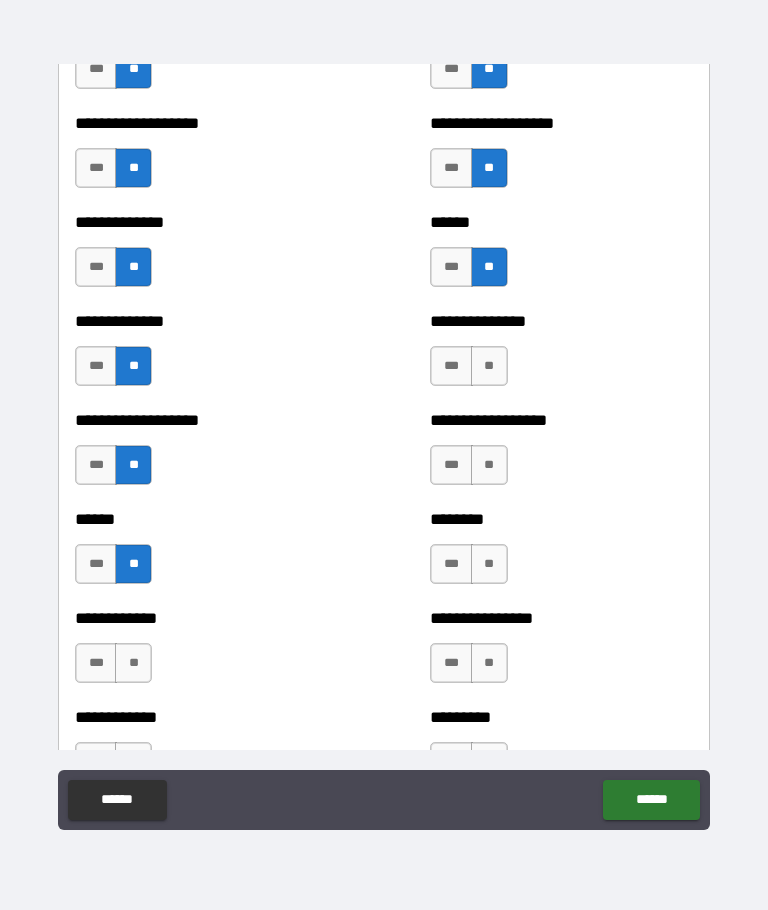 click on "**" at bounding box center (133, 663) 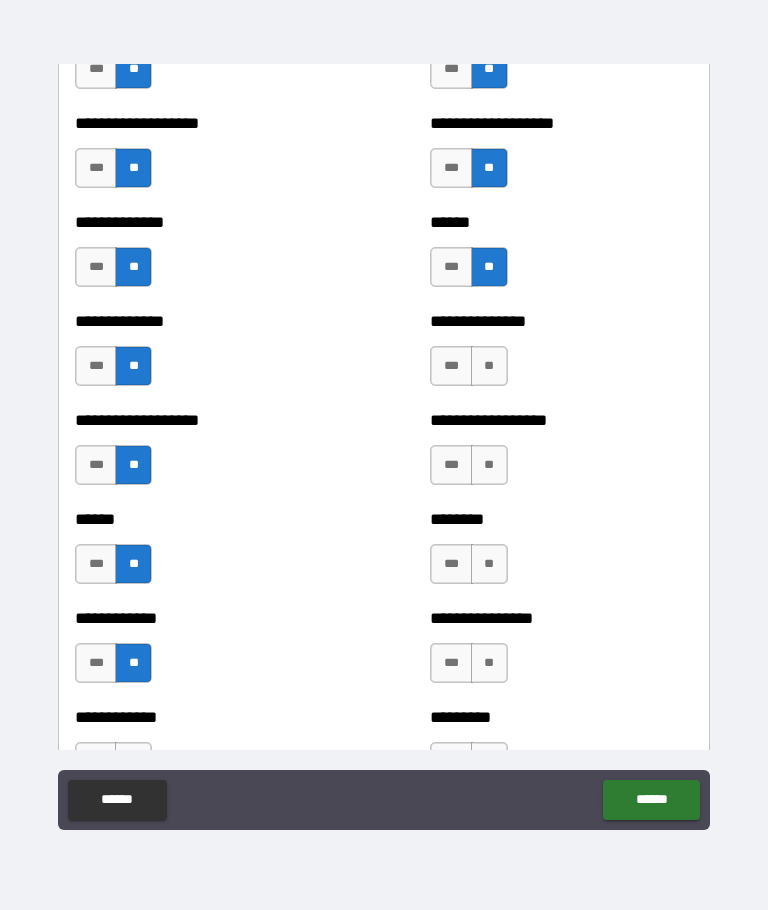 click on "**" at bounding box center [489, 366] 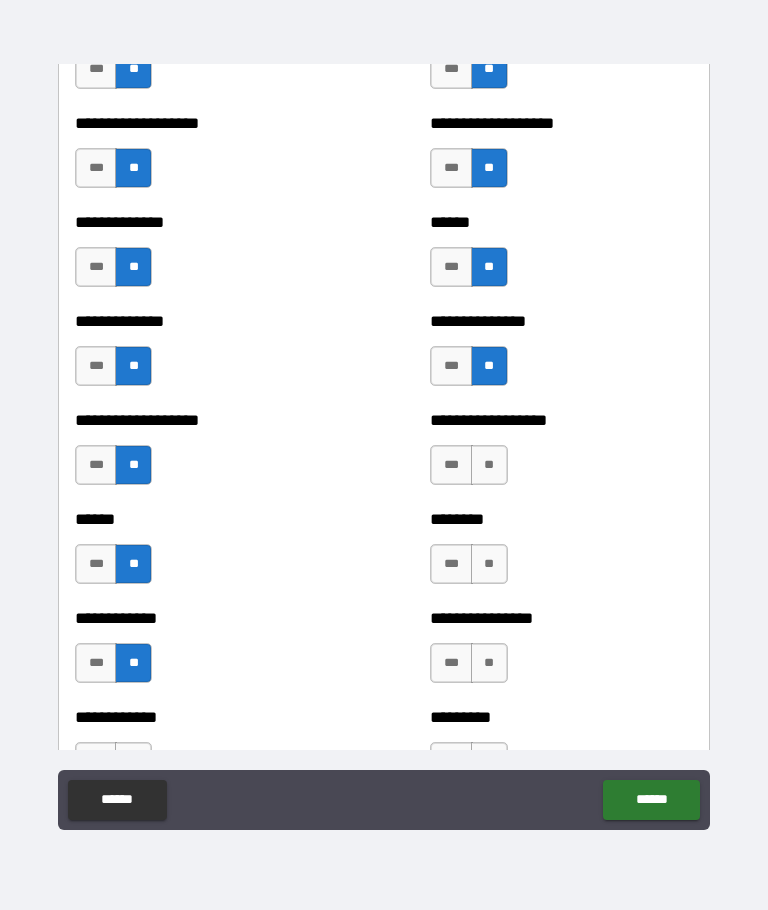 click on "**" at bounding box center [489, 465] 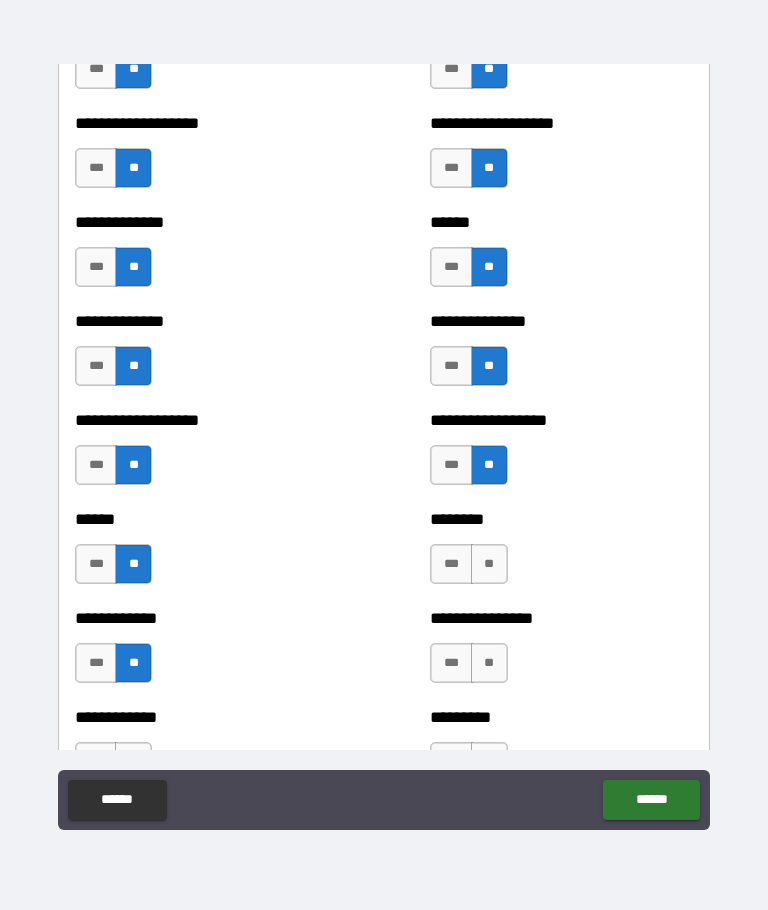 click on "**" at bounding box center [489, 564] 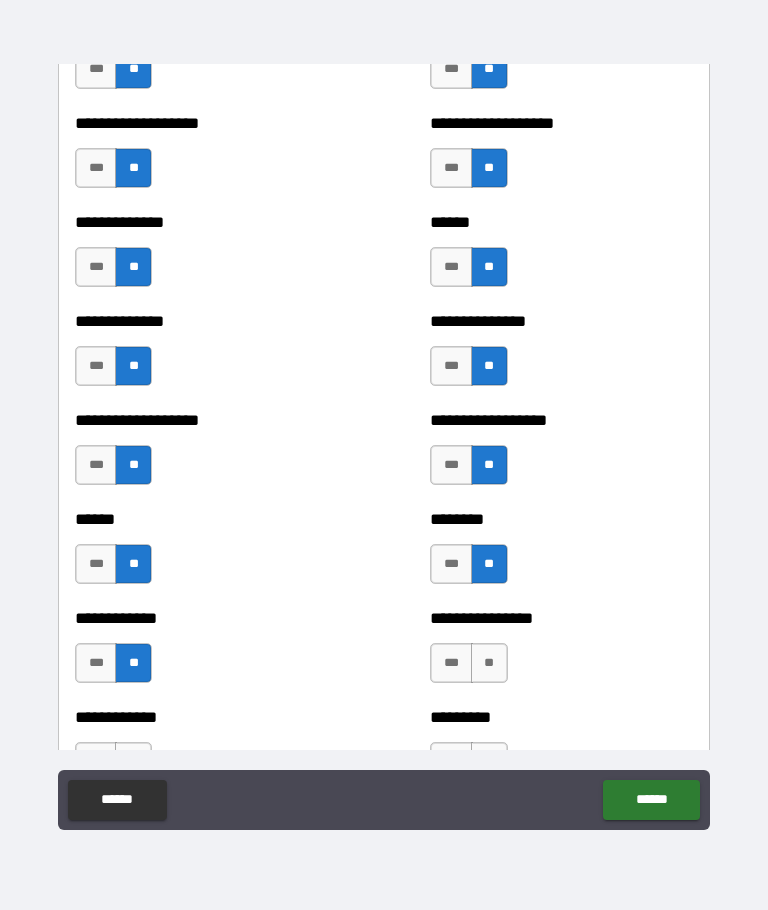 click on "**" at bounding box center (489, 663) 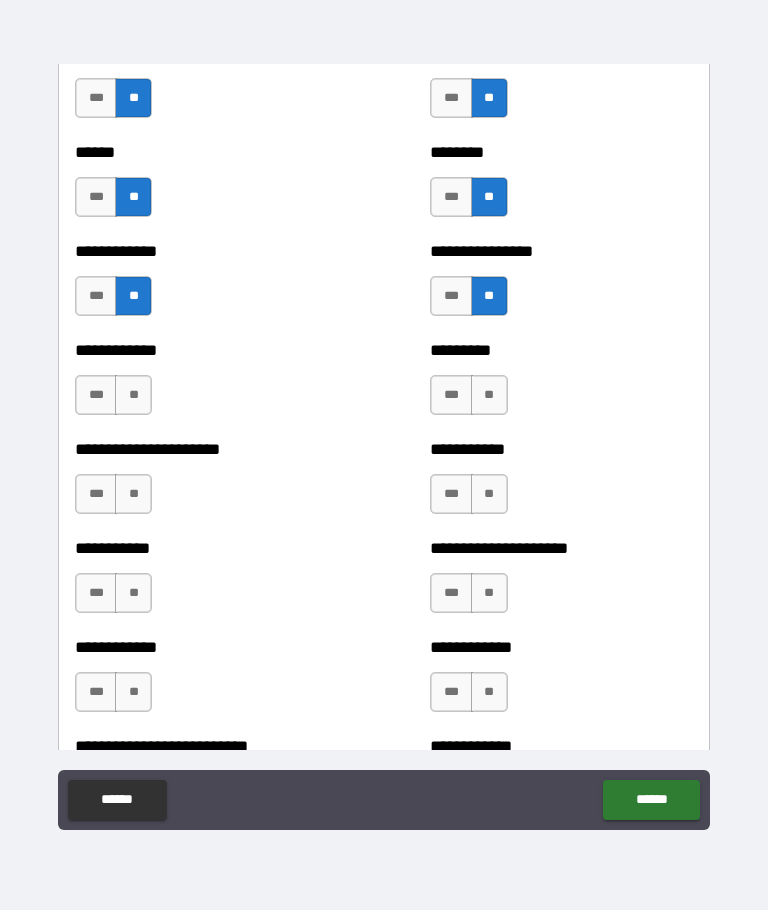 scroll, scrollTop: 5070, scrollLeft: 0, axis: vertical 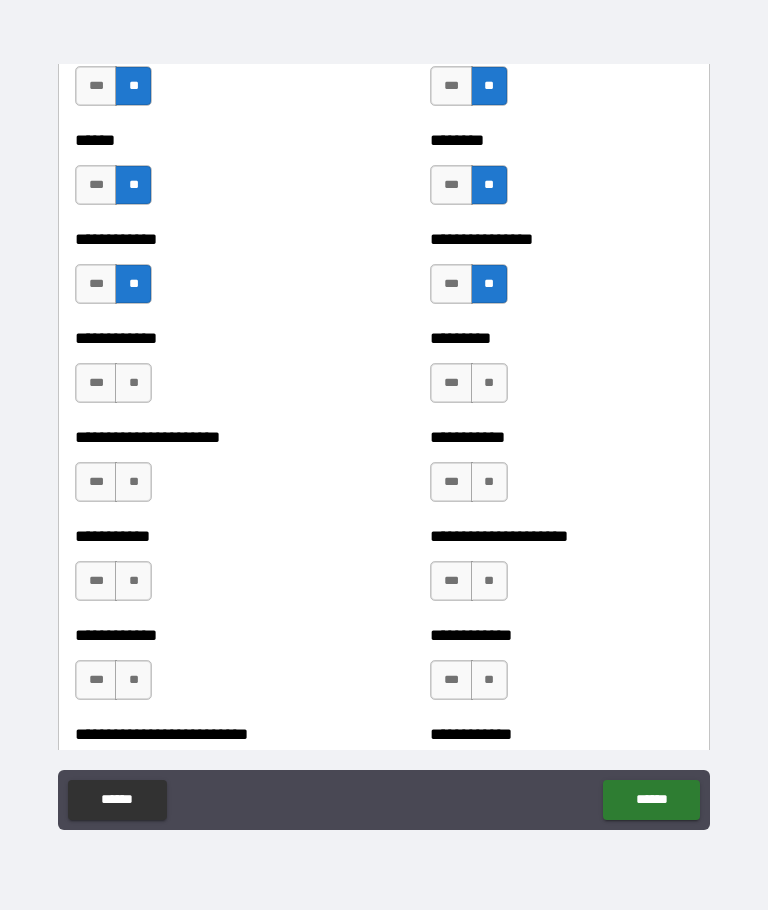 click on "**" at bounding box center [133, 383] 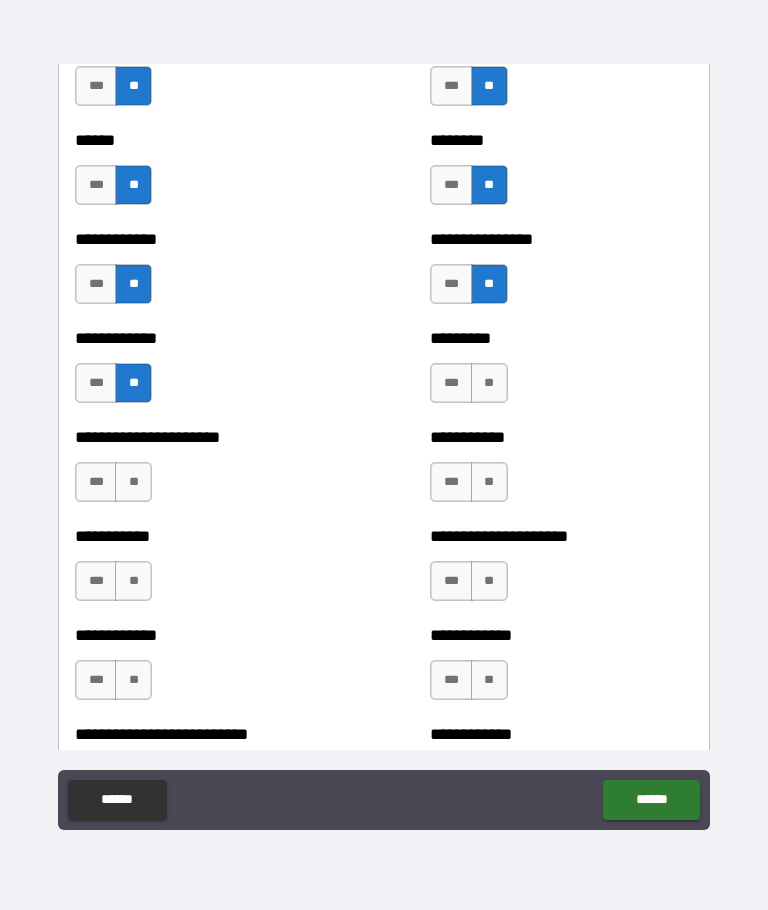 click on "**" at bounding box center [133, 482] 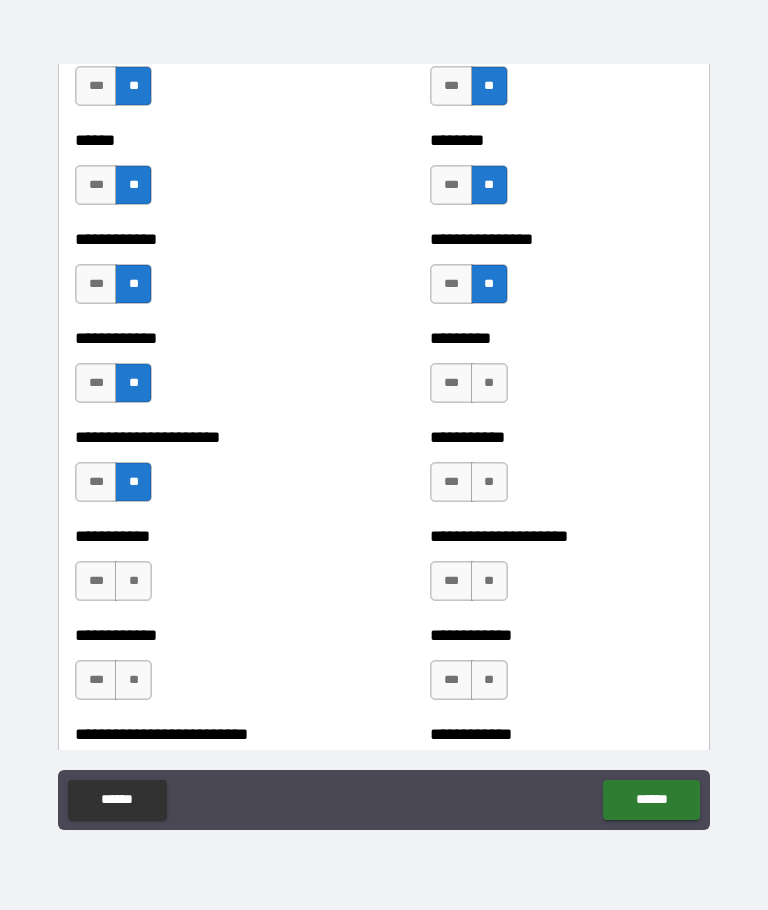 click on "**" at bounding box center (133, 581) 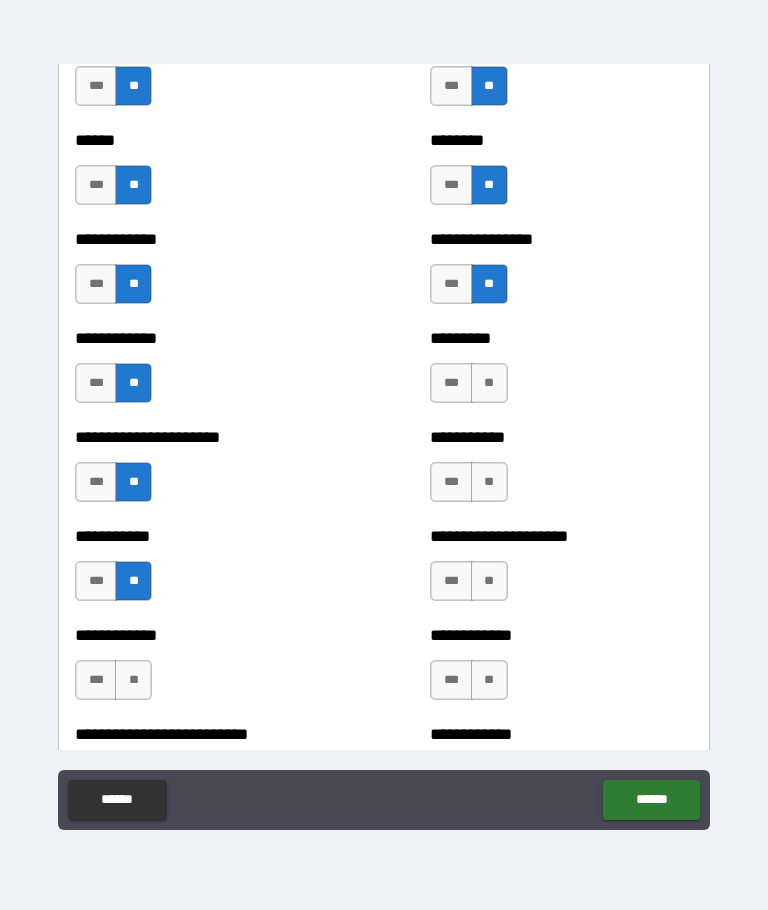 click on "**" at bounding box center (489, 383) 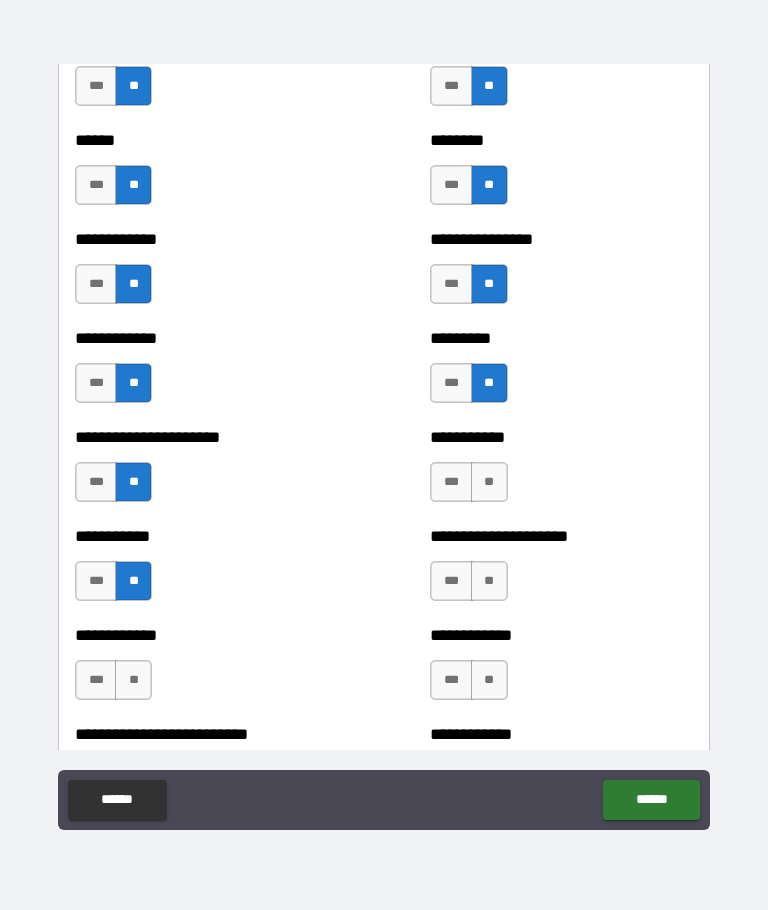 click on "**" at bounding box center (489, 482) 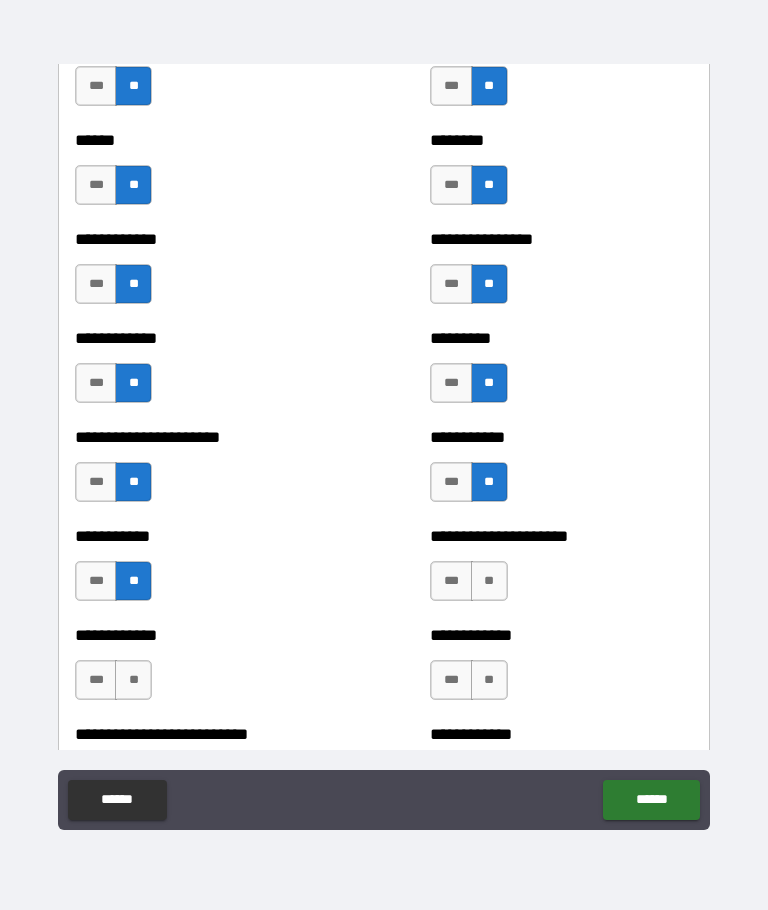 click on "**" at bounding box center [489, 581] 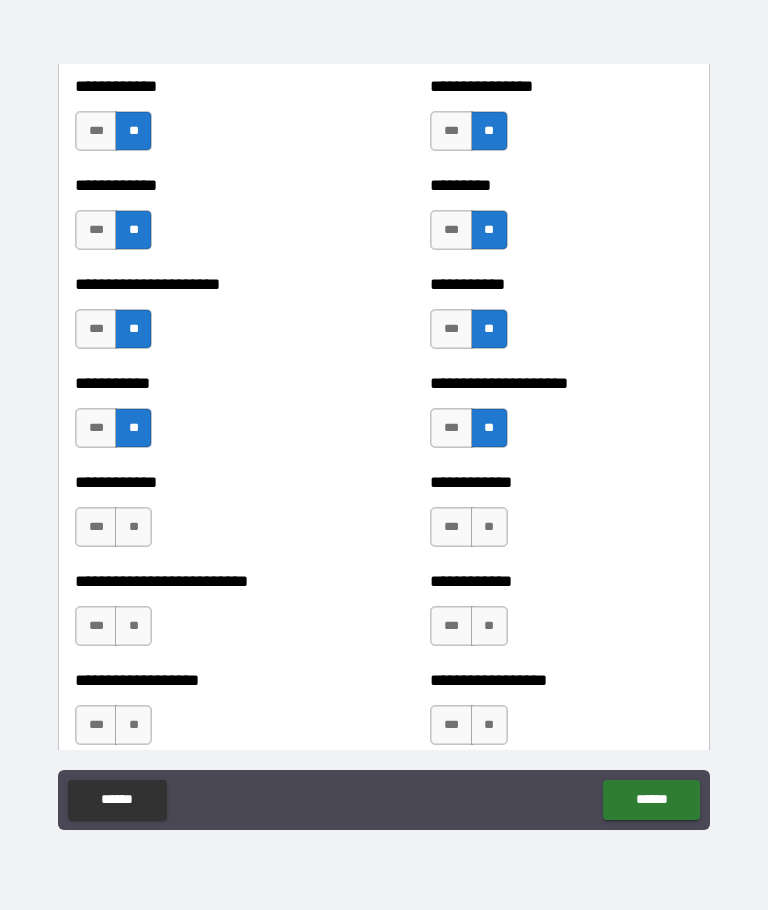 scroll, scrollTop: 5242, scrollLeft: 0, axis: vertical 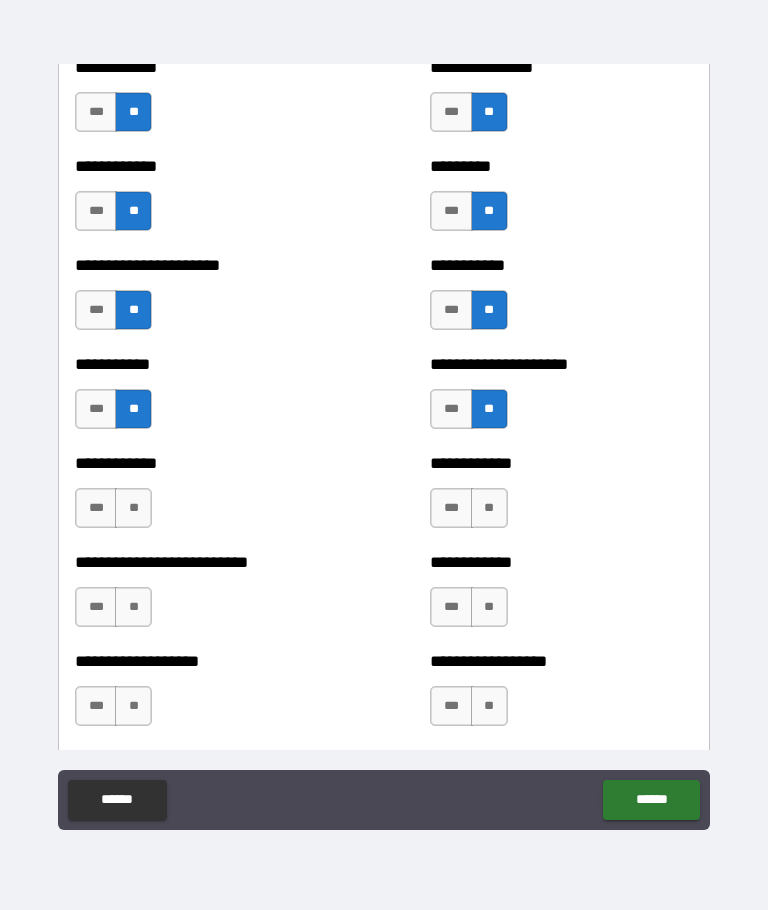 click on "**" at bounding box center [489, 508] 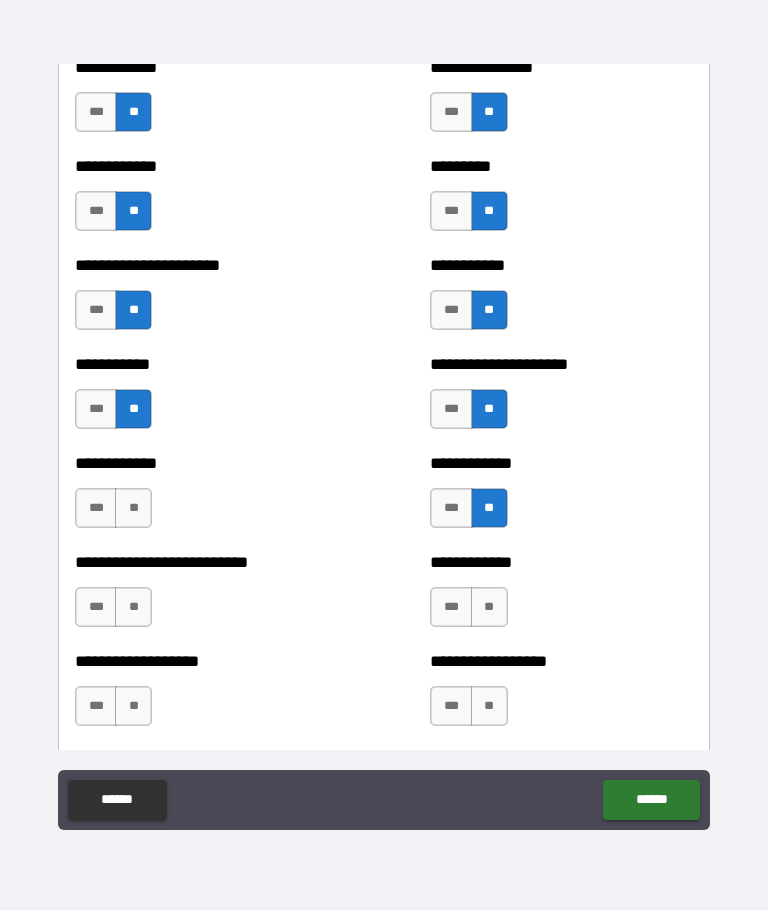 click on "**" at bounding box center (489, 607) 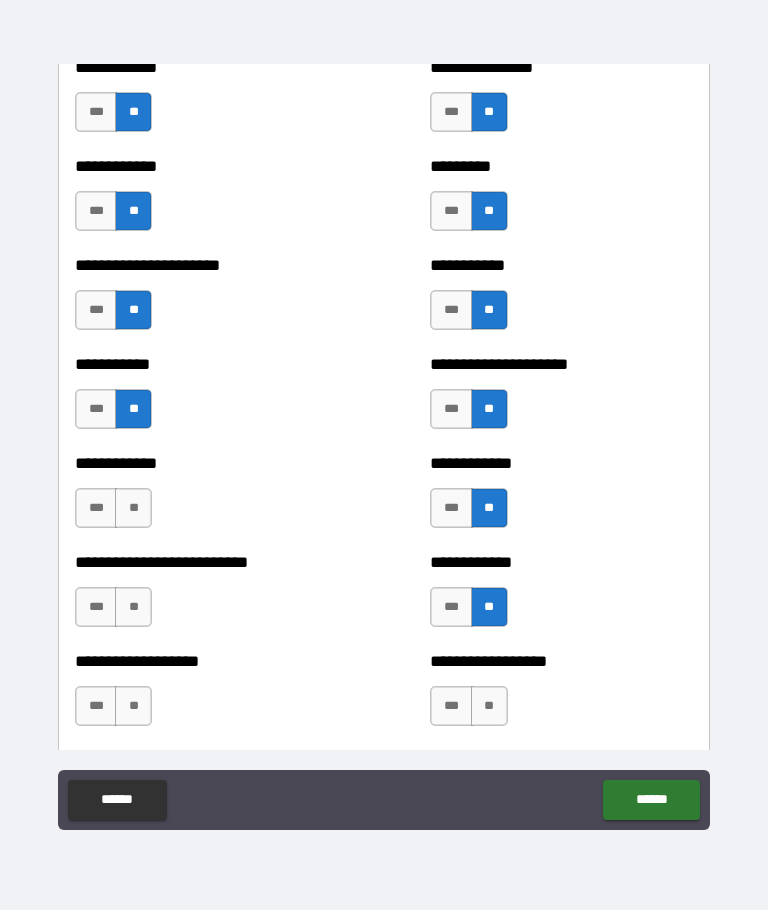 click on "**" at bounding box center [489, 706] 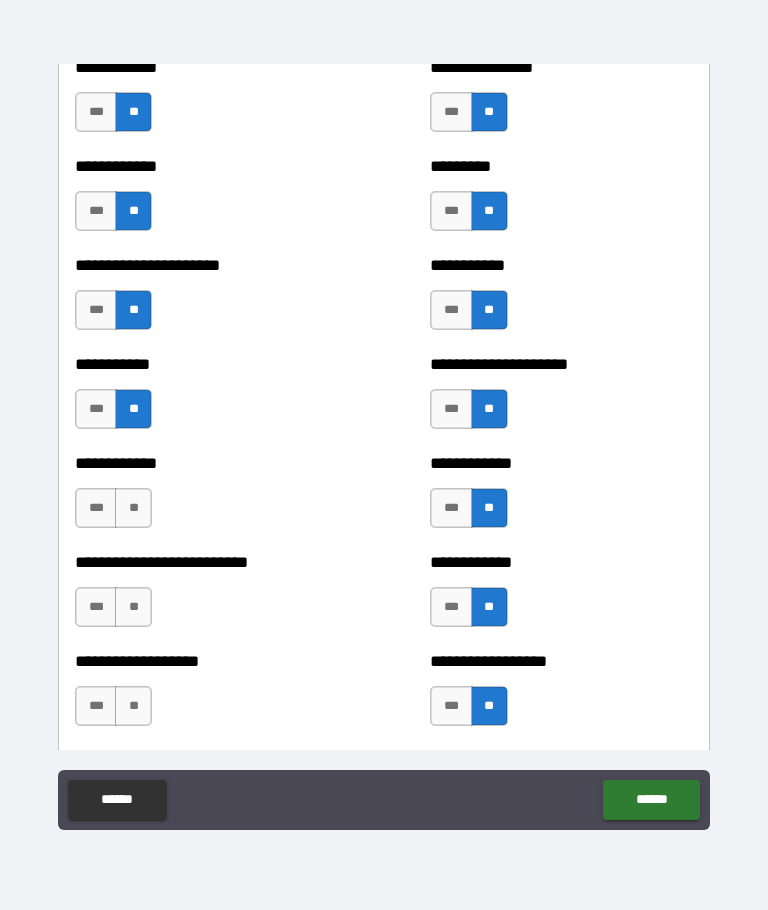 click on "**" at bounding box center (133, 508) 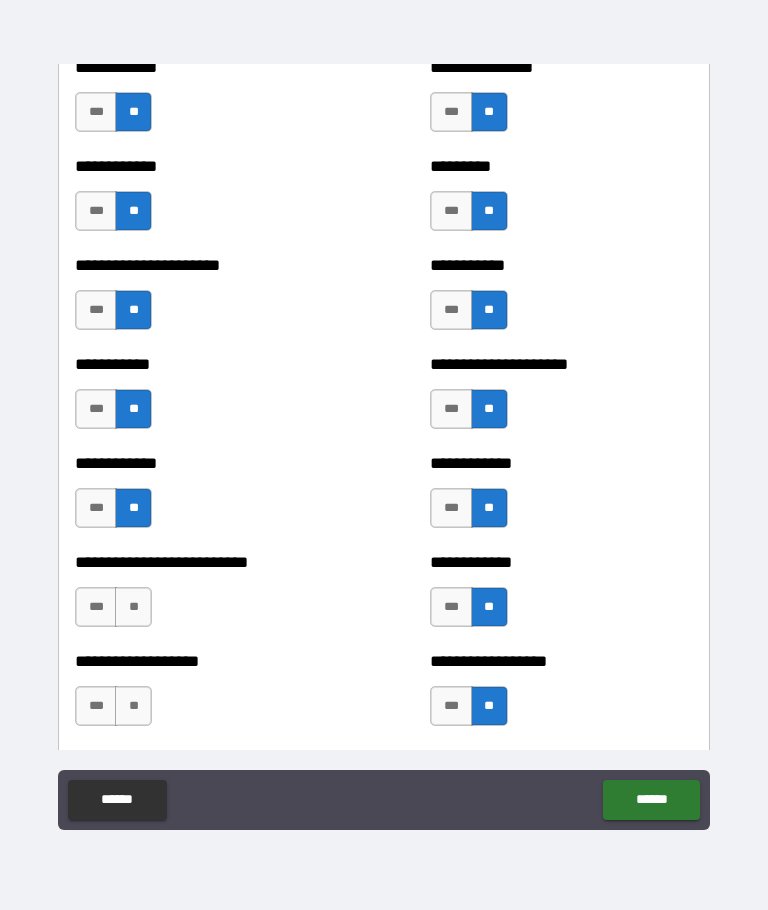 click on "**" at bounding box center (133, 607) 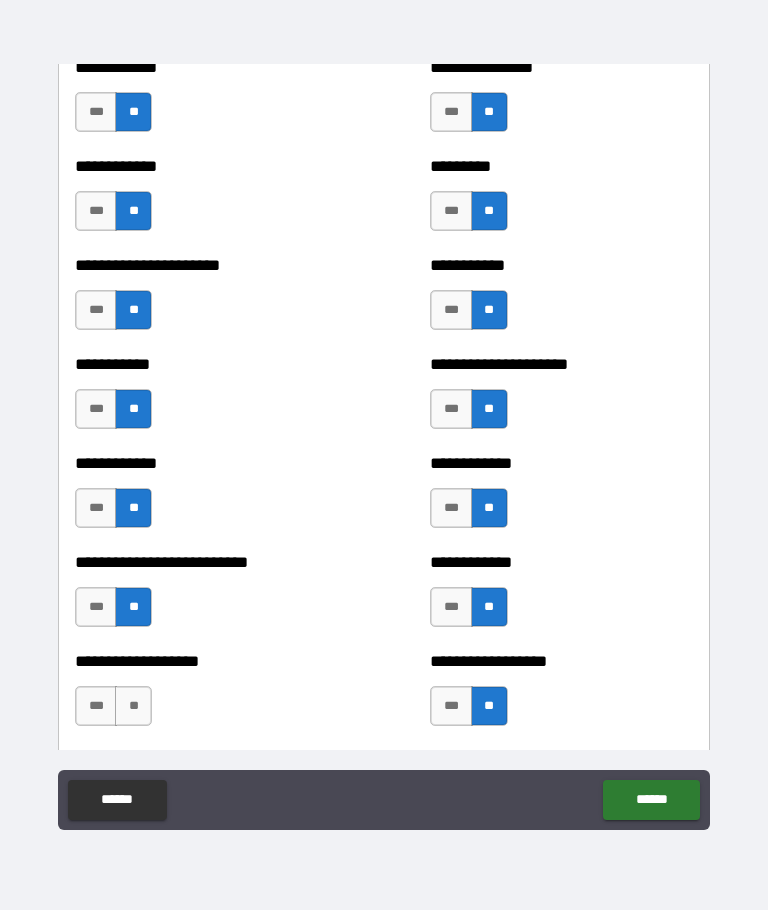 click on "**" at bounding box center [133, 706] 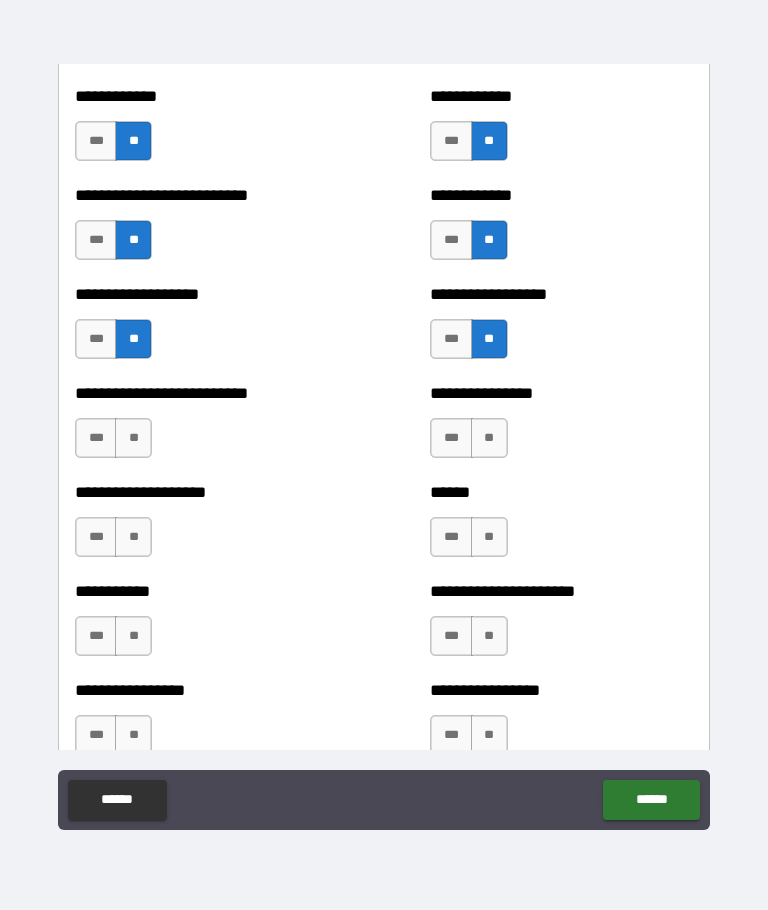 scroll, scrollTop: 5610, scrollLeft: 0, axis: vertical 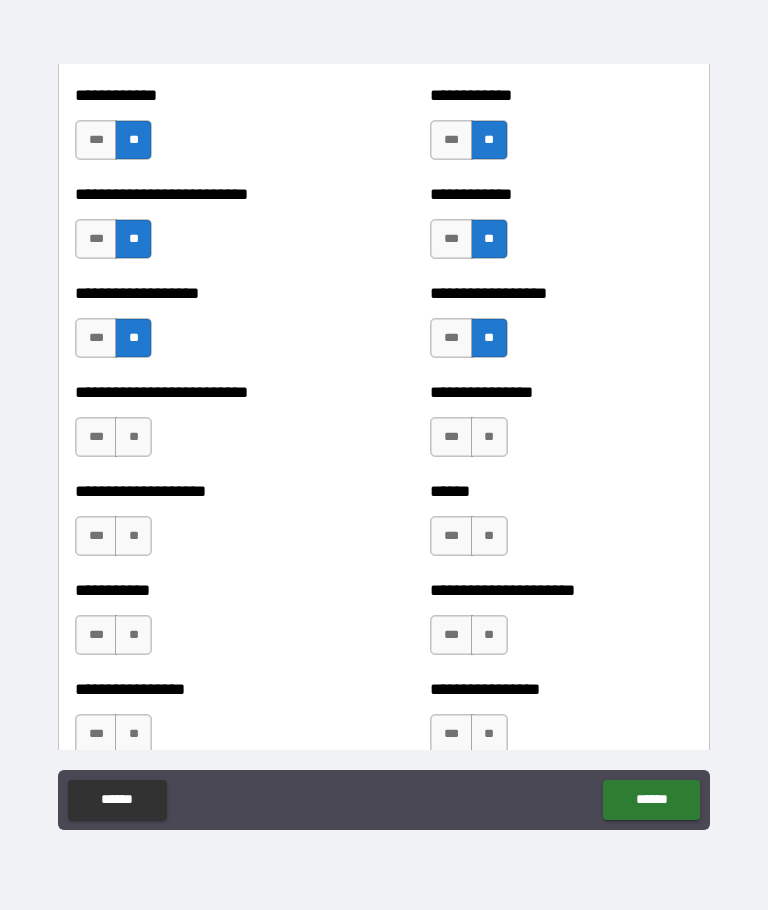 click on "**" at bounding box center (133, 437) 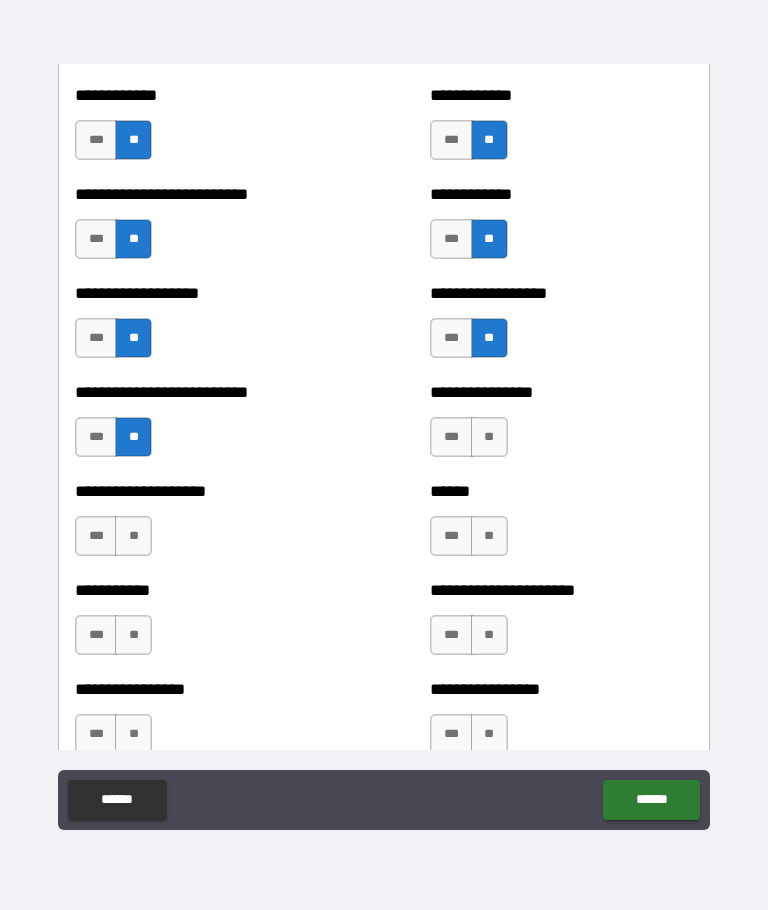 click on "**" at bounding box center (133, 536) 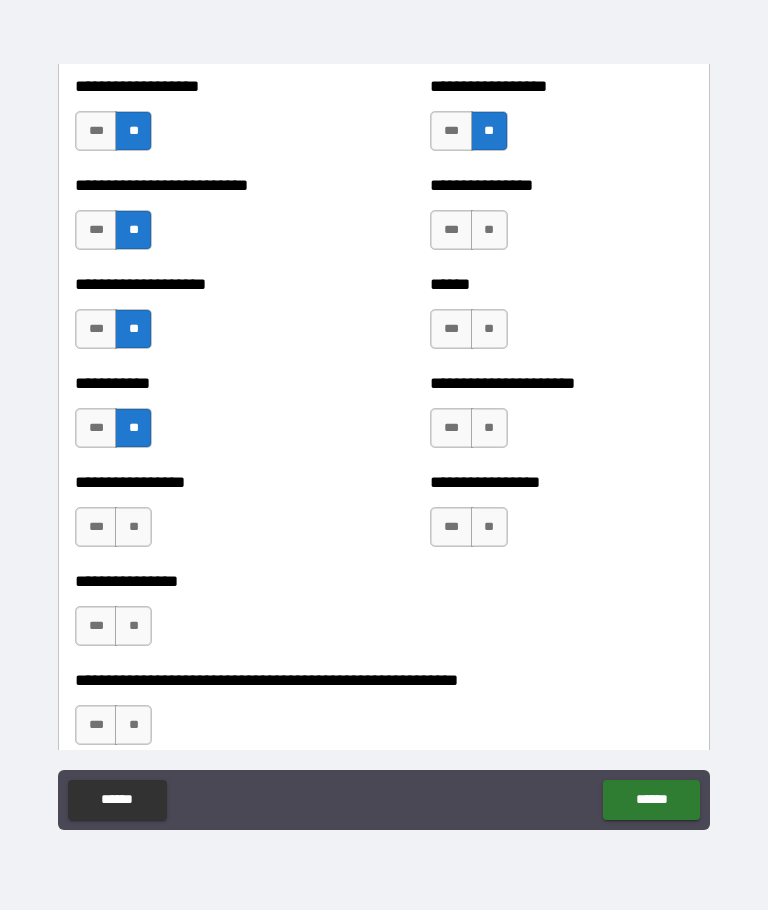 scroll, scrollTop: 5821, scrollLeft: 0, axis: vertical 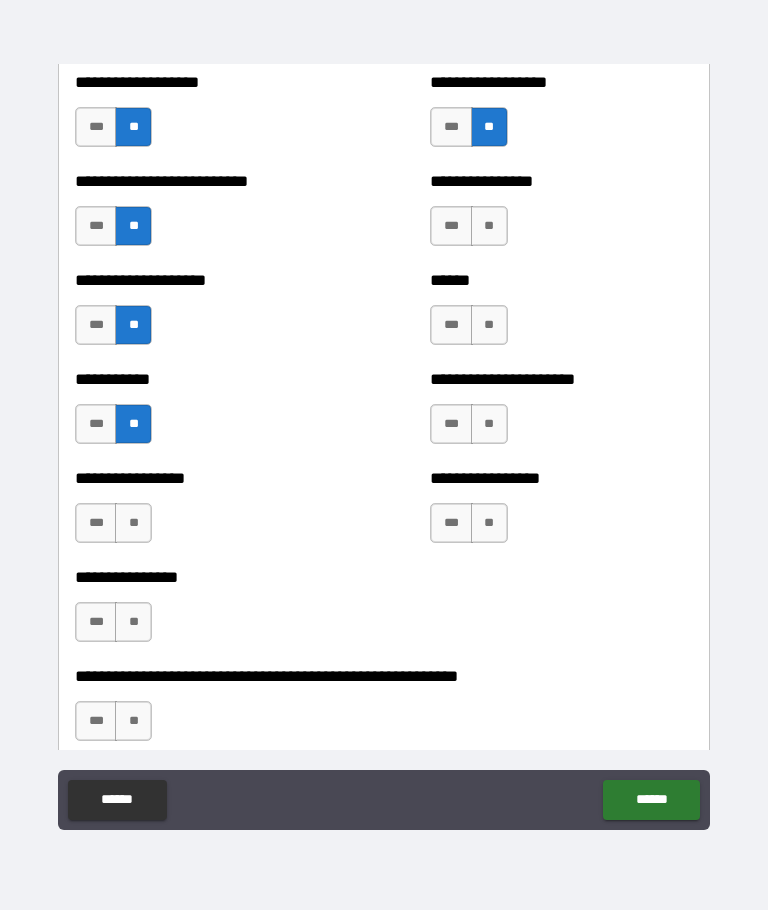 click on "**" at bounding box center (133, 523) 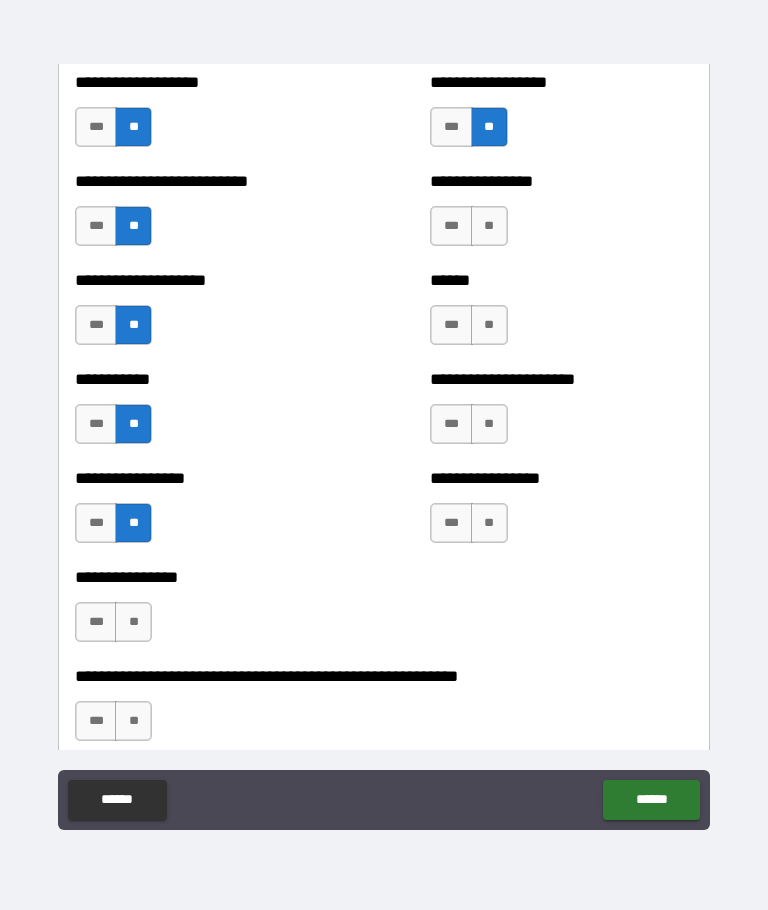 click on "**" at bounding box center [133, 622] 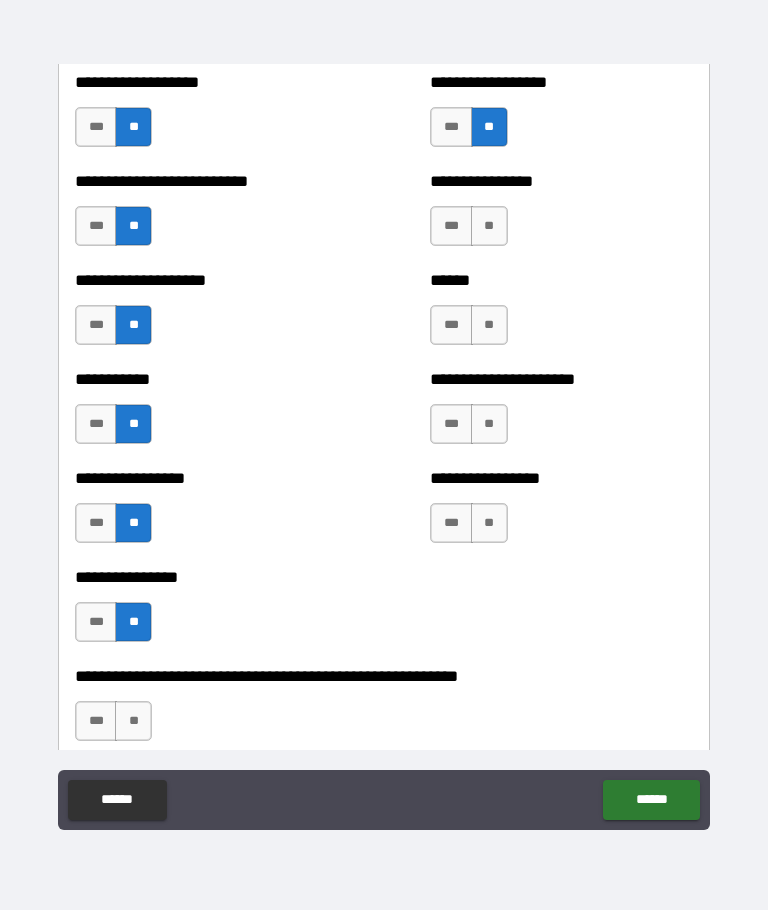 click on "**" at bounding box center (489, 226) 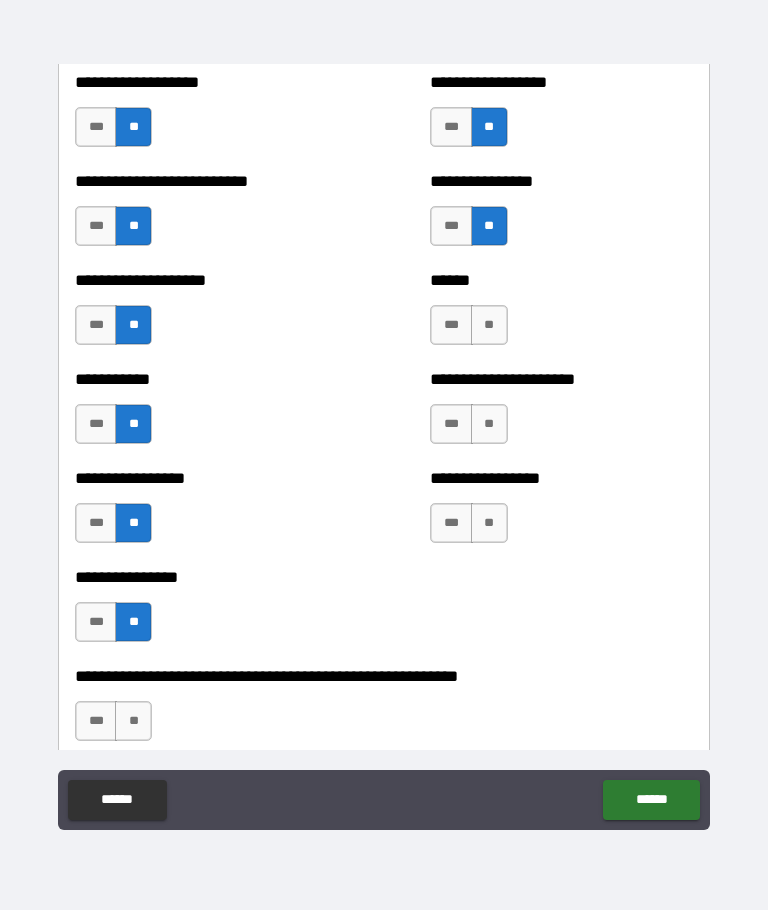click on "**" at bounding box center [489, 325] 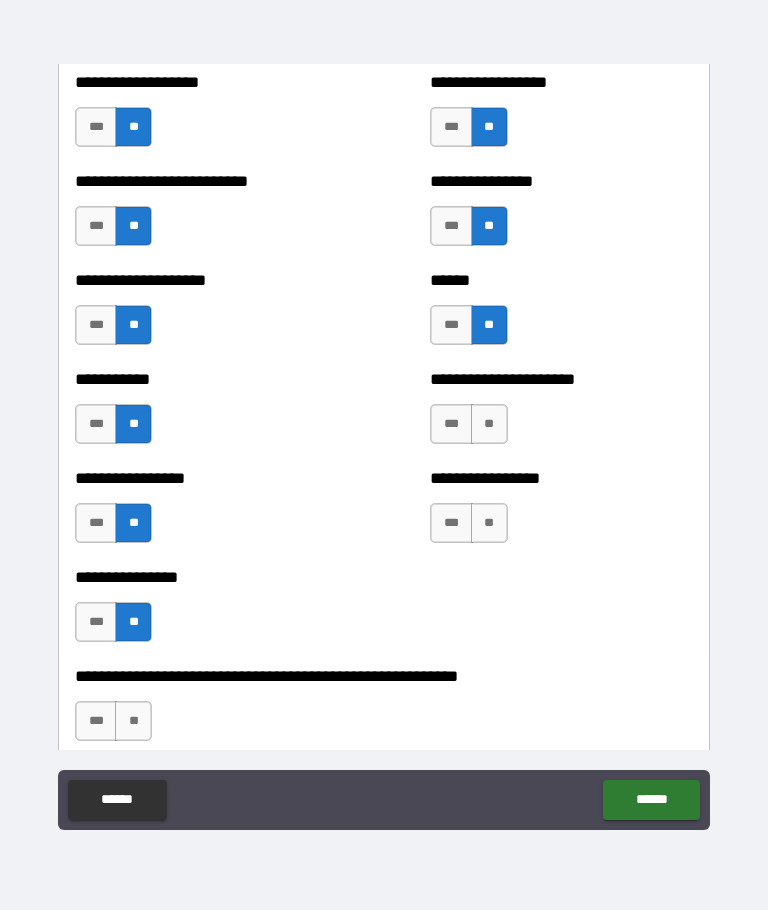 click on "**" at bounding box center (489, 424) 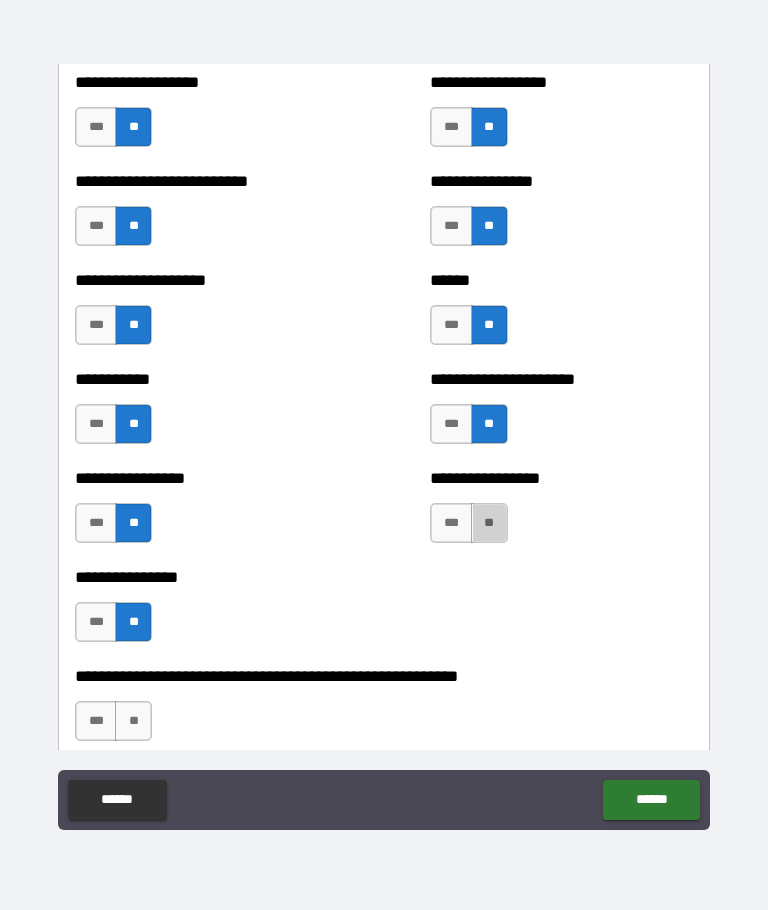 click on "**" at bounding box center (489, 523) 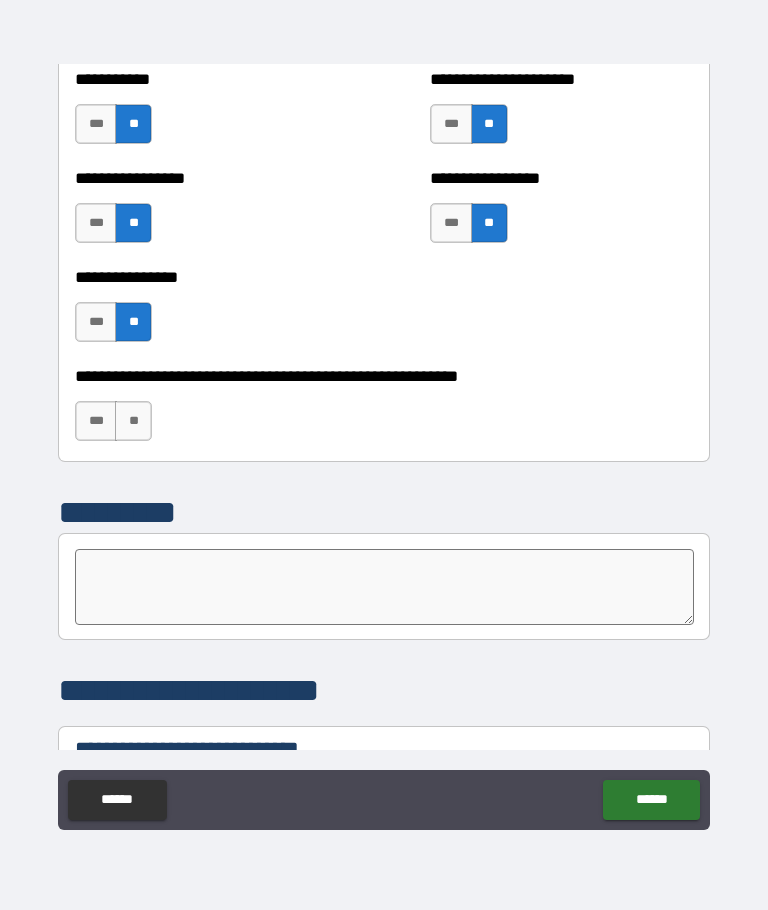 scroll, scrollTop: 6126, scrollLeft: 0, axis: vertical 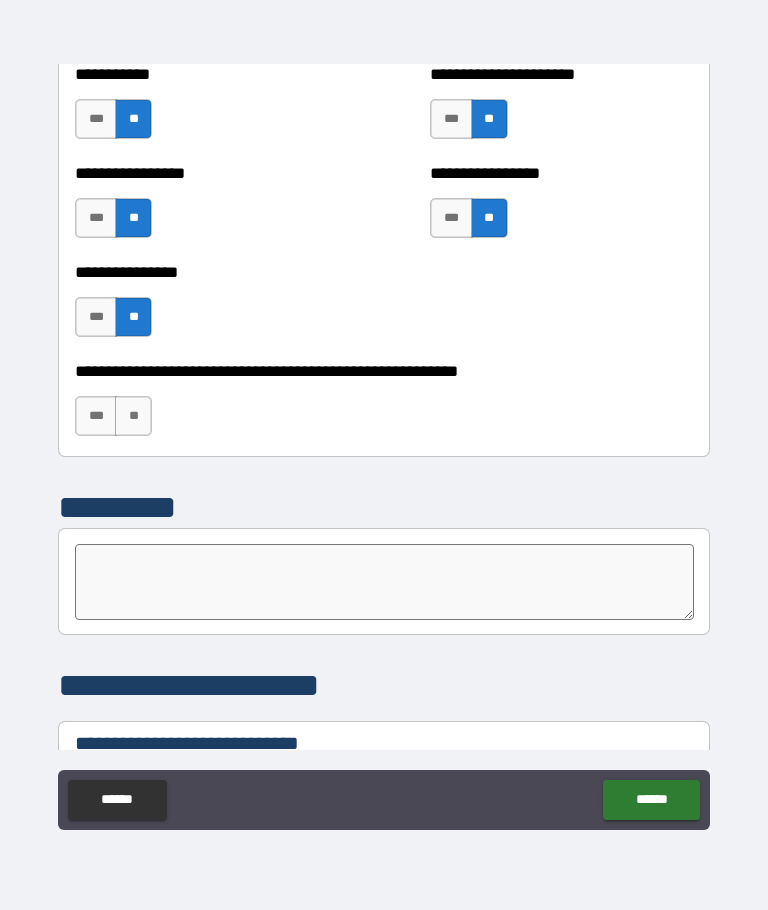click on "**" at bounding box center (133, 416) 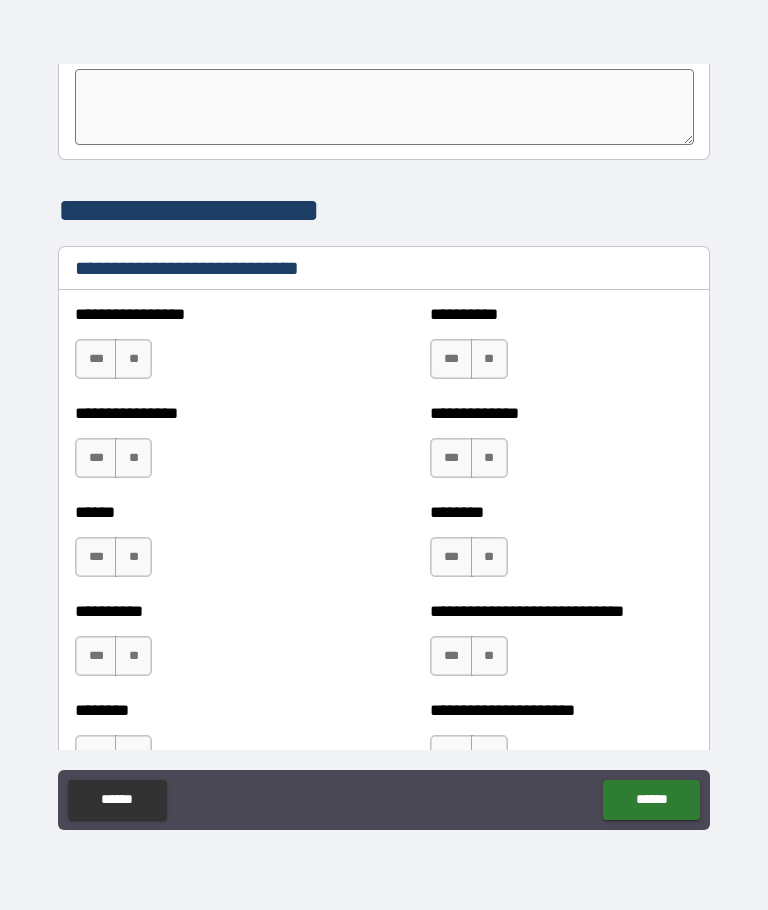 scroll, scrollTop: 6617, scrollLeft: 0, axis: vertical 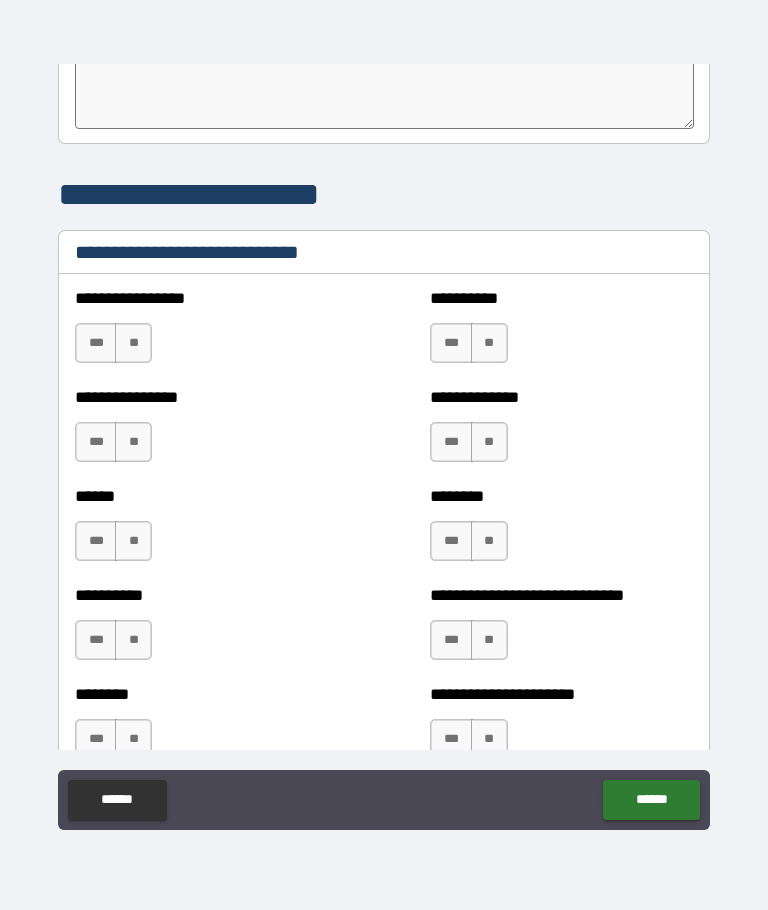 click on "**" at bounding box center (133, 343) 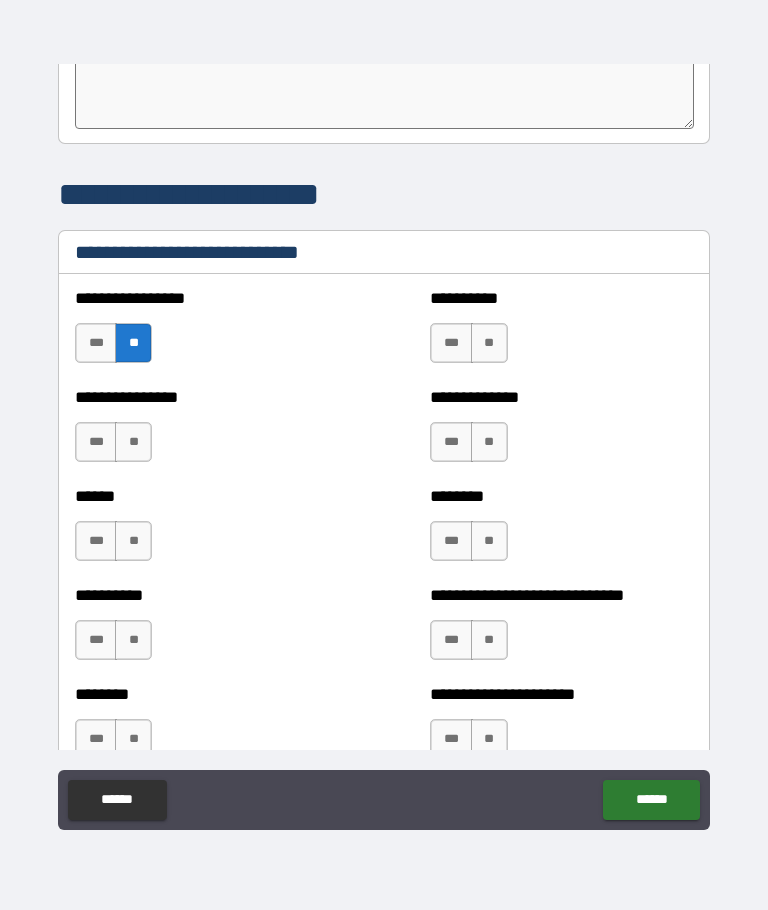 click on "**" at bounding box center [133, 442] 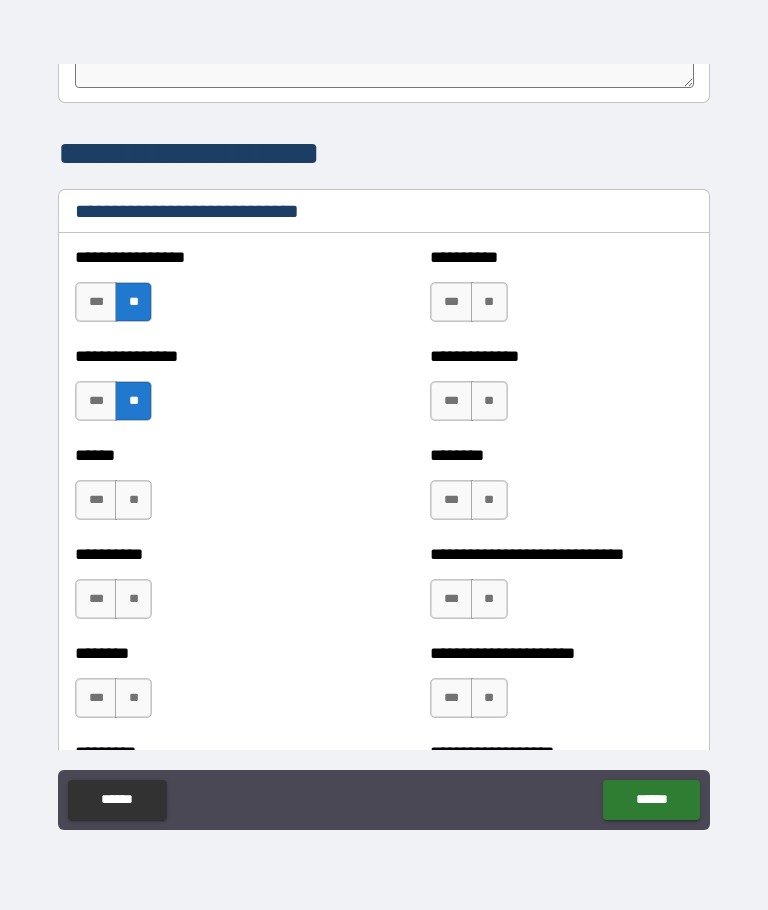 scroll, scrollTop: 6654, scrollLeft: 0, axis: vertical 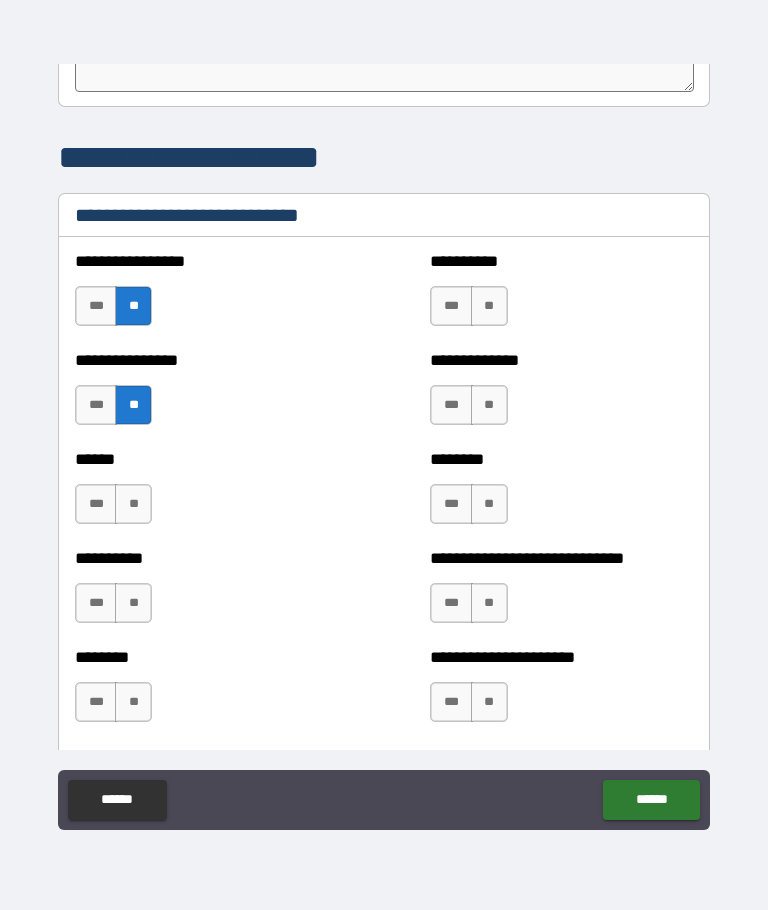 click on "***" at bounding box center (96, 405) 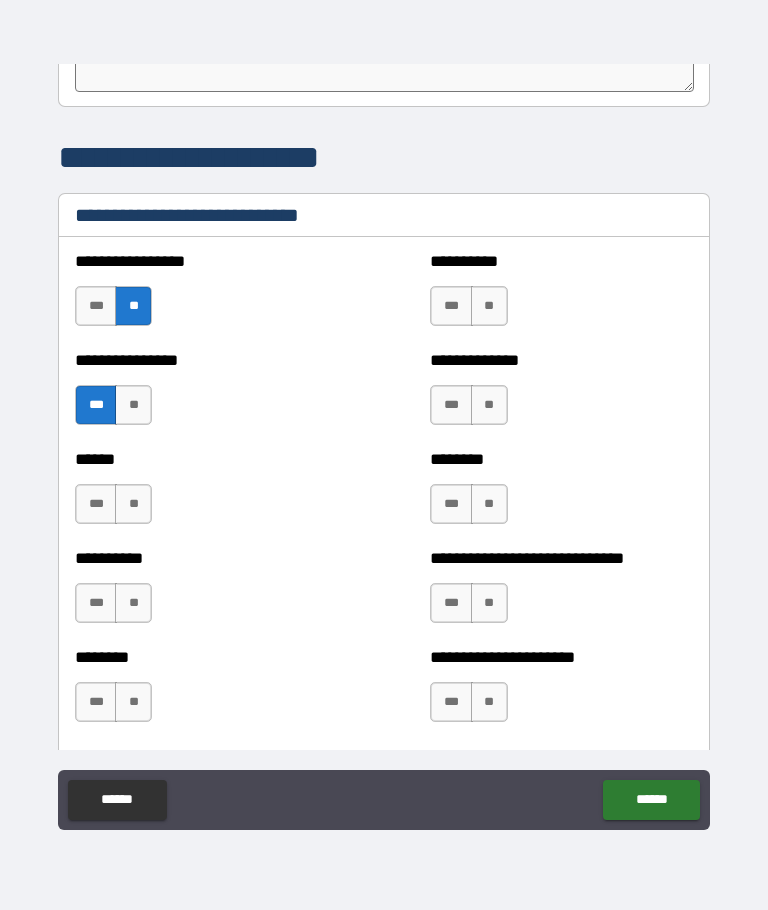 click on "**" at bounding box center (133, 405) 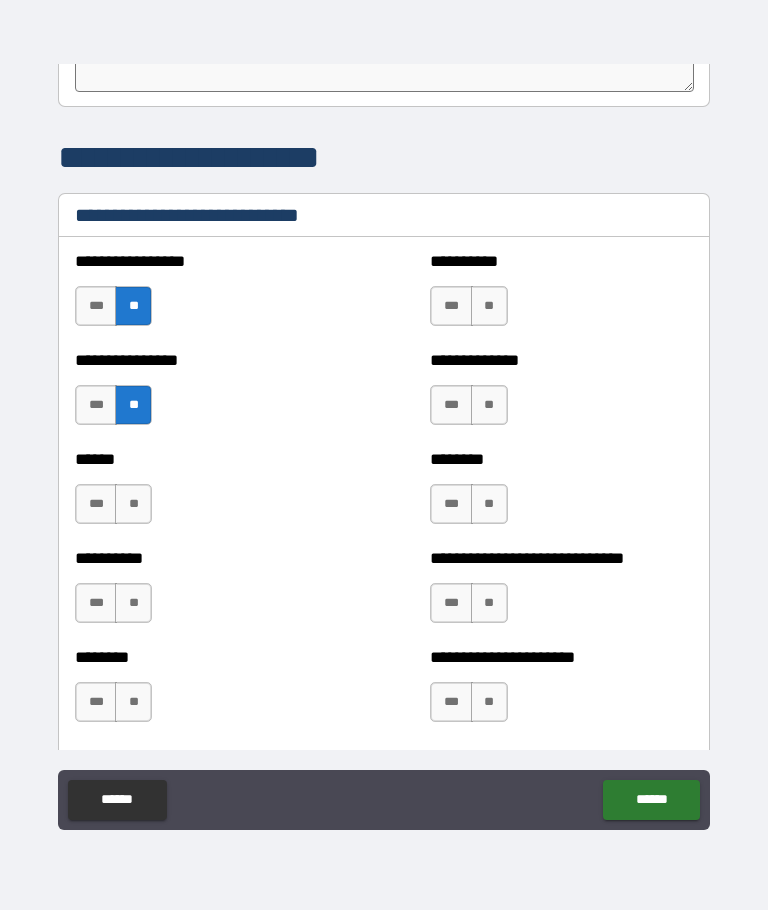click on "**" at bounding box center (133, 504) 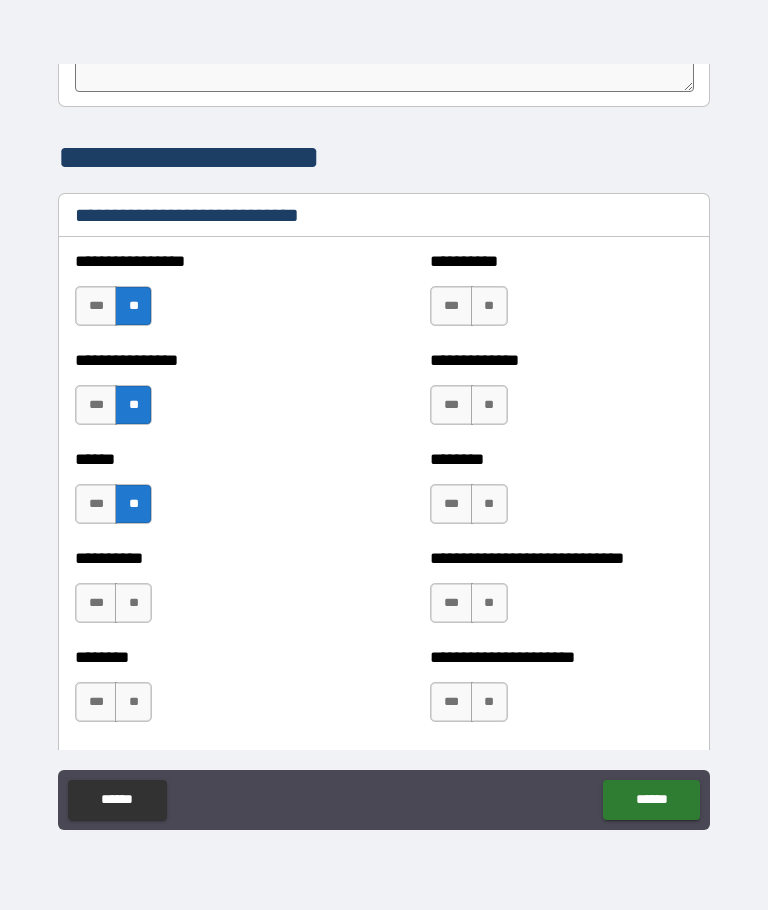 click on "**" at bounding box center [489, 306] 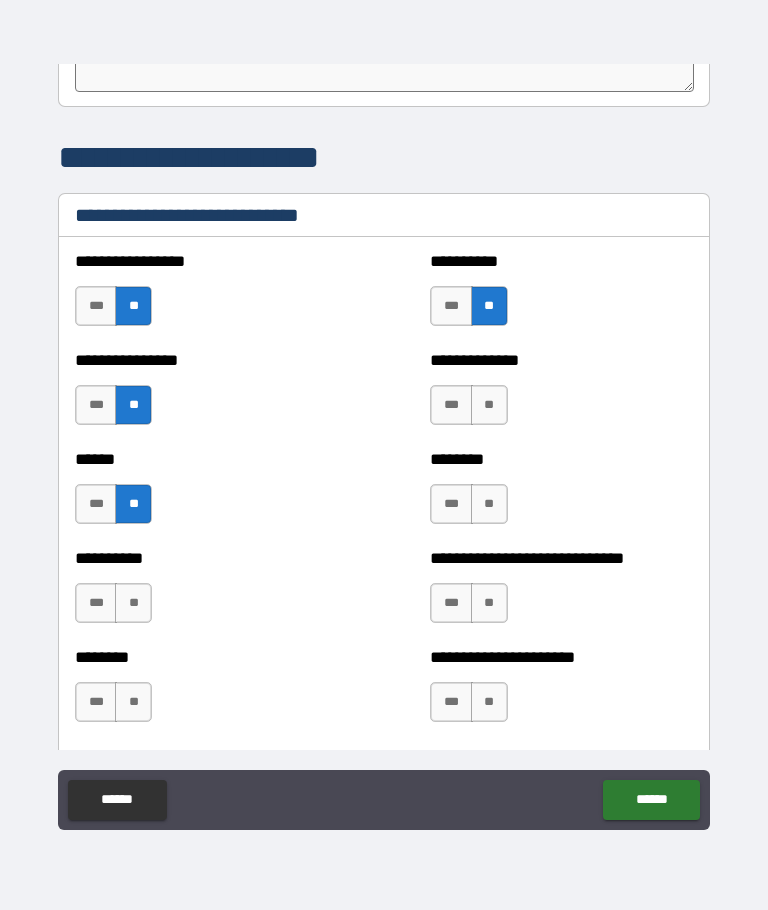 click on "**" at bounding box center (489, 405) 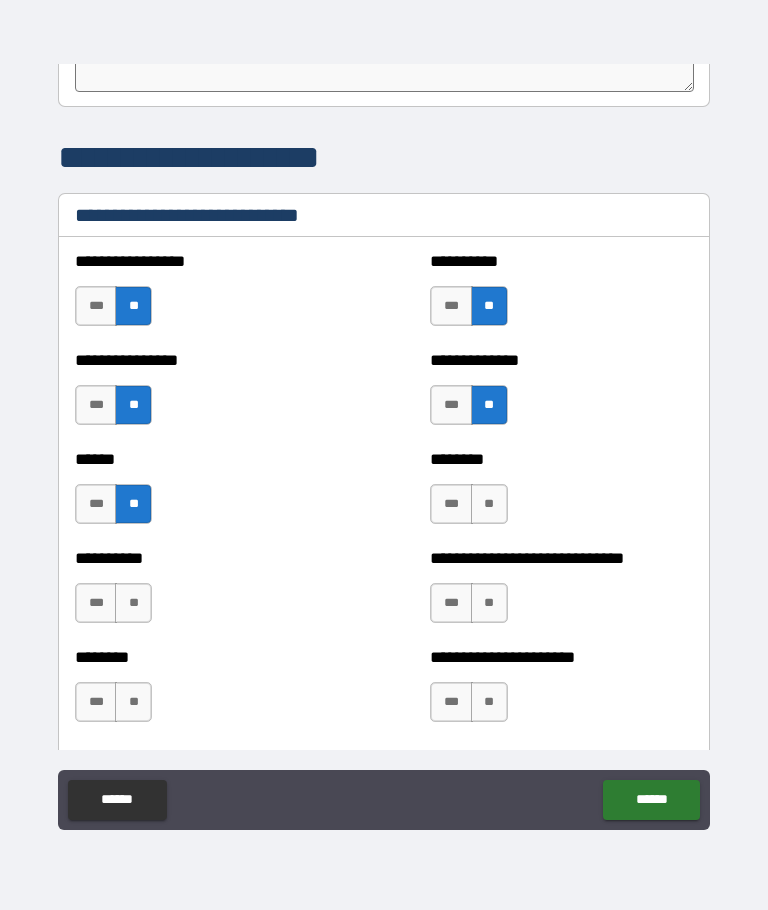 click on "**" at bounding box center (489, 504) 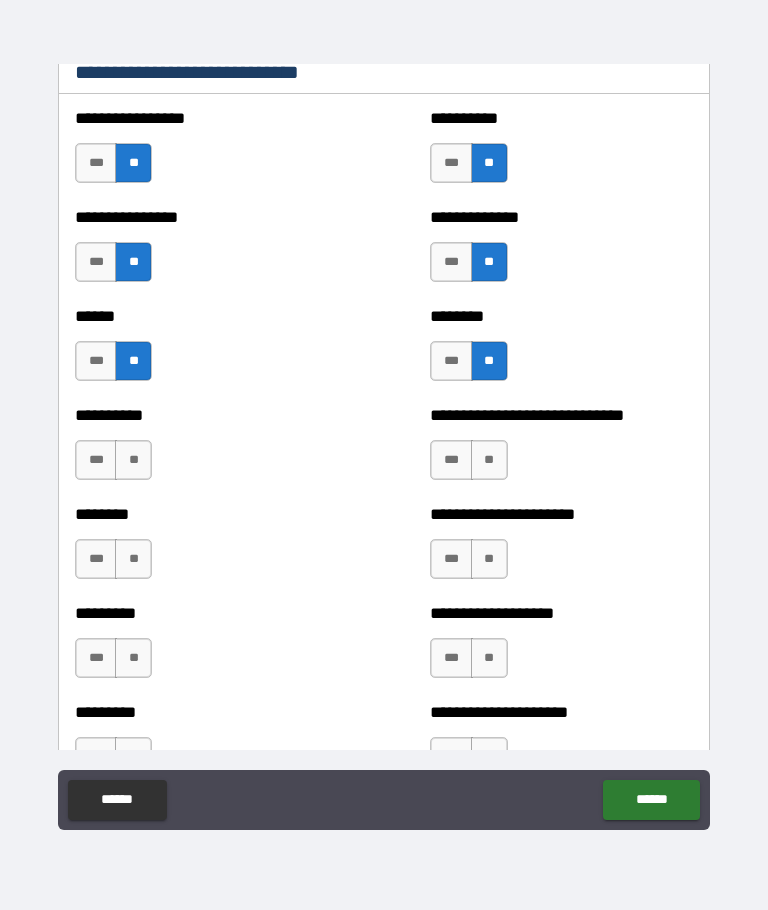 scroll, scrollTop: 6797, scrollLeft: 0, axis: vertical 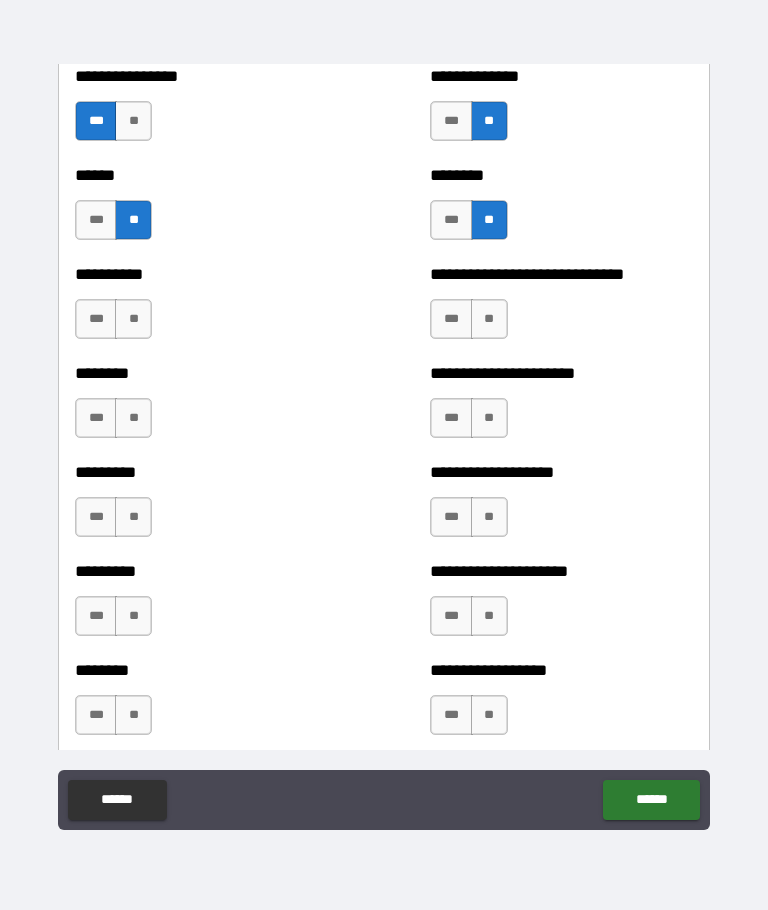click on "**" at bounding box center [133, 319] 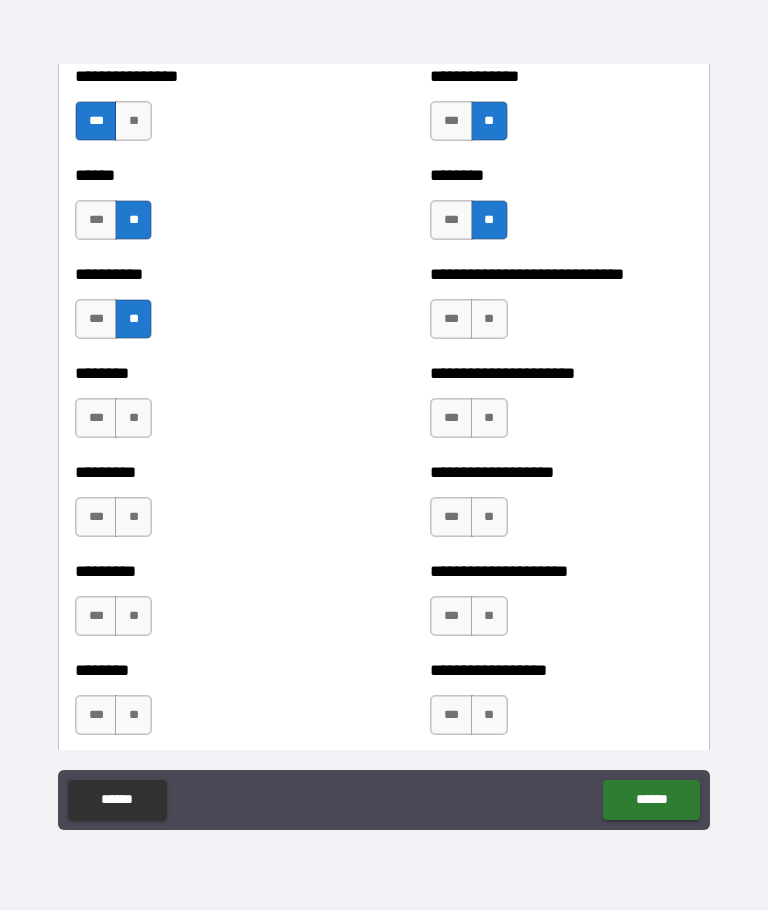 click on "**" at bounding box center (133, 418) 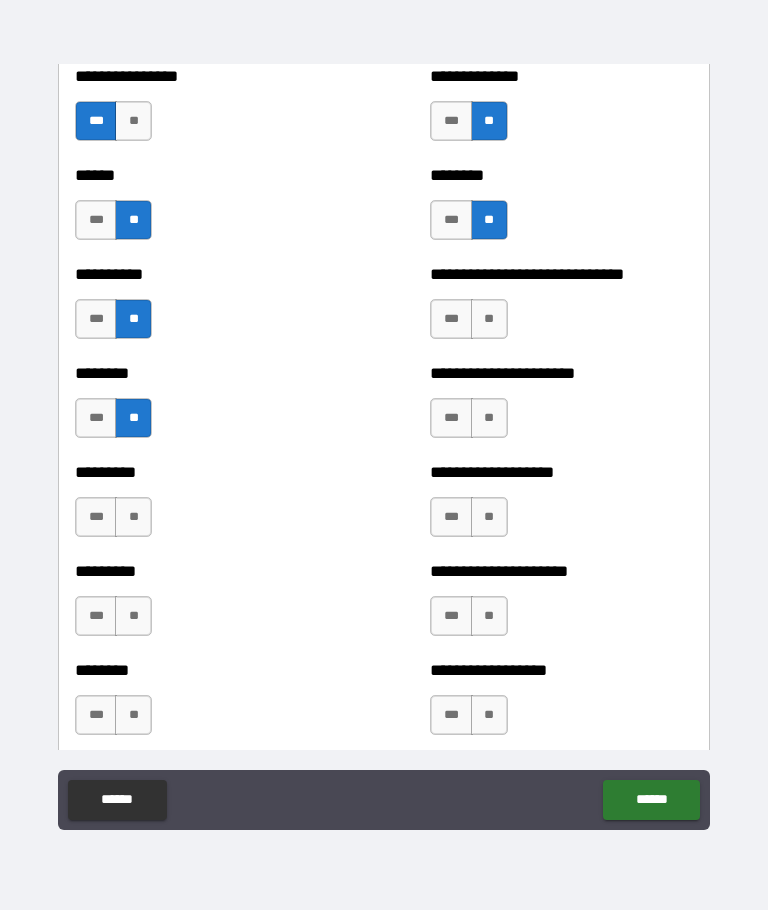 click on "**" at bounding box center [489, 319] 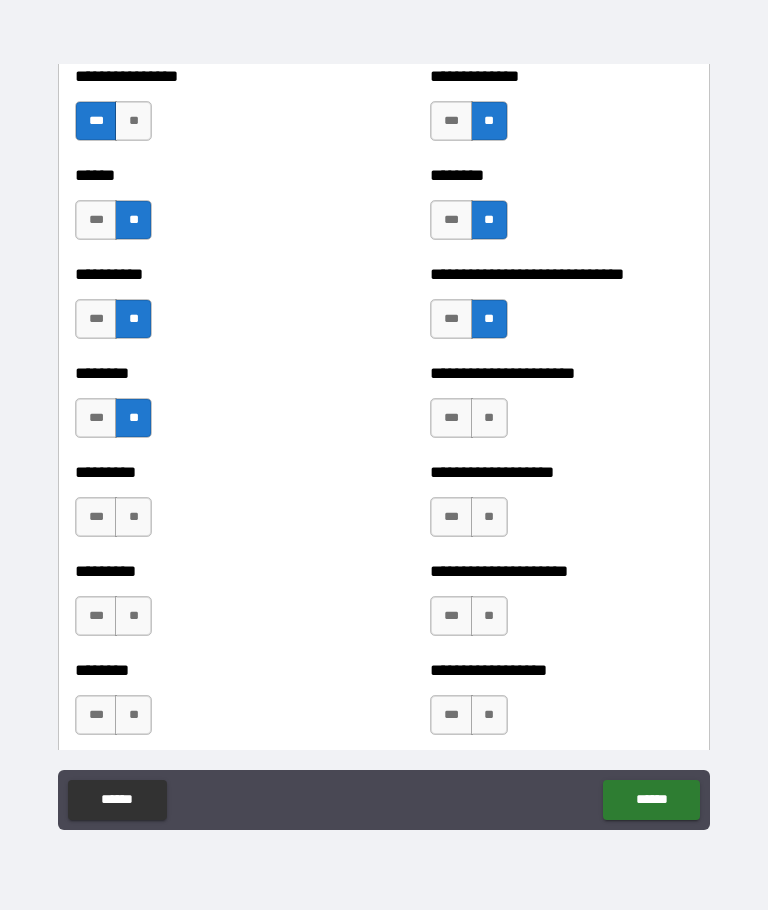 click on "***" at bounding box center (451, 418) 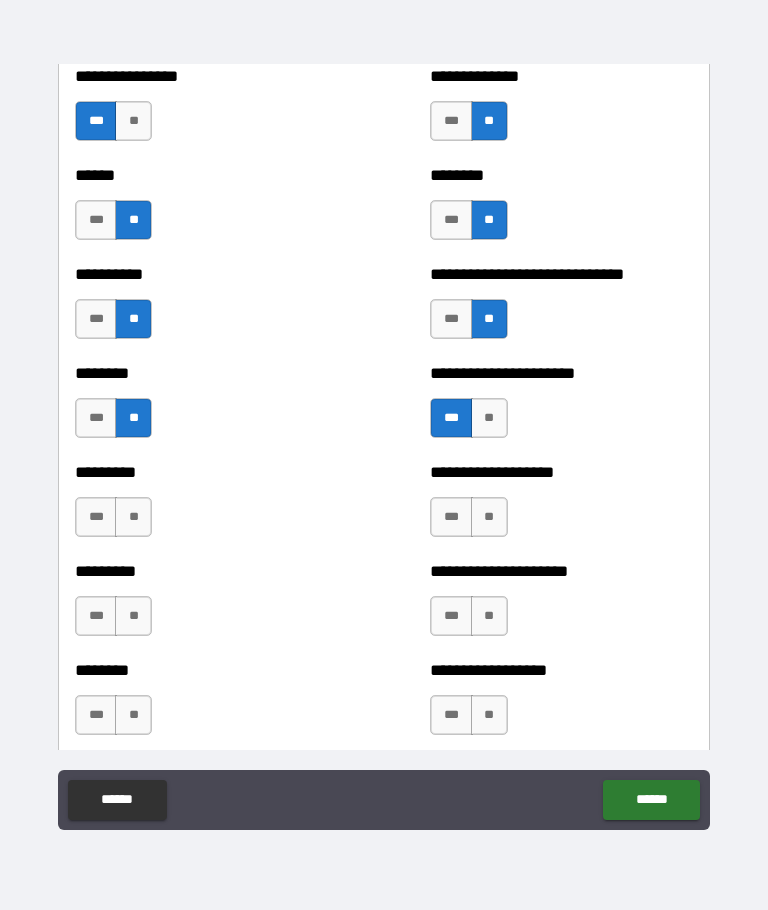 click on "***" at bounding box center [96, 220] 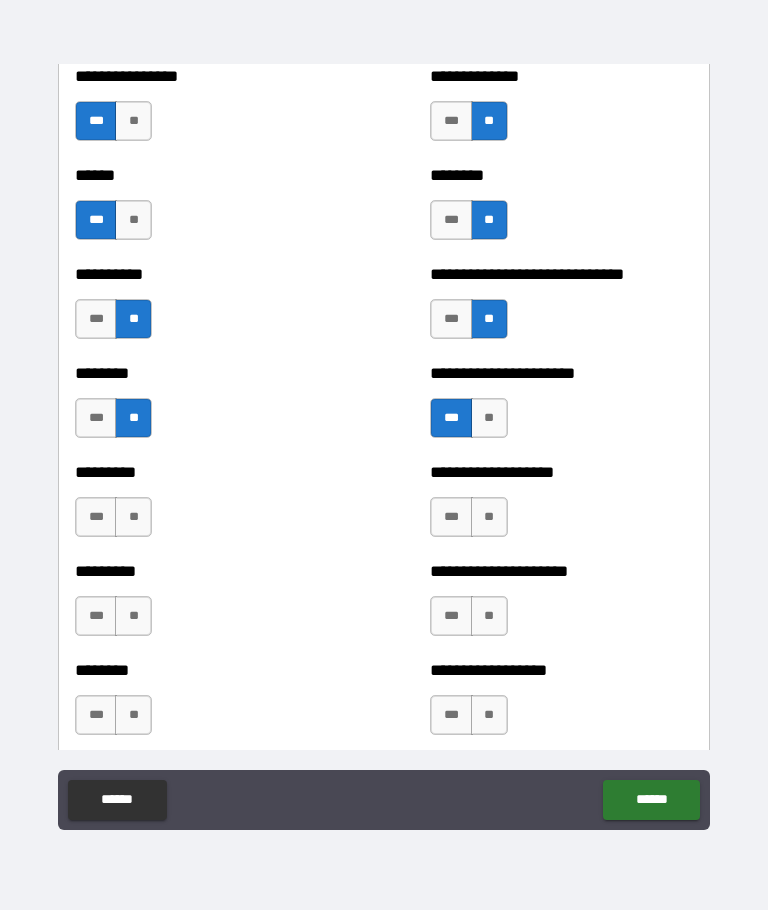click on "**" at bounding box center (133, 220) 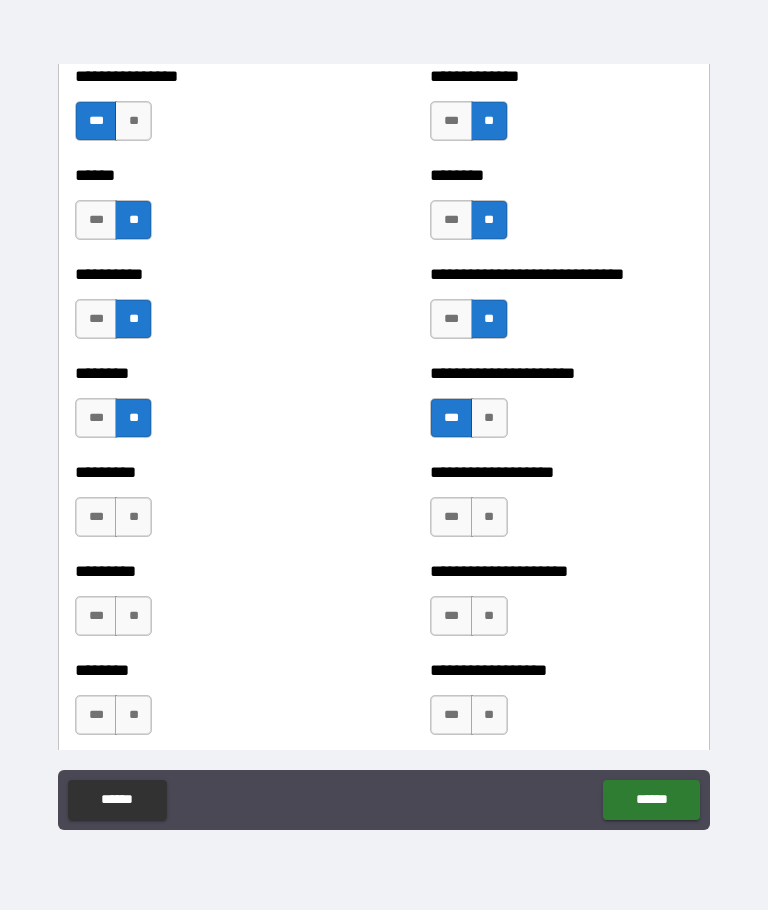 click on "**" at bounding box center [133, 121] 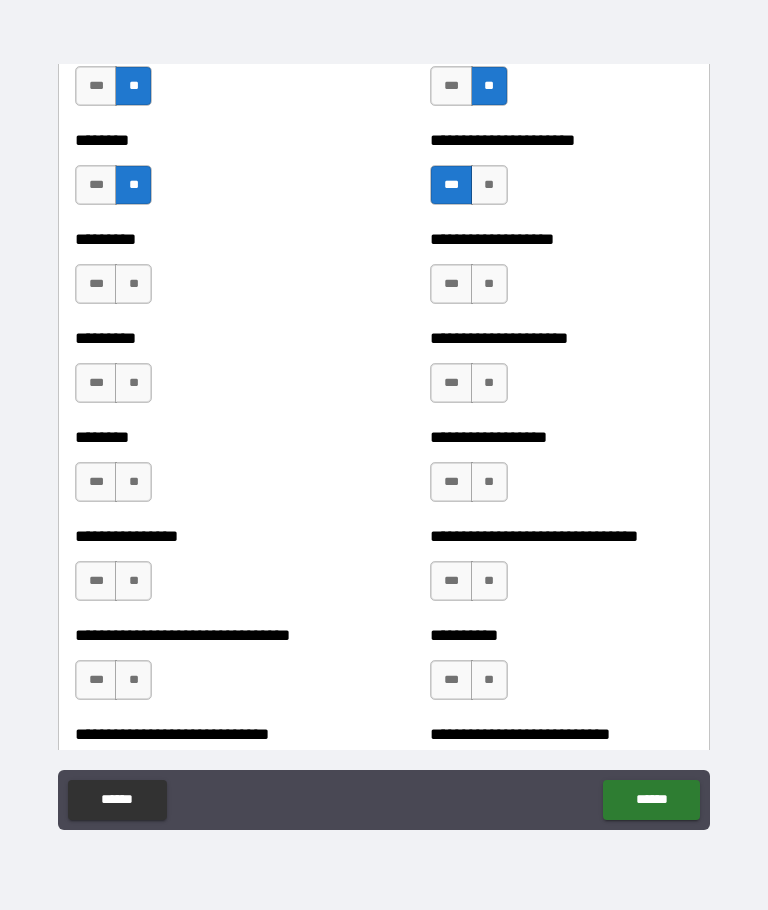 scroll, scrollTop: 7170, scrollLeft: 0, axis: vertical 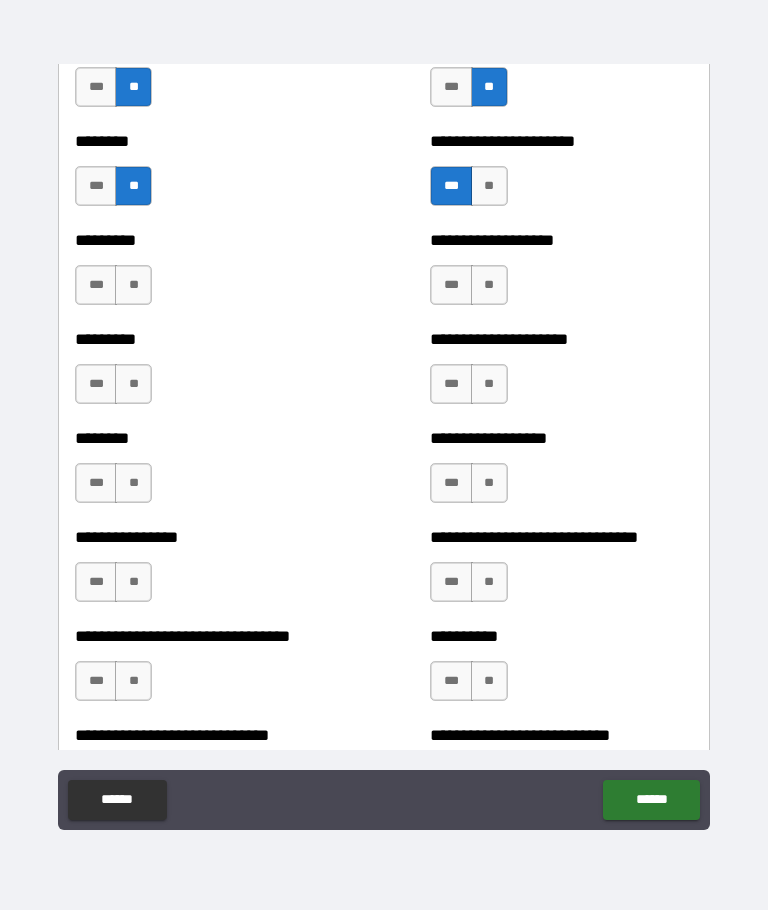 click on "**" at bounding box center [133, 285] 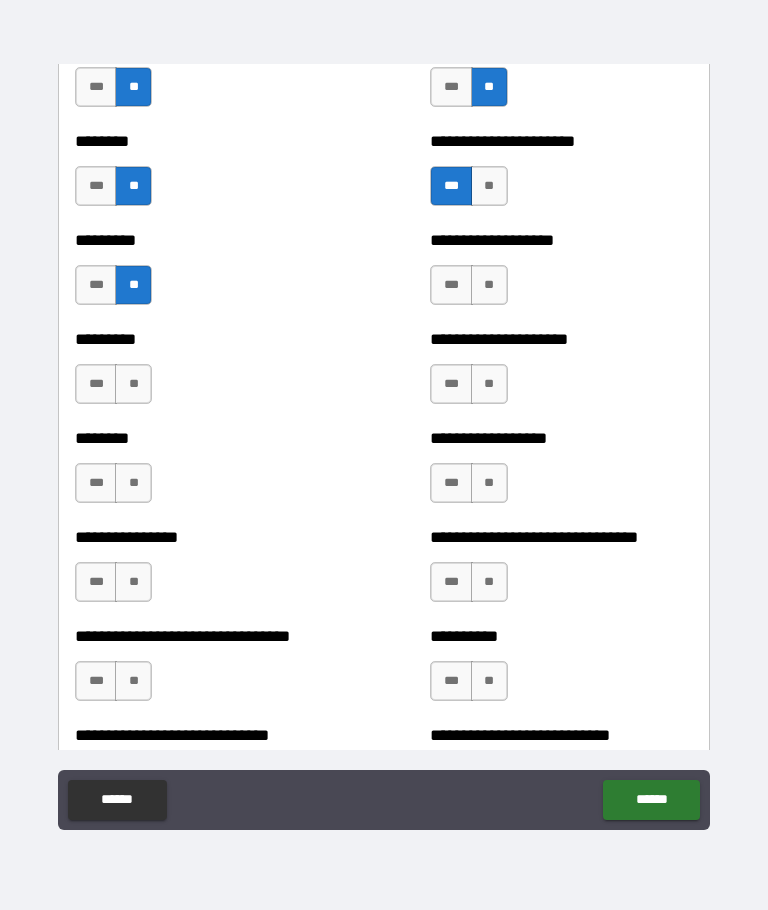 click on "**" at bounding box center (133, 384) 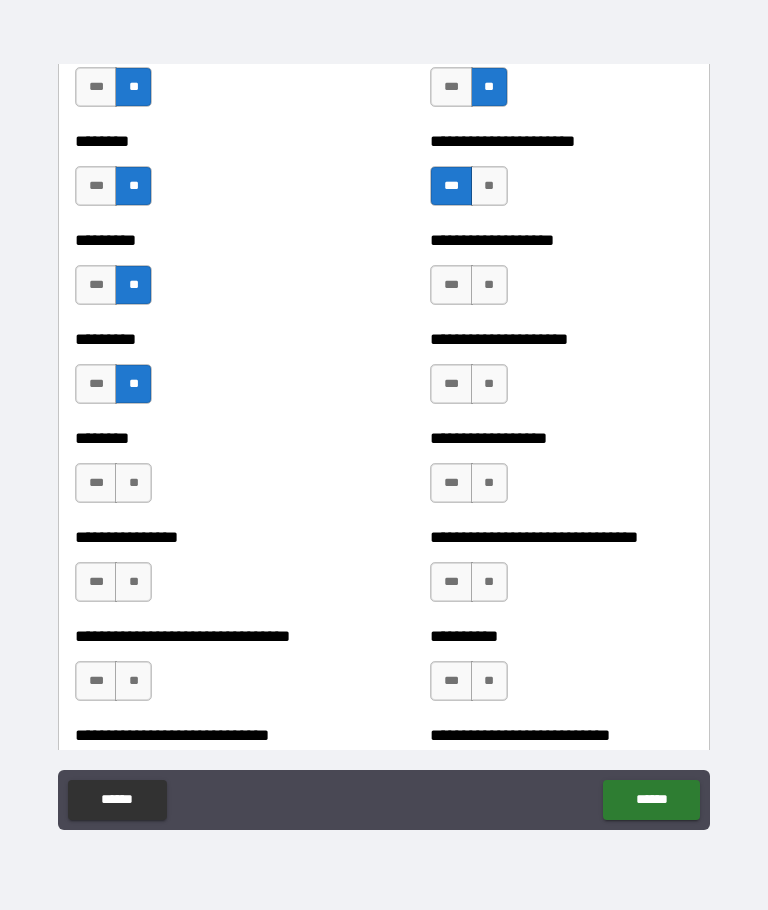 click on "**" at bounding box center [489, 285] 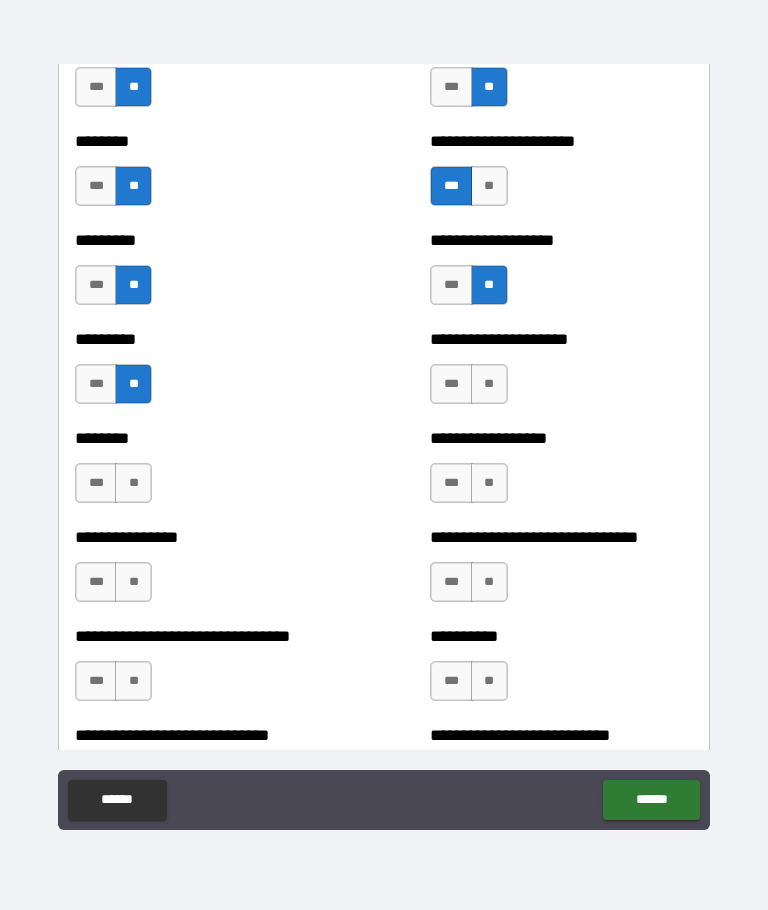 click on "**" at bounding box center (489, 384) 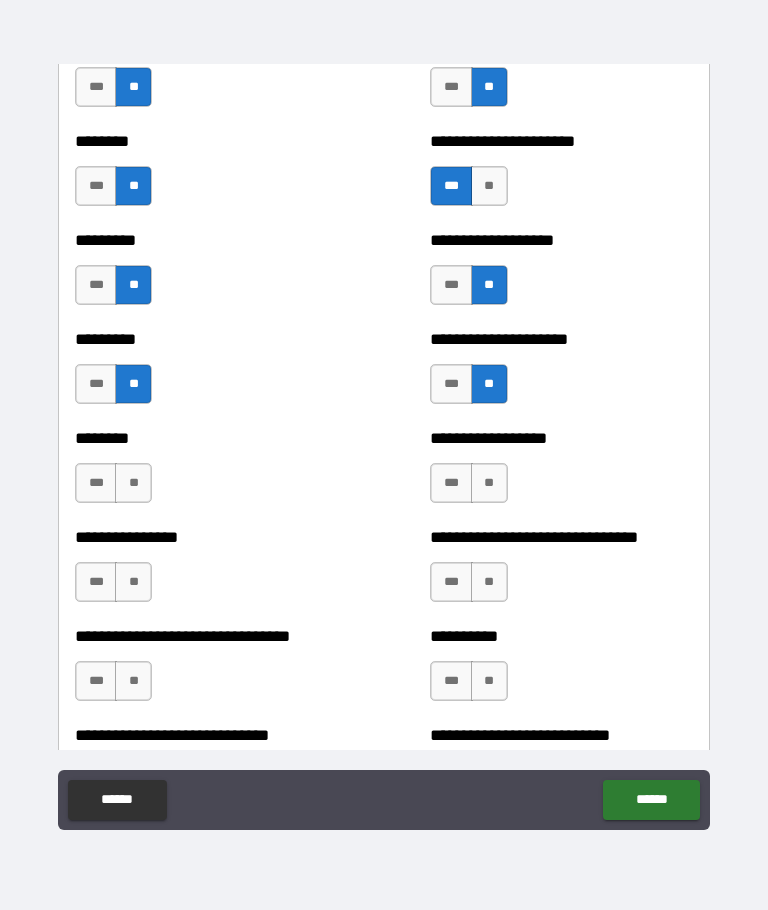click on "**" at bounding box center (489, 483) 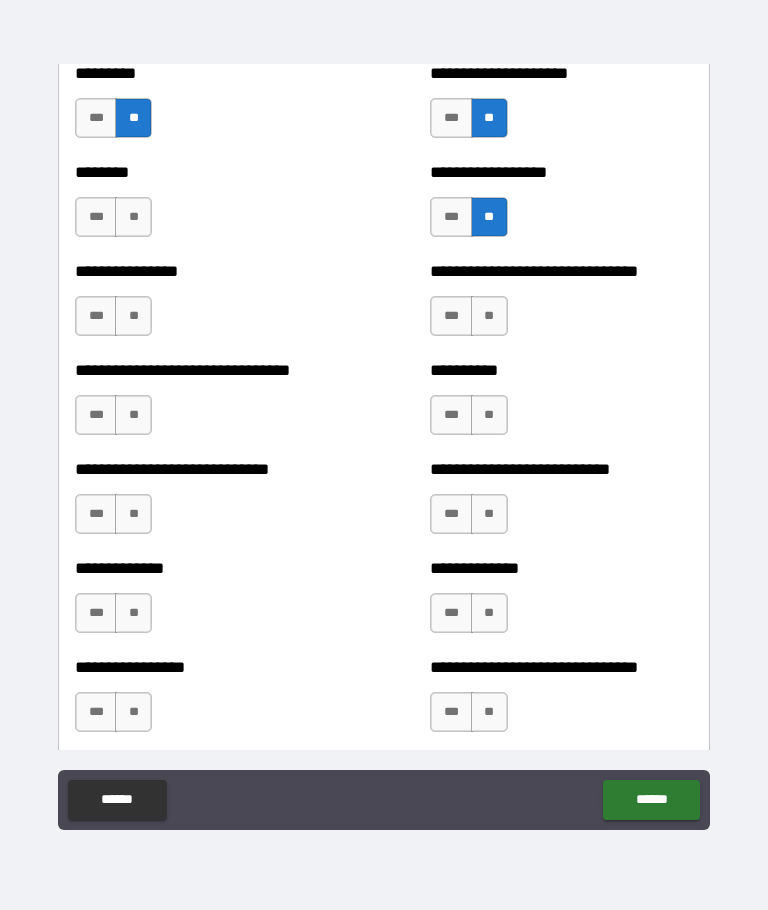 scroll, scrollTop: 7444, scrollLeft: 0, axis: vertical 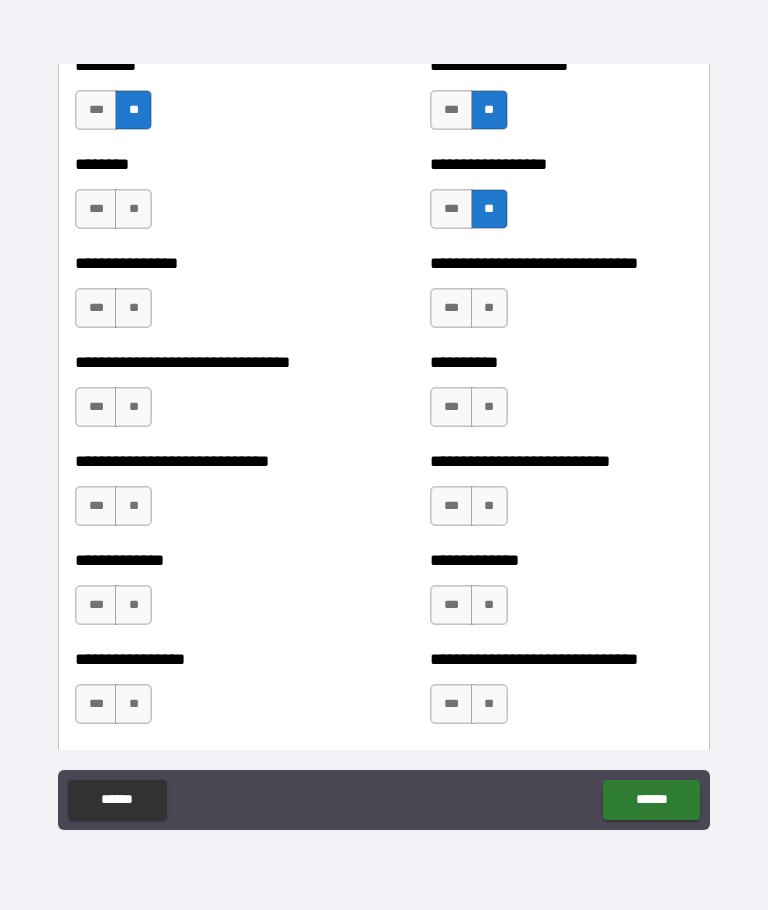 click on "**" at bounding box center [133, 209] 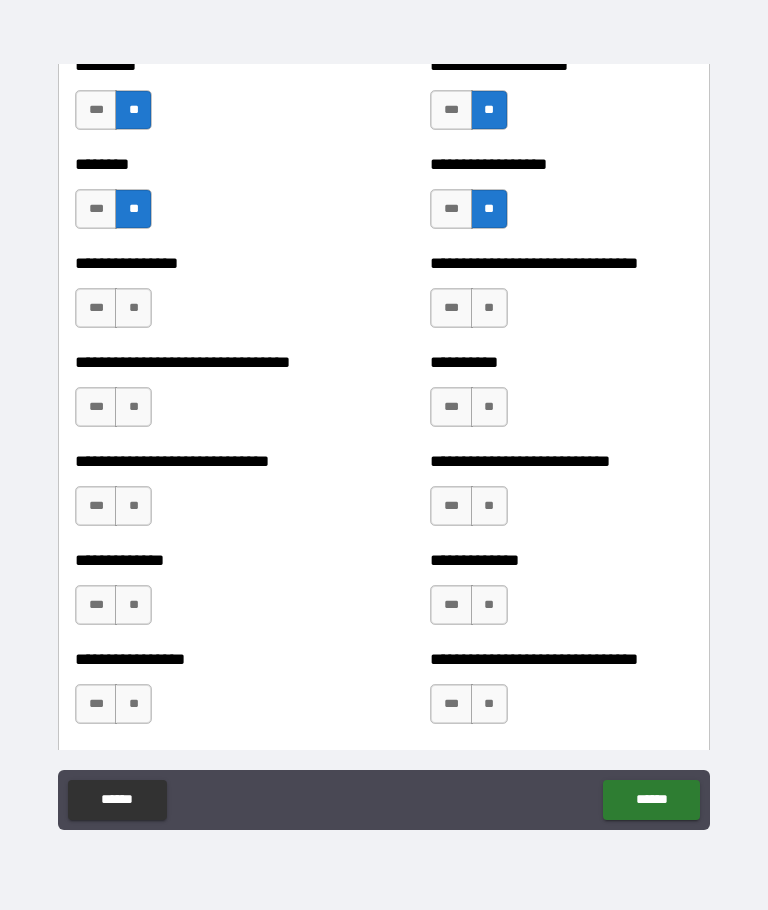 click on "**" at bounding box center (133, 308) 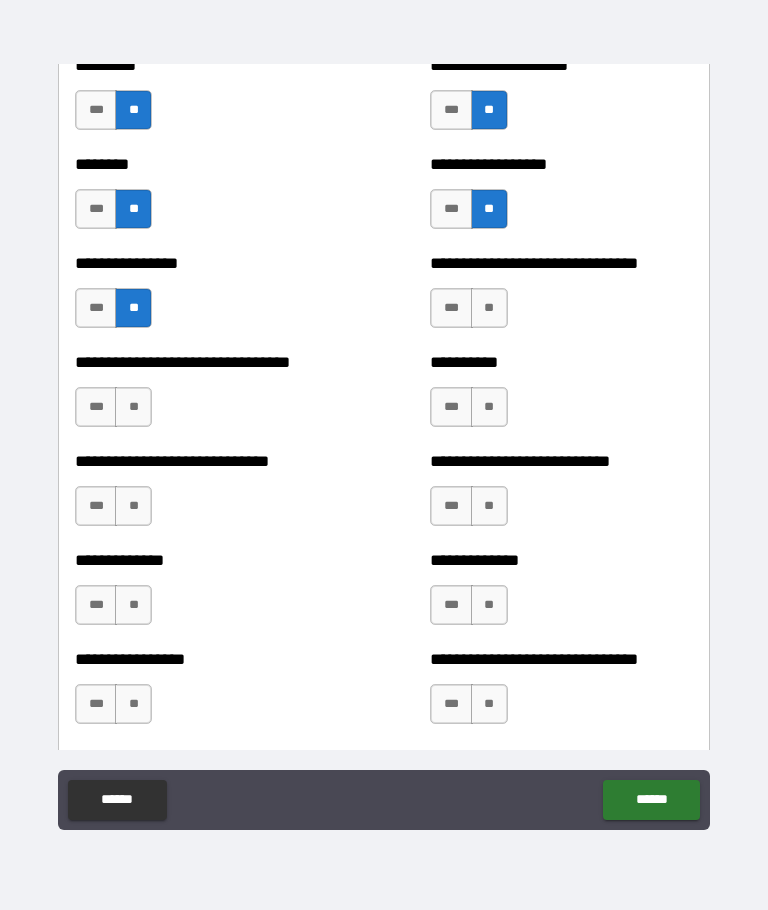 click on "**" at bounding box center (133, 407) 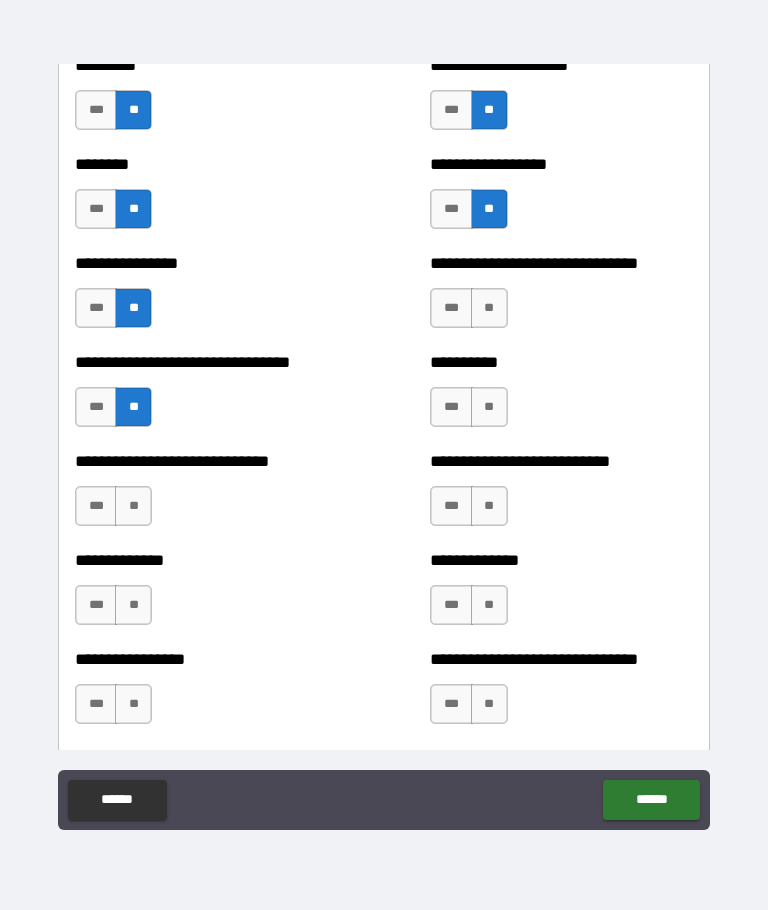 click on "**" at bounding box center (133, 506) 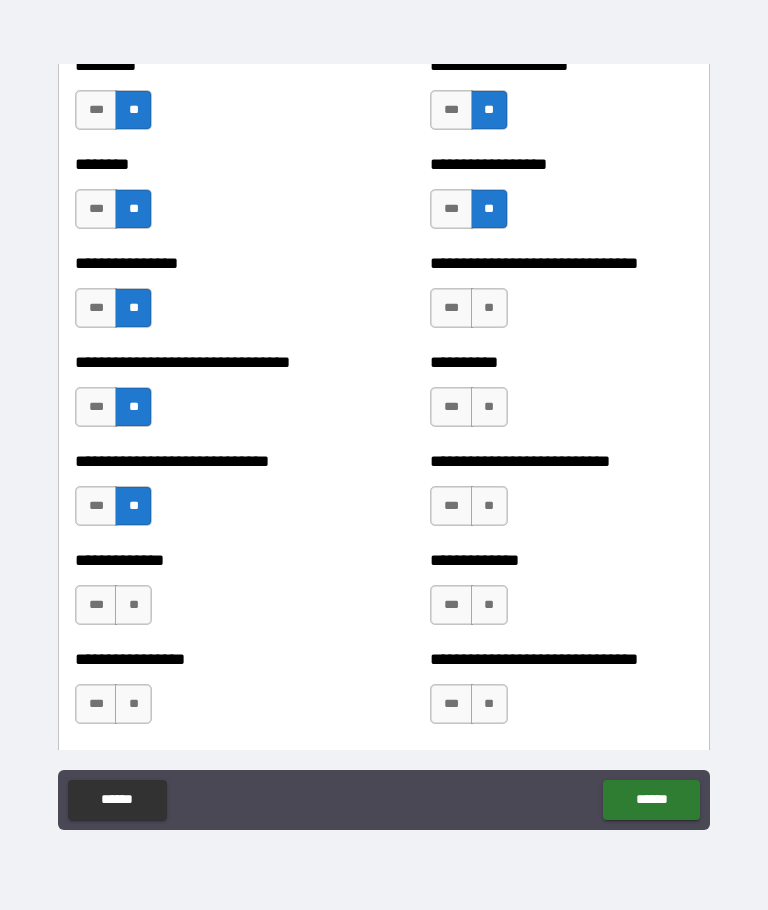 click on "**" at bounding box center [133, 605] 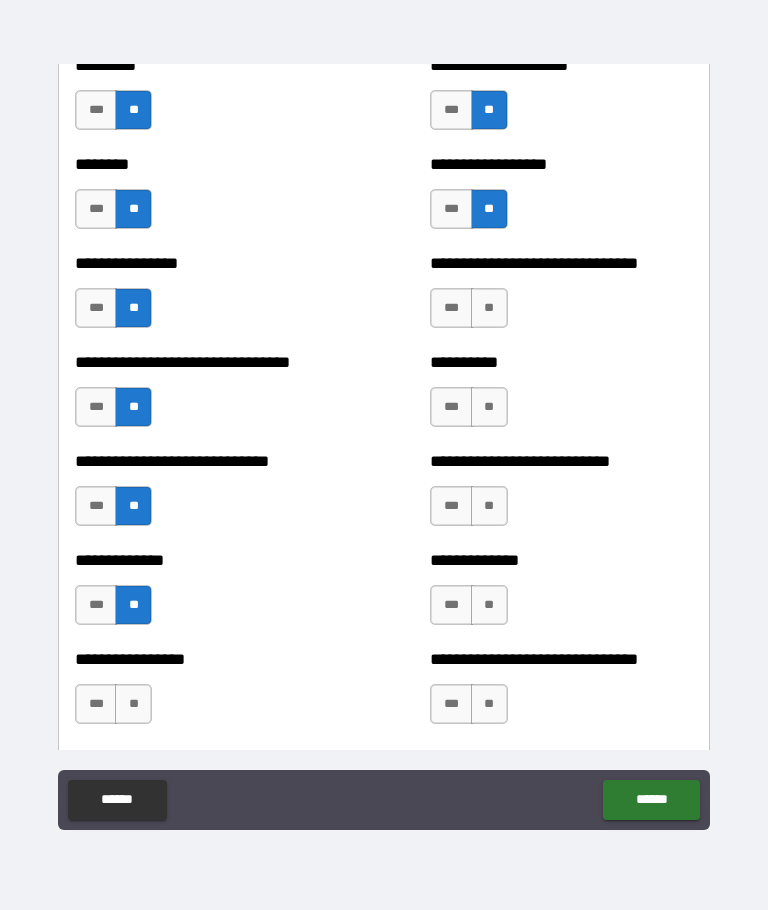 click on "**" at bounding box center [133, 704] 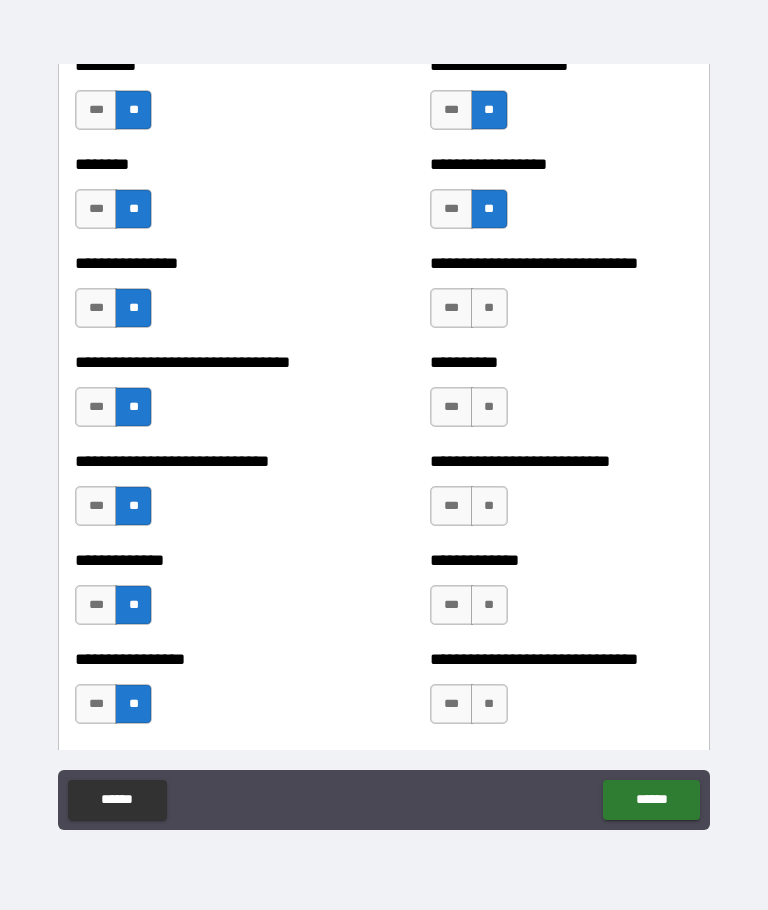 click on "**" at bounding box center [489, 308] 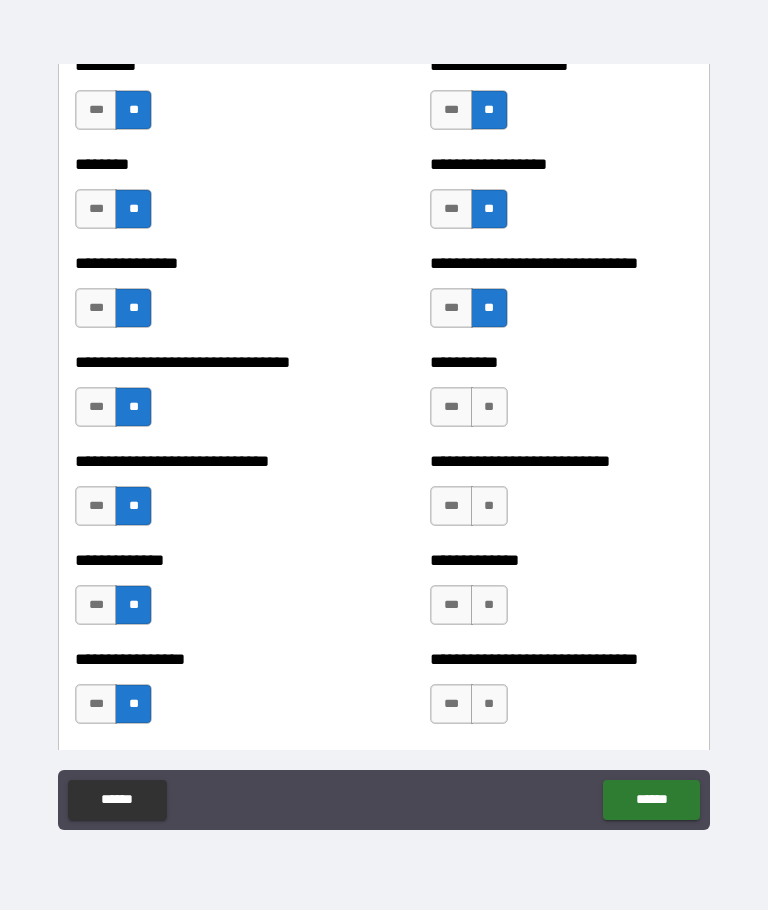click on "**" at bounding box center (489, 407) 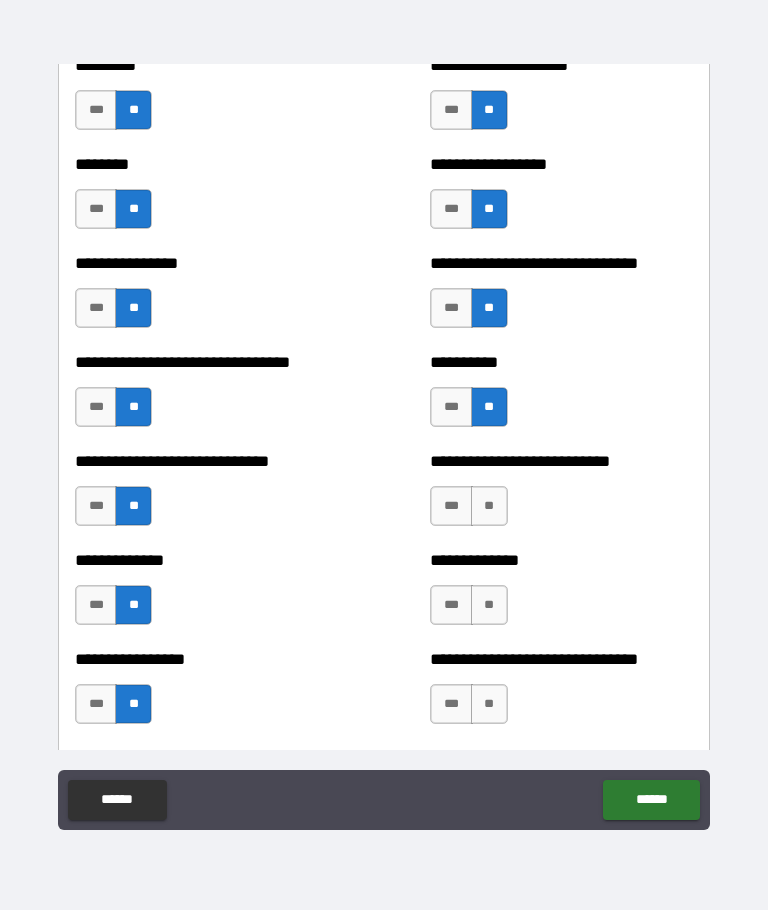 click on "**" at bounding box center [489, 506] 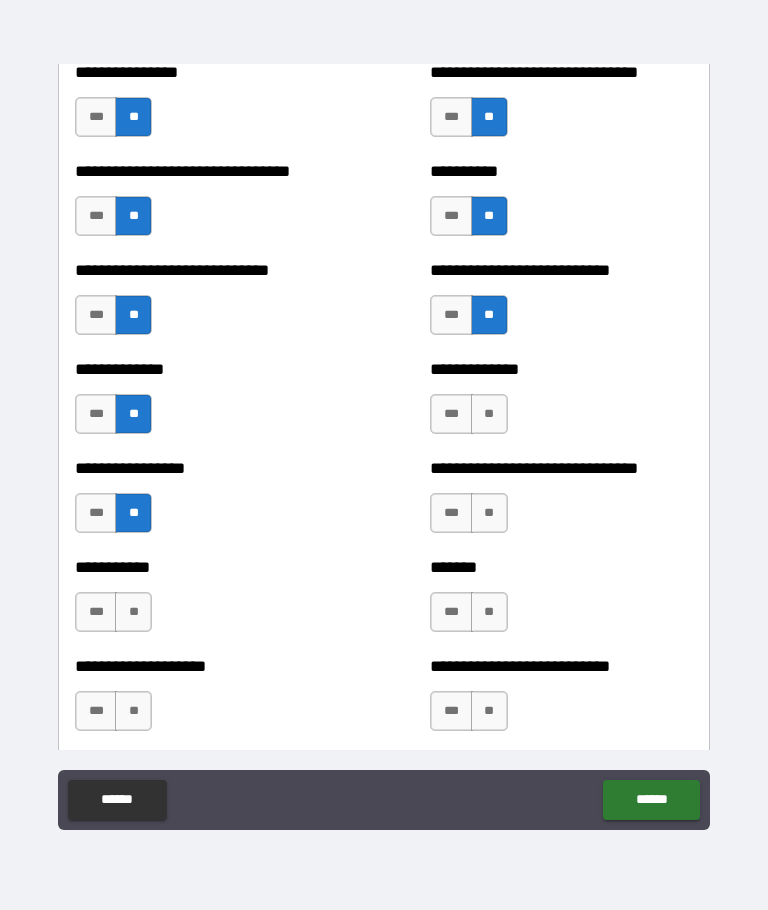 scroll, scrollTop: 7649, scrollLeft: 0, axis: vertical 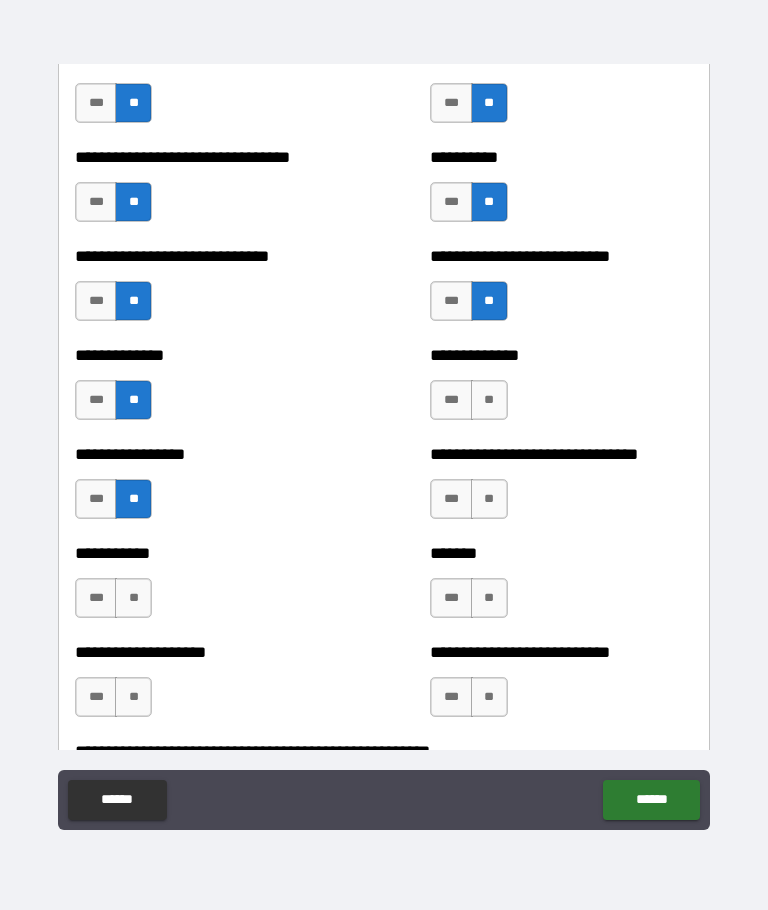 click on "**" at bounding box center [489, 400] 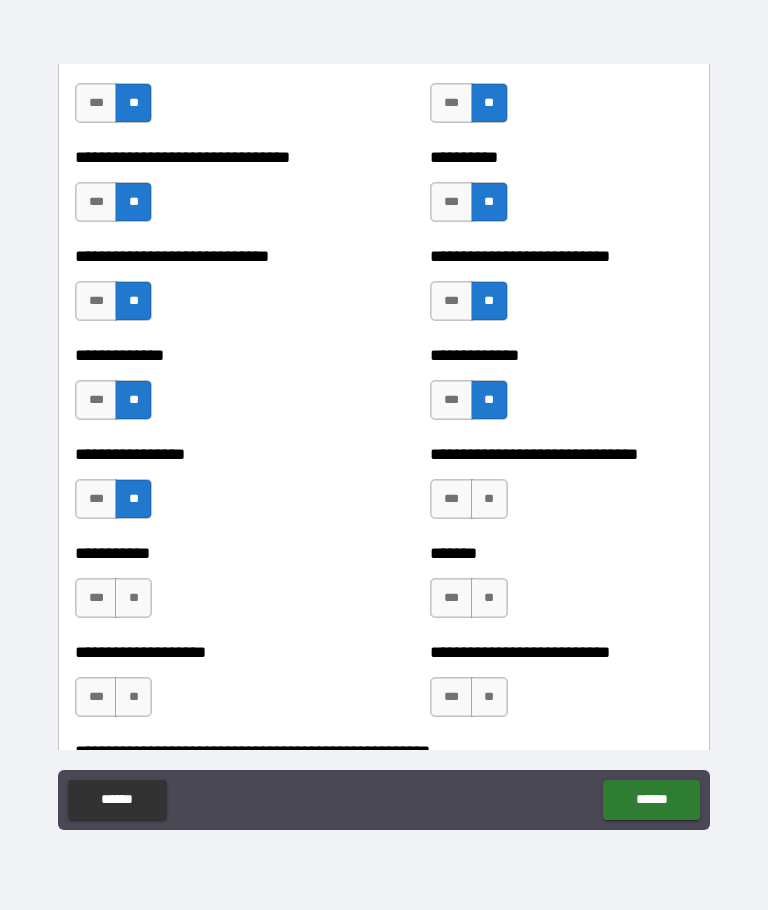 click on "**" at bounding box center (489, 499) 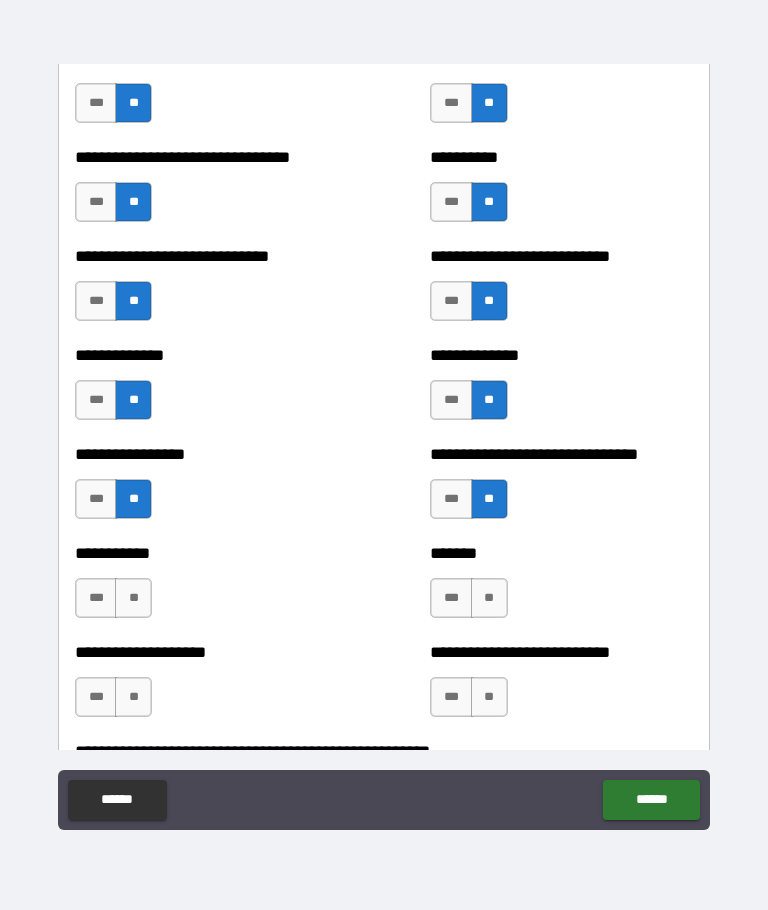 click on "**" at bounding box center [489, 598] 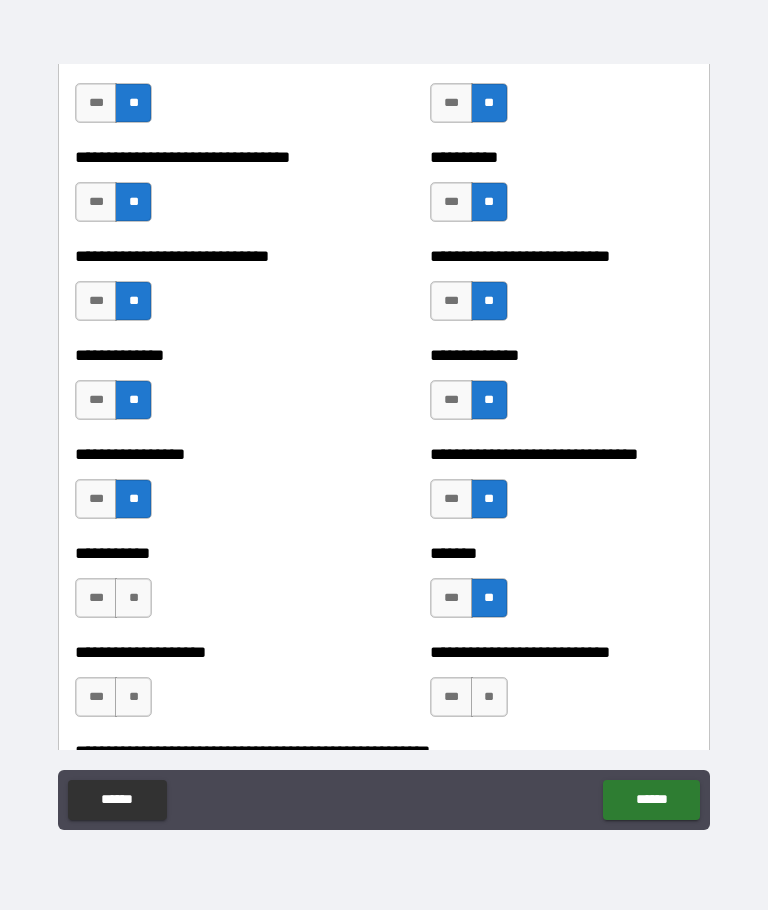 click on "**" at bounding box center (133, 598) 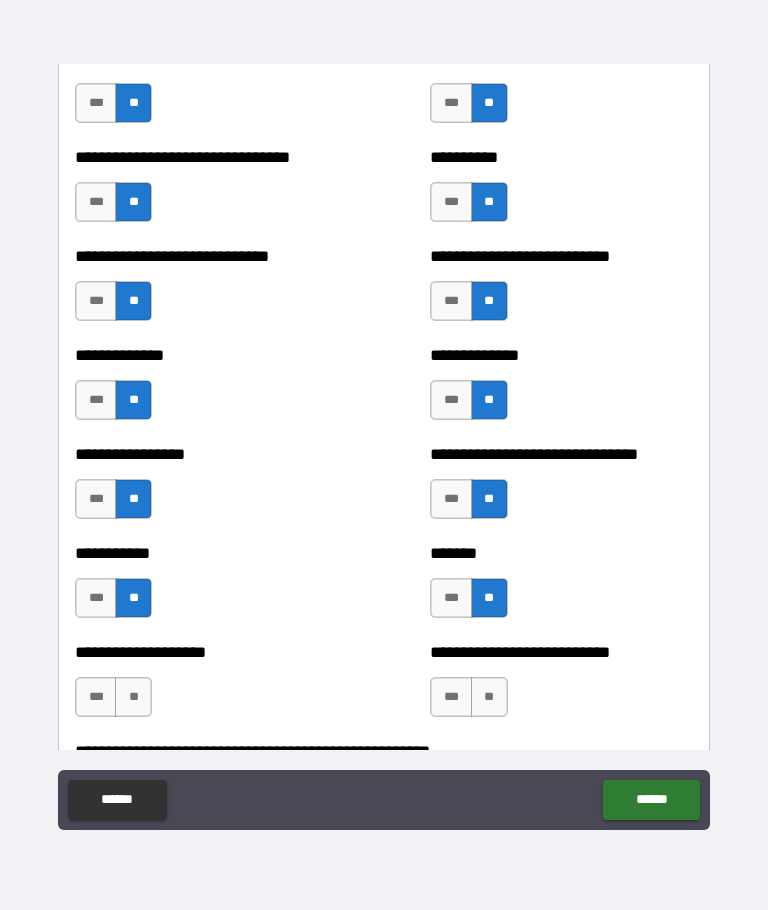 click on "**" at bounding box center (133, 697) 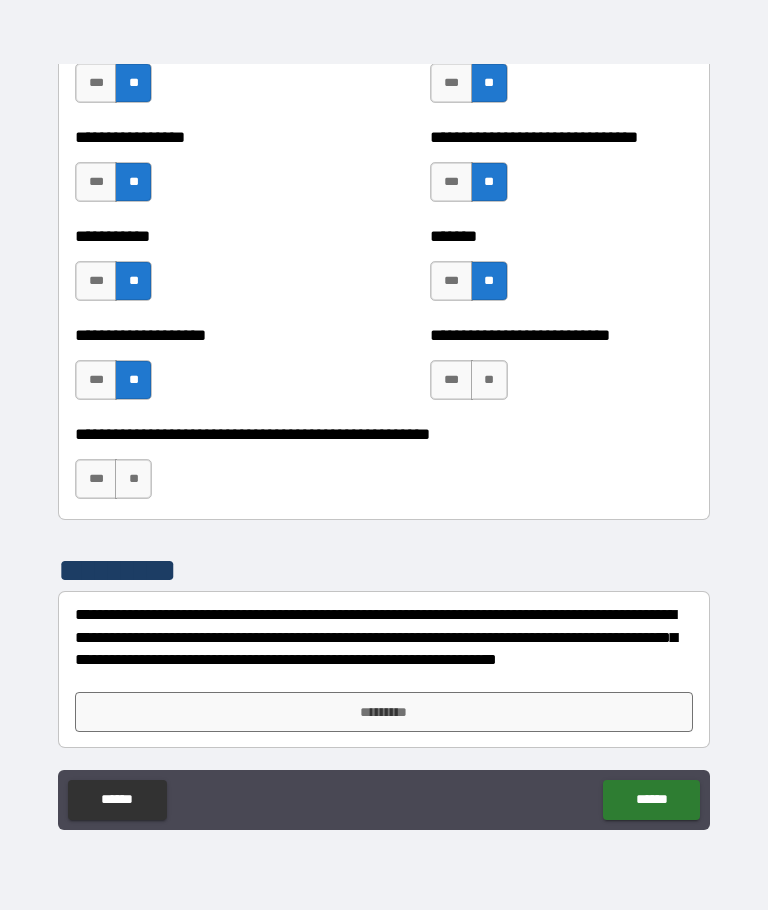 scroll, scrollTop: 7967, scrollLeft: 0, axis: vertical 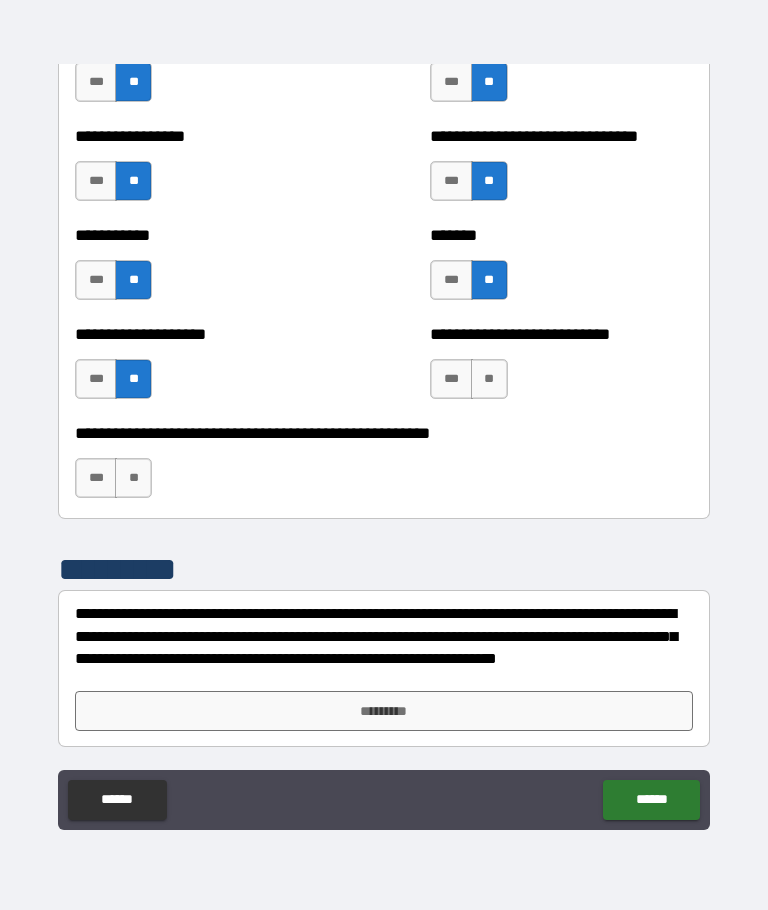 click on "**" at bounding box center (489, 379) 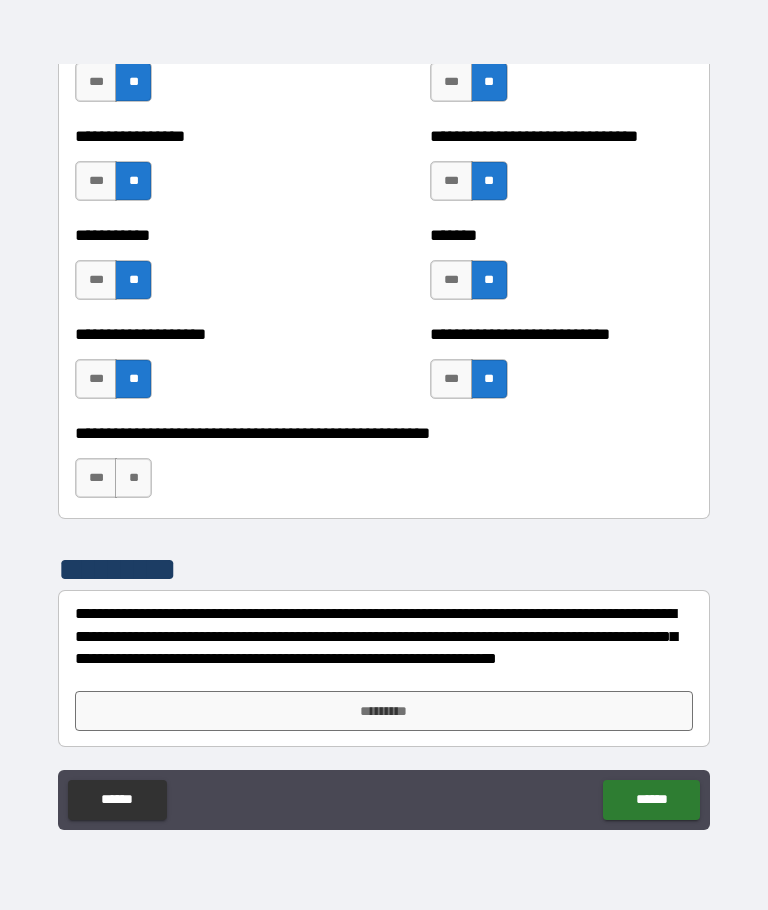 click on "**" at bounding box center [133, 478] 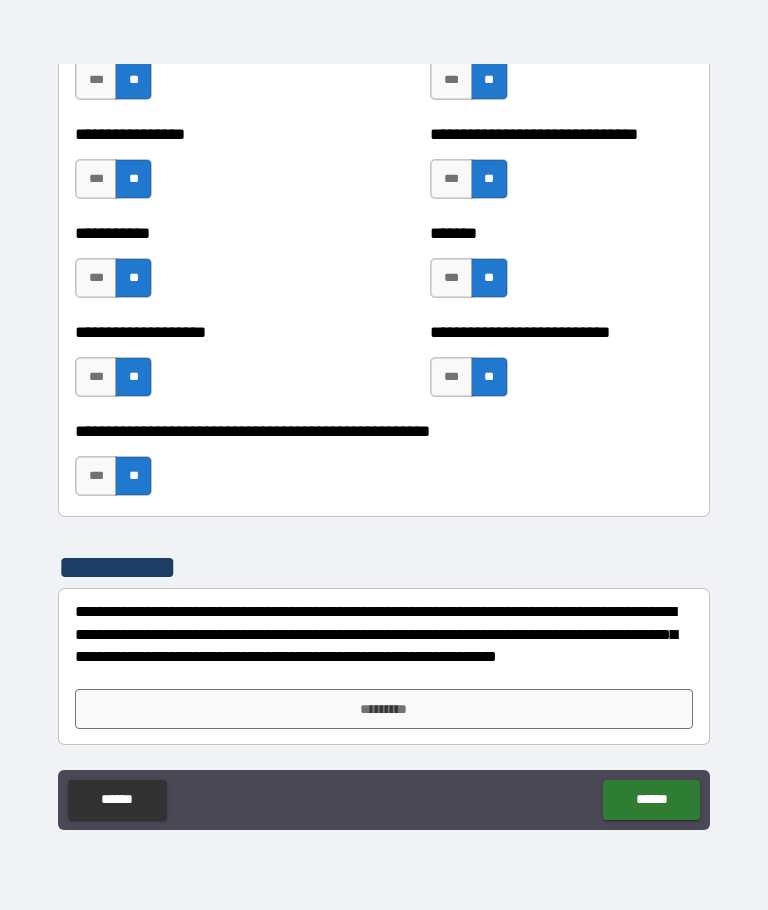 scroll, scrollTop: 7969, scrollLeft: 0, axis: vertical 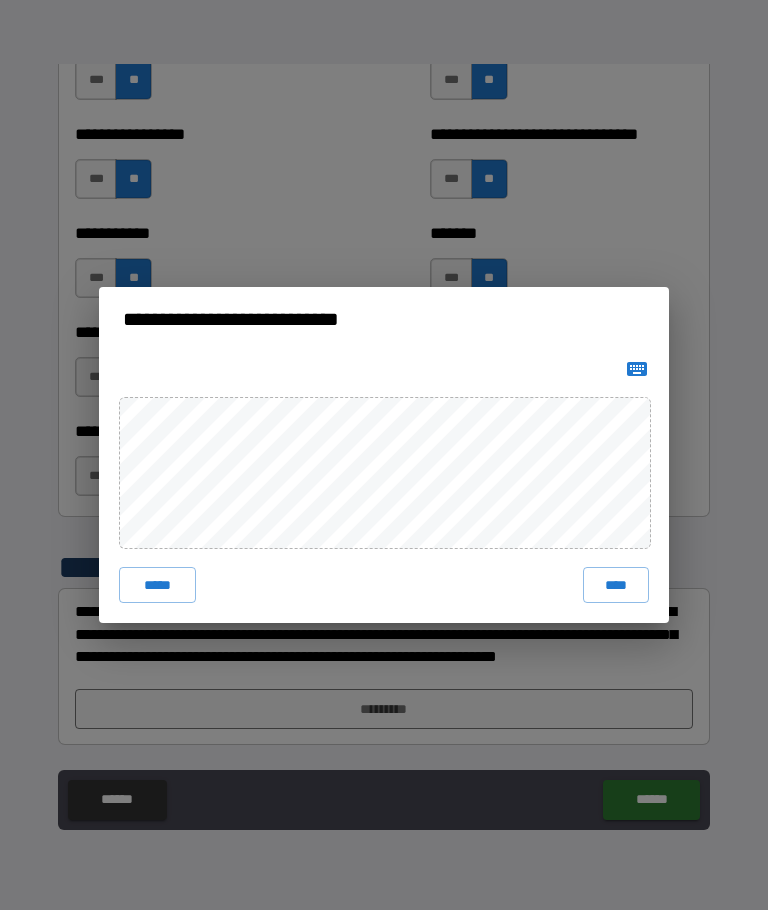 click on "****" at bounding box center [616, 585] 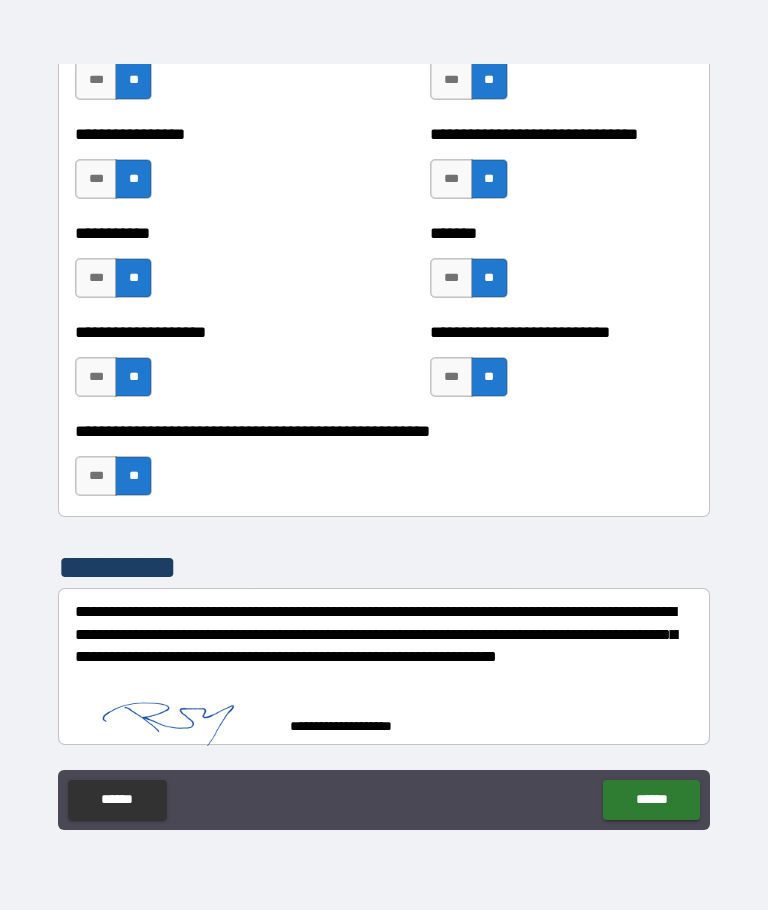 scroll, scrollTop: 7959, scrollLeft: 0, axis: vertical 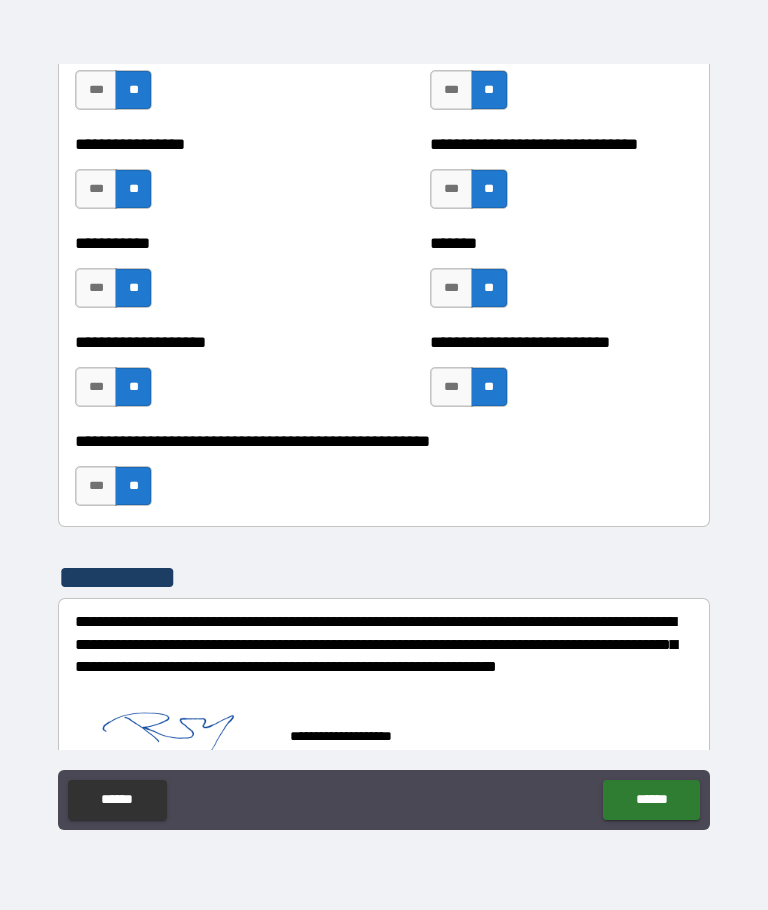 click on "******" at bounding box center (651, 800) 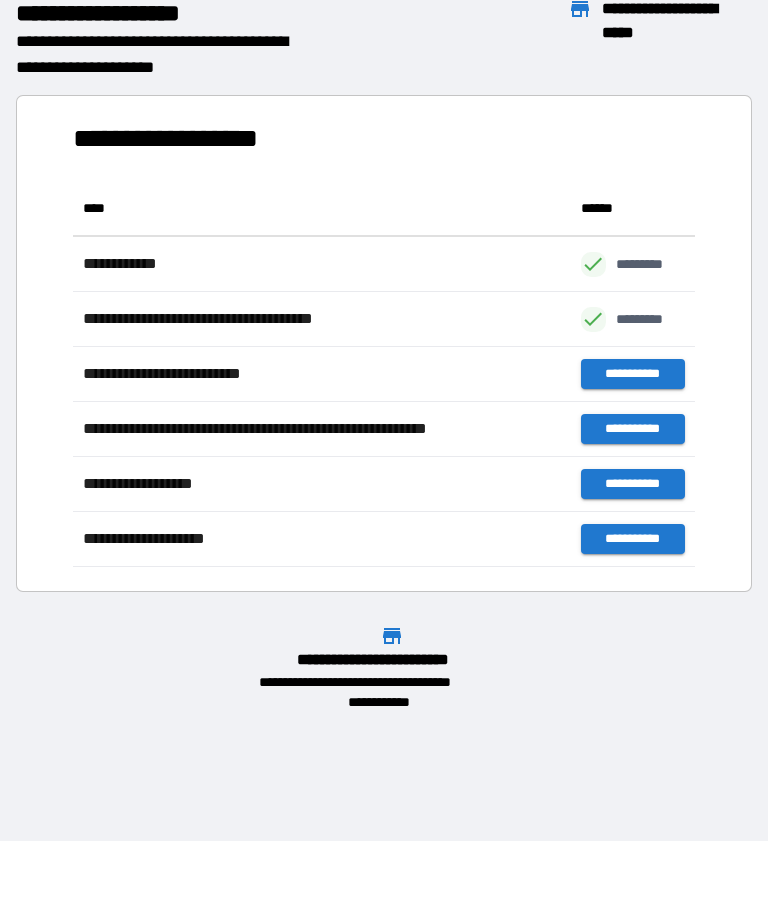 scroll, scrollTop: 1, scrollLeft: 1, axis: both 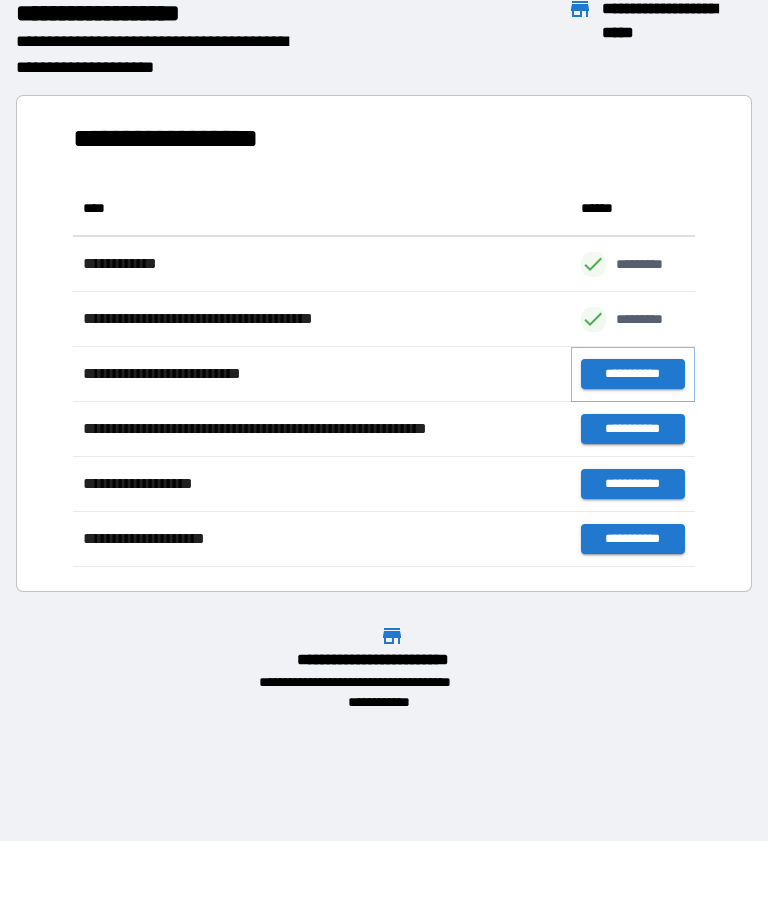 click on "**********" at bounding box center [633, 374] 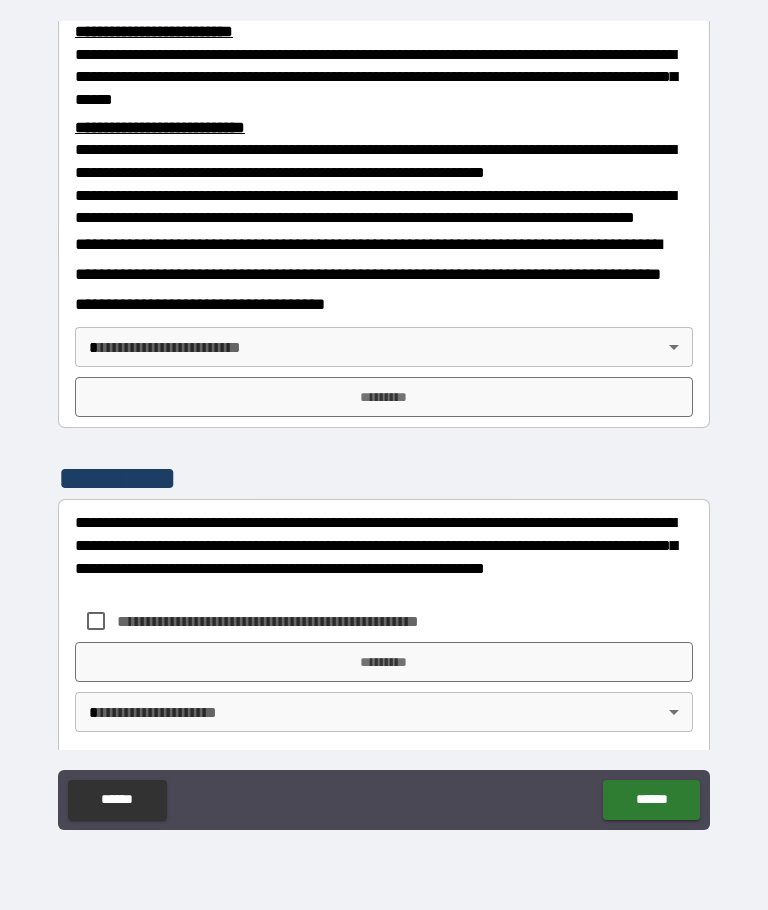 scroll, scrollTop: 676, scrollLeft: 0, axis: vertical 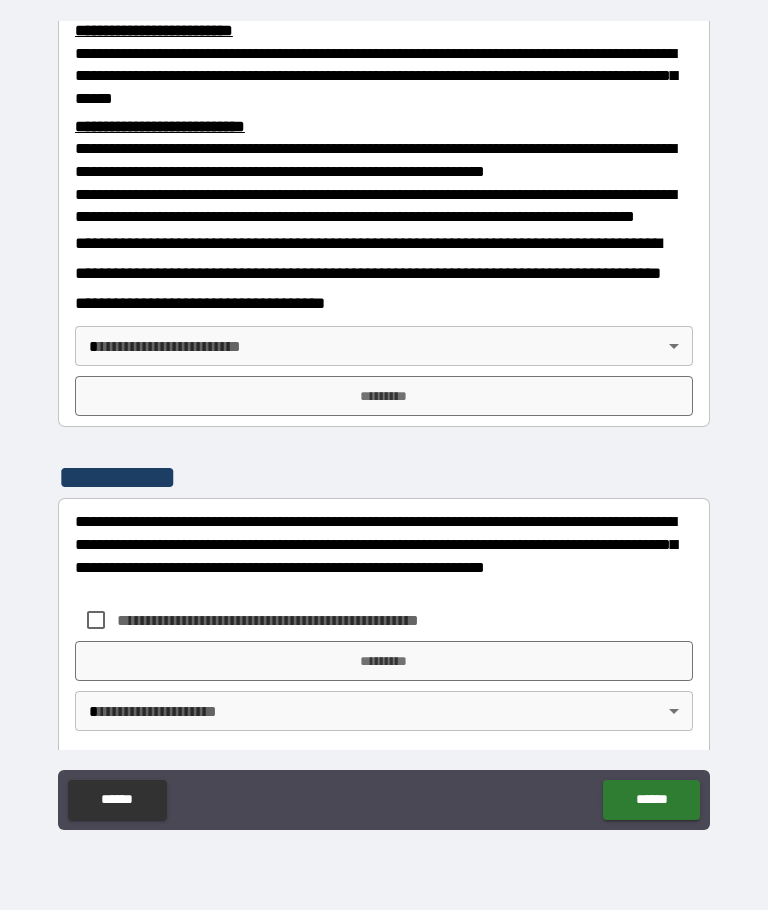 click on "**********" at bounding box center [384, 420] 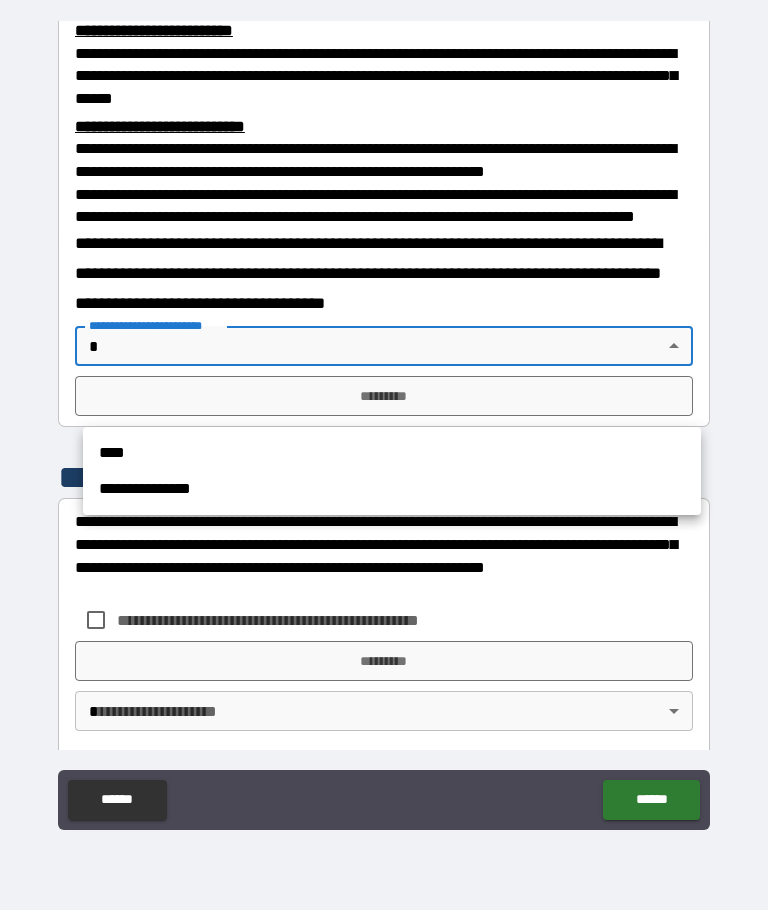 click on "**********" at bounding box center [392, 489] 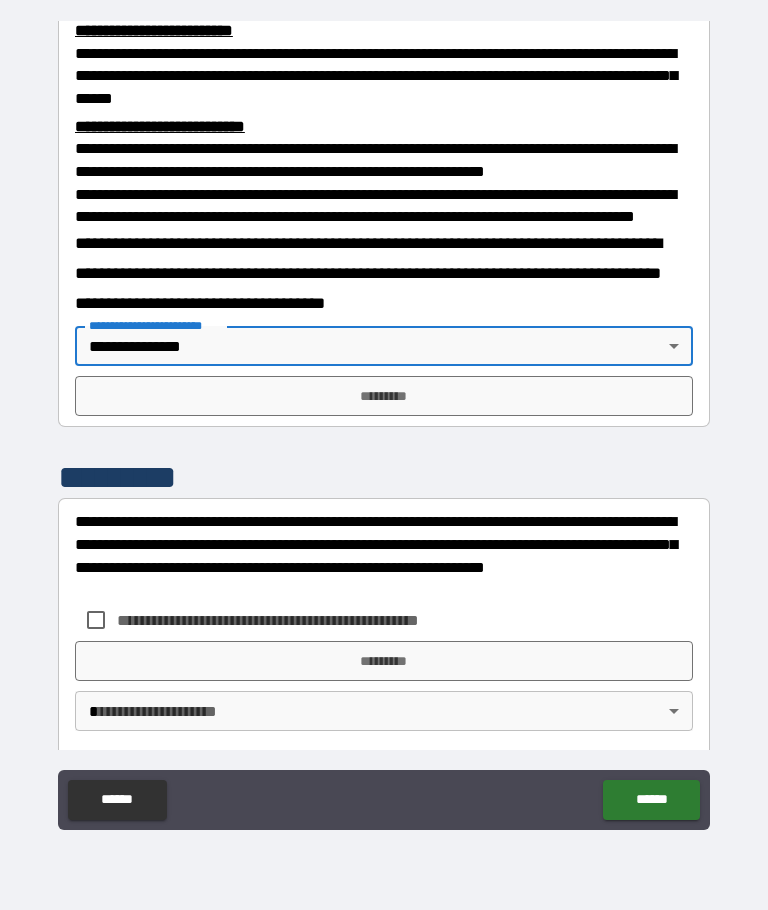 click on "*********" at bounding box center (384, 396) 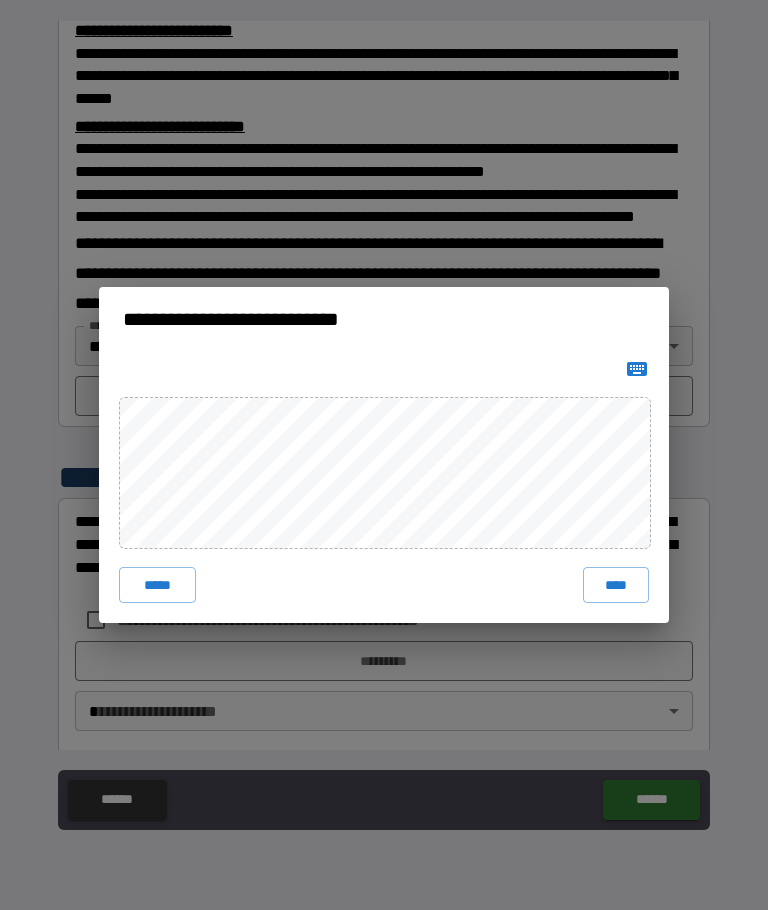 click on "****" at bounding box center (616, 585) 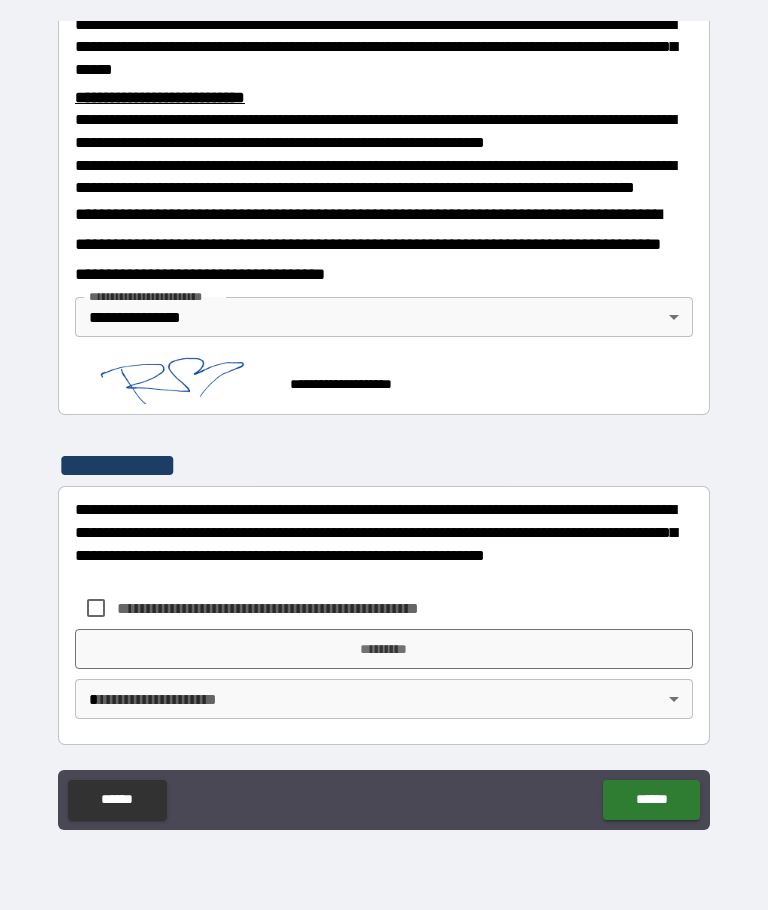 scroll, scrollTop: 756, scrollLeft: 0, axis: vertical 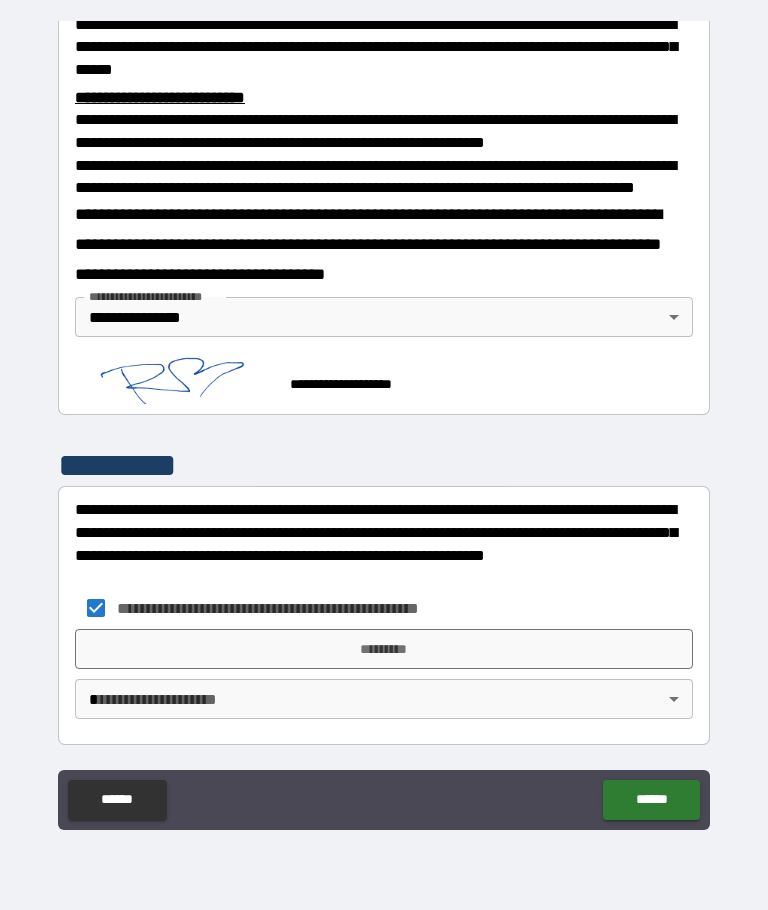 click on "**********" at bounding box center [384, 420] 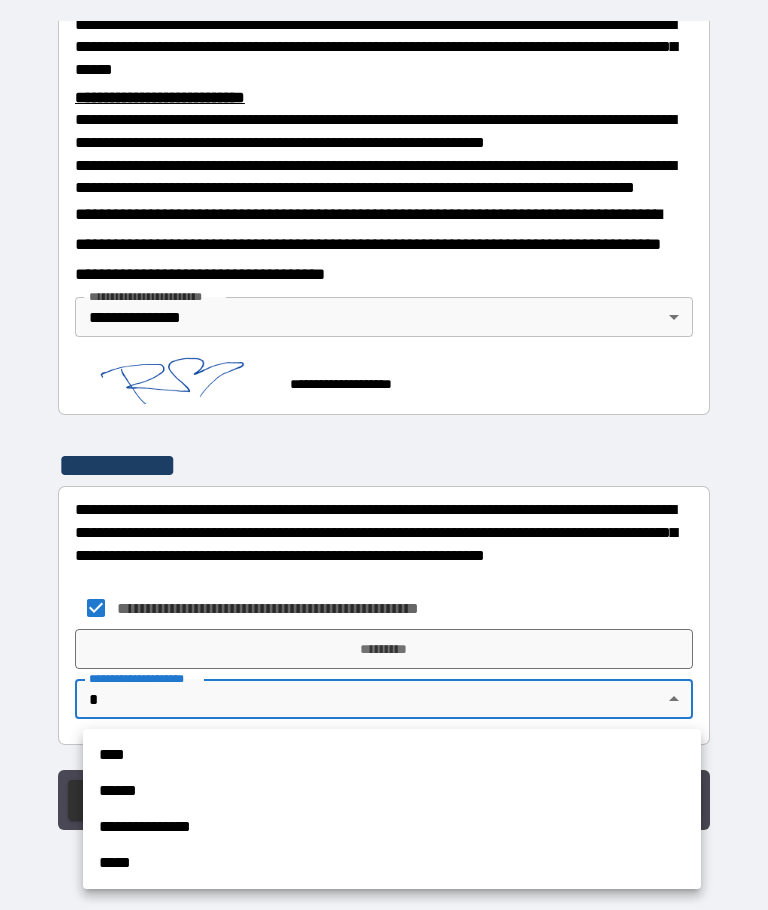 click on "**********" at bounding box center (392, 827) 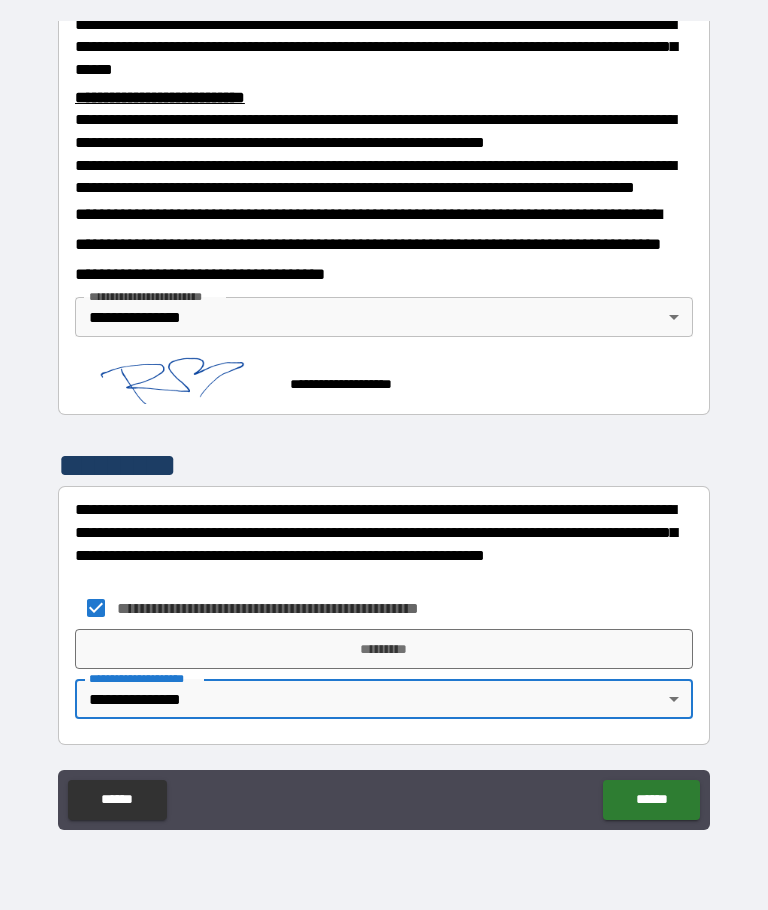 click on "*********" at bounding box center (384, 649) 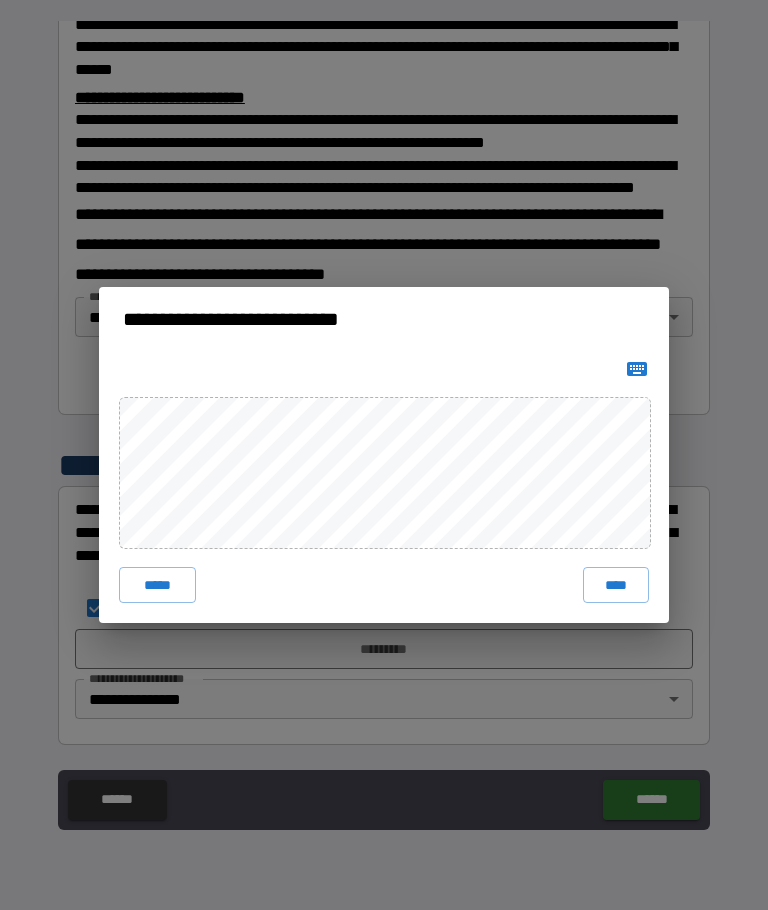 click on "****" at bounding box center (616, 585) 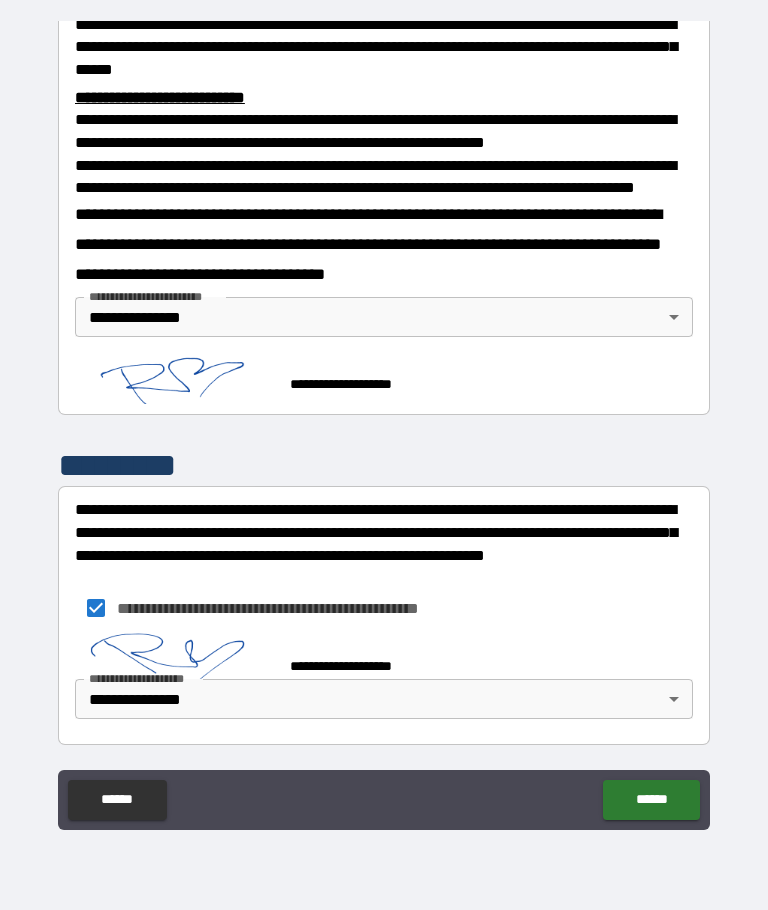 scroll, scrollTop: 746, scrollLeft: 0, axis: vertical 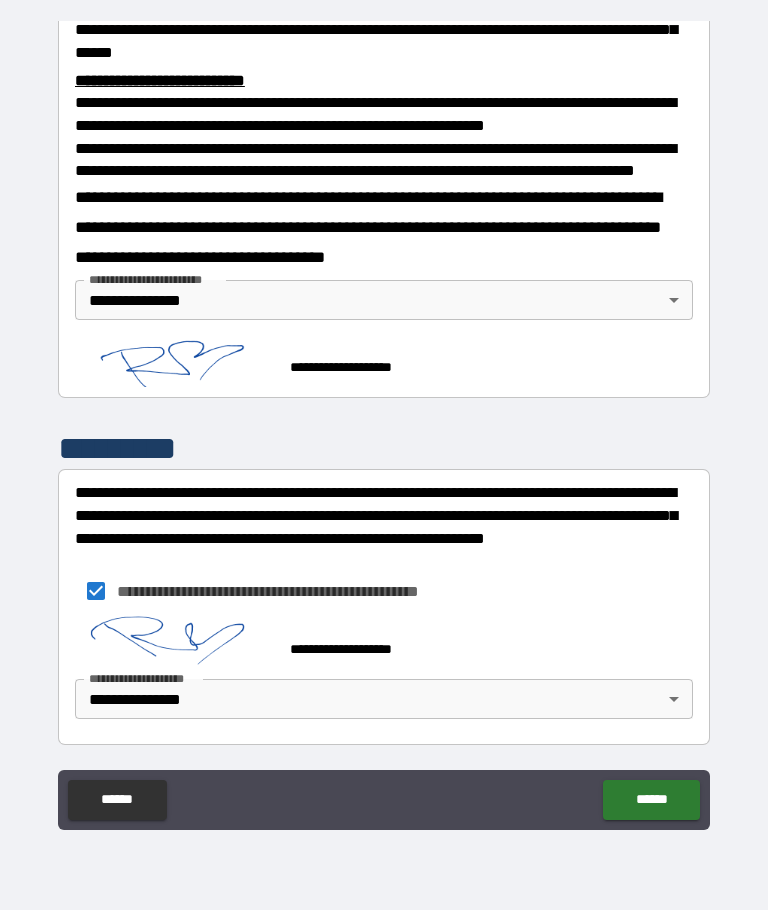 click on "******" at bounding box center (651, 800) 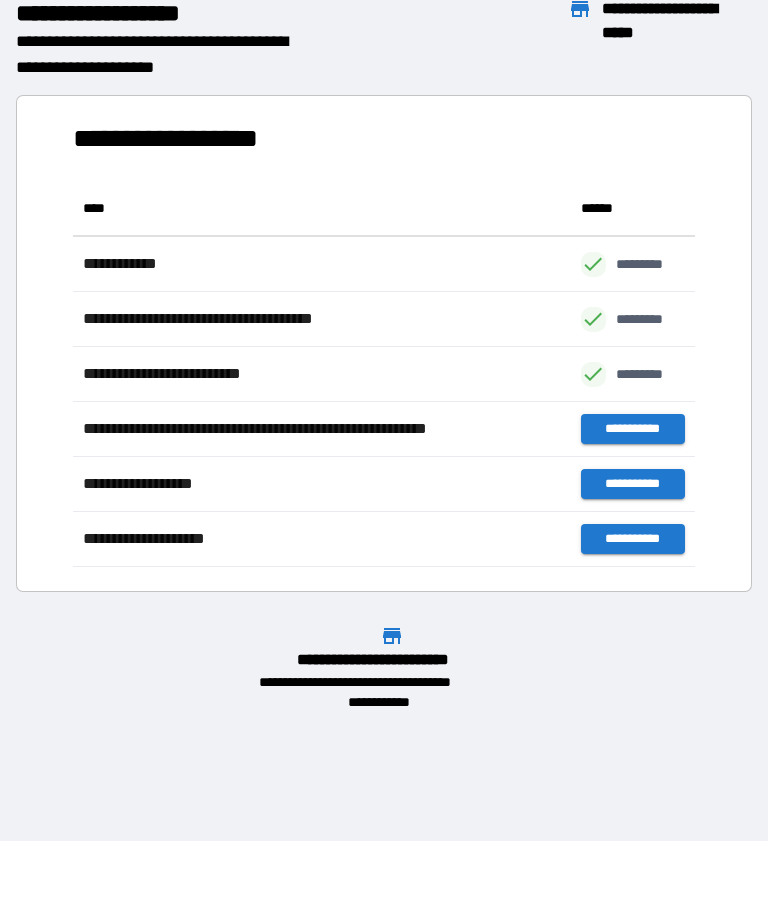 scroll, scrollTop: 386, scrollLeft: 622, axis: both 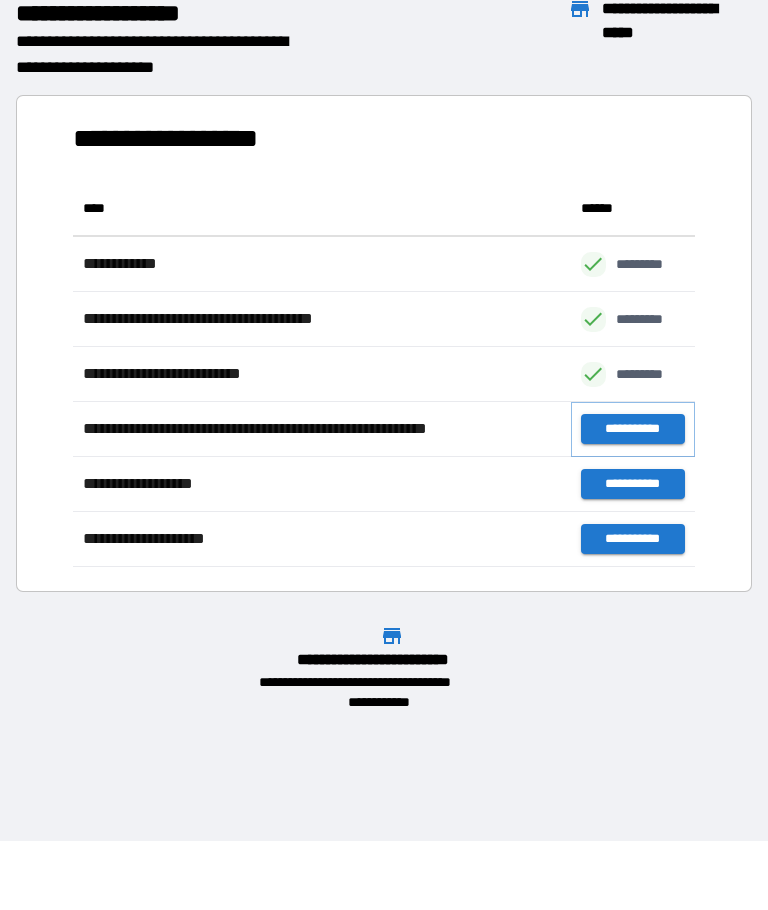 click on "**********" at bounding box center (633, 429) 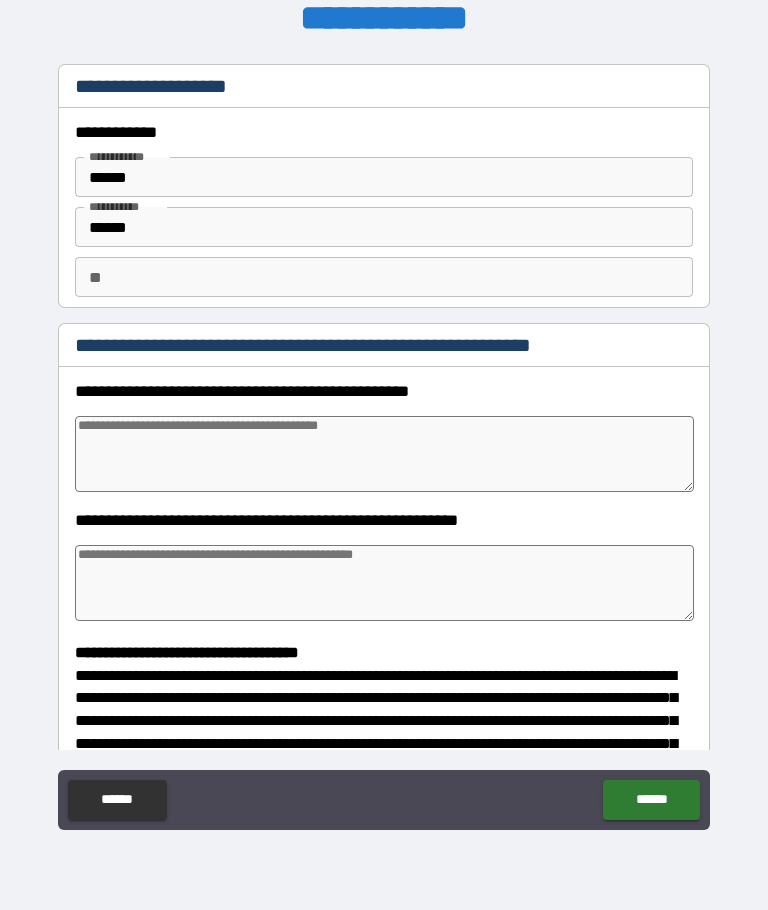 type on "*" 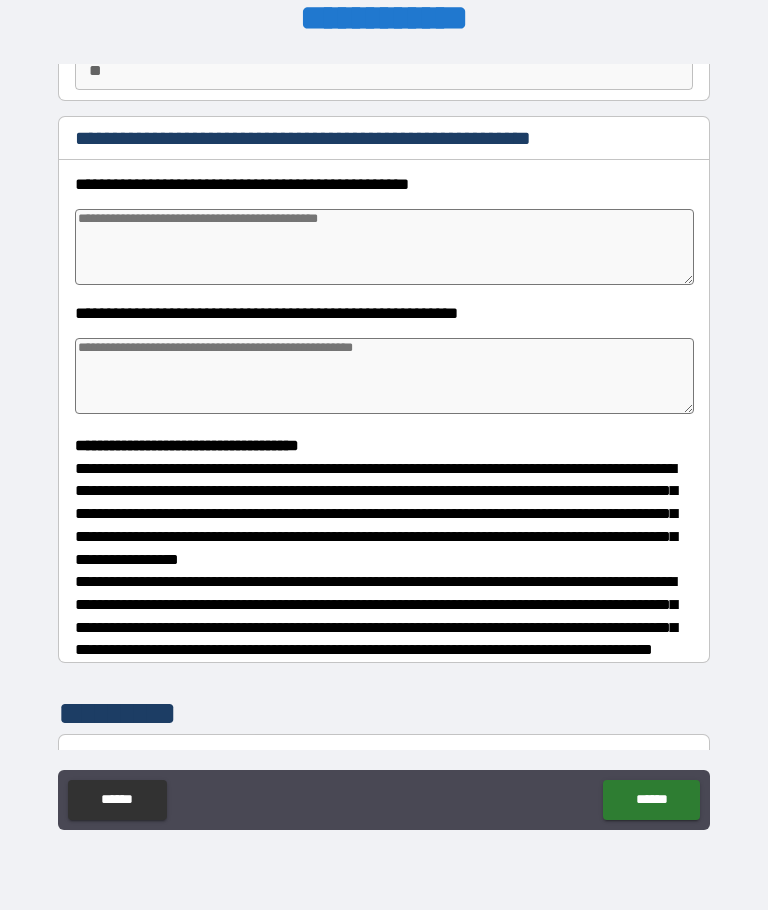 scroll, scrollTop: 206, scrollLeft: 0, axis: vertical 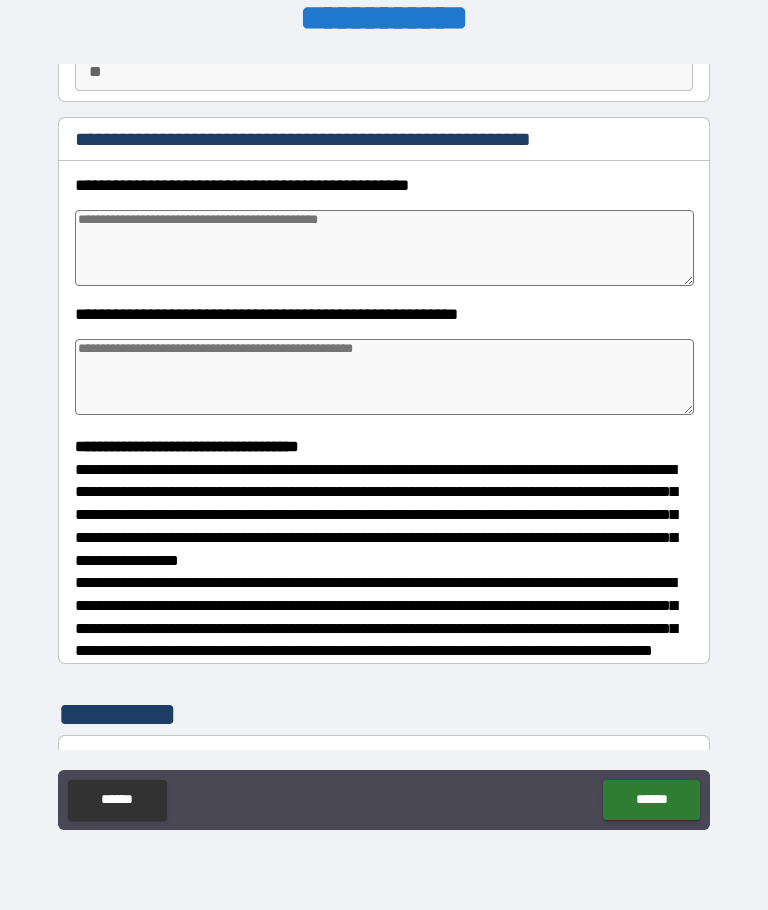 click at bounding box center (384, 248) 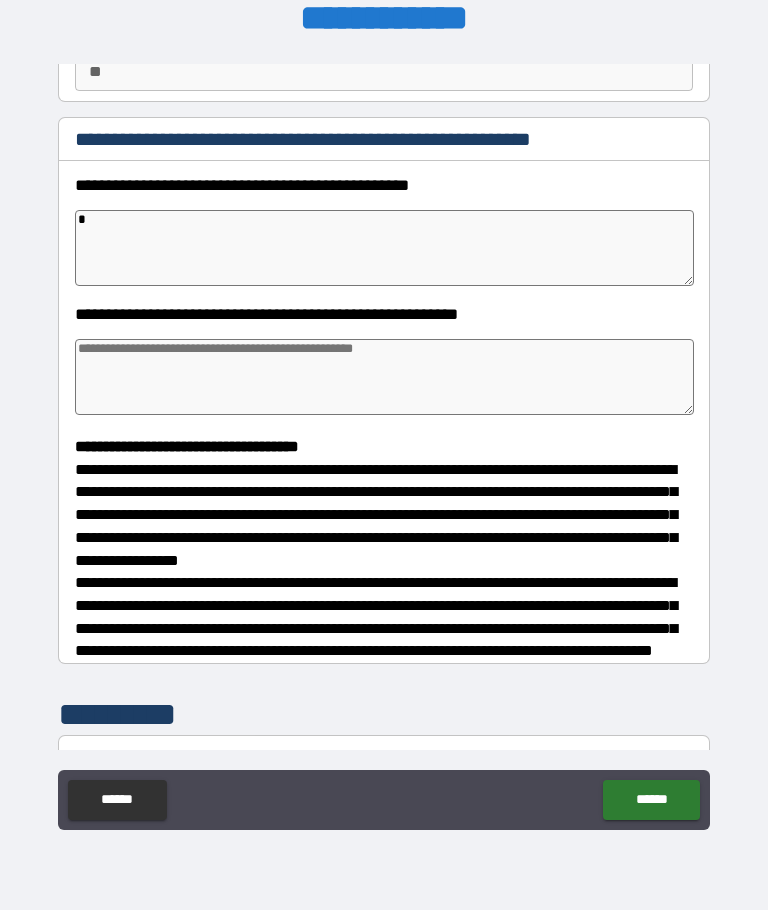 type on "*" 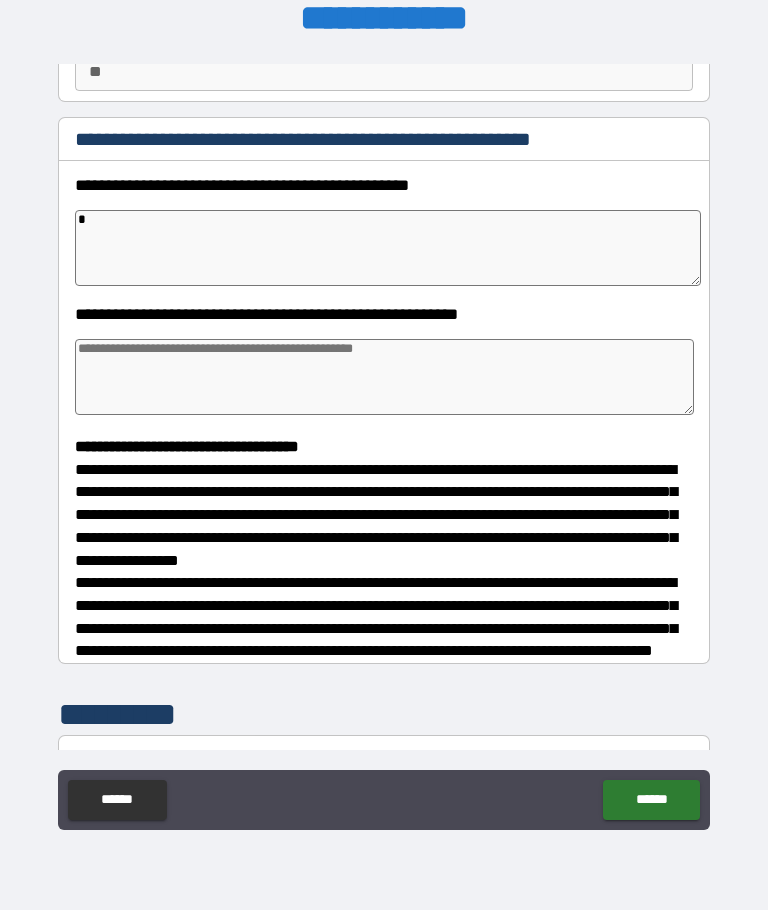 type on "*" 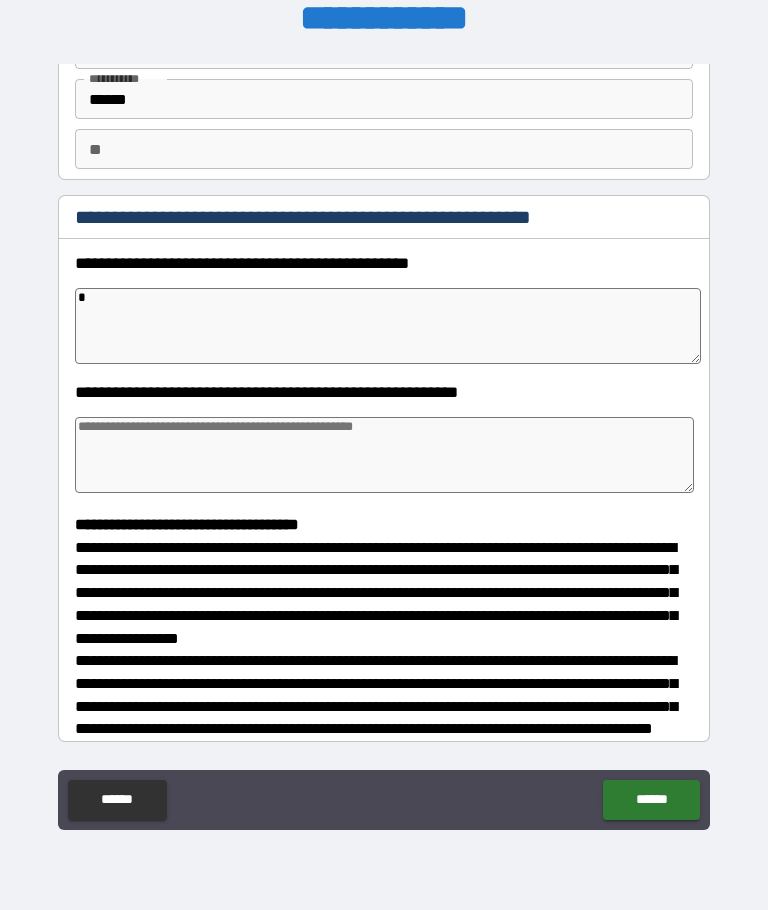 scroll, scrollTop: 129, scrollLeft: 0, axis: vertical 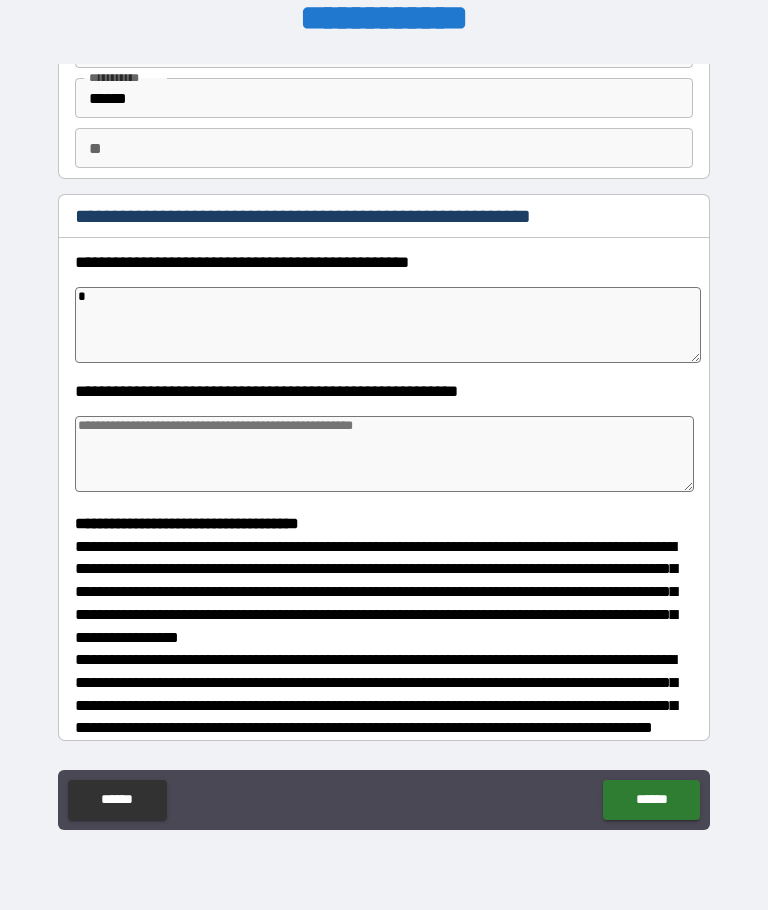 type on "**" 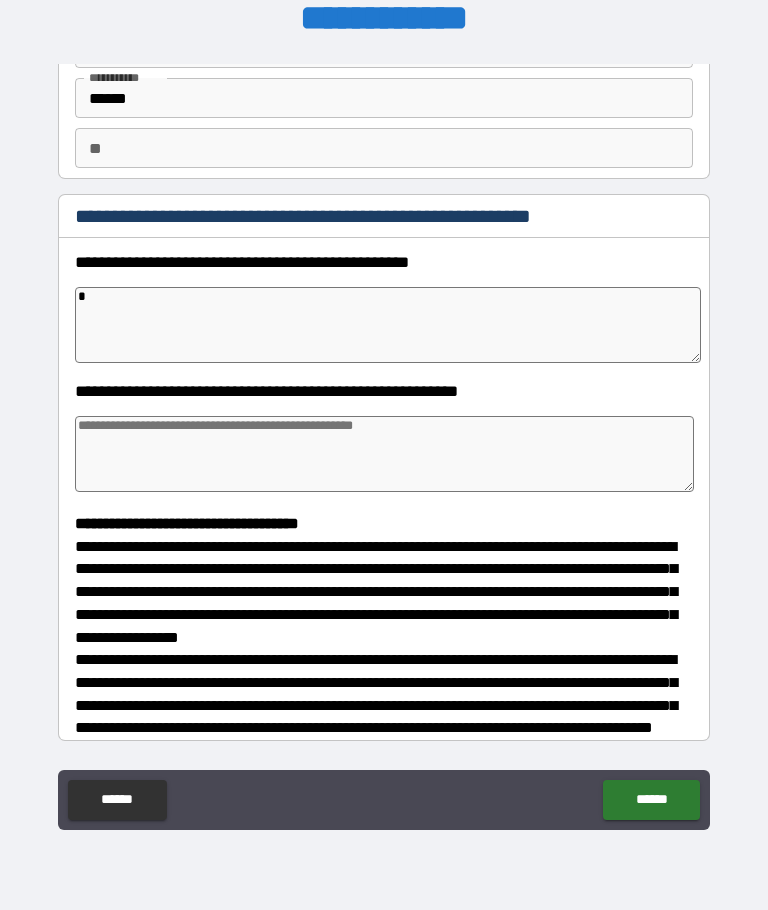 type on "*" 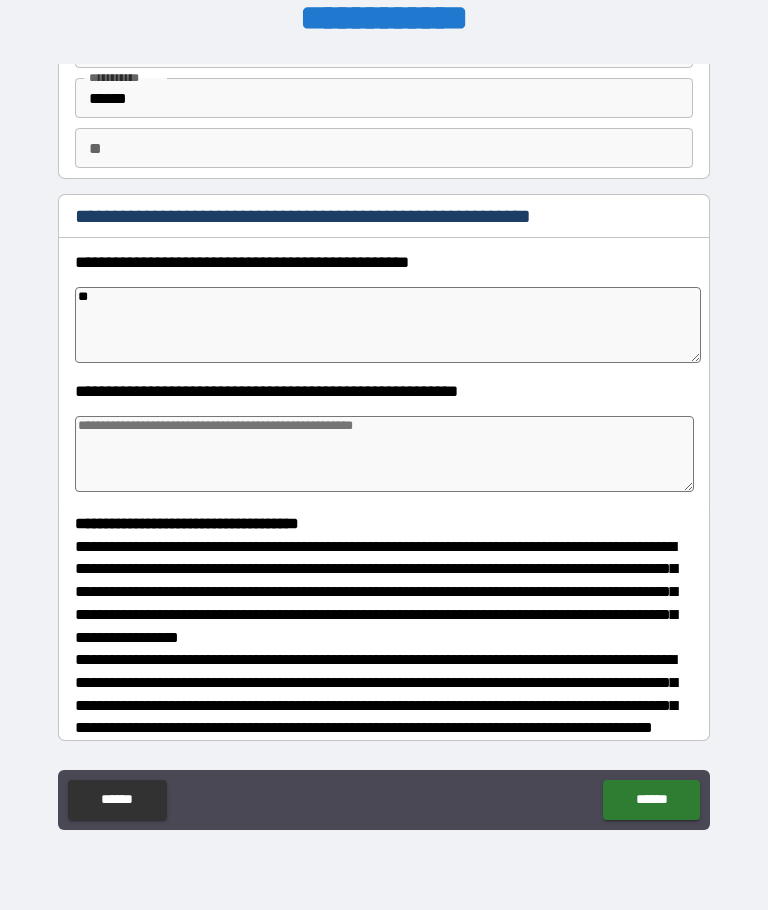 type on "***" 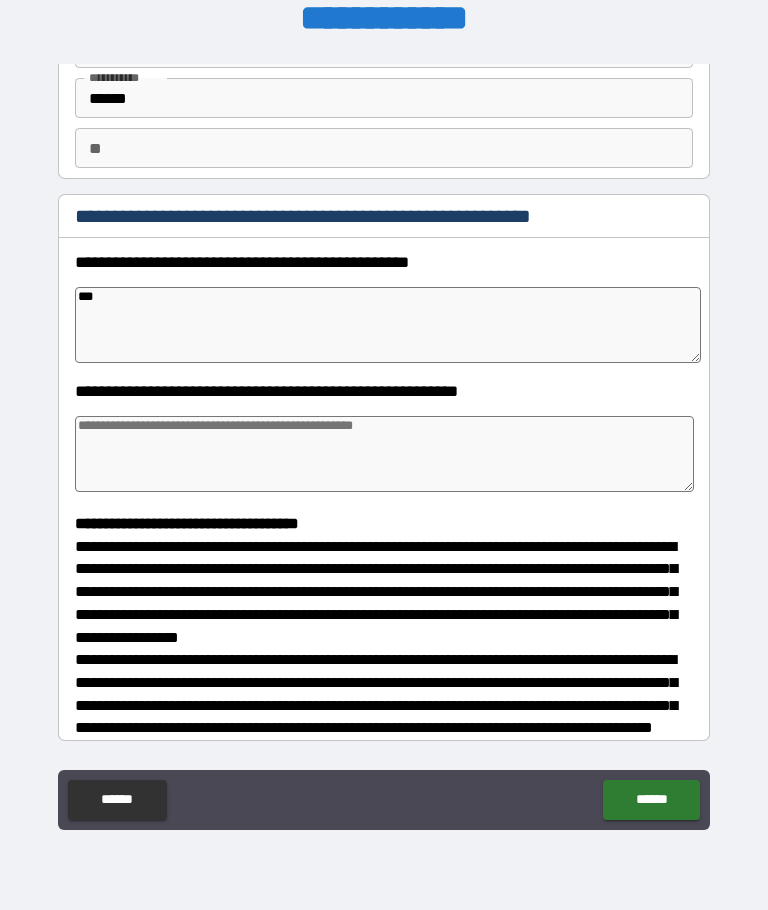 type on "*" 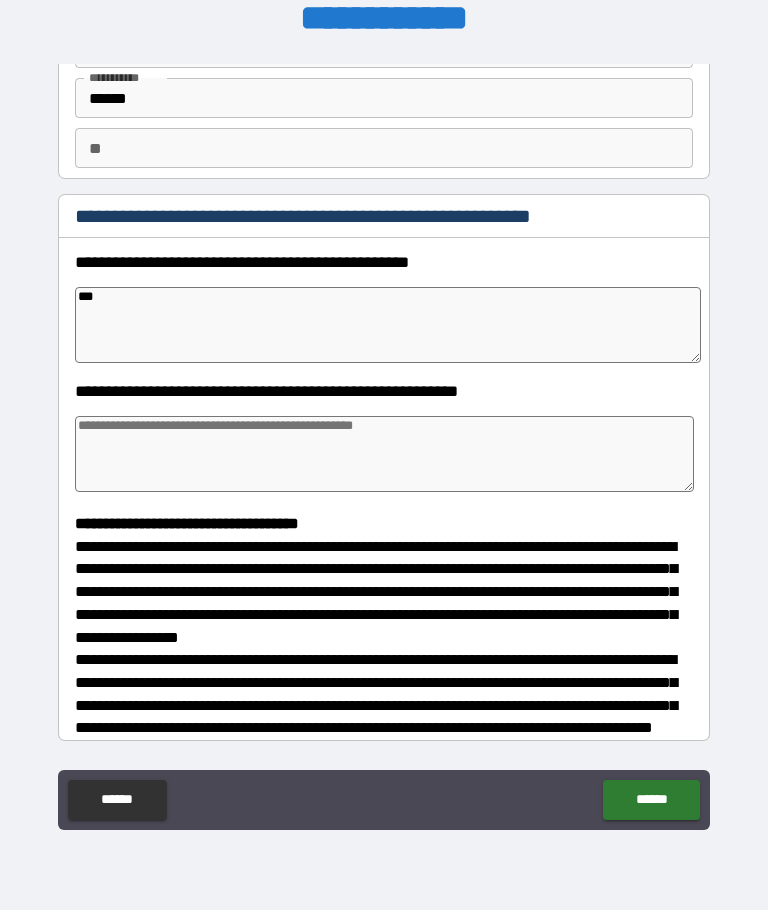 type on "****" 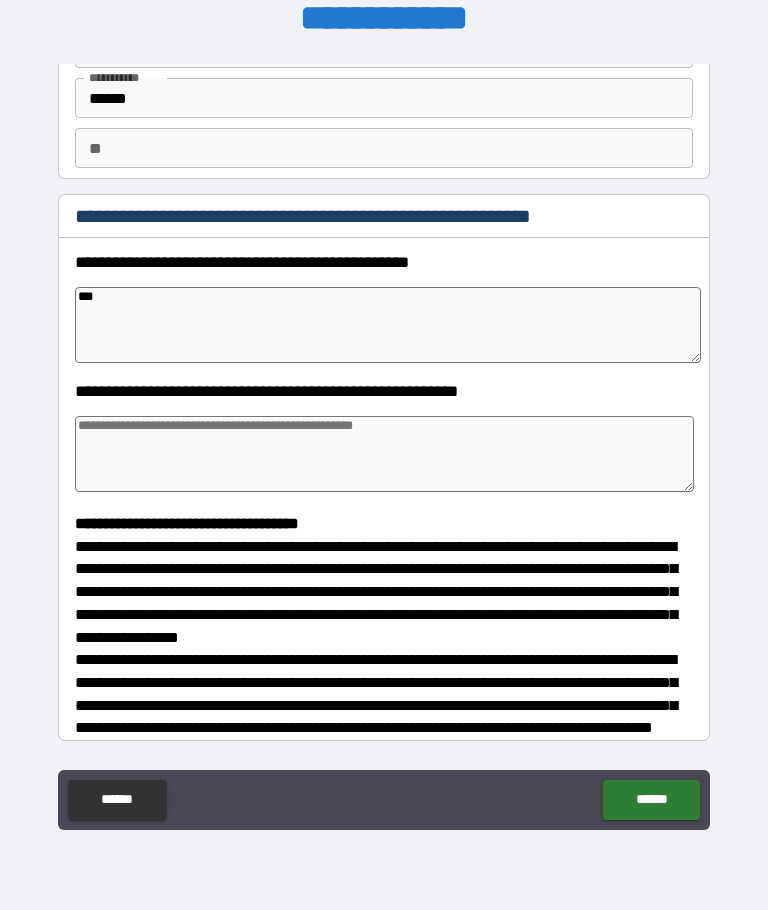 type on "*" 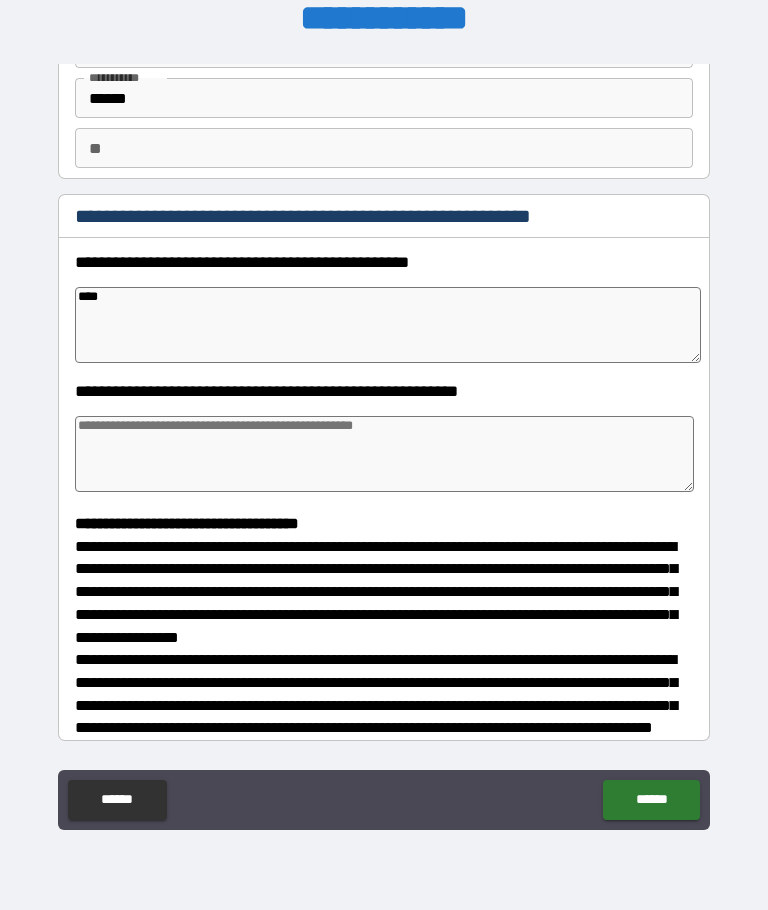 type on "*" 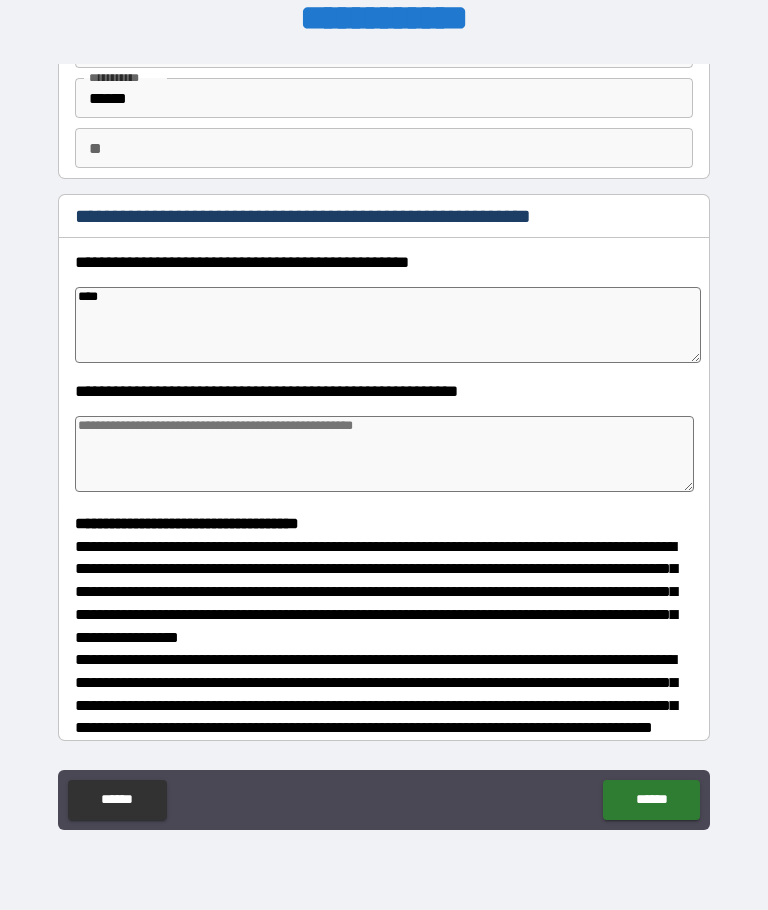 type on "*" 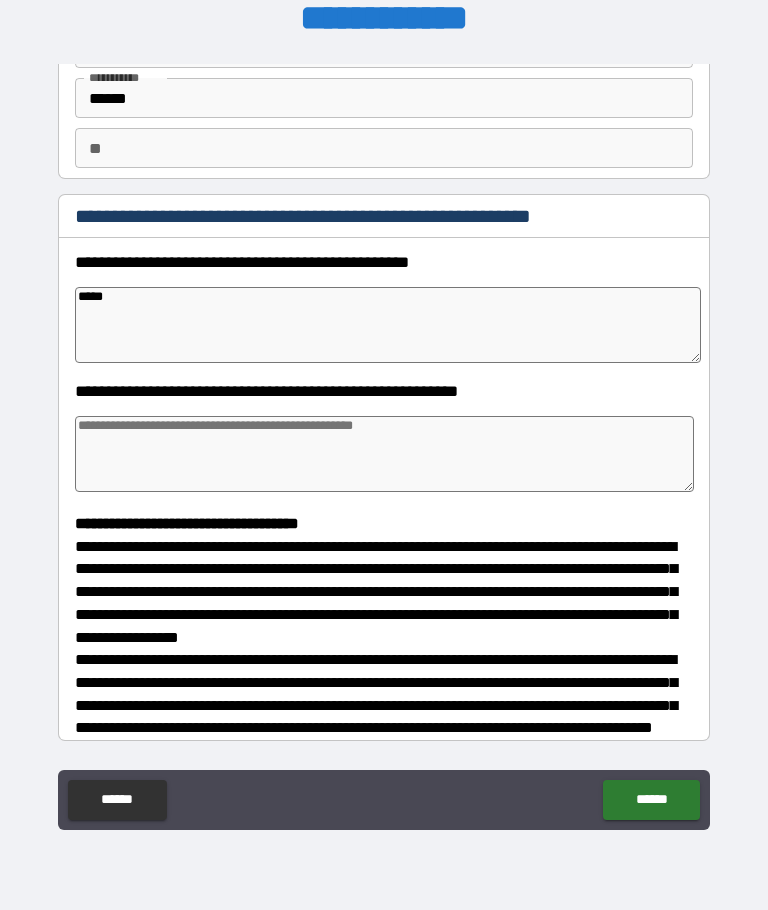 type on "*" 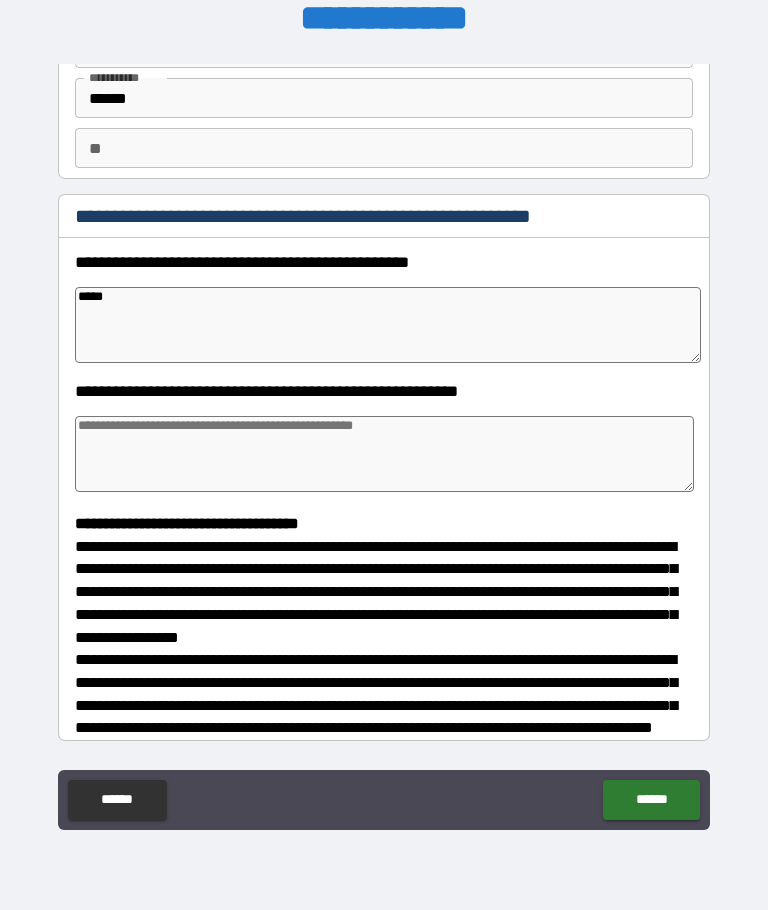 type on "*" 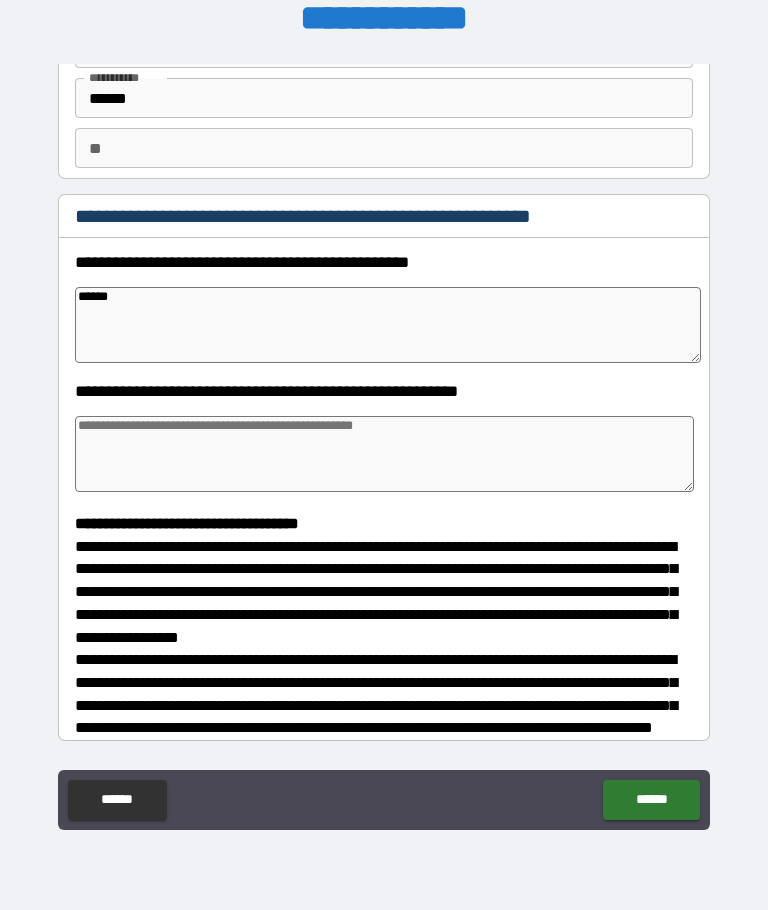 type on "*******" 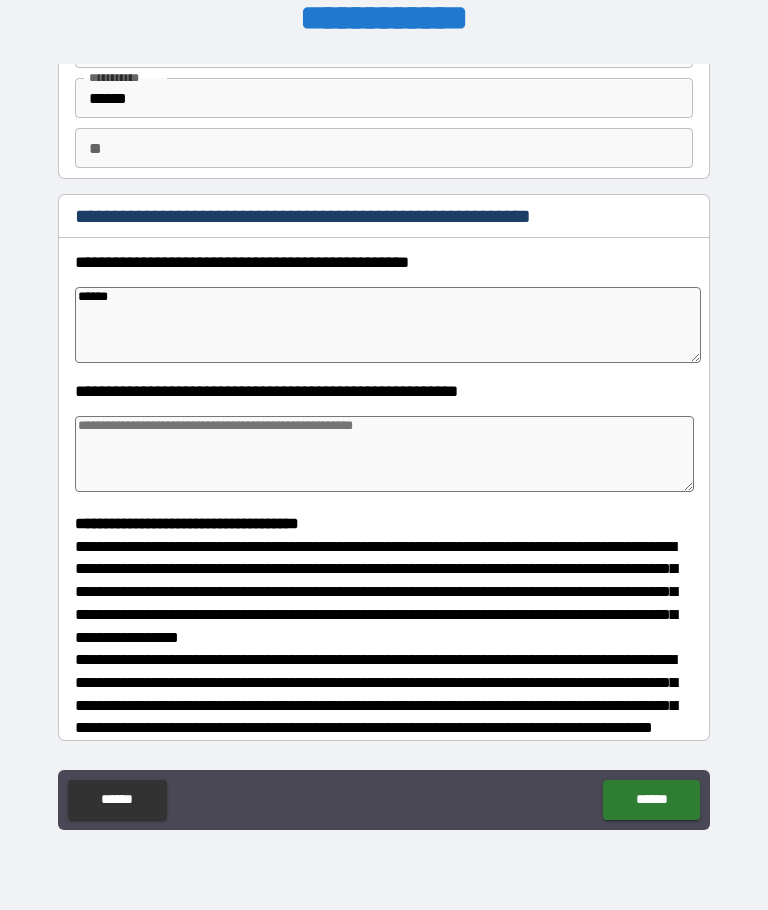 type on "*" 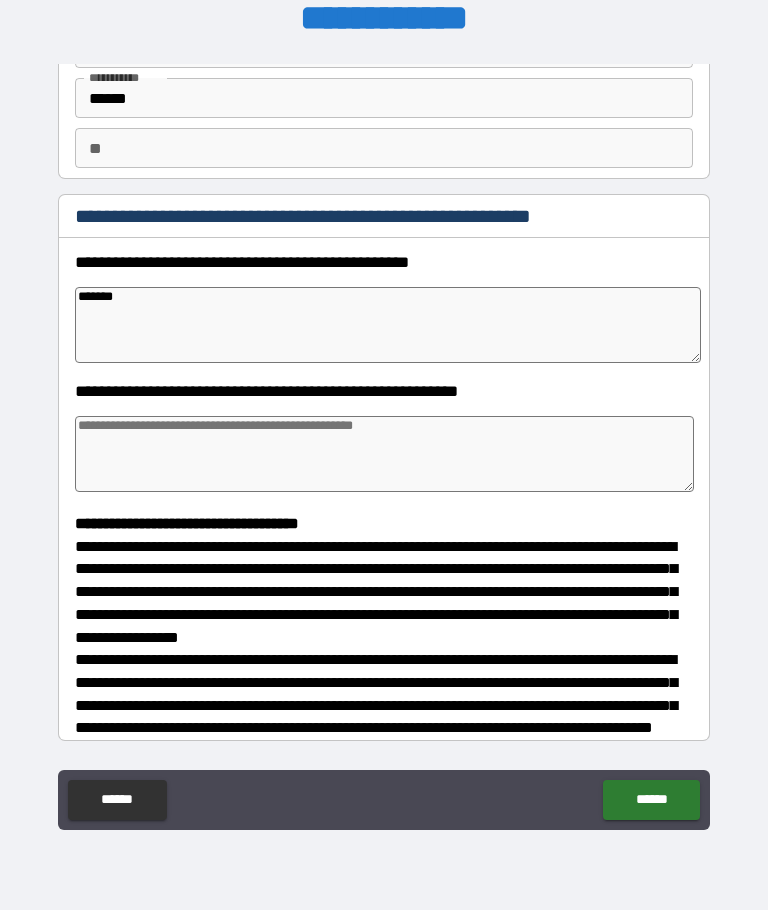 type on "*" 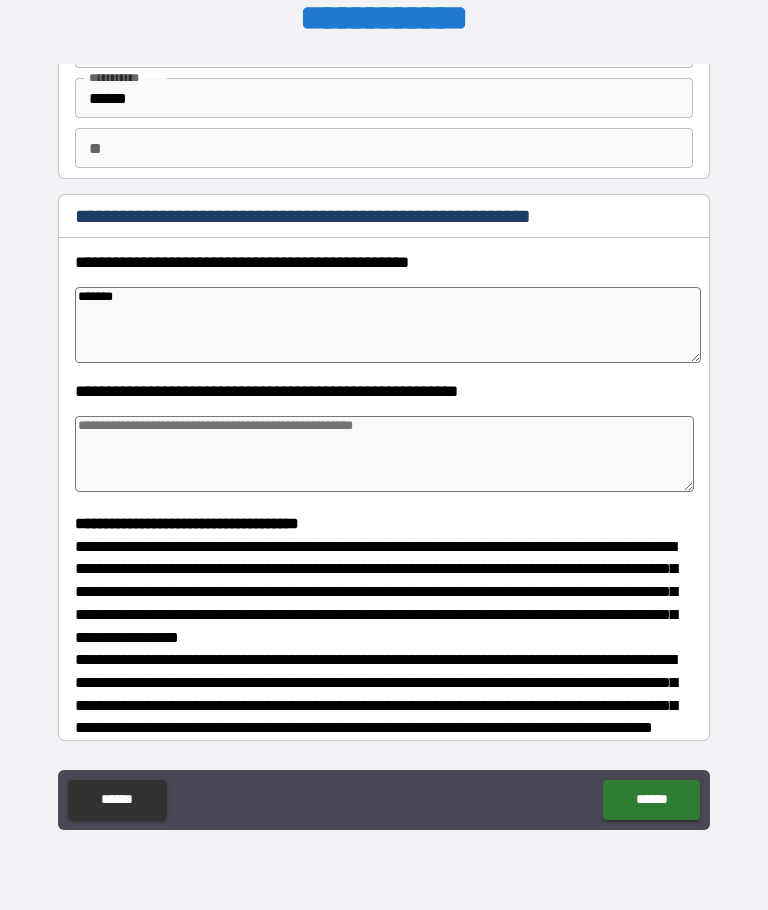 type on "*" 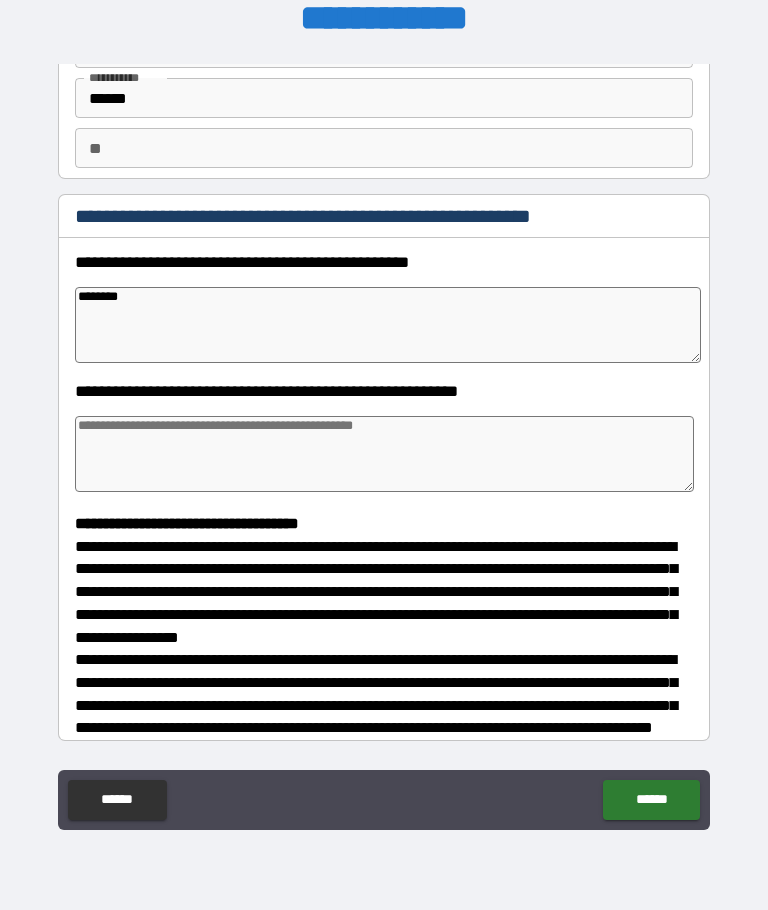 type on "*" 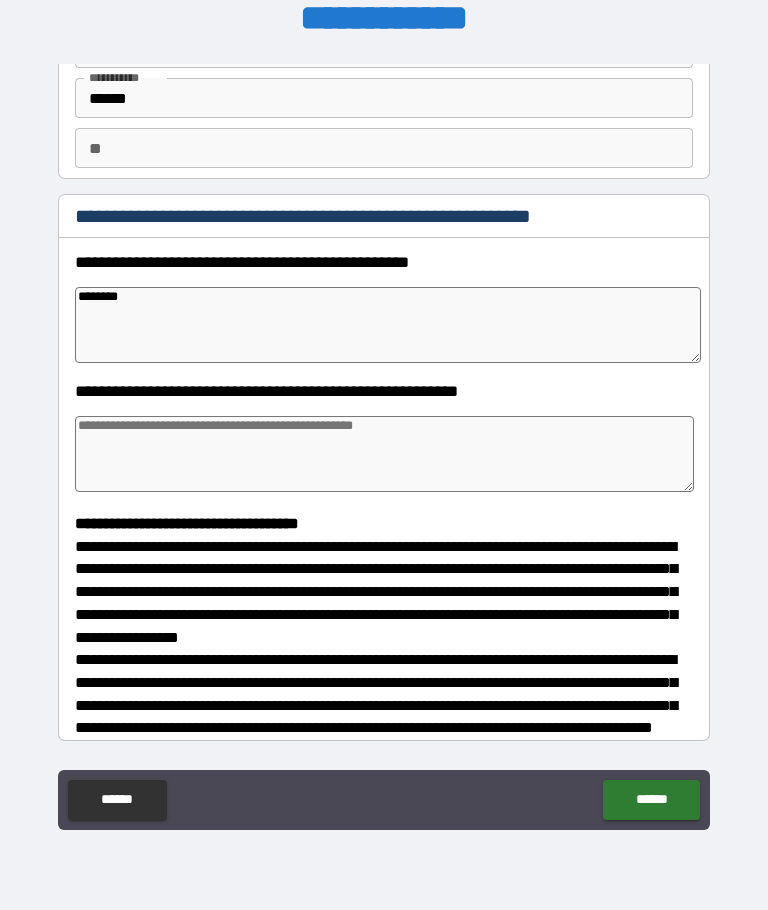 type on "*" 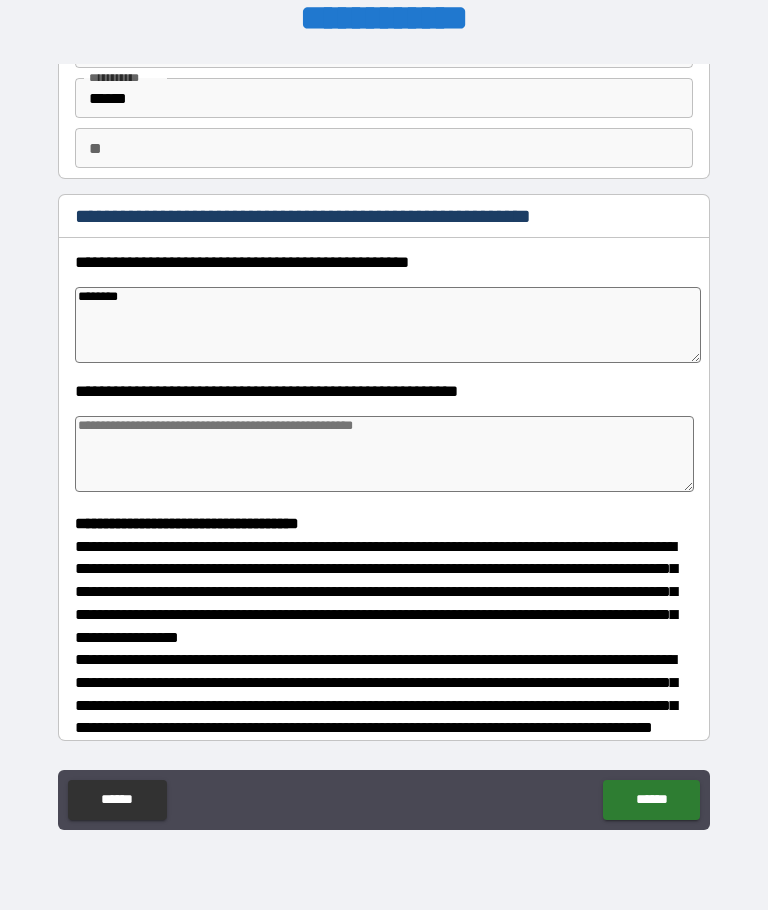 type on "*" 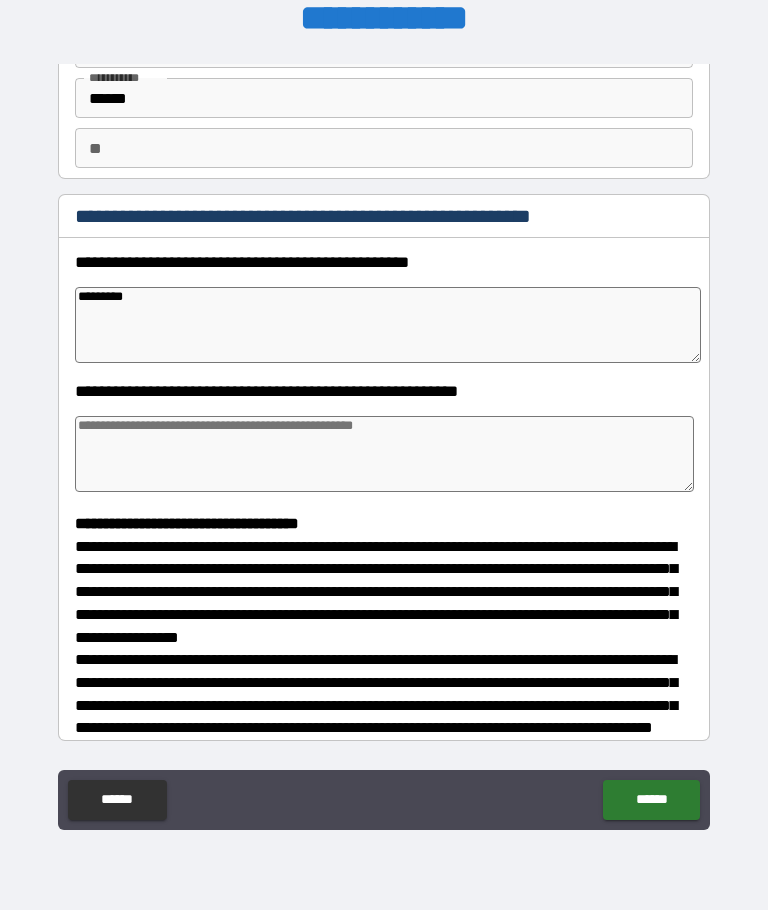 type on "**********" 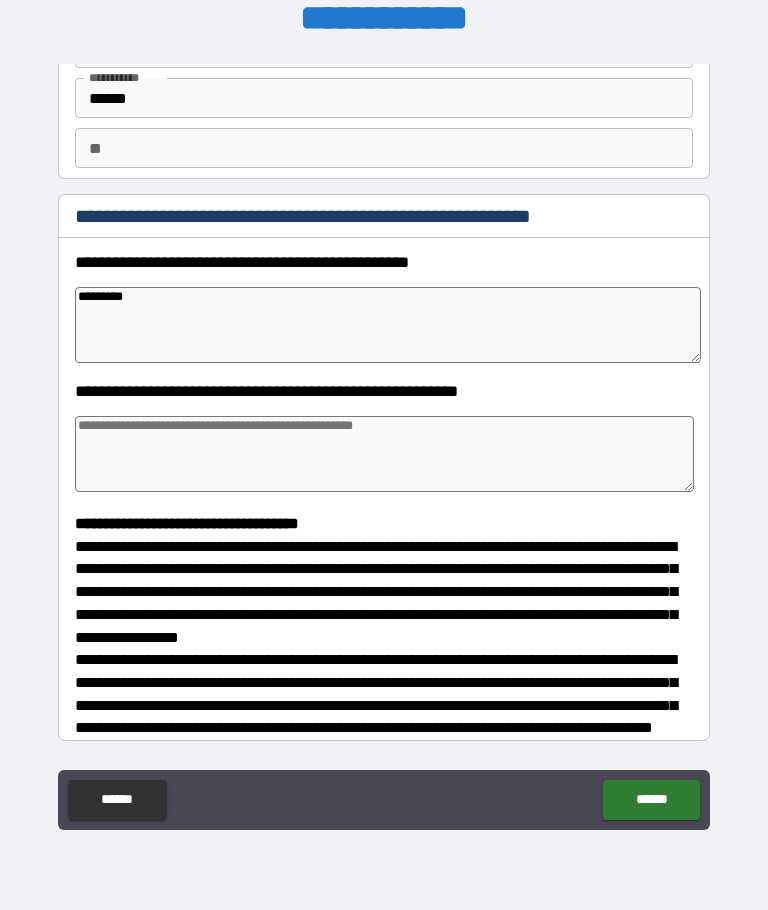 type on "*" 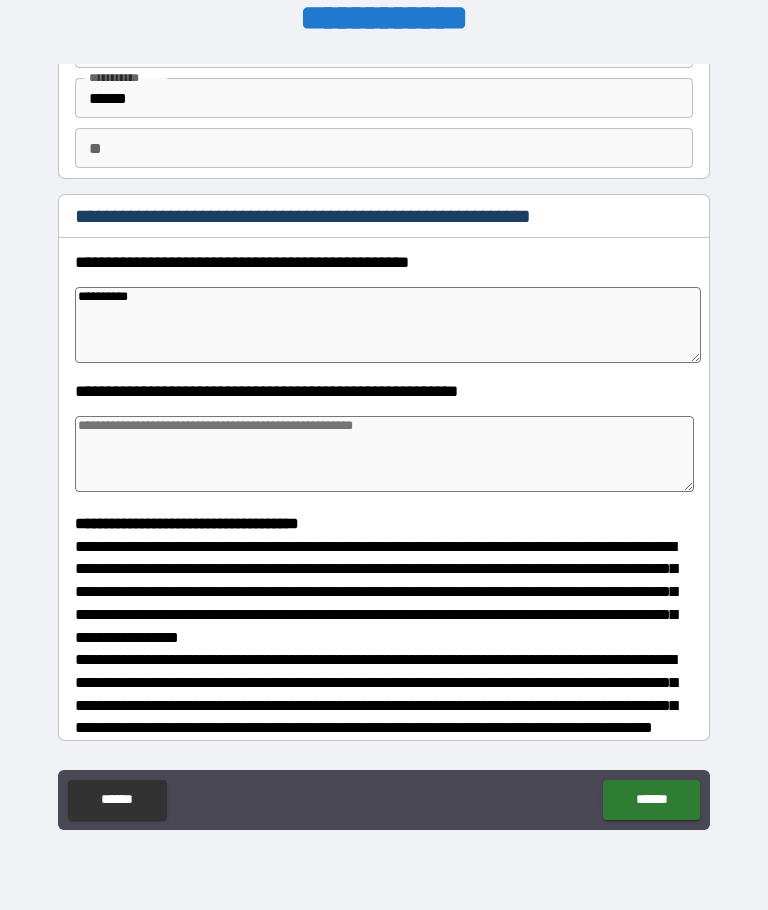 type on "*" 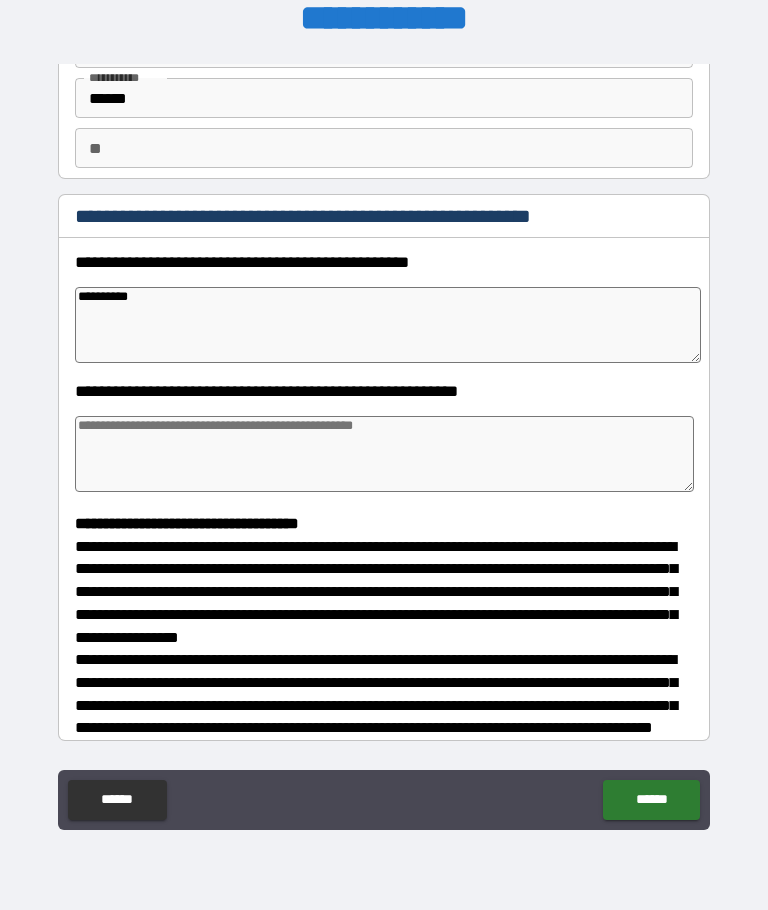 type on "*" 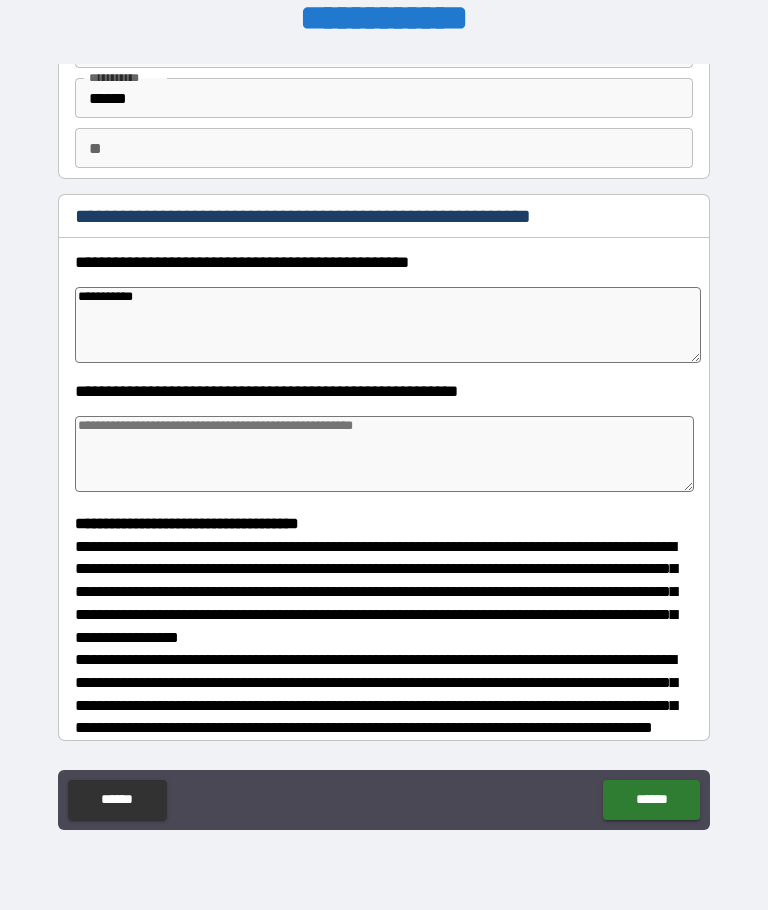 type on "*" 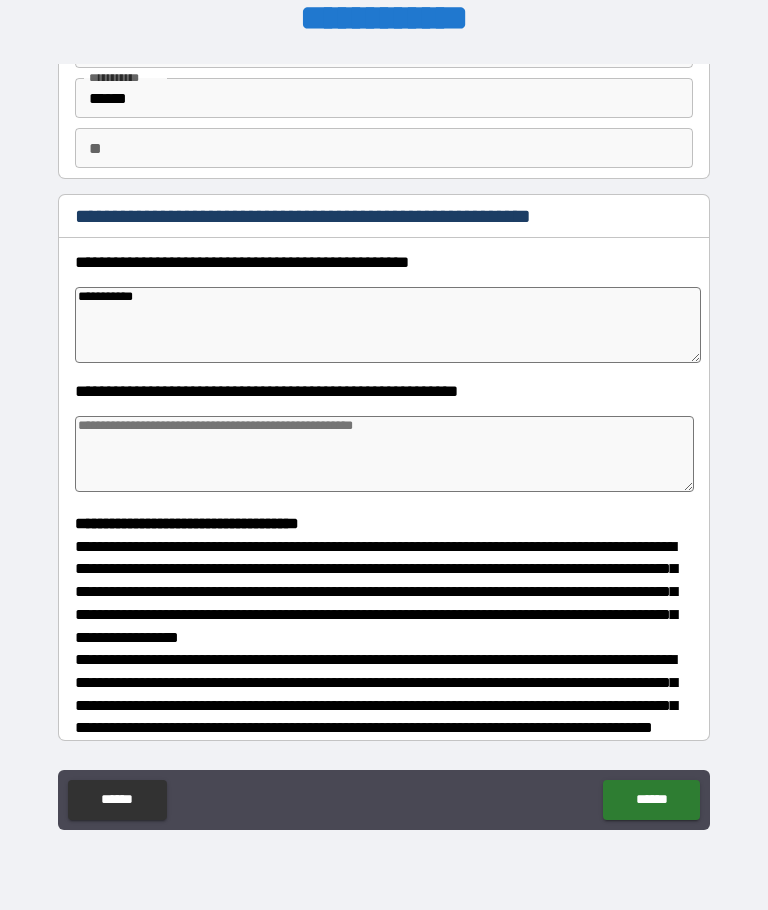 type on "*" 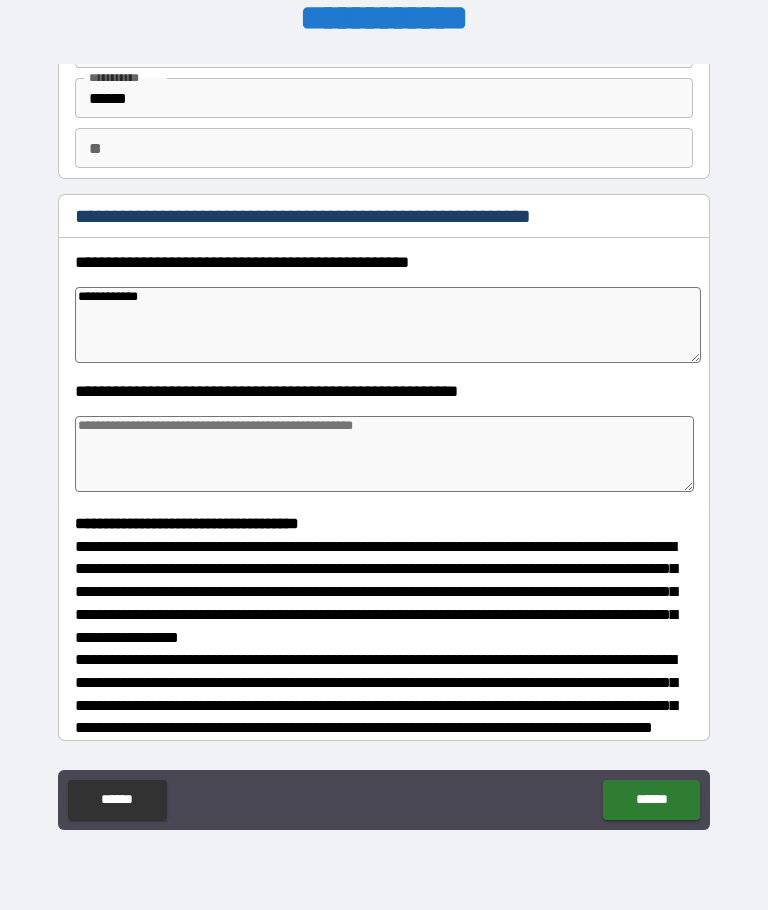 type on "*" 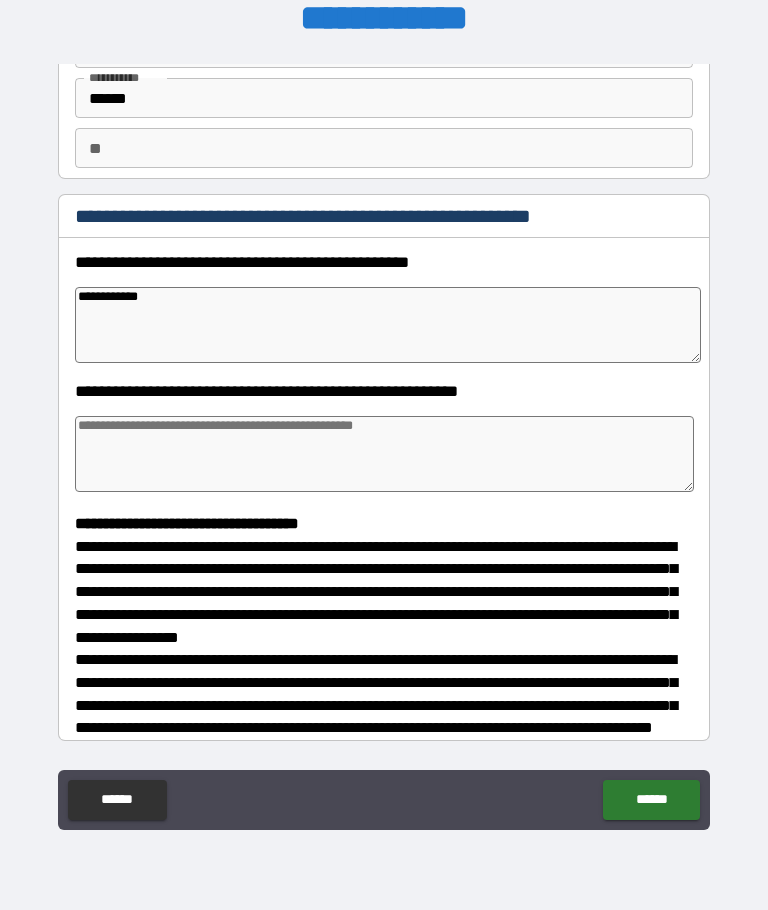 type on "*" 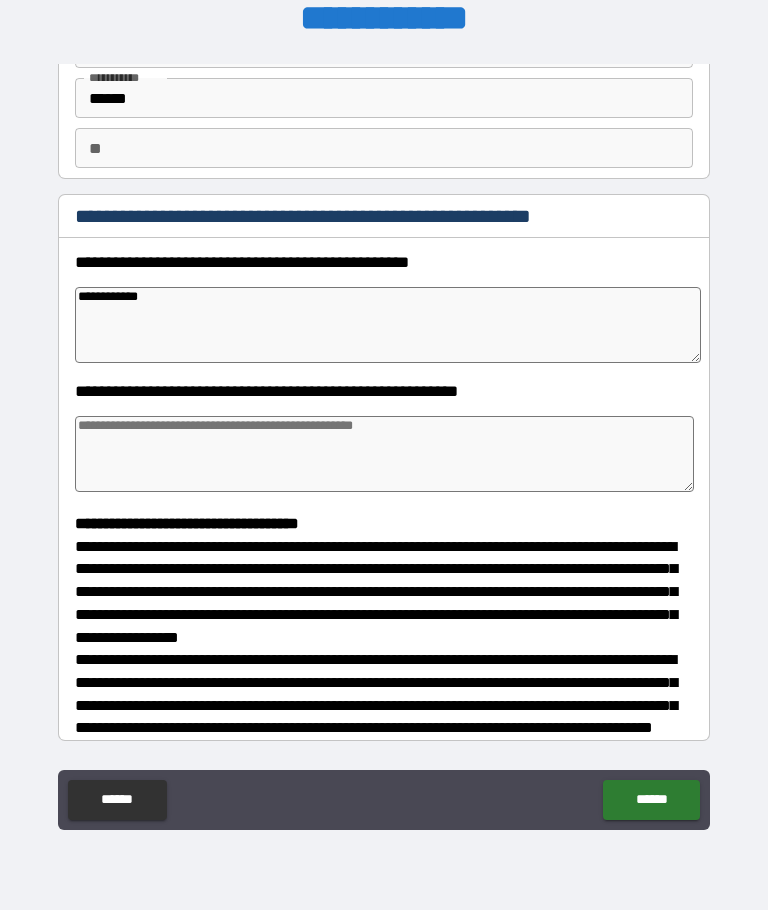 type on "*" 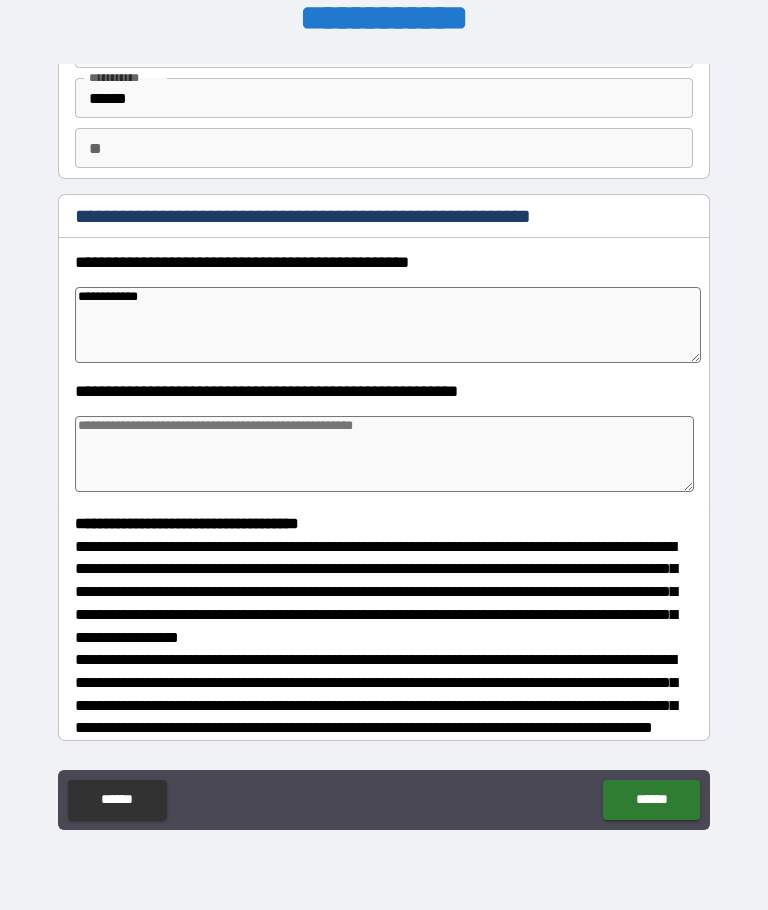 type on "**********" 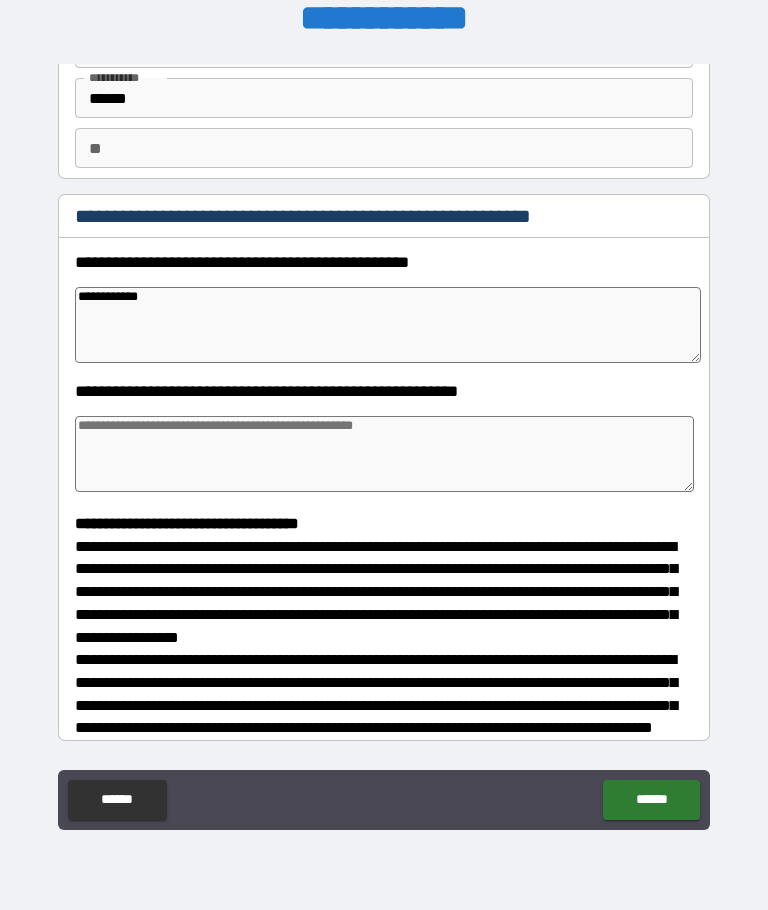 type on "*" 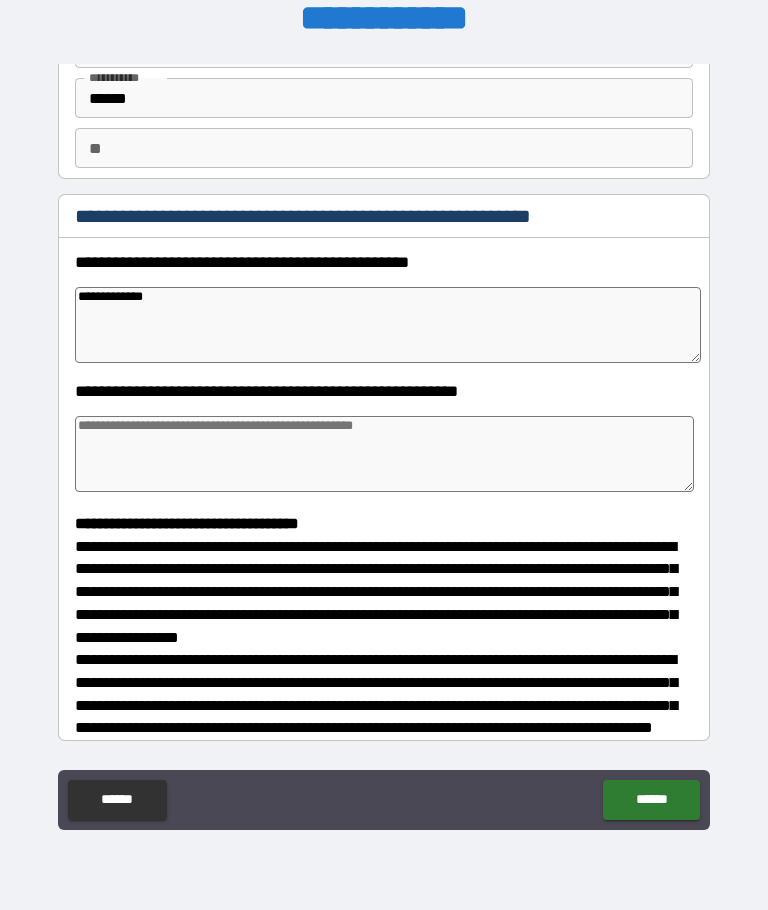 type on "**********" 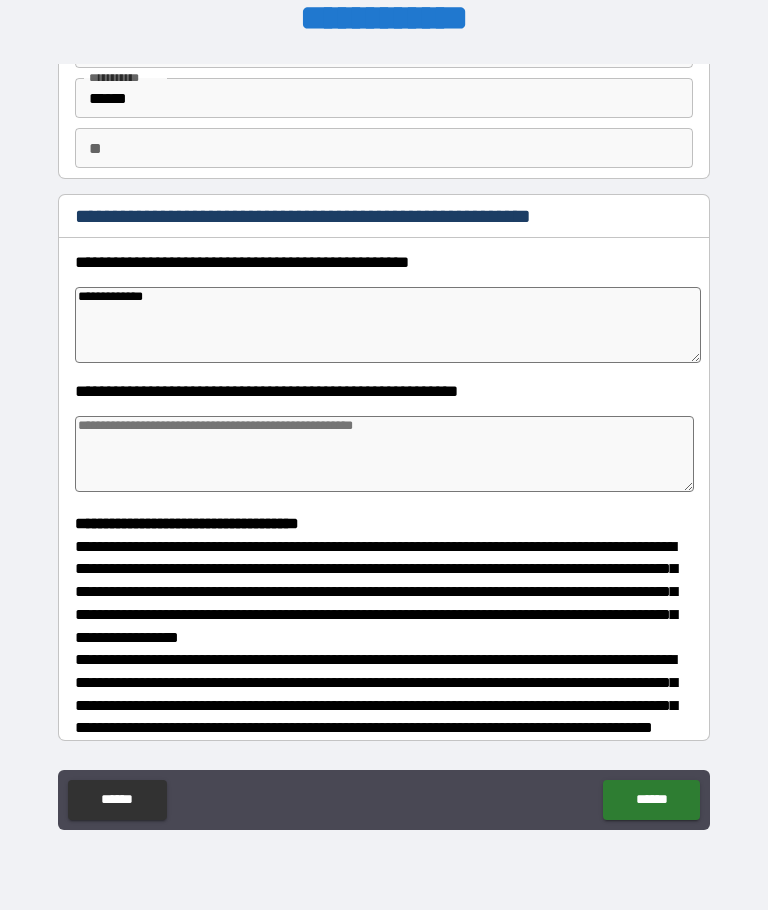 type on "*" 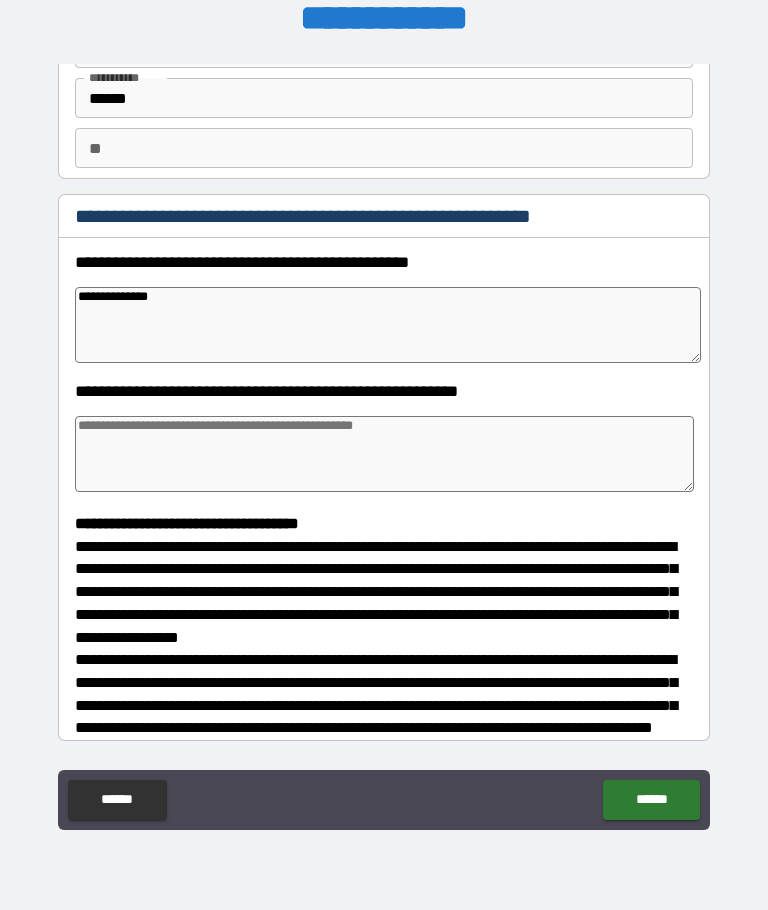 type on "**********" 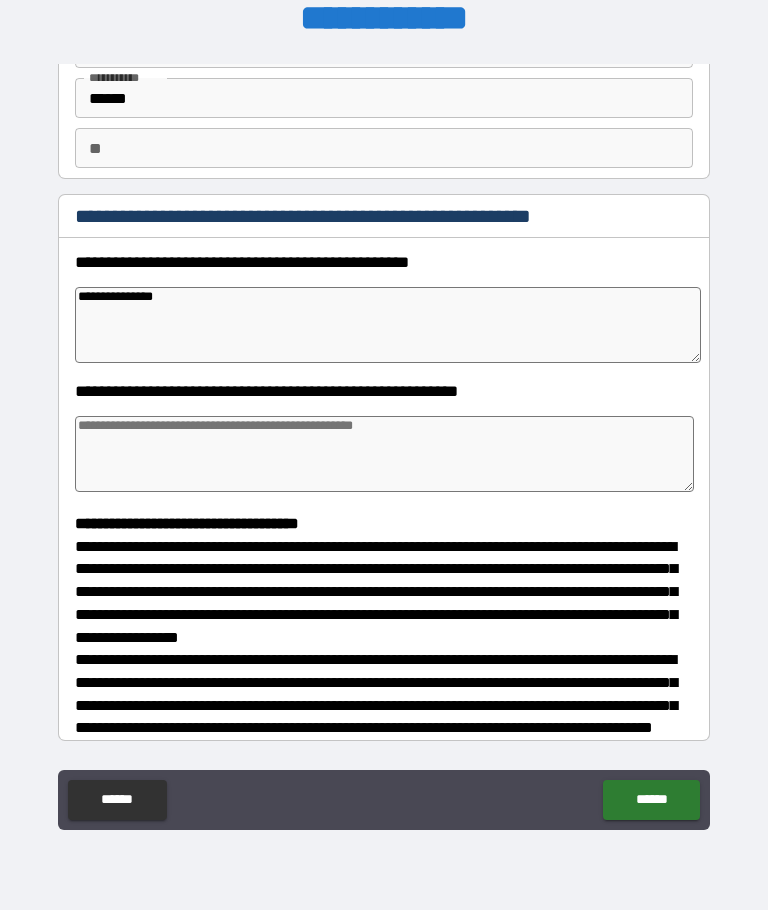 type on "*" 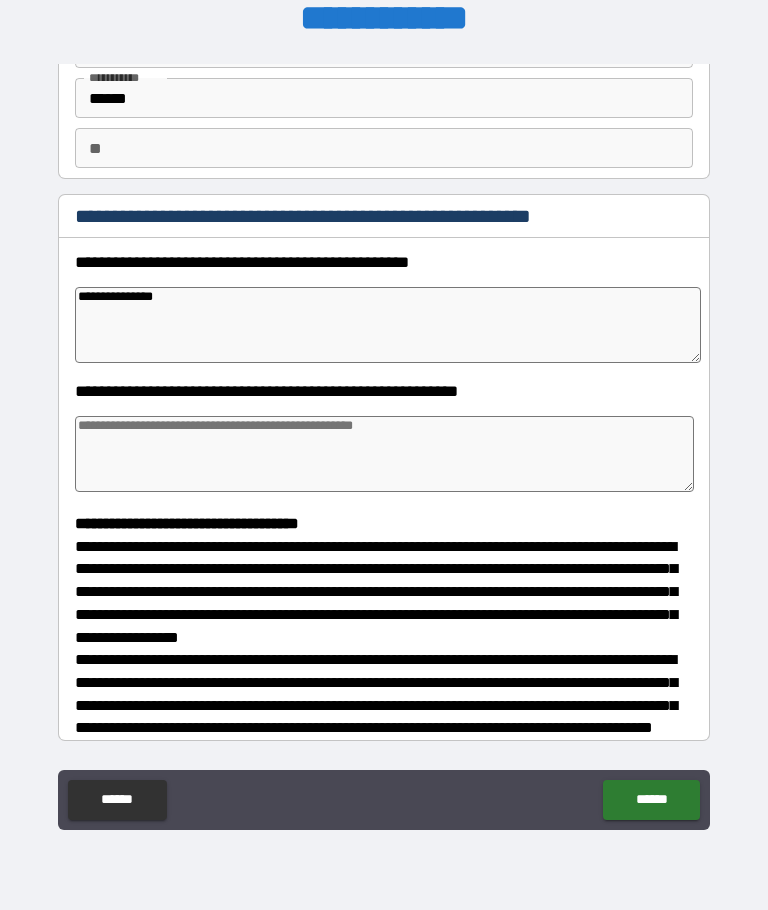 type on "**********" 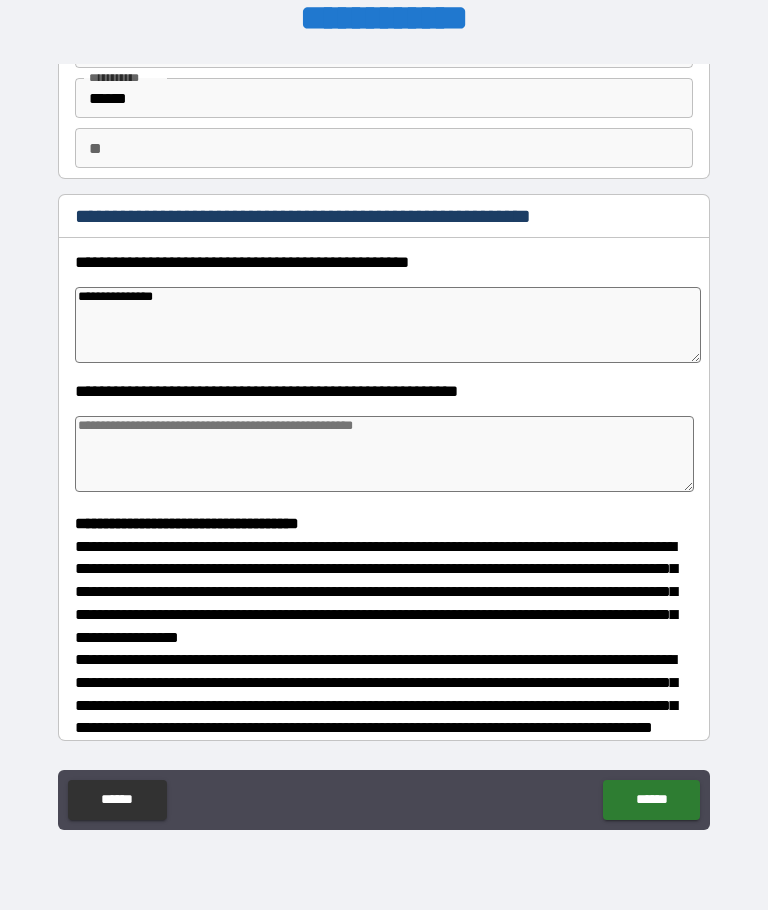 type on "*" 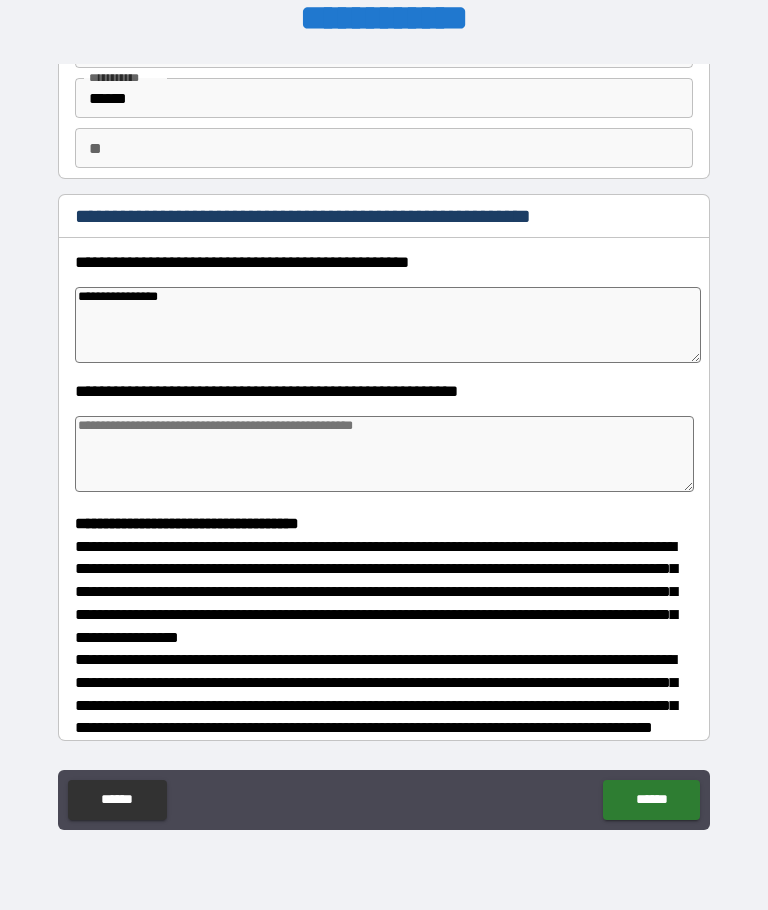 type on "*" 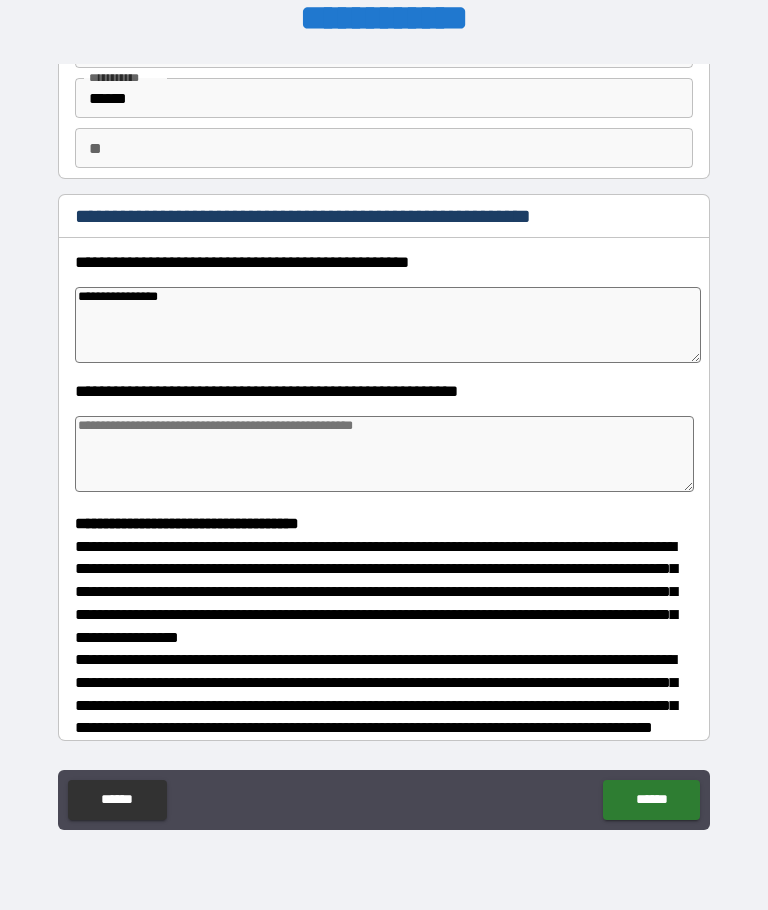type on "*" 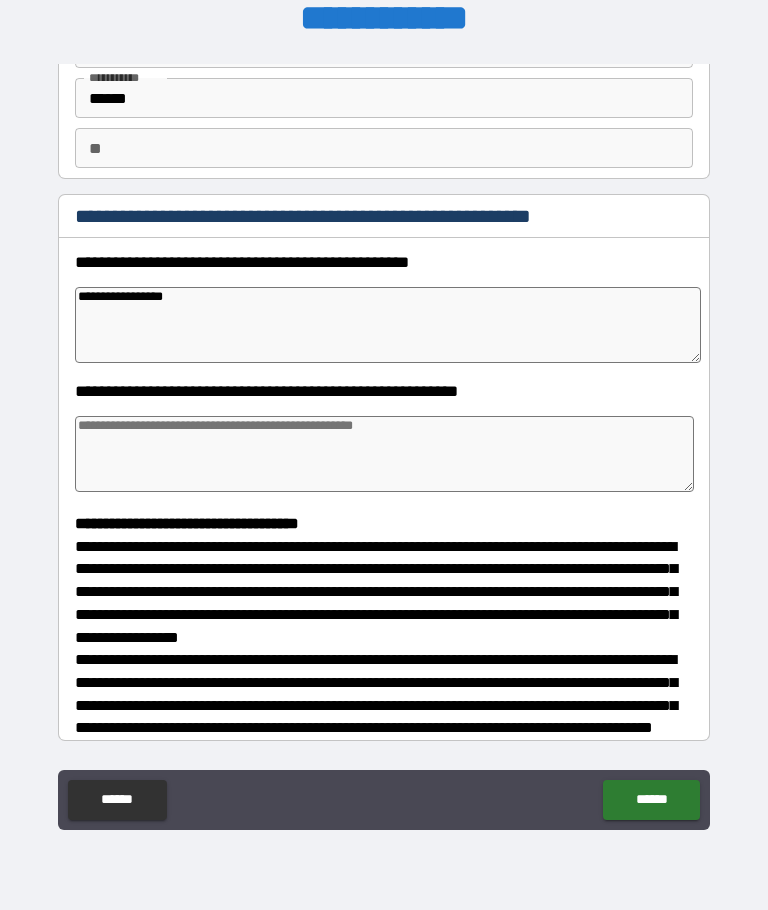 type on "*" 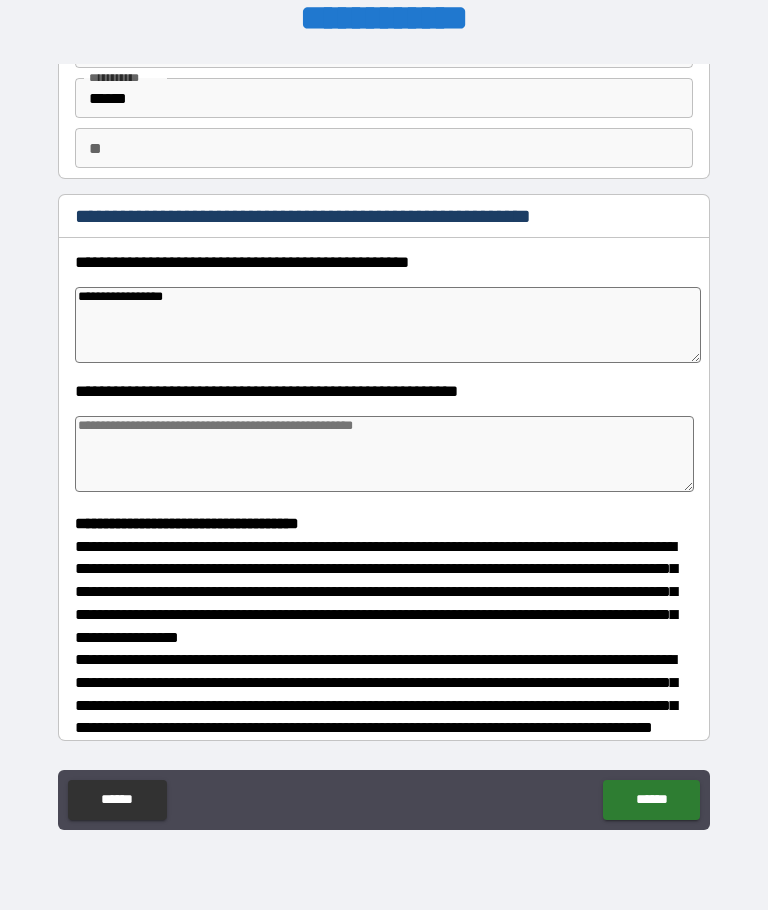 type on "*" 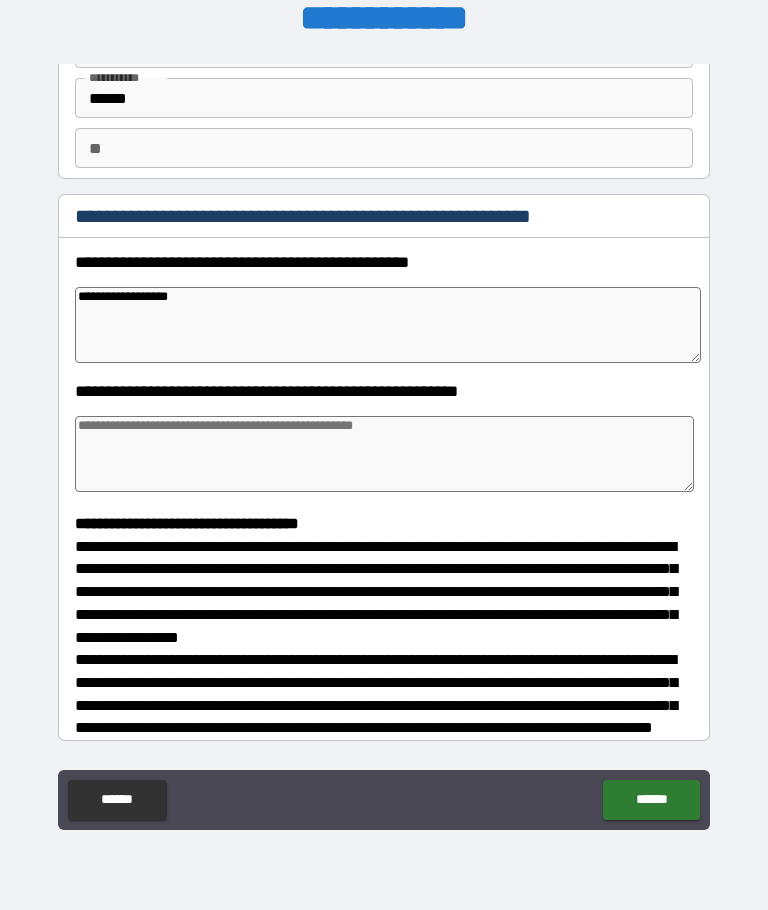type on "*" 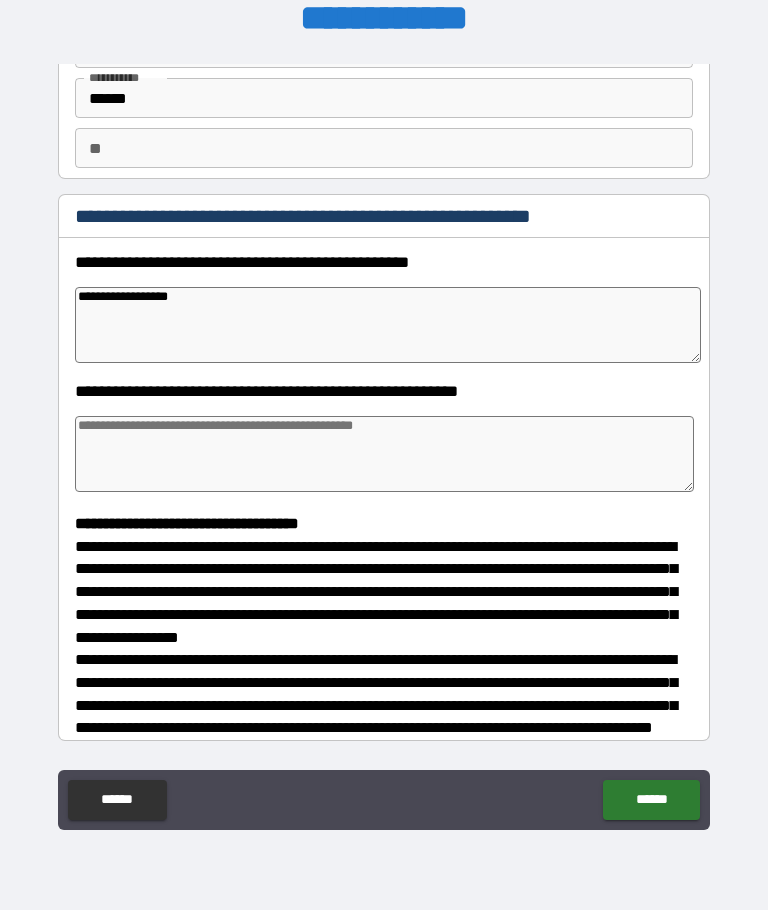type on "*" 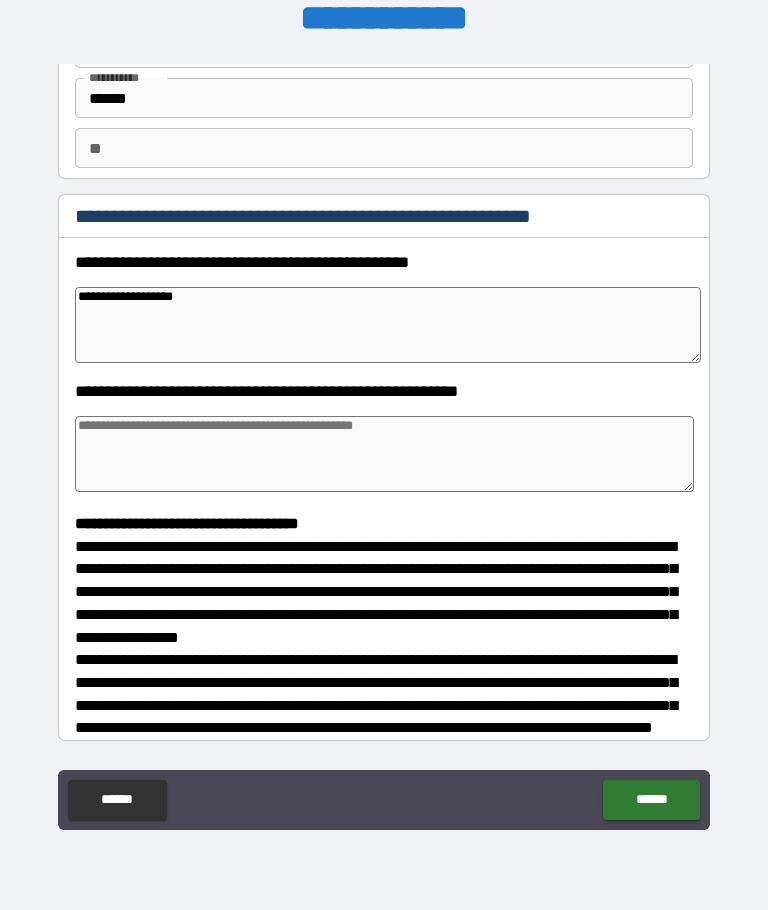 type on "*" 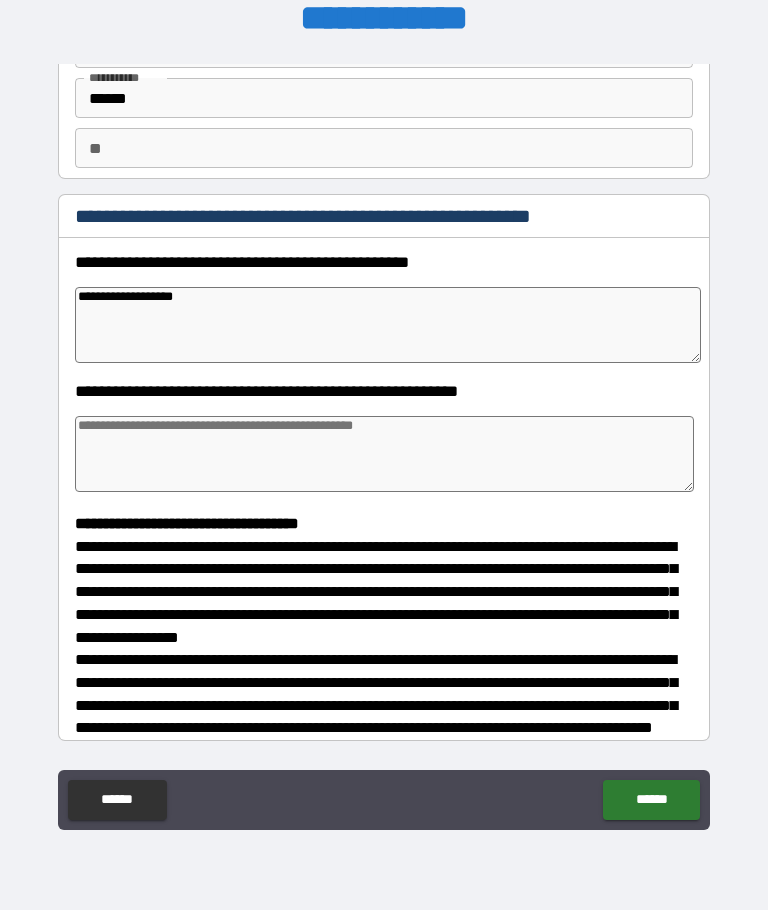 type on "*" 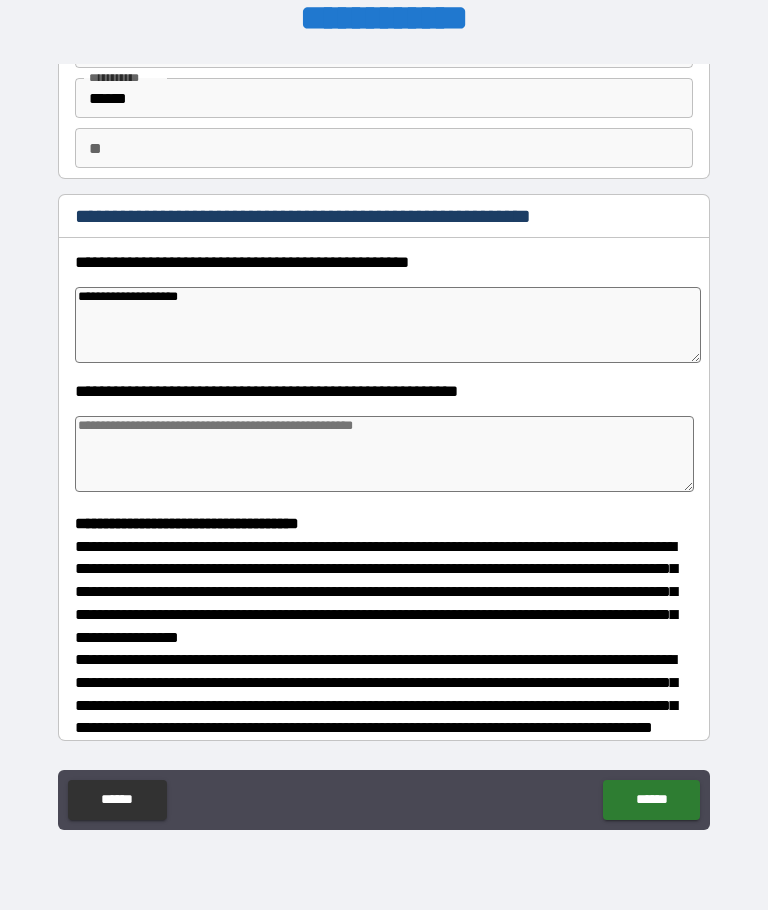 type on "*" 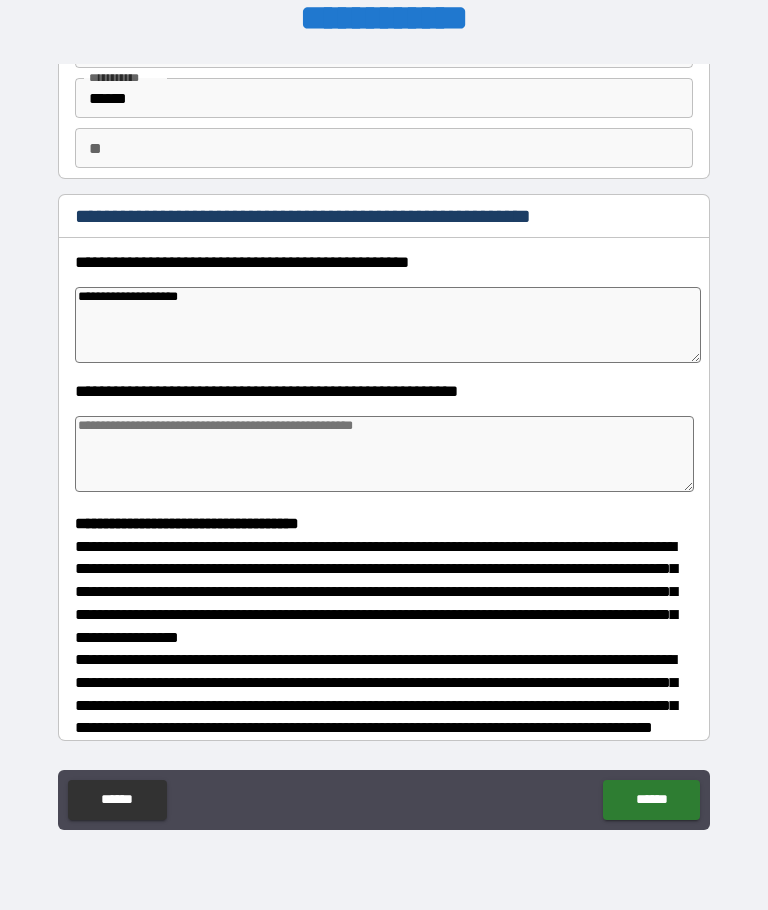 type on "*" 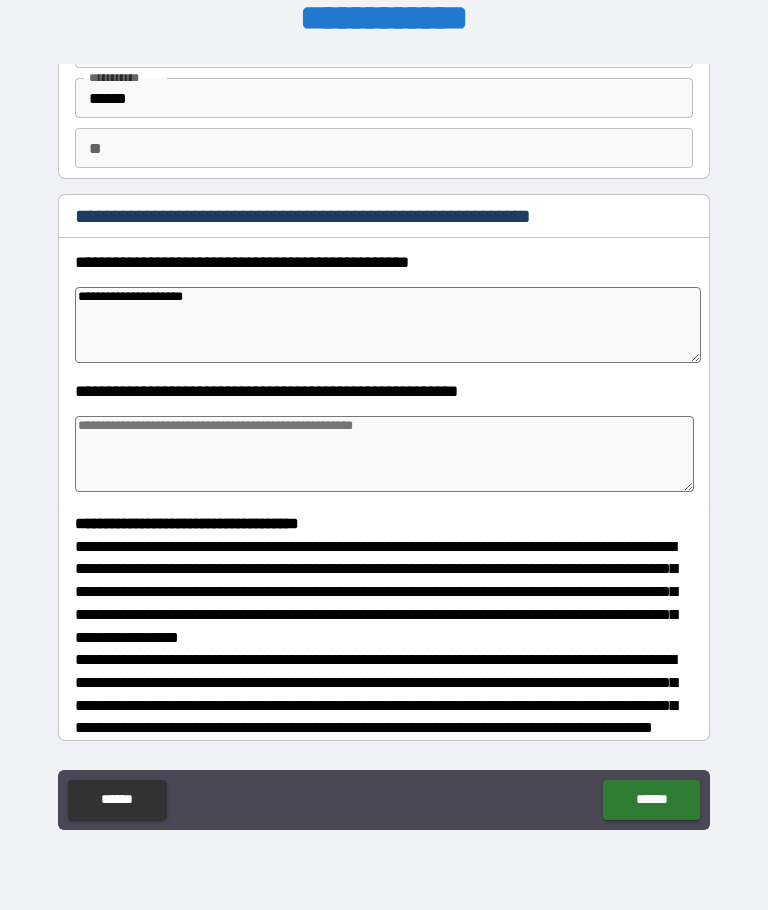 type on "*" 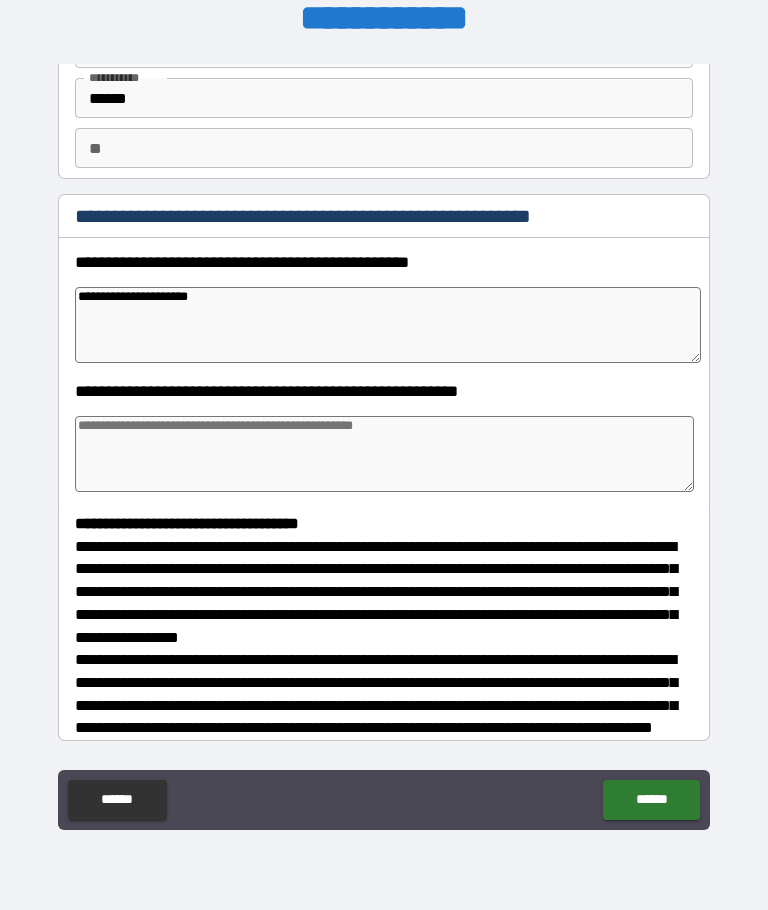 type on "**********" 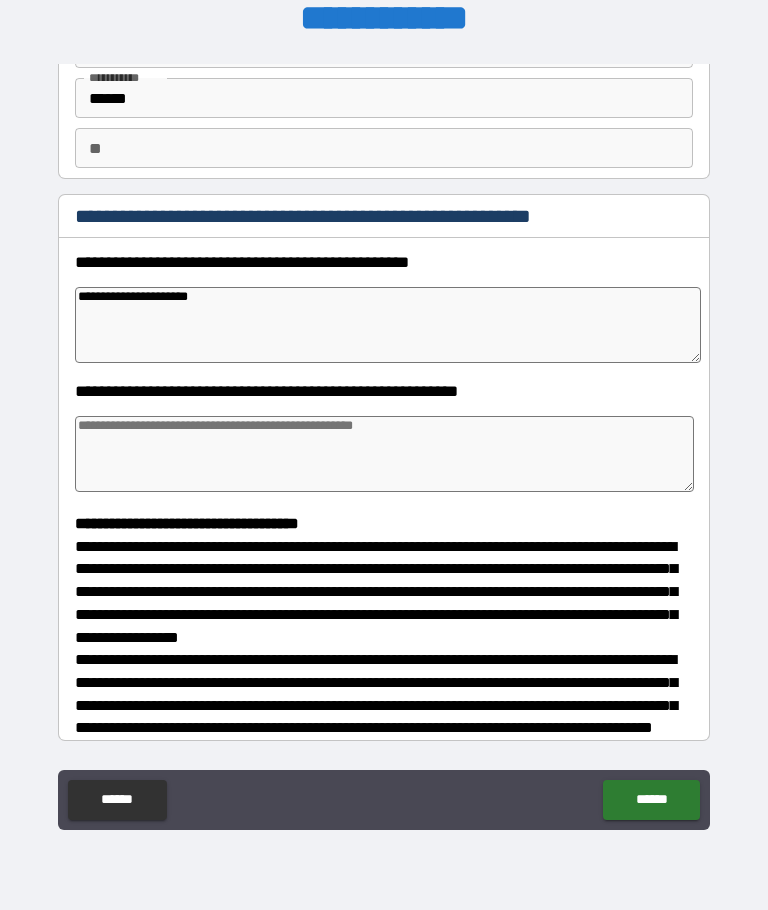 type on "*" 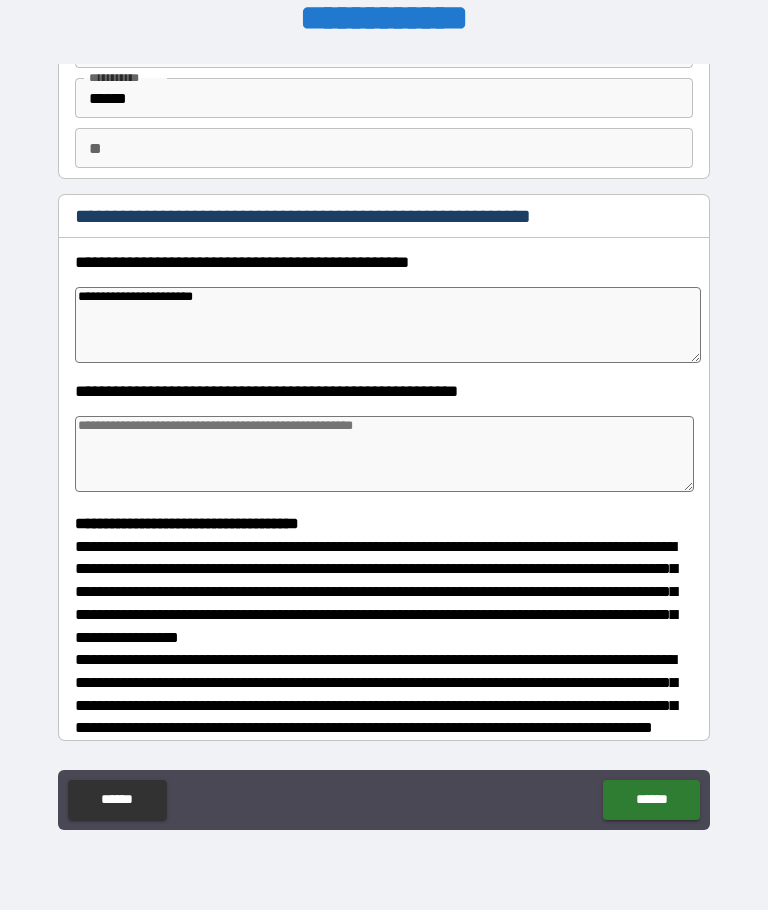 type on "*" 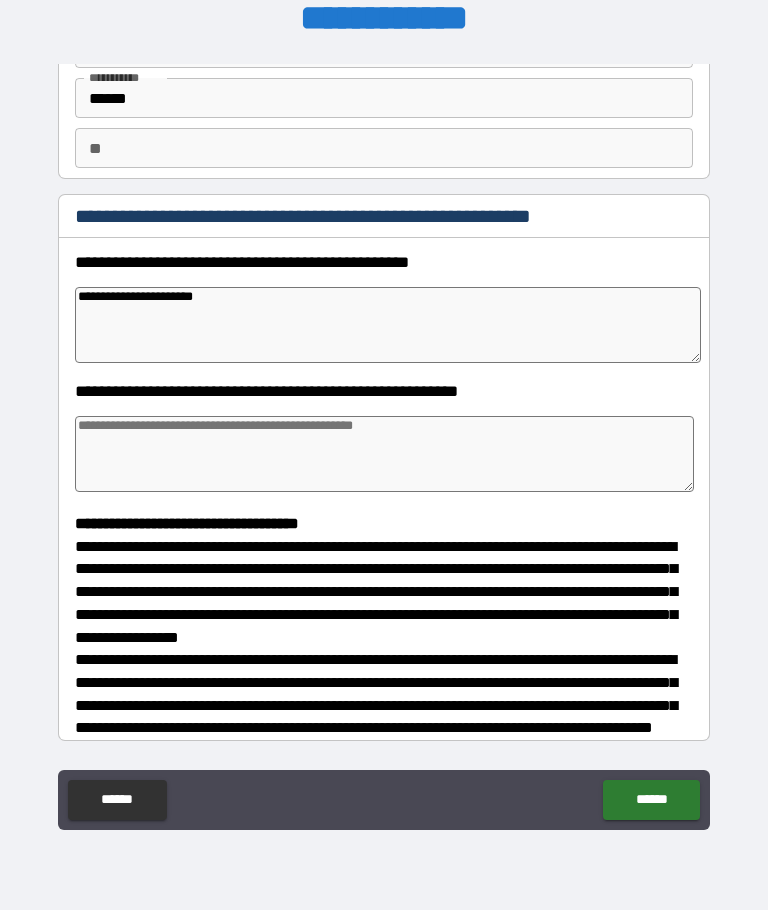 type on "*" 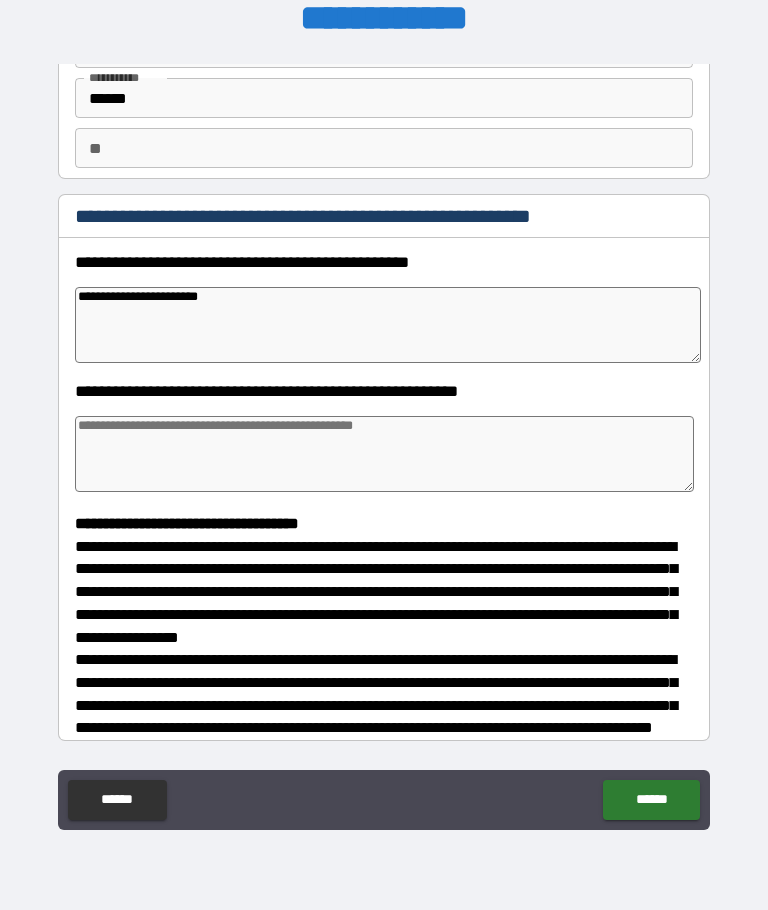 type on "*" 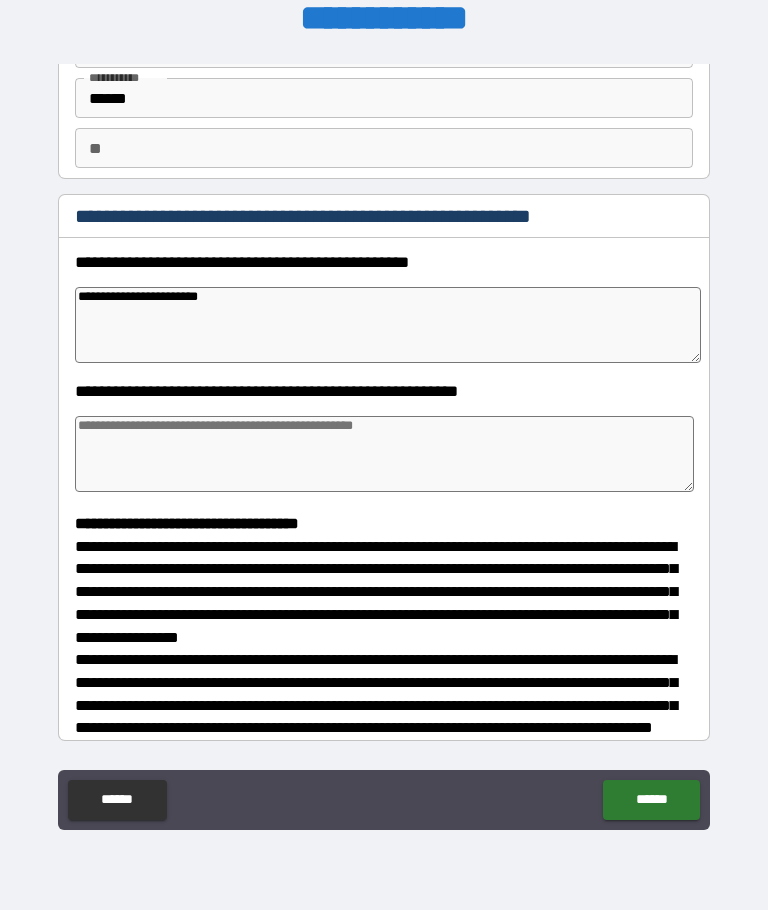 type on "**********" 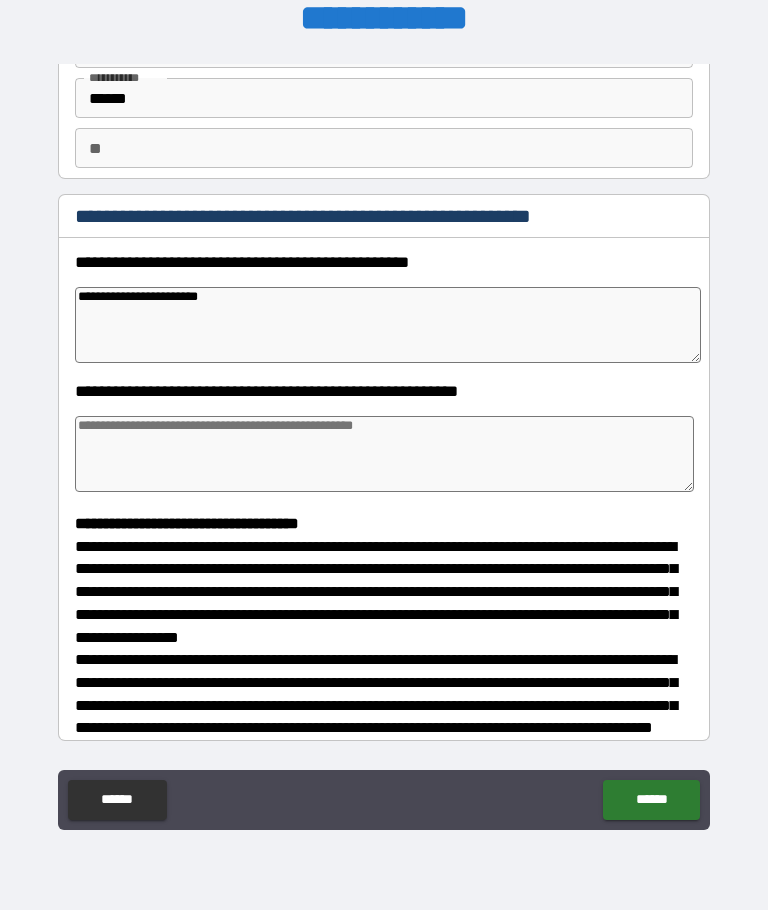 type on "*" 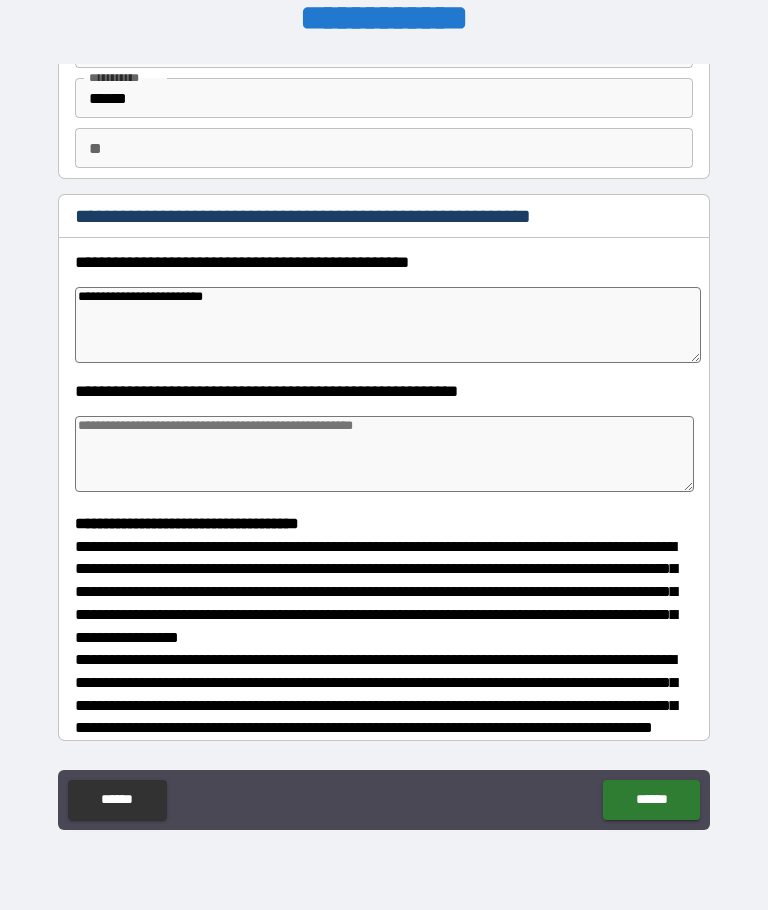 type on "*" 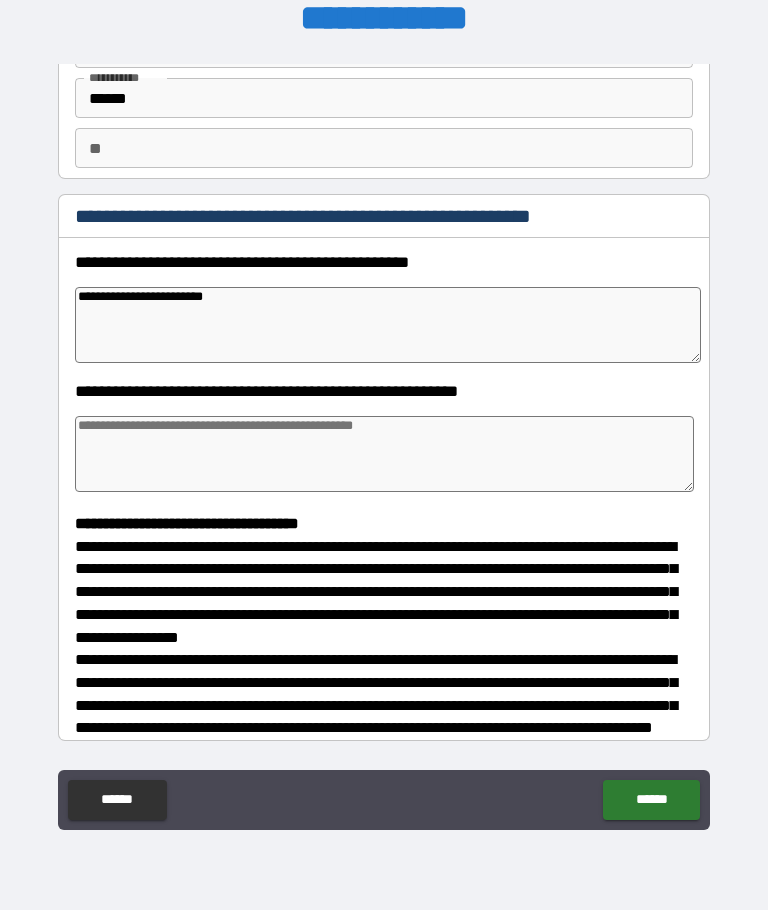 type on "**********" 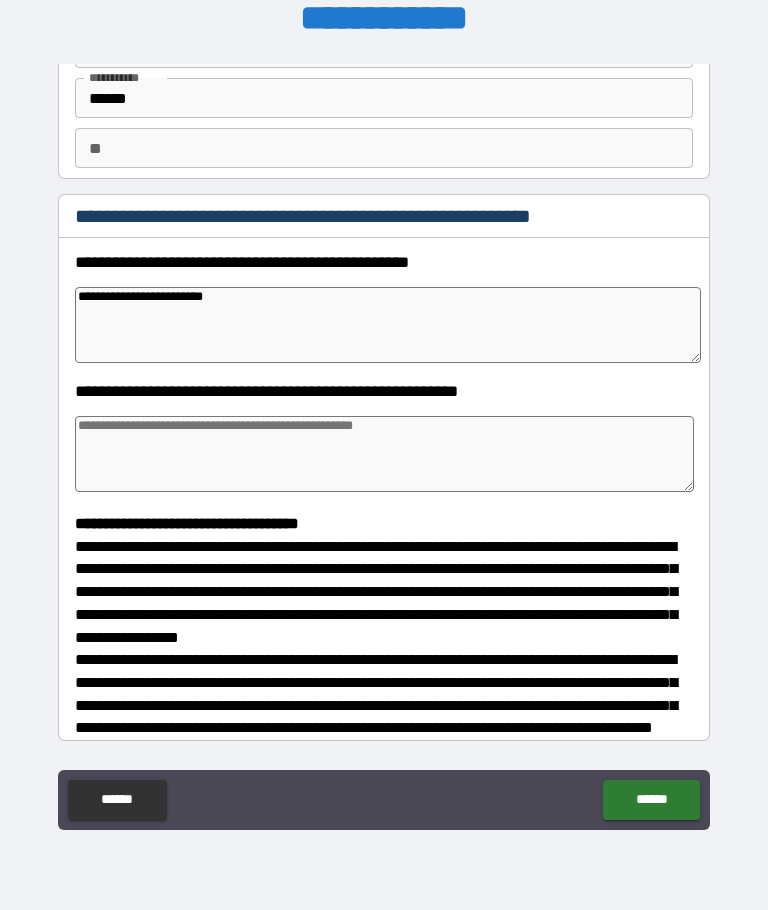 type on "*" 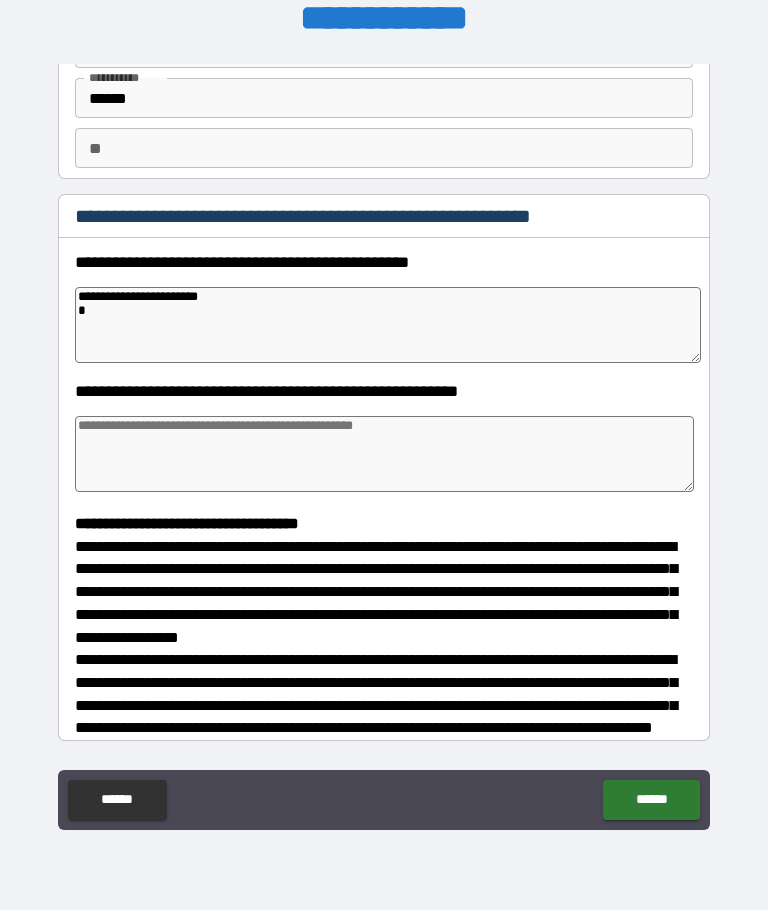 type on "**********" 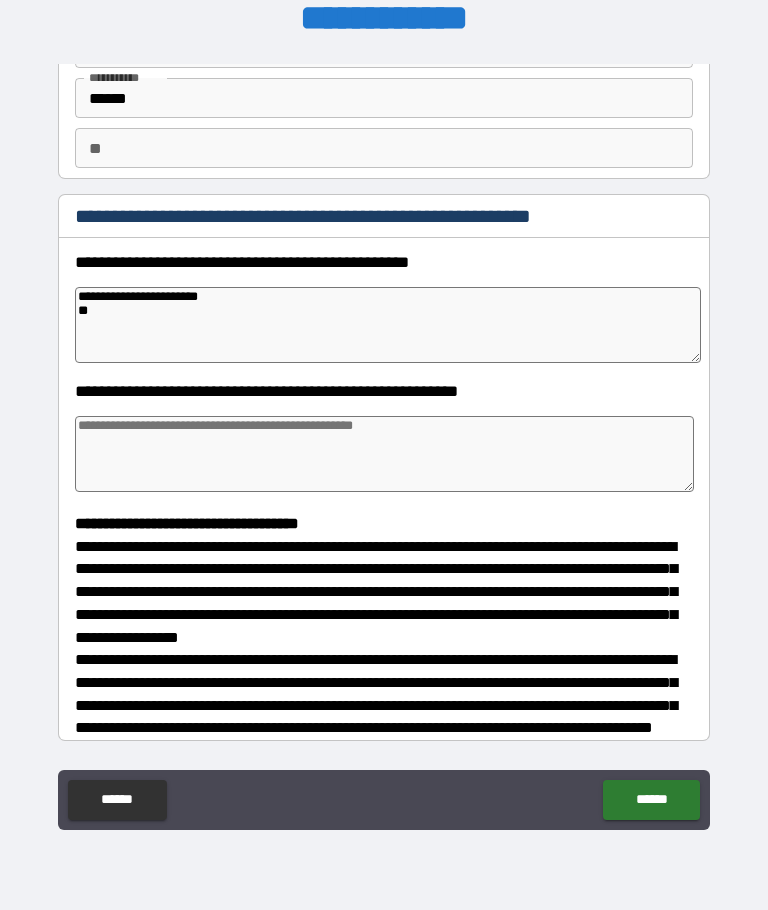 type on "*" 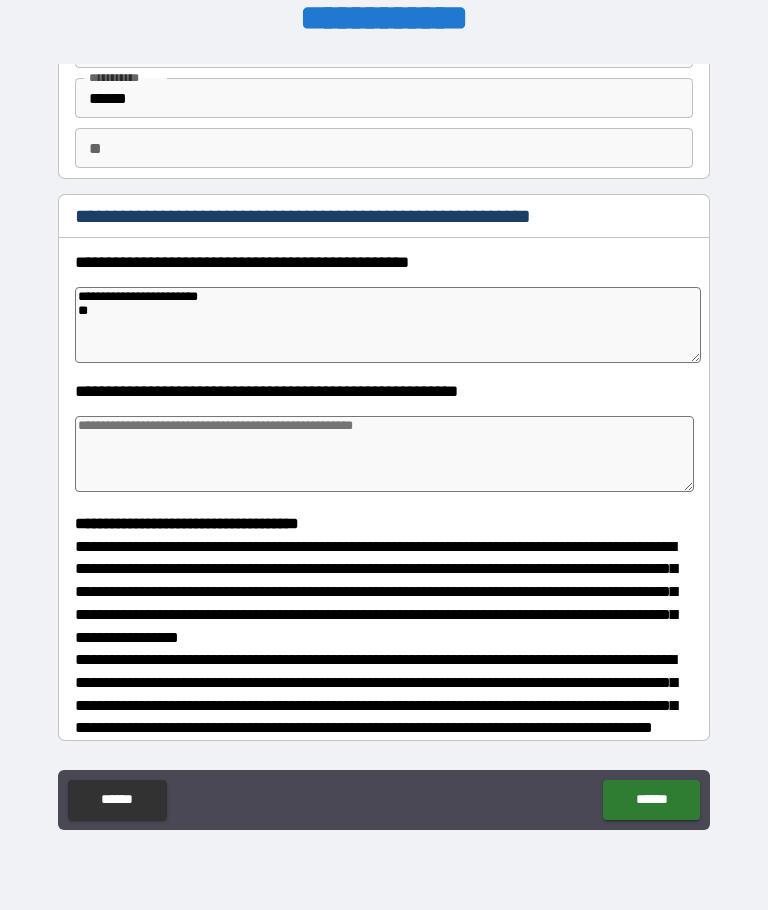 type on "*" 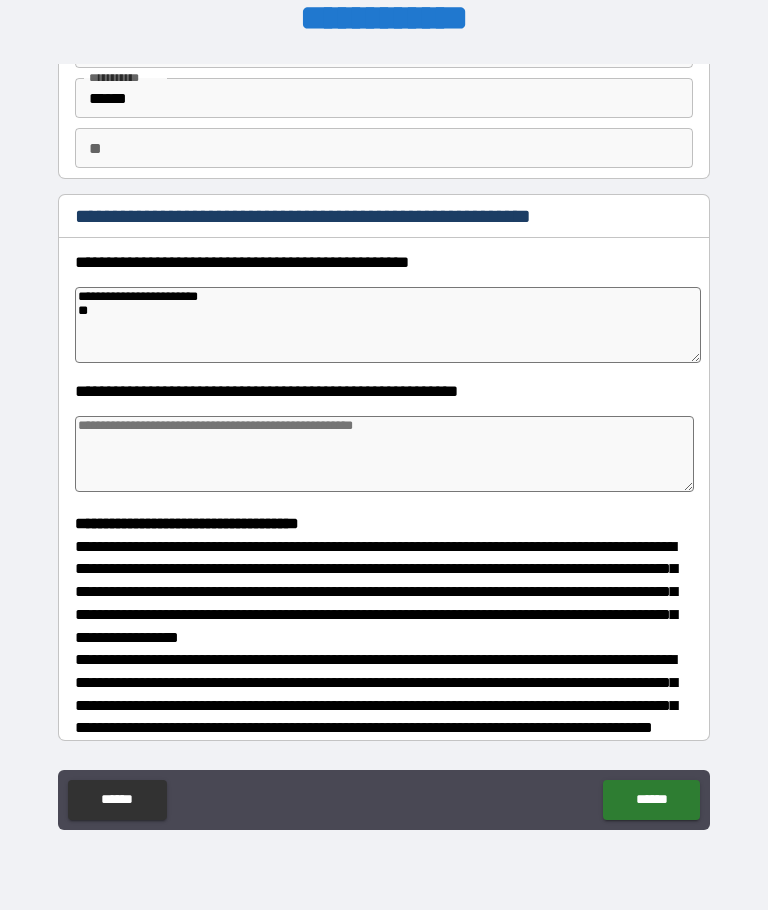 type on "*" 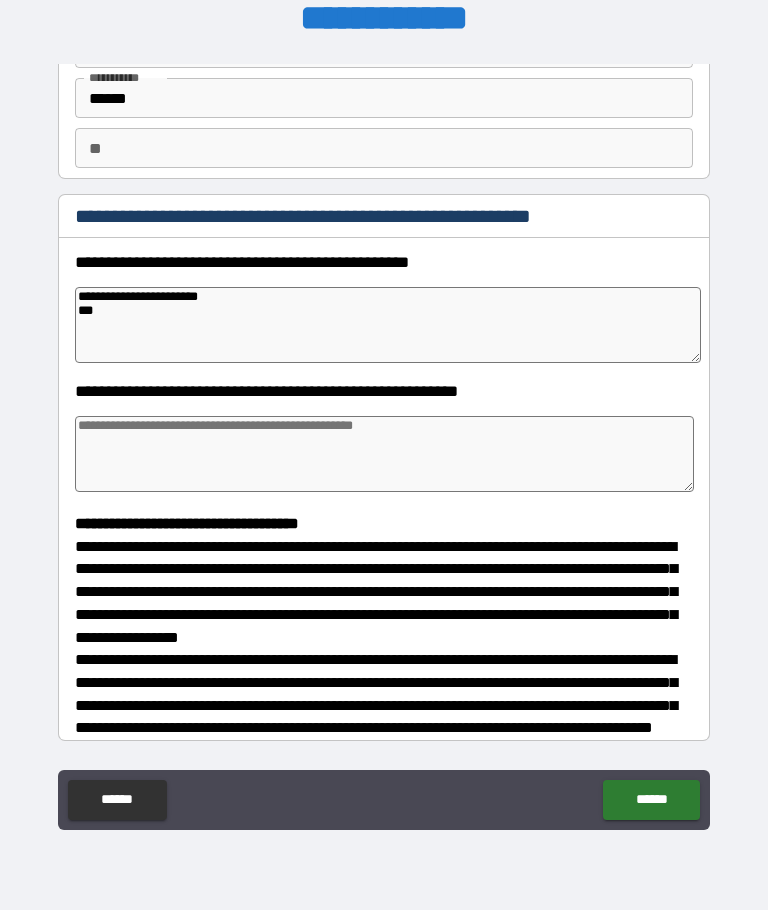 type on "*" 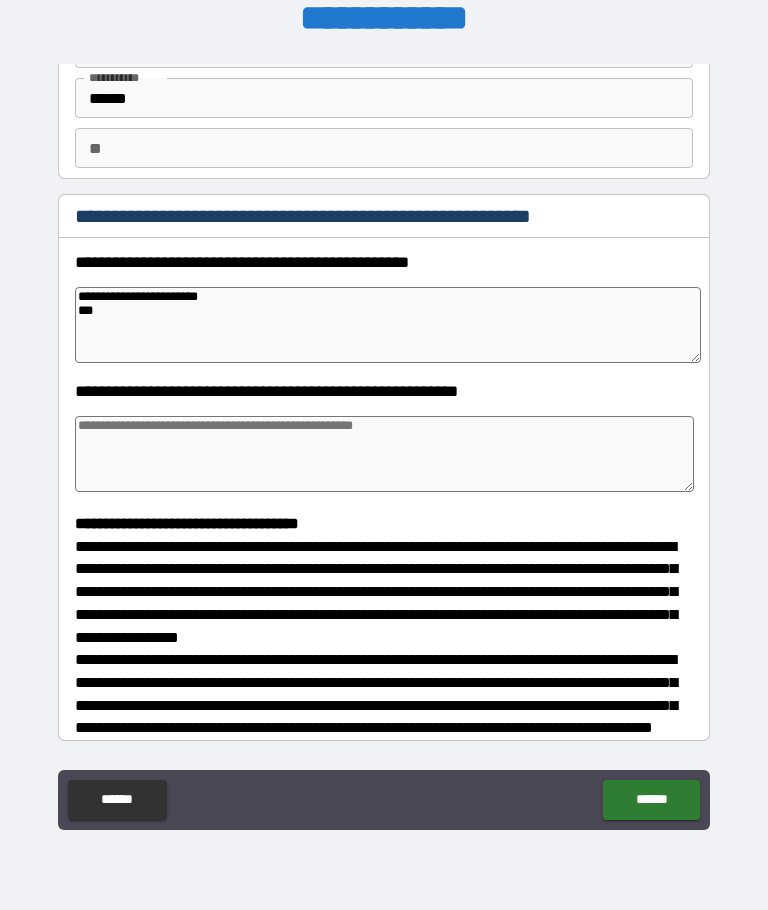 type on "*" 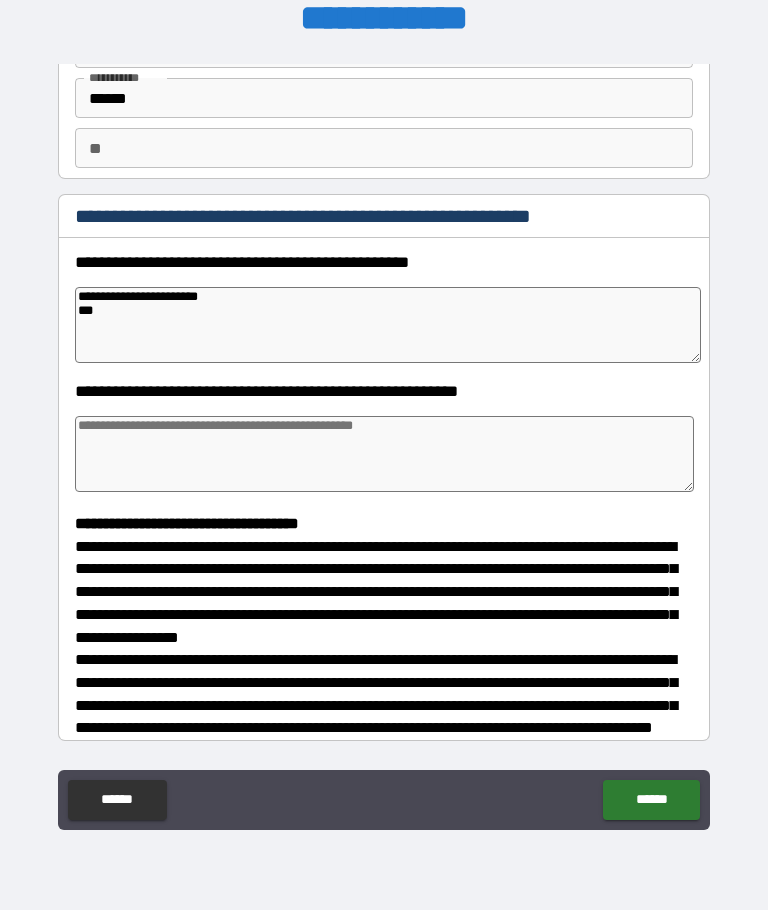 type on "*" 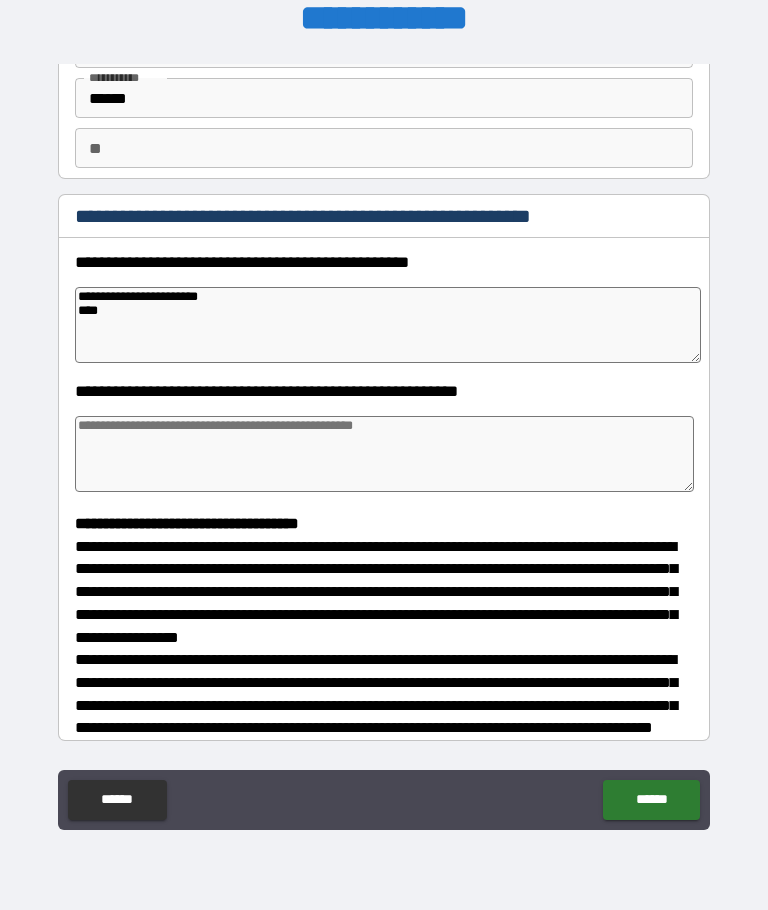 type on "*" 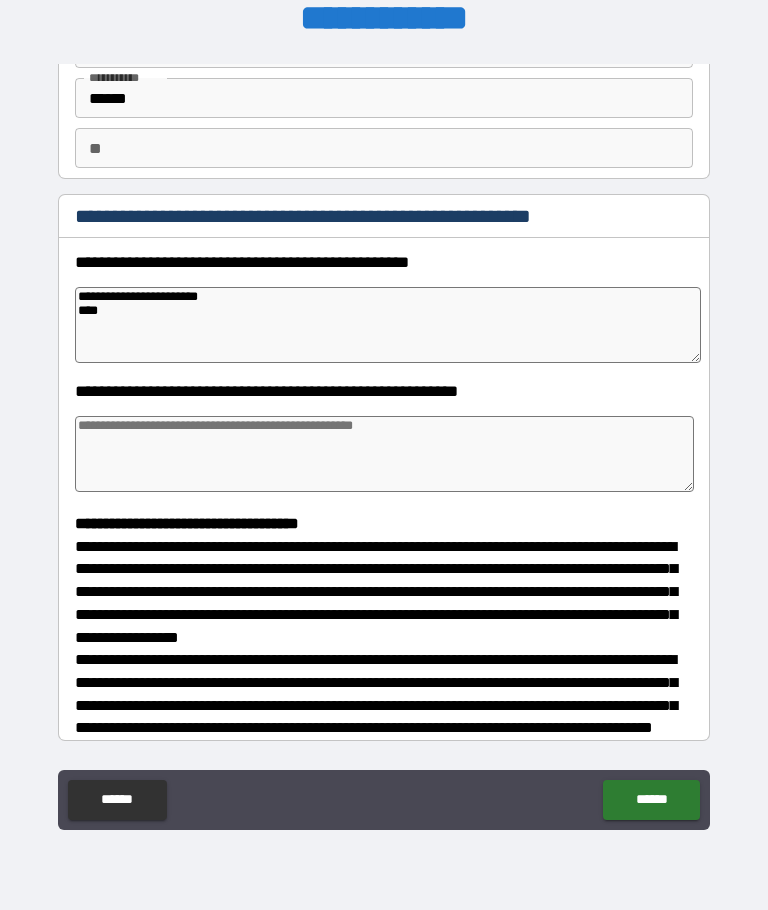 type on "*" 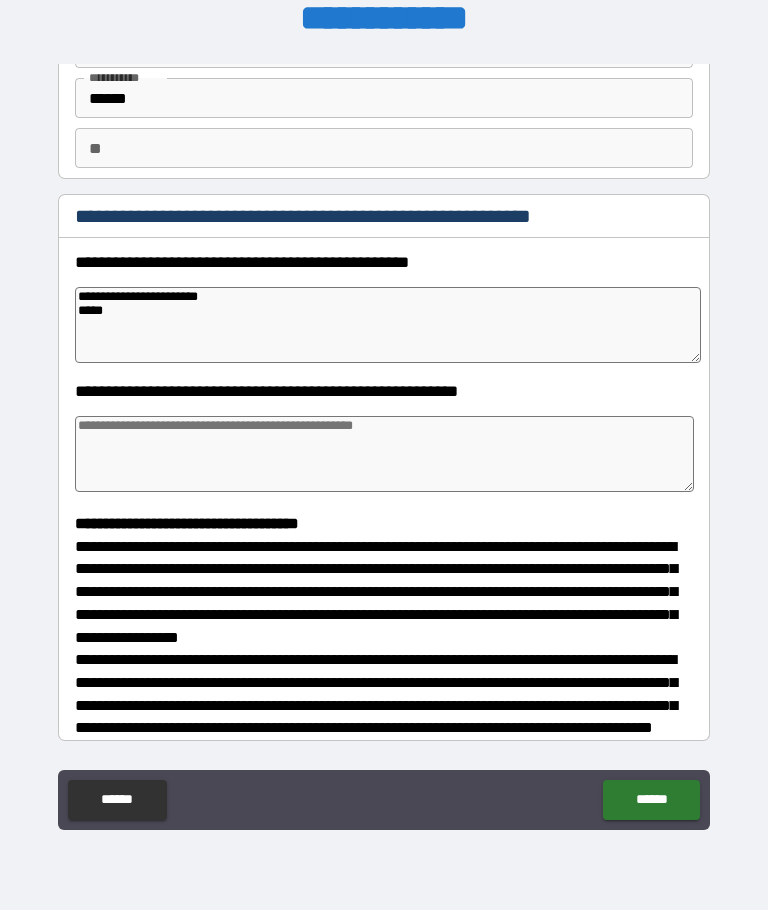 type on "*" 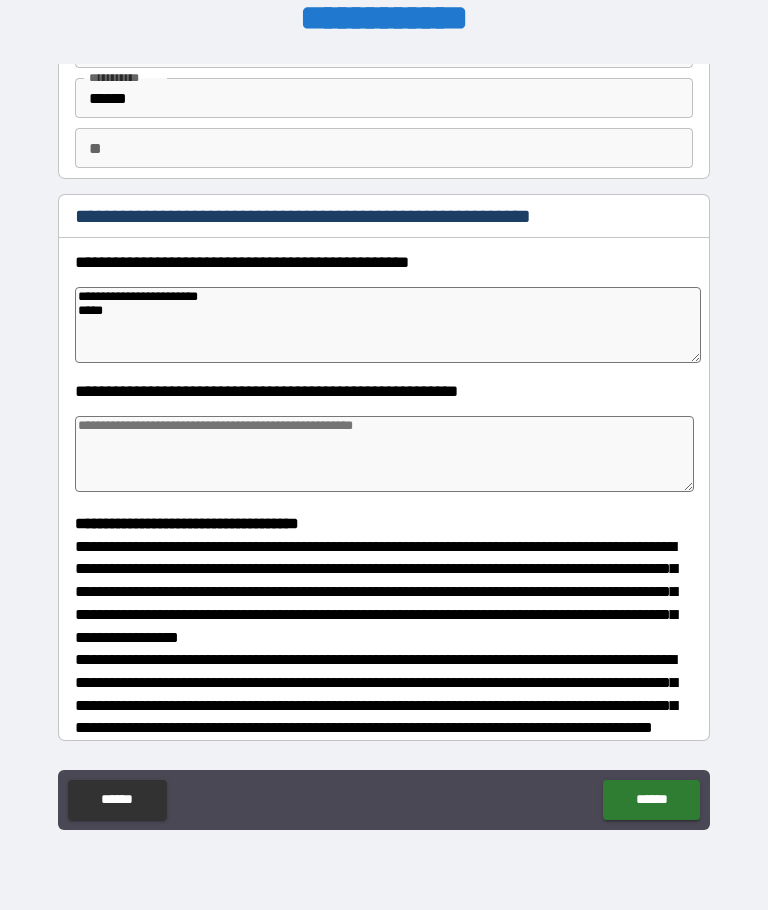 type on "*" 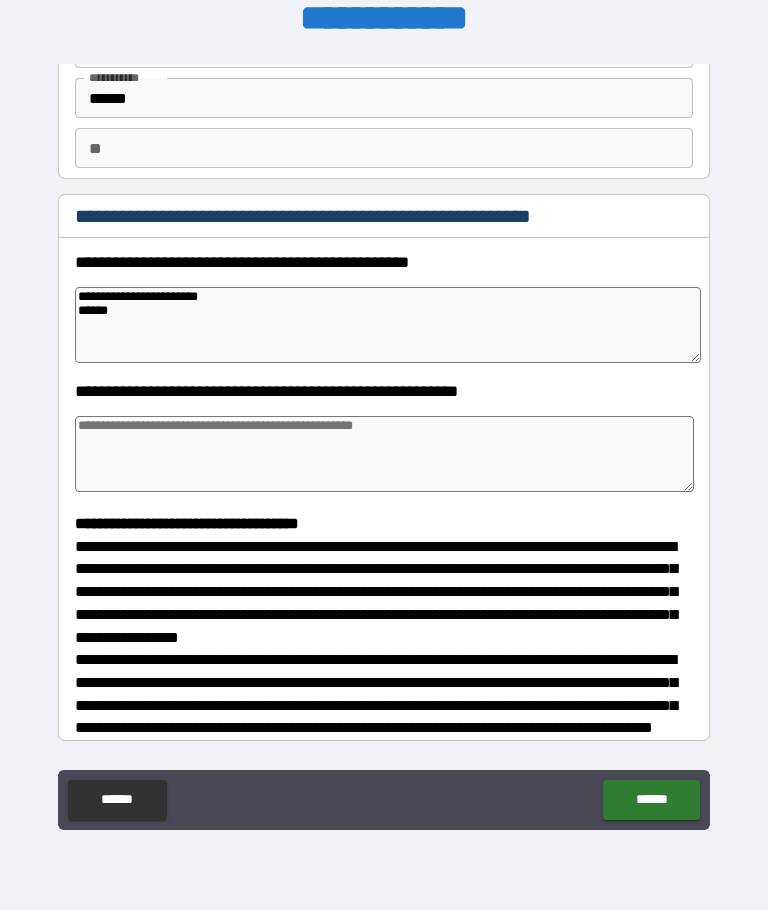 type on "*" 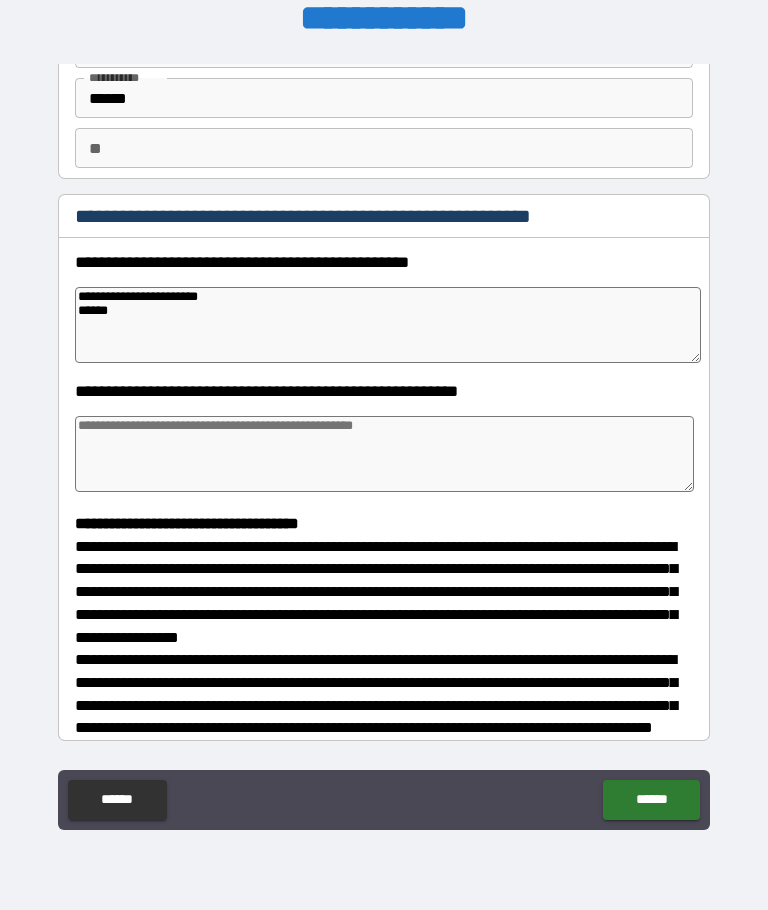 type on "*" 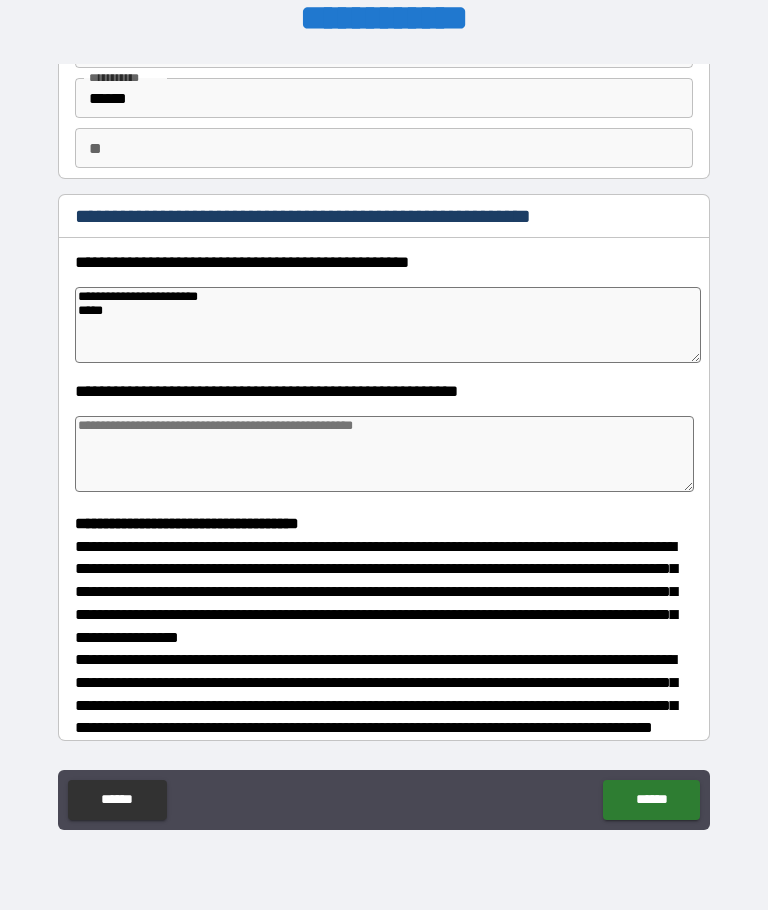 type on "**********" 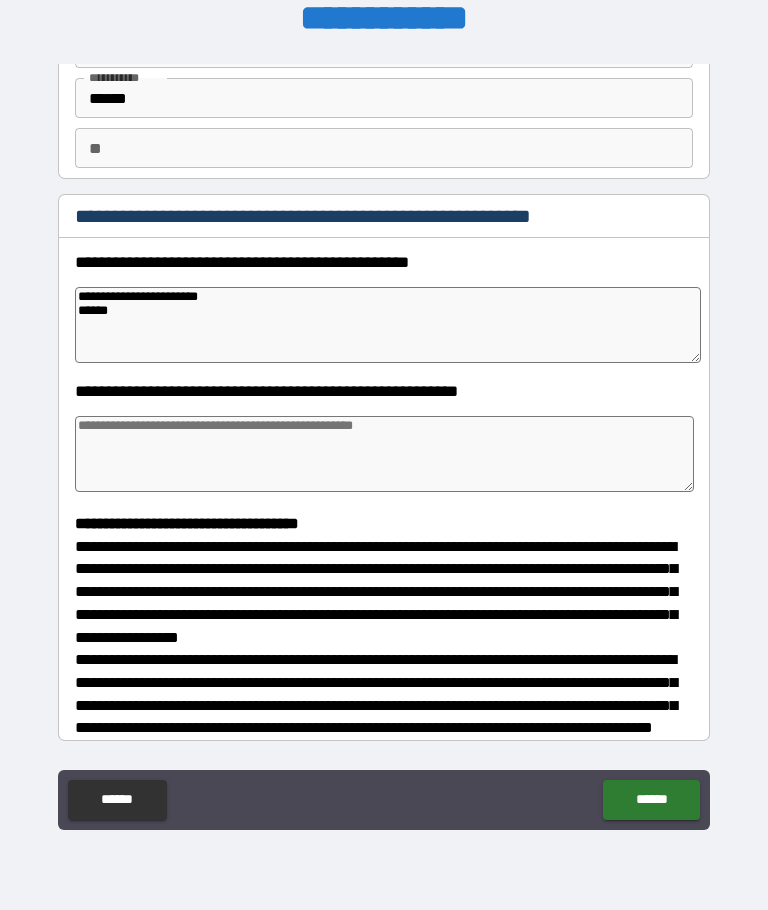 type on "**********" 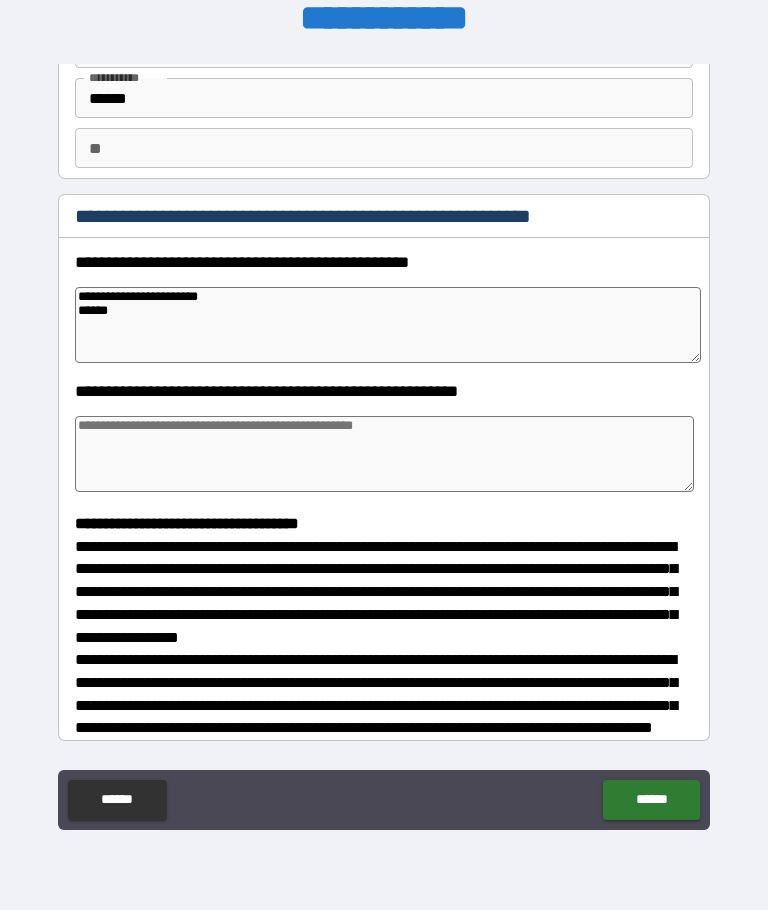 type on "*" 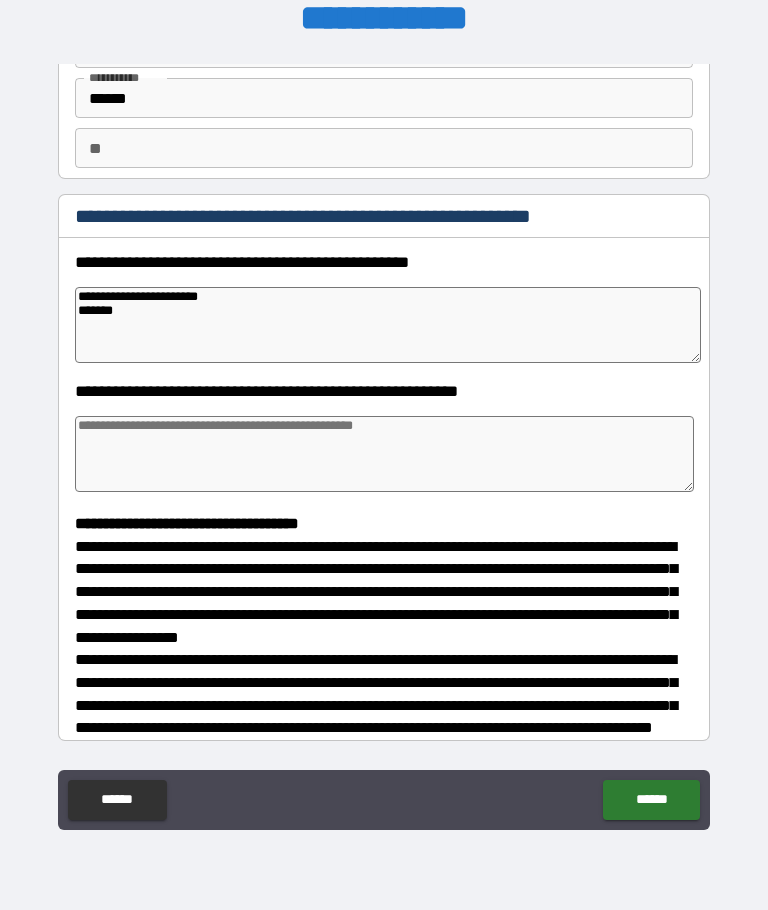 type on "*" 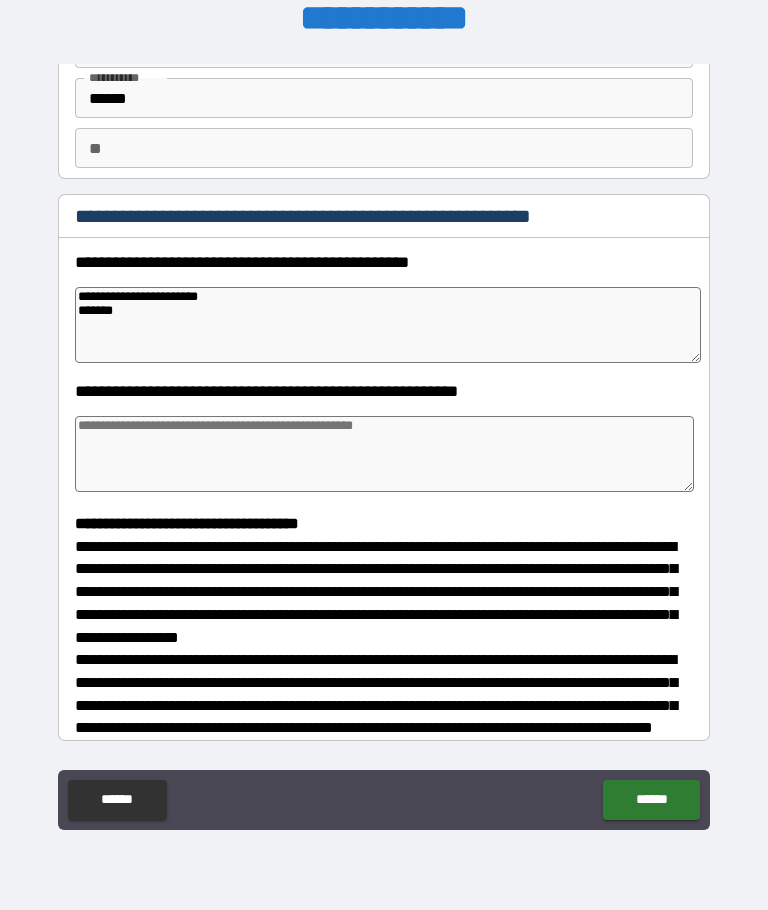 type on "*" 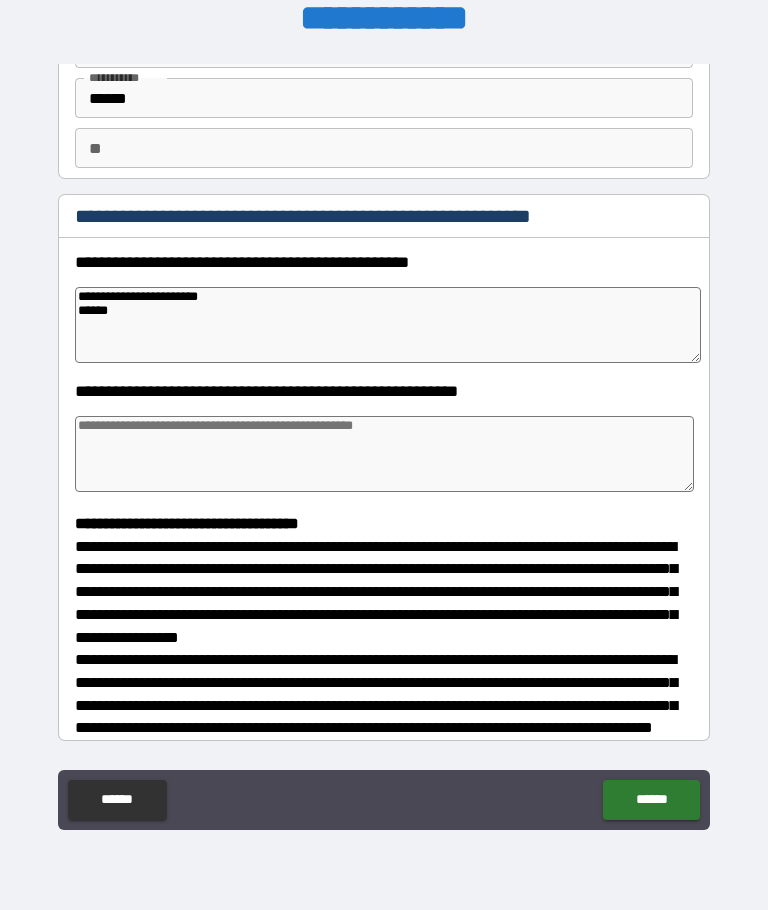 type on "*" 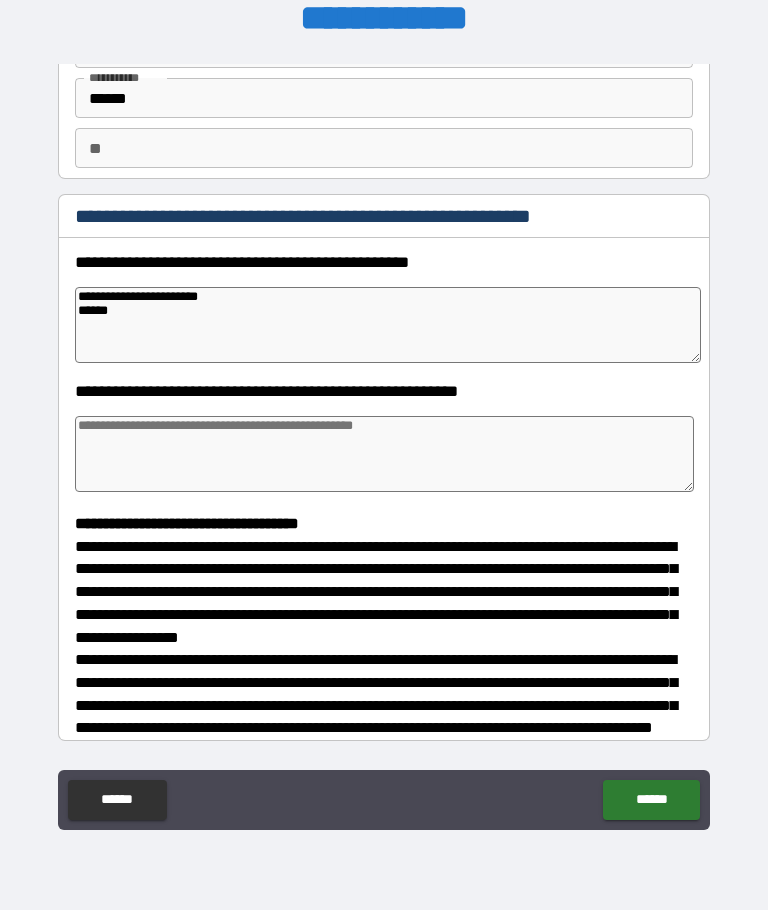 type on "*" 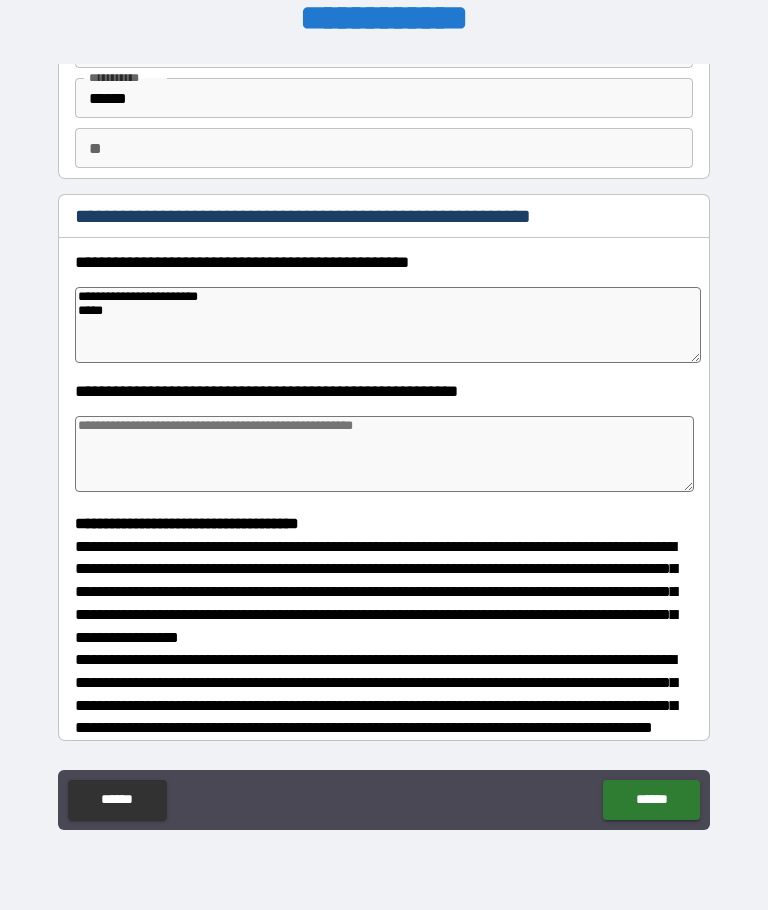 type on "*" 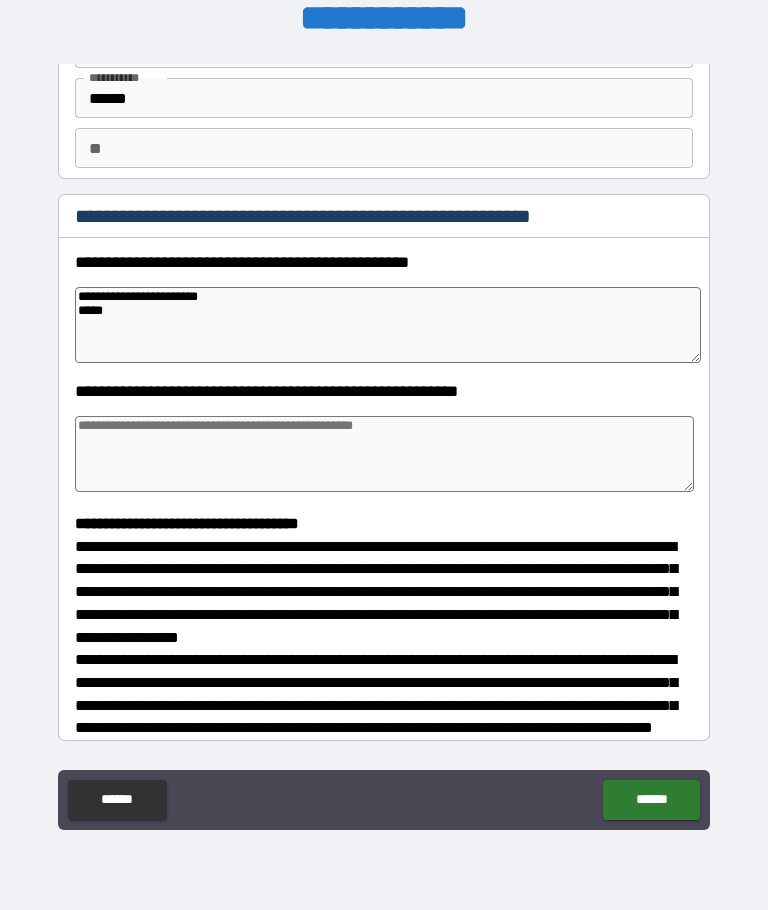 type on "*" 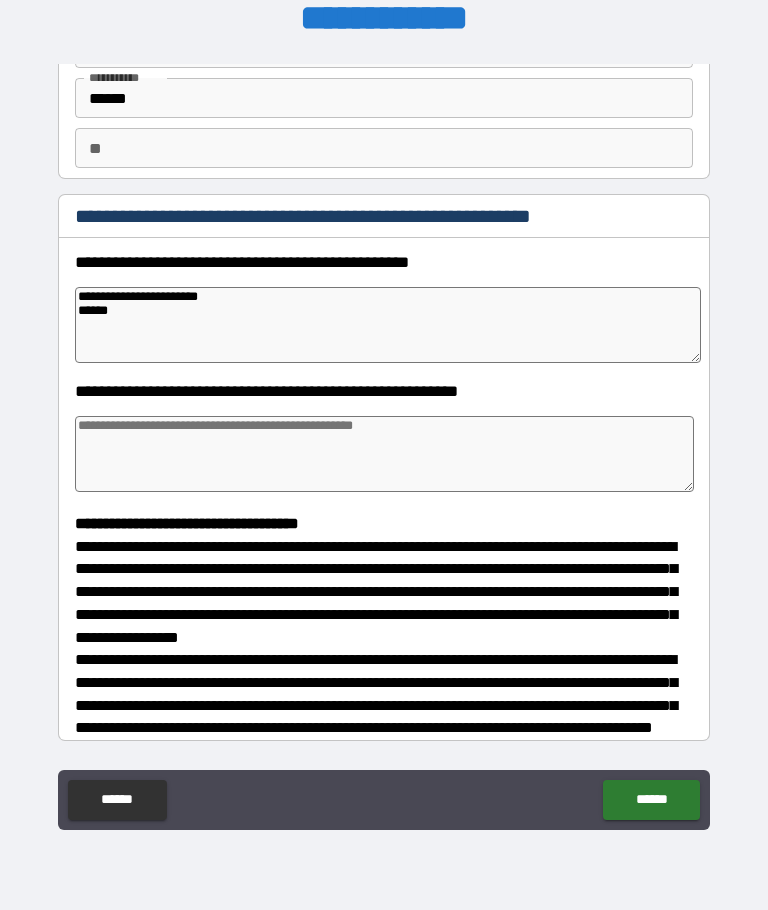 type on "*" 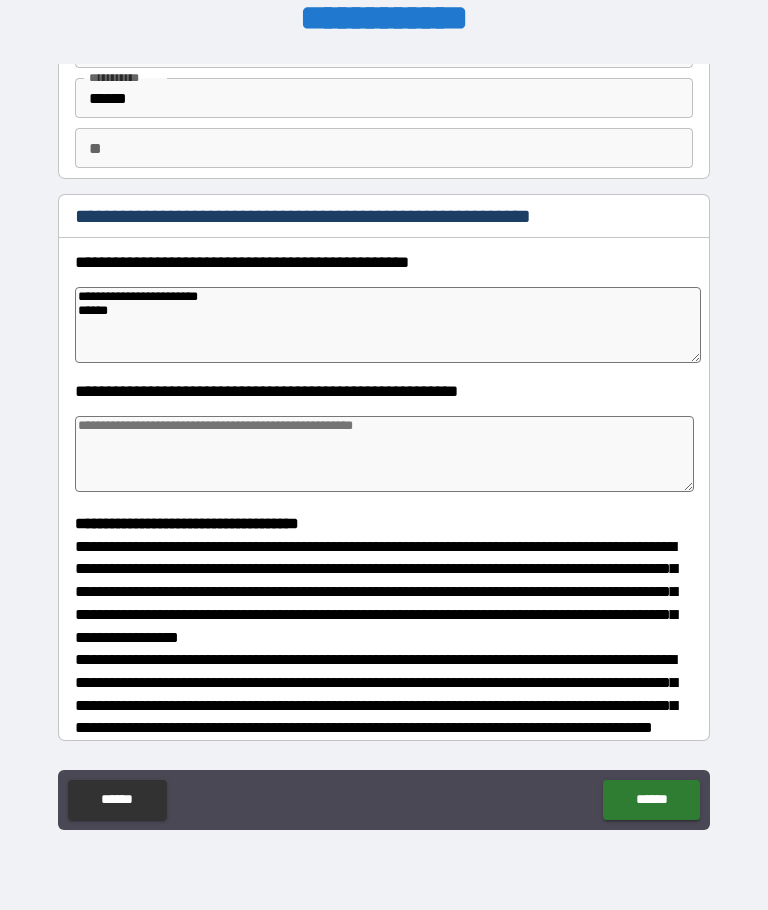 type on "*" 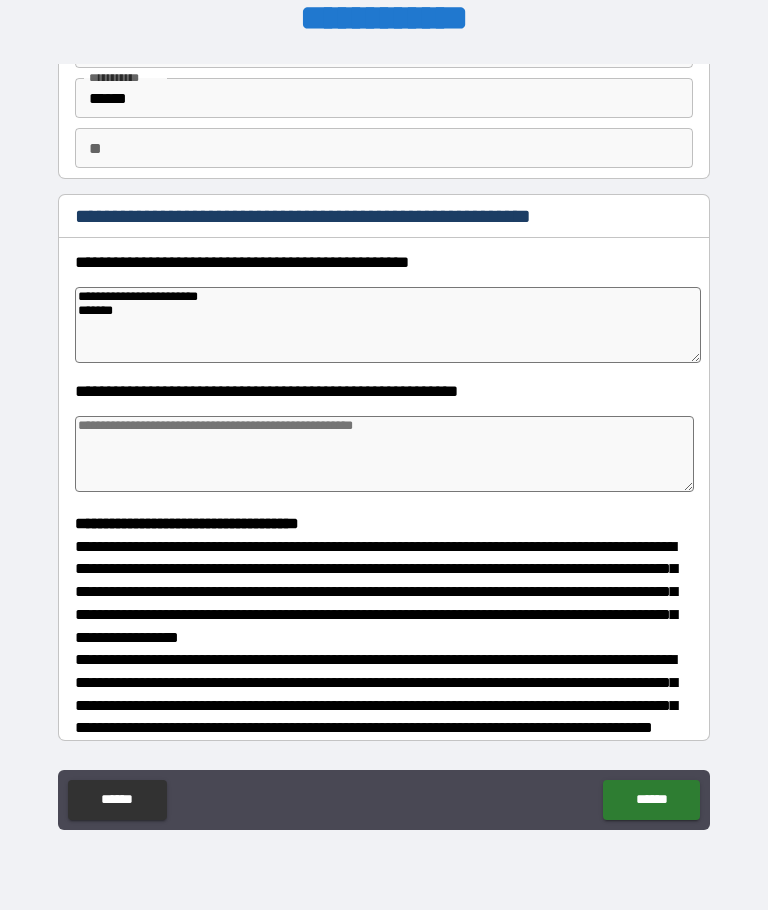 type on "*" 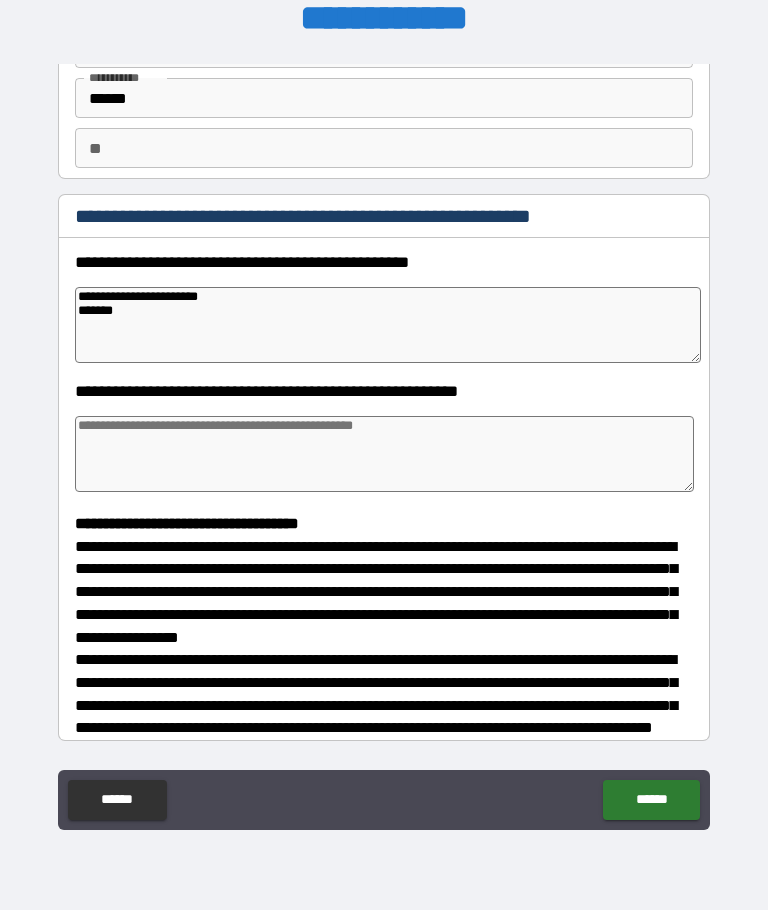 type on "*" 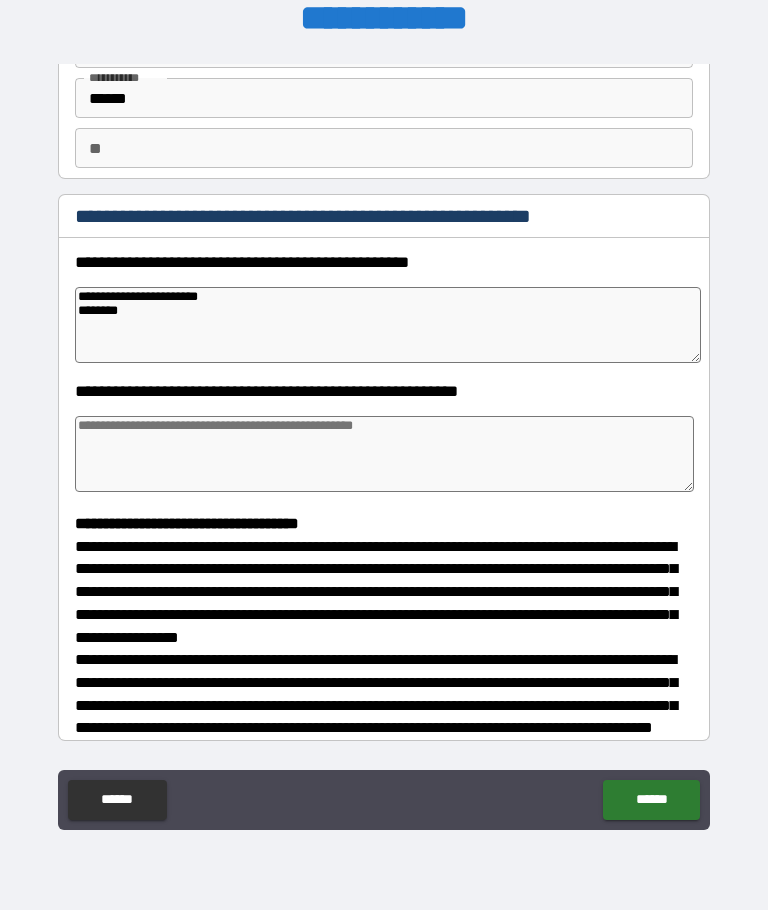 type on "**********" 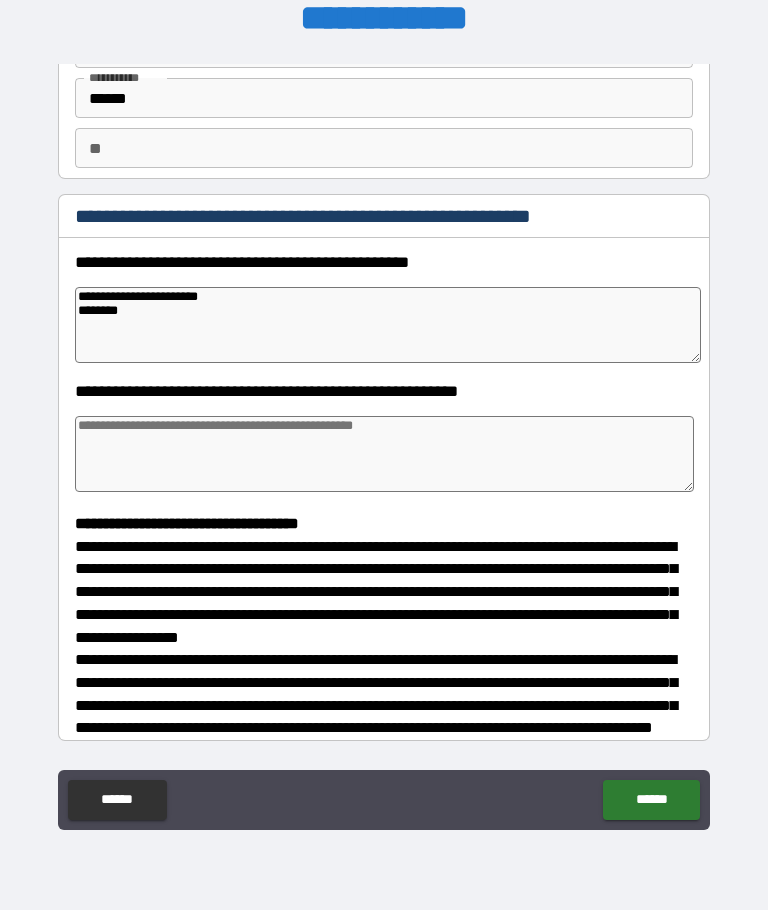 type on "*" 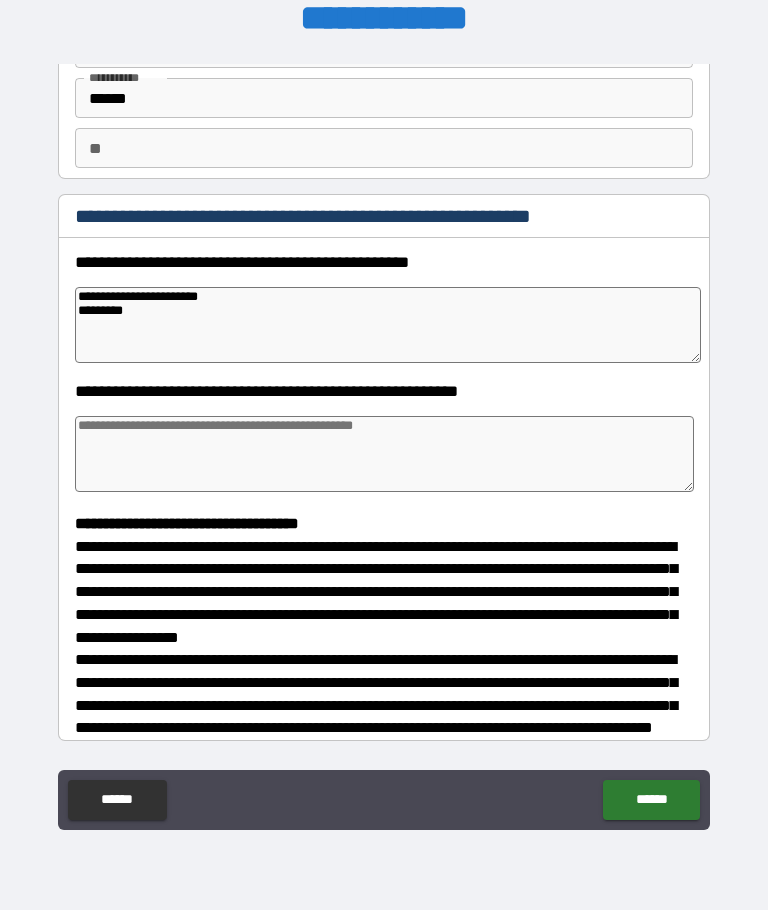 type on "*" 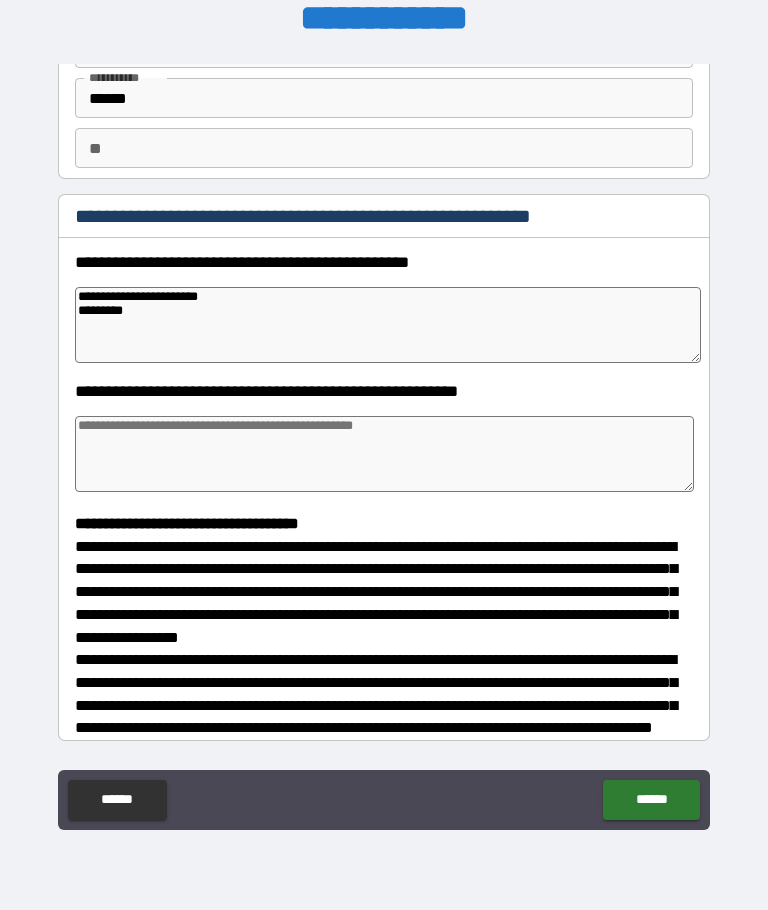 type on "*" 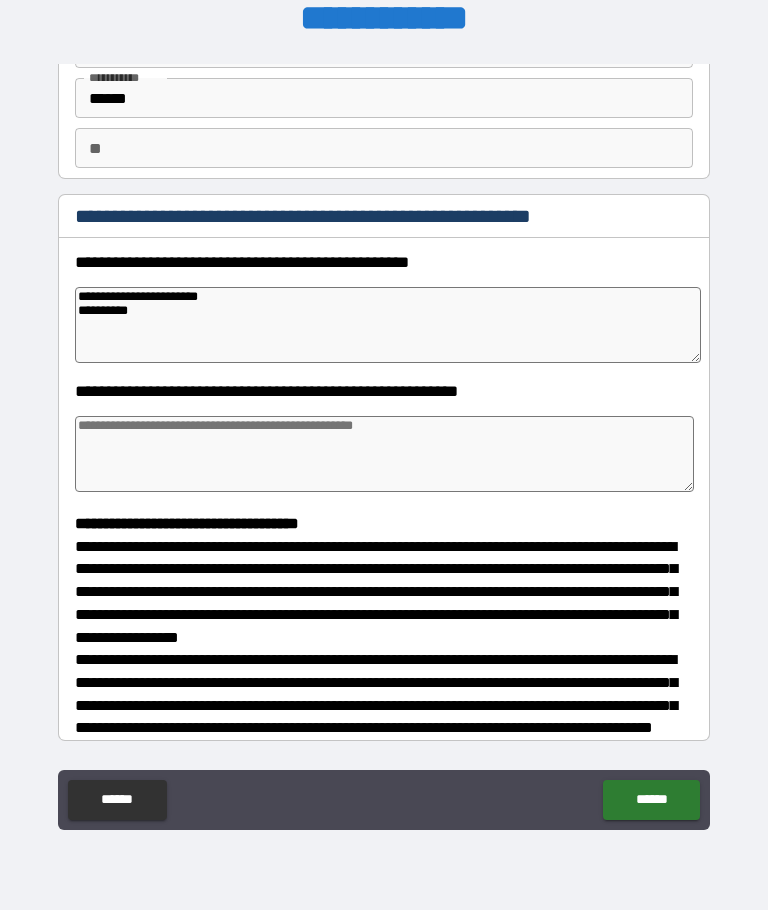 type on "*" 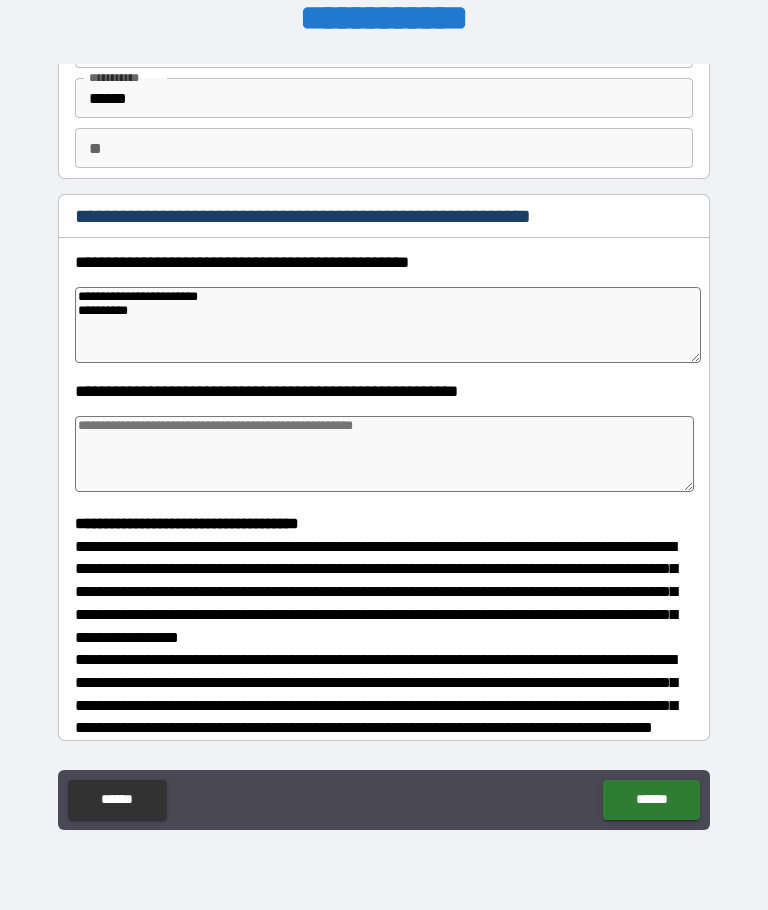 type on "*" 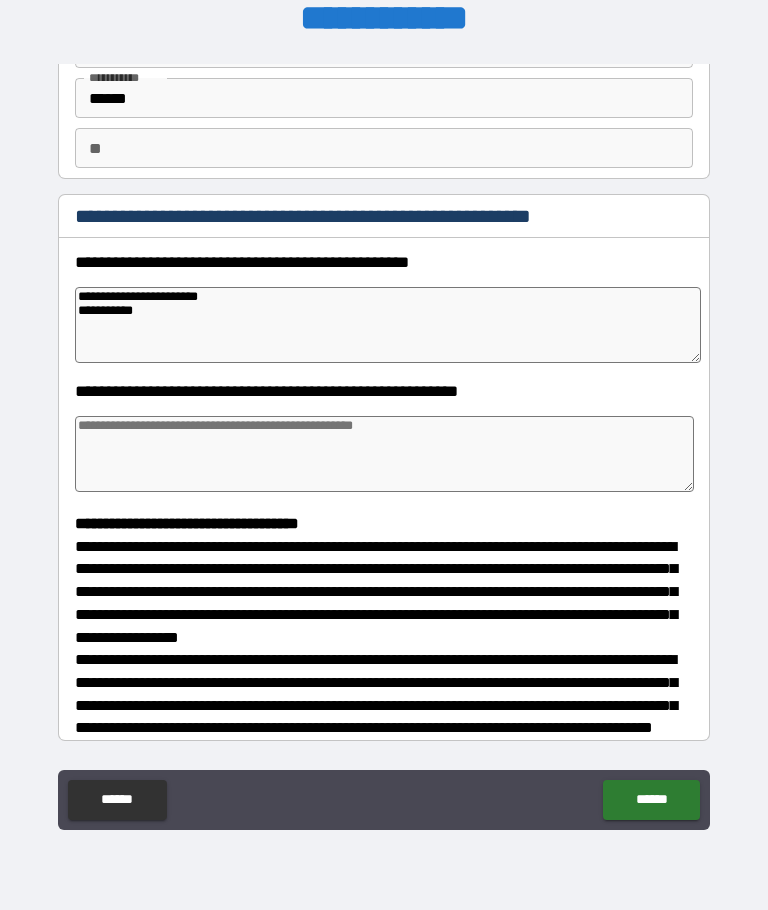 type on "**********" 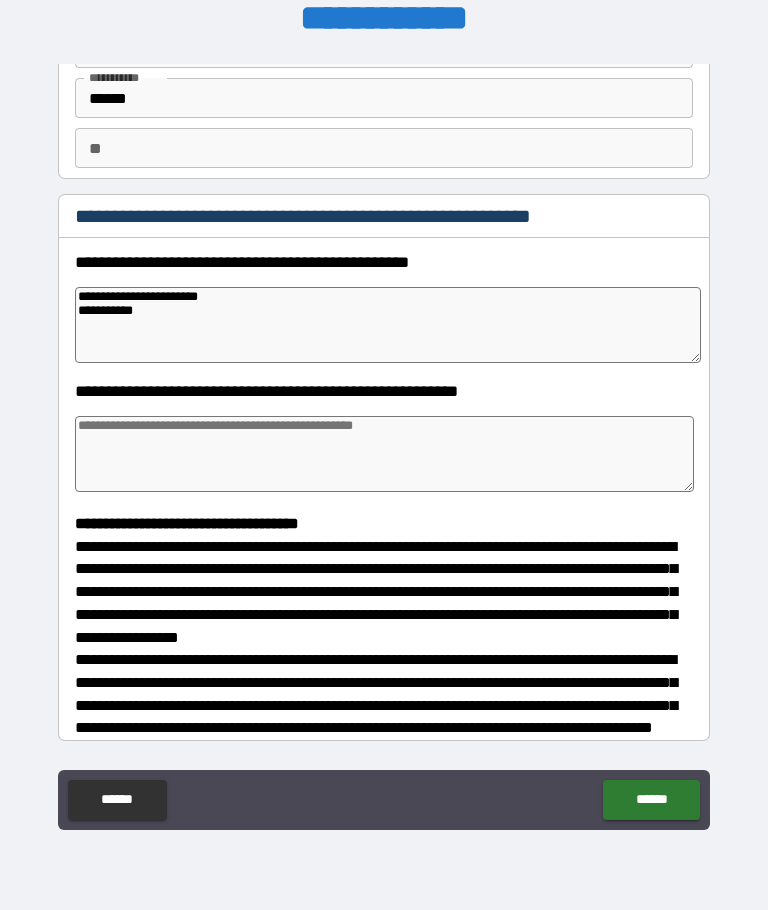 type on "*" 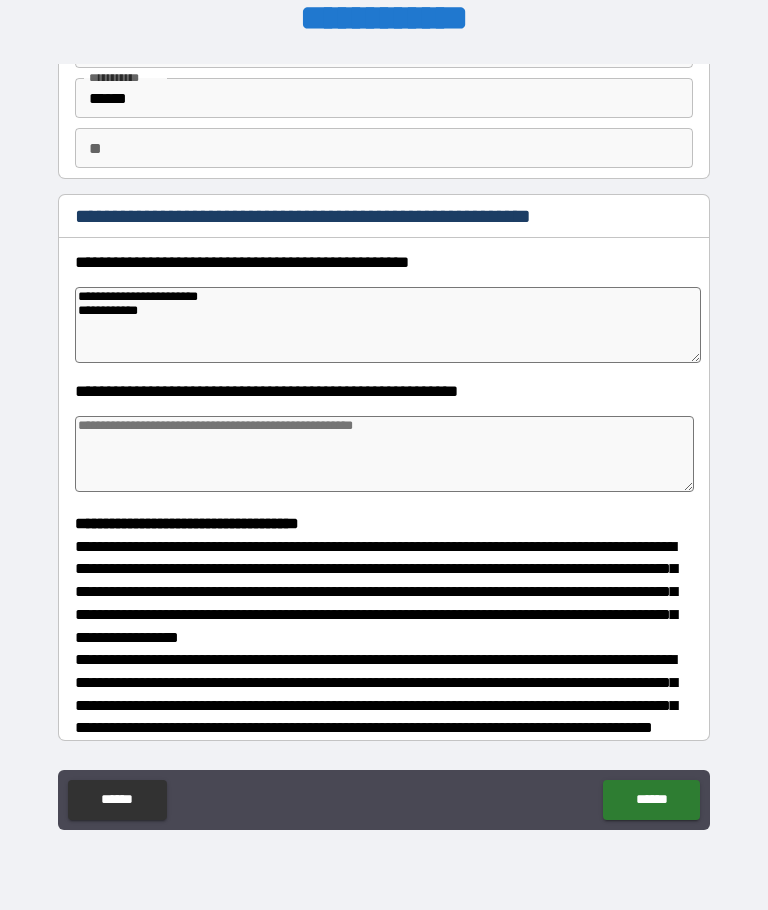type 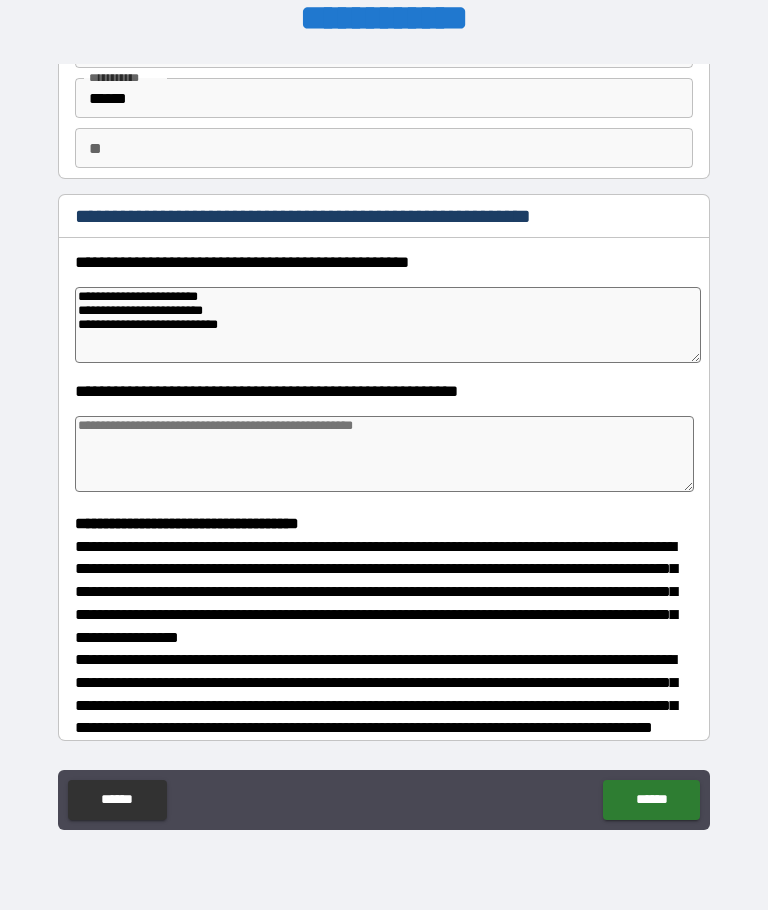 click at bounding box center [384, 454] 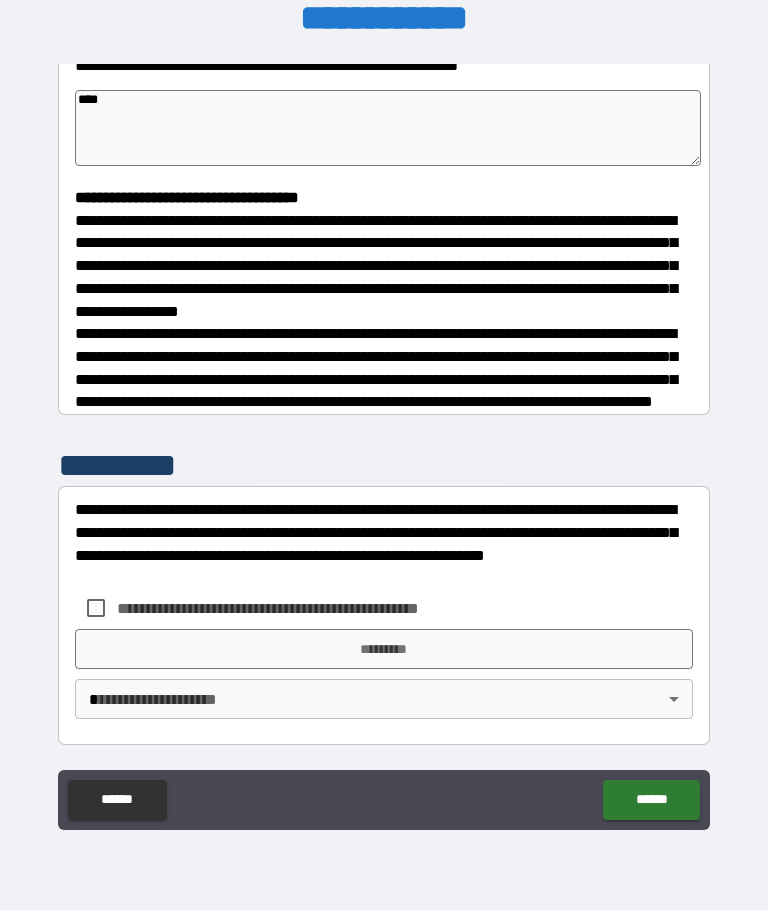 scroll, scrollTop: 470, scrollLeft: 0, axis: vertical 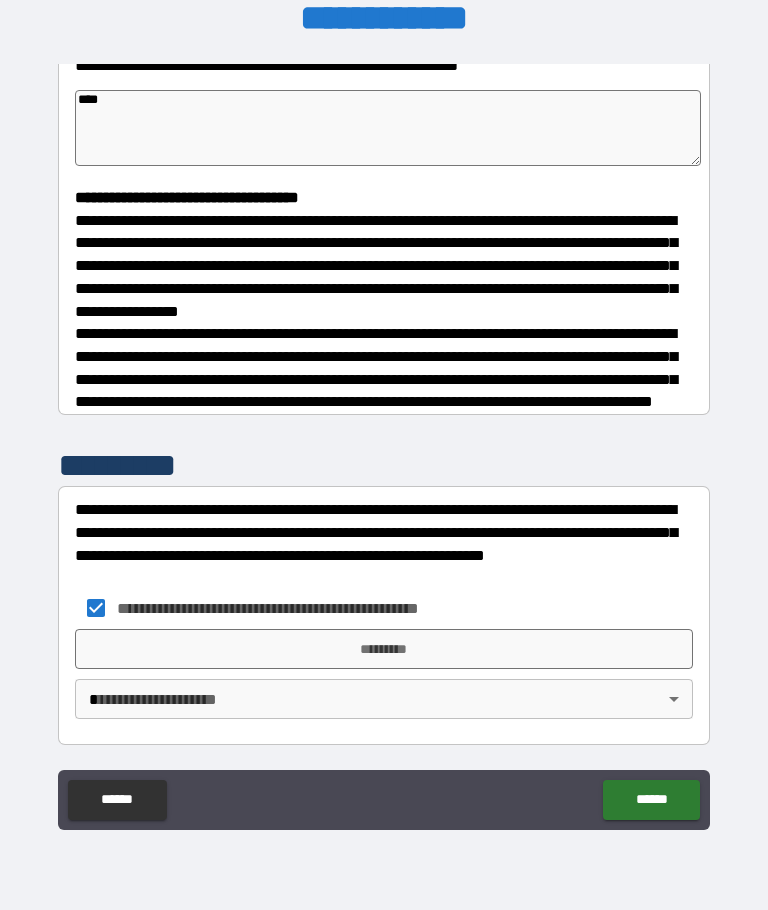 click on "*********" at bounding box center (384, 649) 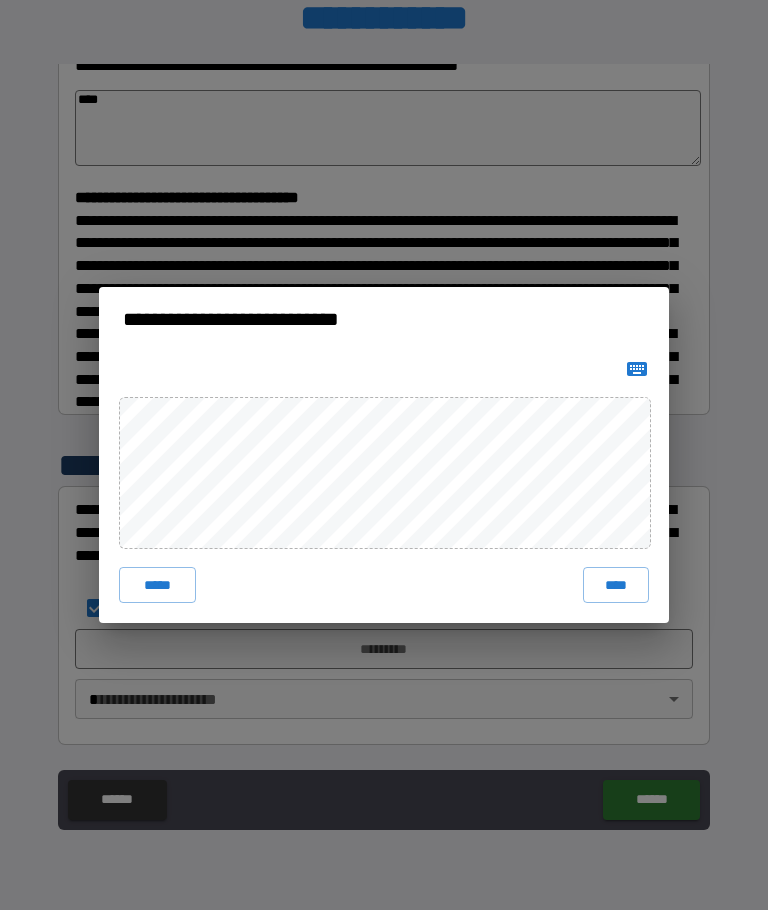 click on "****" at bounding box center (616, 585) 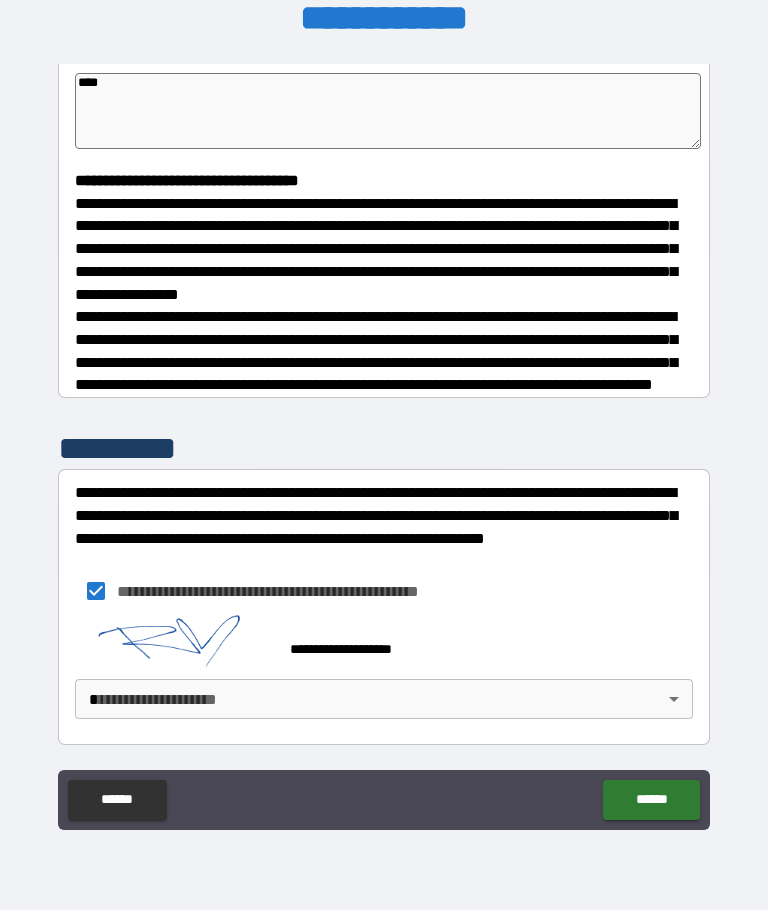 scroll, scrollTop: 487, scrollLeft: 0, axis: vertical 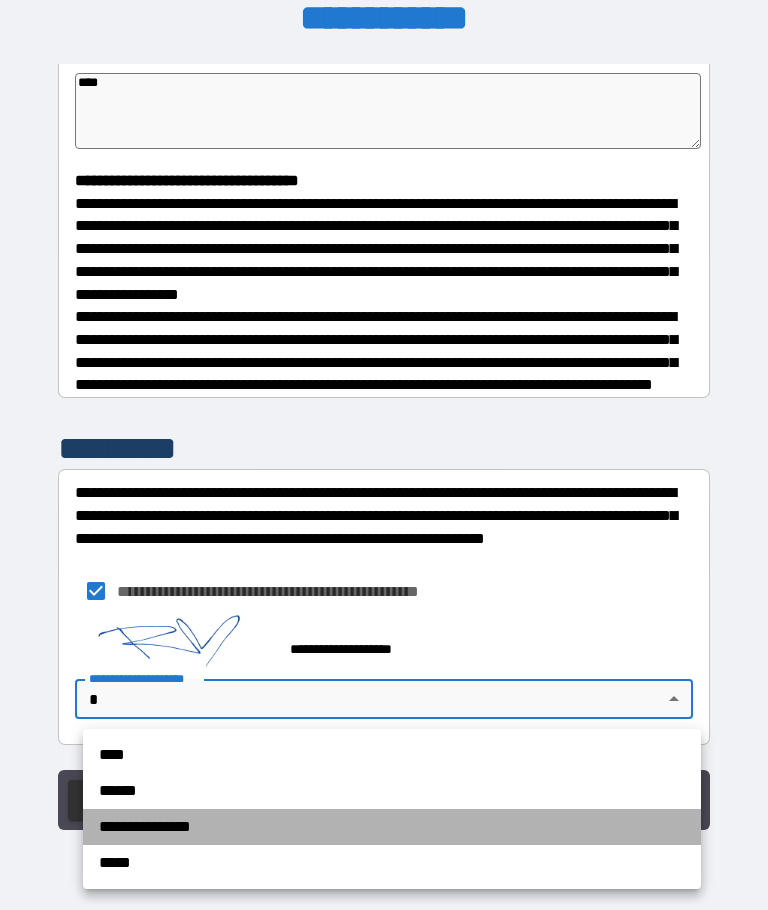 click on "**********" at bounding box center (392, 827) 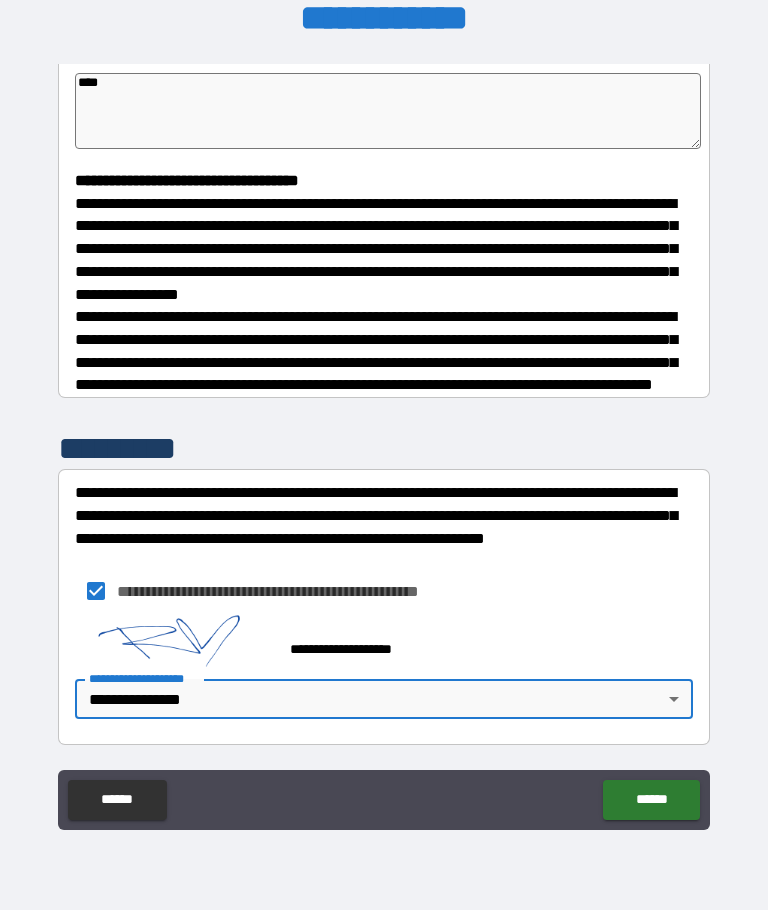 click on "******" at bounding box center (651, 800) 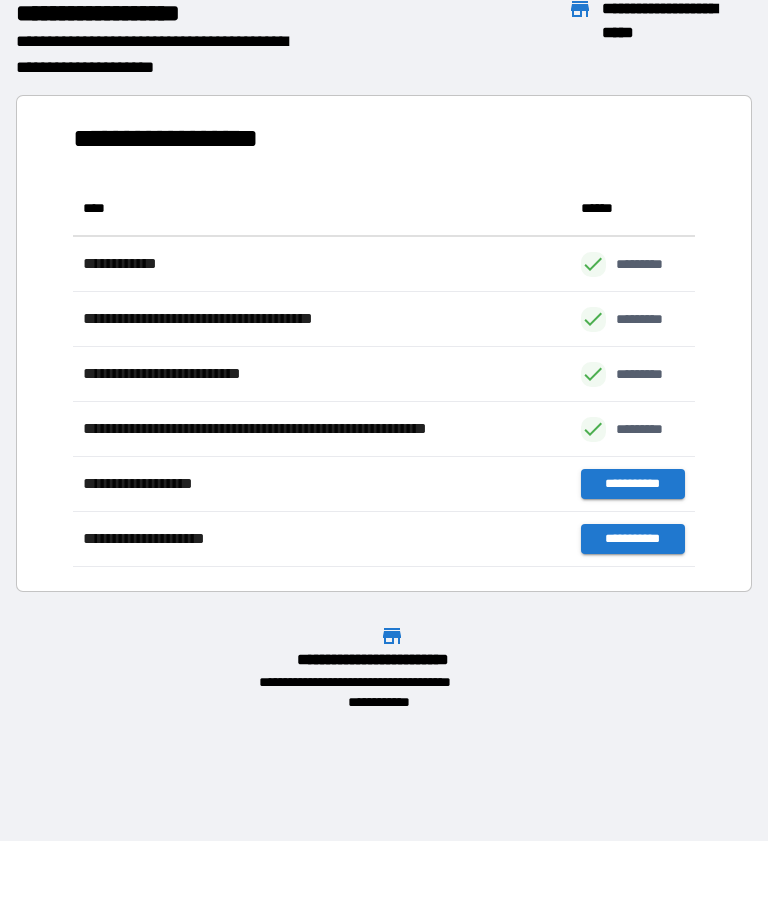 scroll, scrollTop: 386, scrollLeft: 622, axis: both 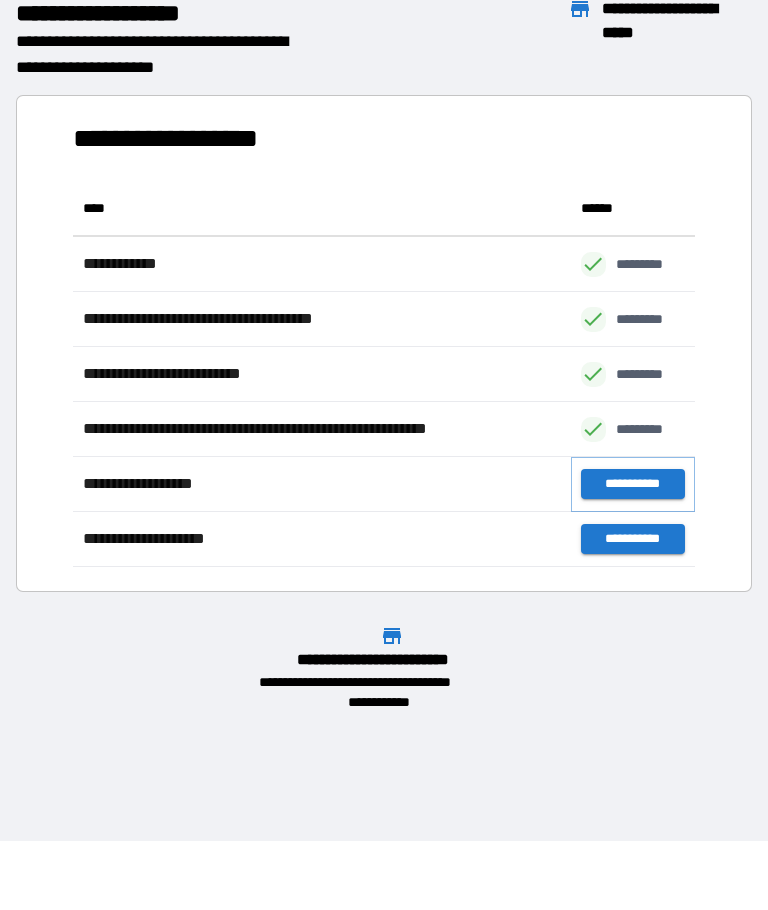 click on "**********" at bounding box center [633, 484] 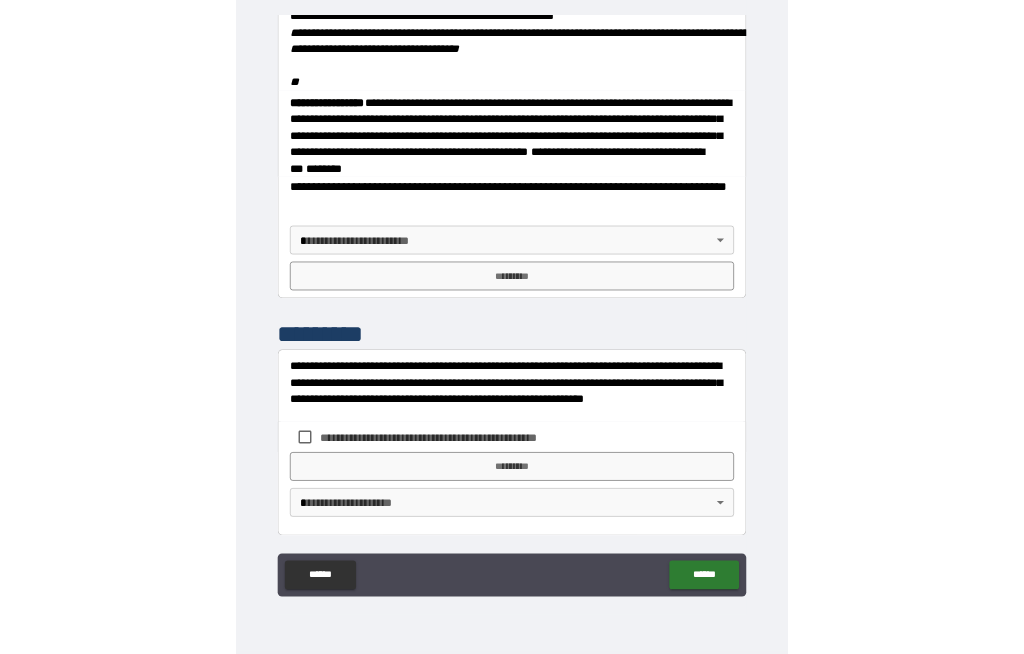 scroll, scrollTop: 2401, scrollLeft: 0, axis: vertical 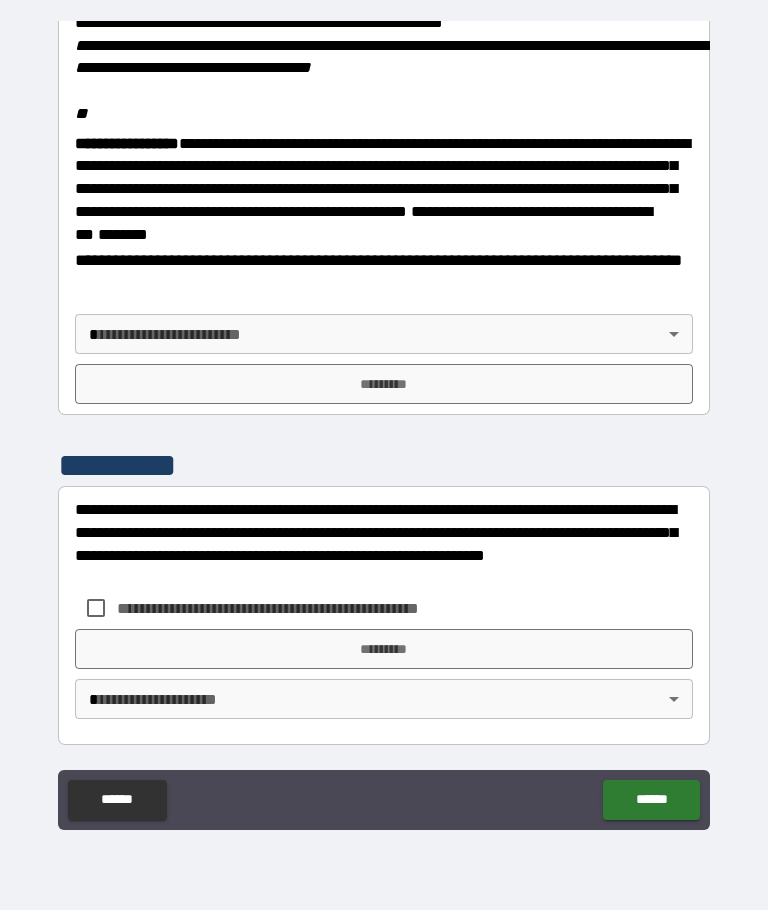 click on "**********" at bounding box center (384, 420) 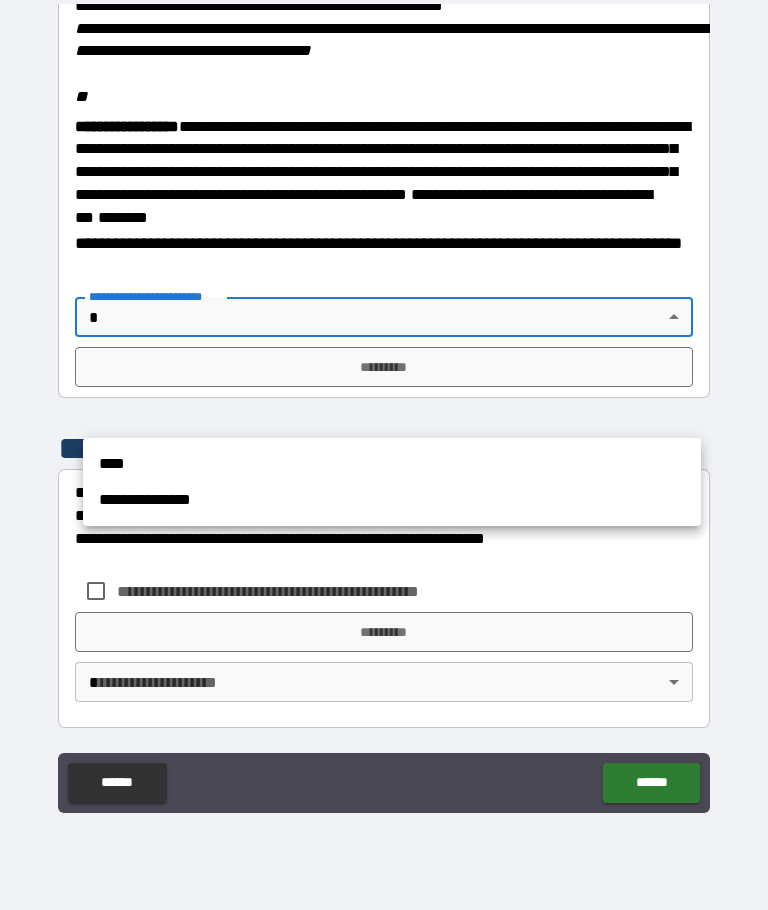 scroll, scrollTop: 2327, scrollLeft: 0, axis: vertical 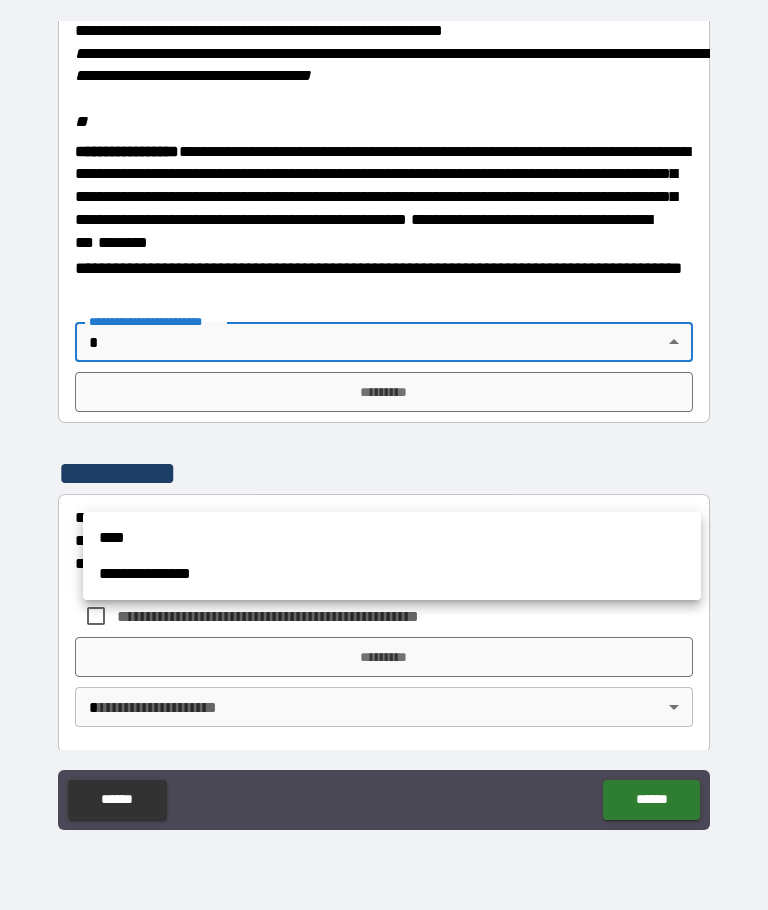 click at bounding box center (384, 455) 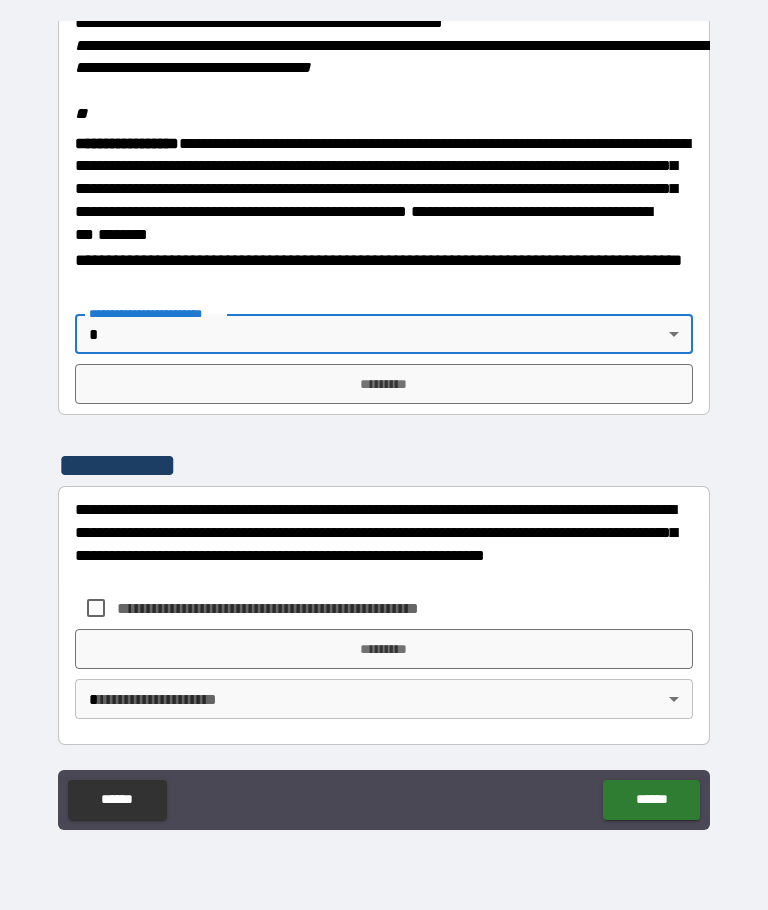 scroll, scrollTop: 2475, scrollLeft: 0, axis: vertical 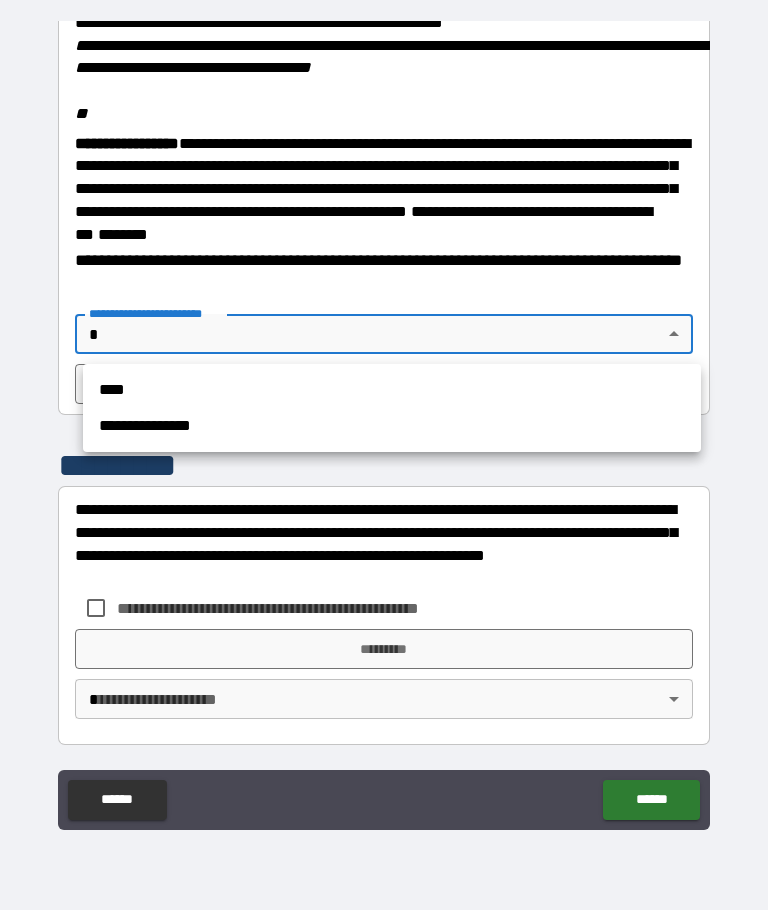 click on "**********" at bounding box center (392, 426) 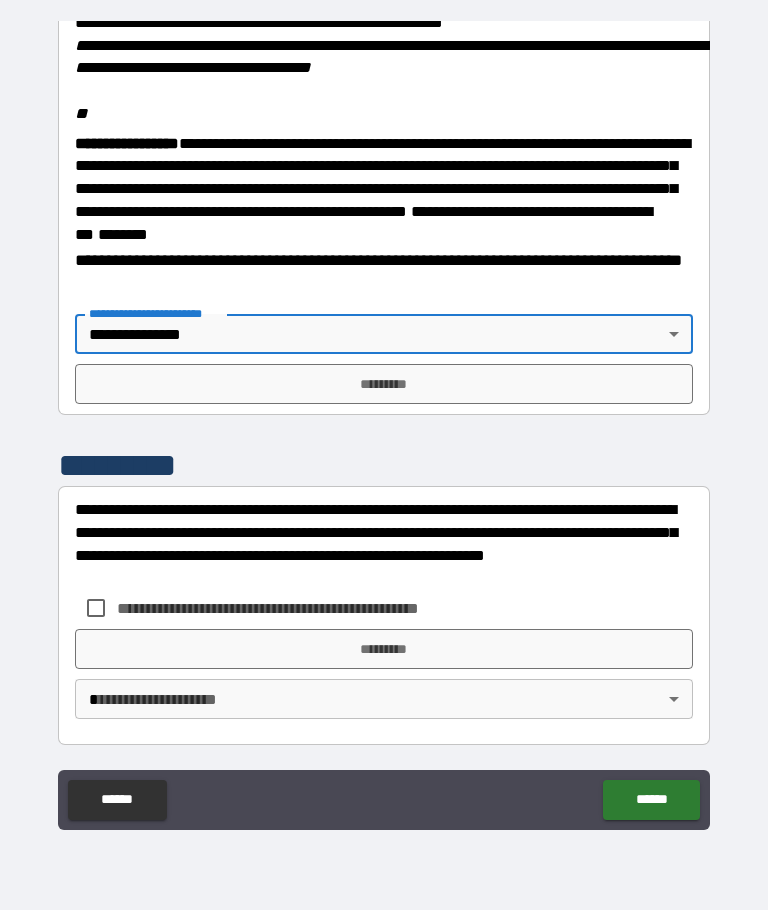 click on "*********" at bounding box center (384, 384) 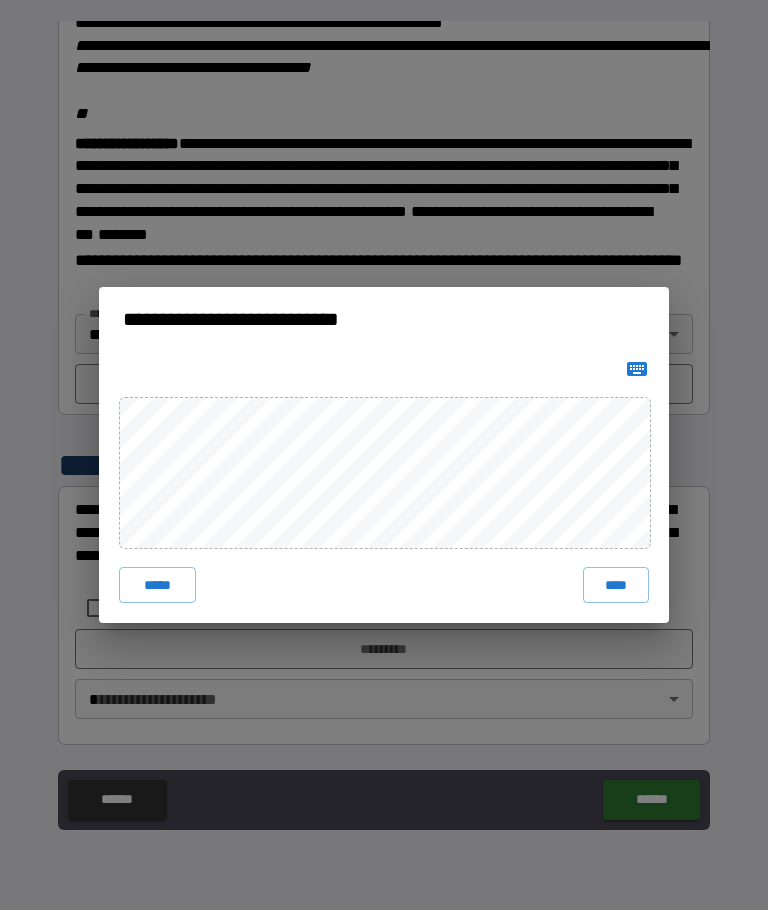 click on "****" at bounding box center (616, 585) 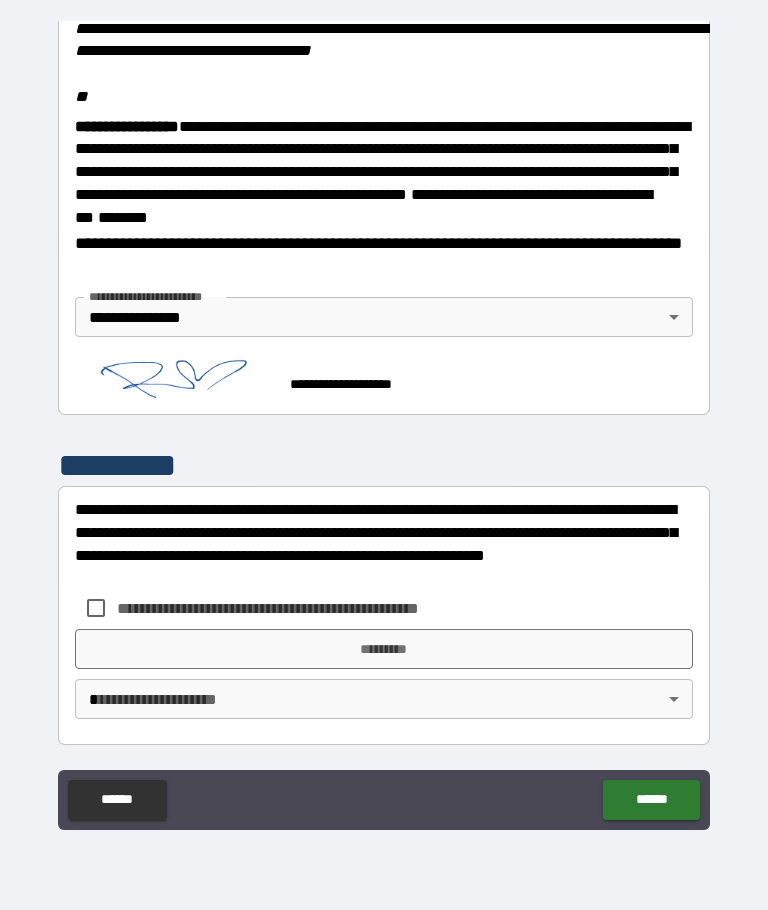 scroll, scrollTop: 2492, scrollLeft: 0, axis: vertical 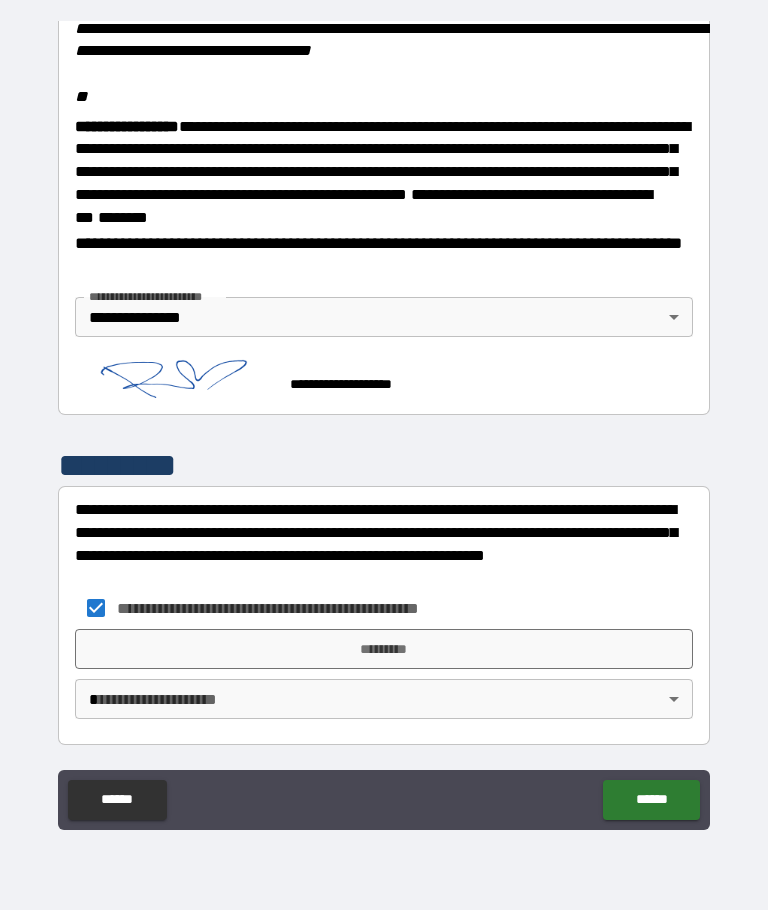 click on "*********" at bounding box center (384, 649) 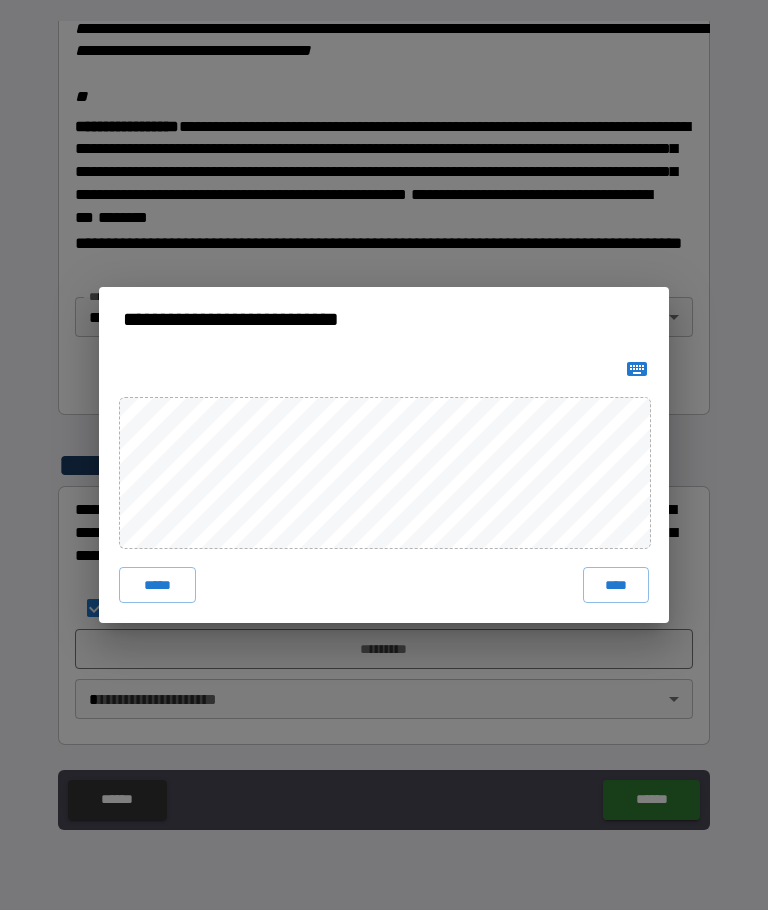 click on "****" at bounding box center [616, 585] 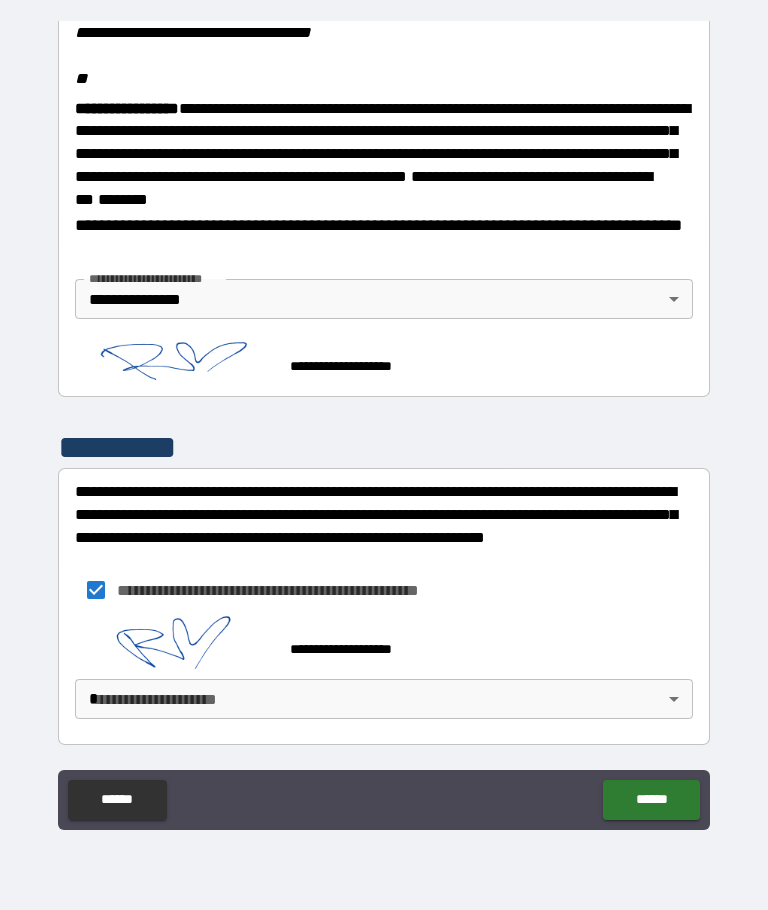 click on "**********" at bounding box center (384, 420) 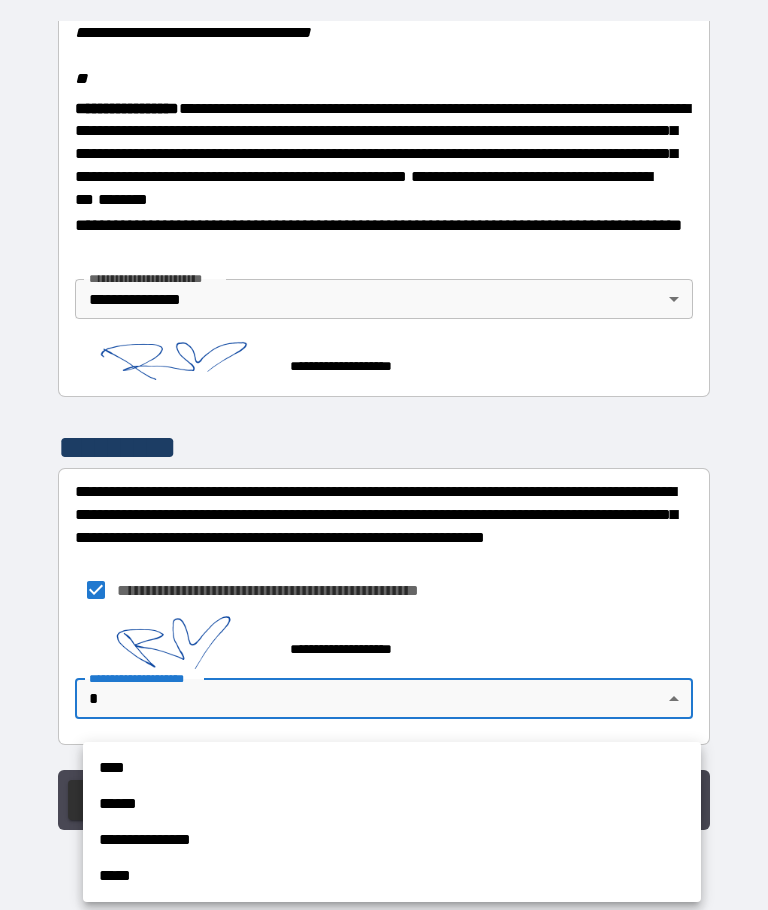 click on "**********" at bounding box center [392, 840] 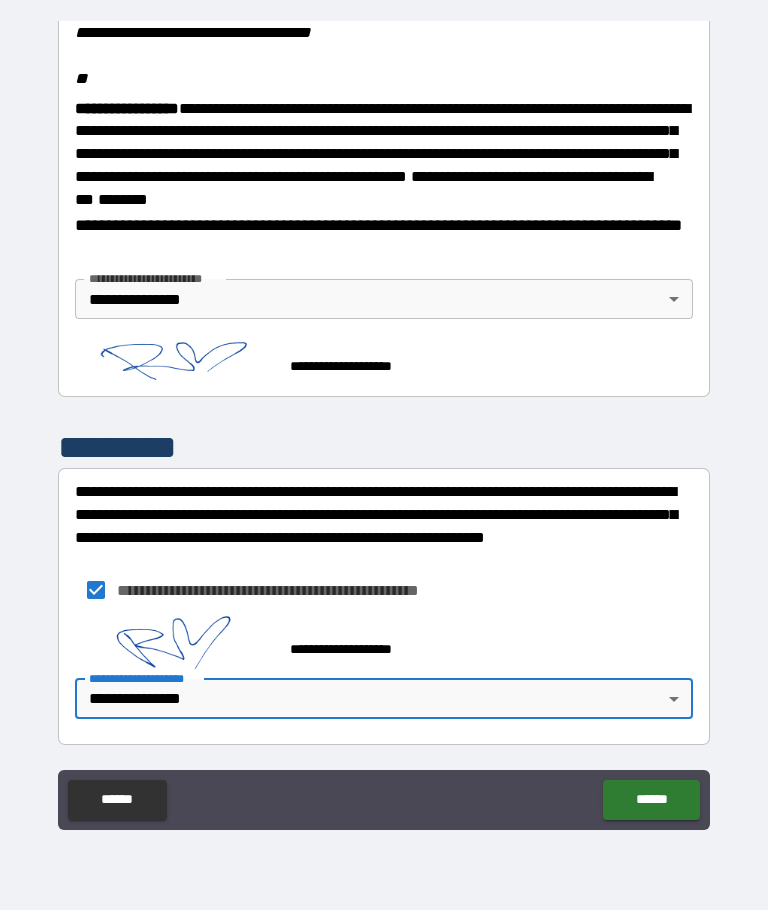 scroll, scrollTop: 2509, scrollLeft: 0, axis: vertical 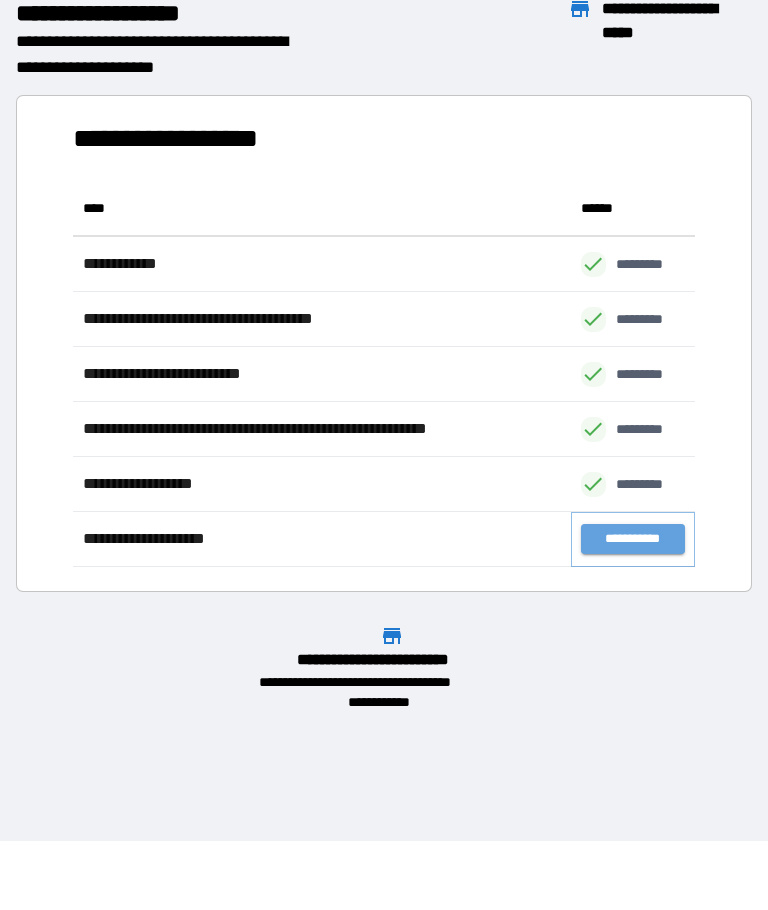 click on "**********" at bounding box center [633, 539] 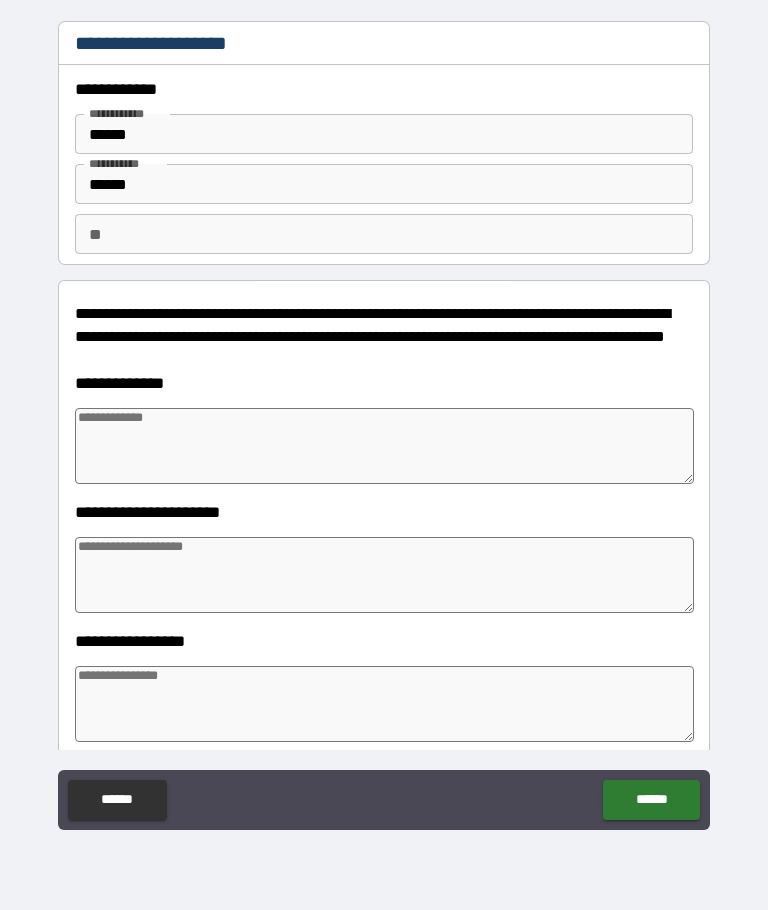 click at bounding box center [384, 446] 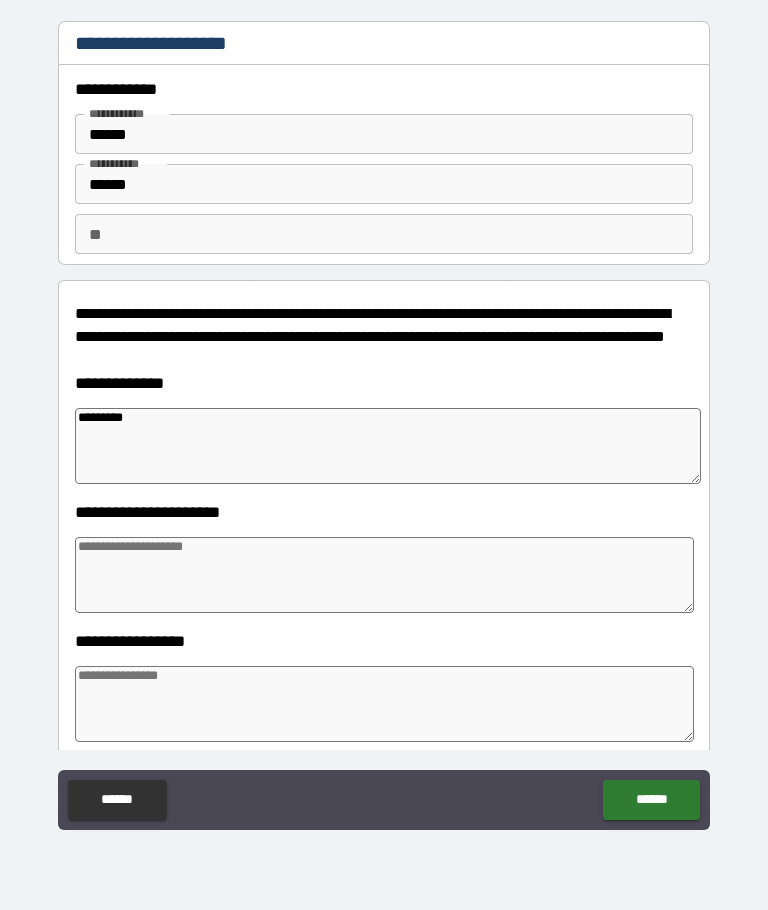 click at bounding box center (384, 704) 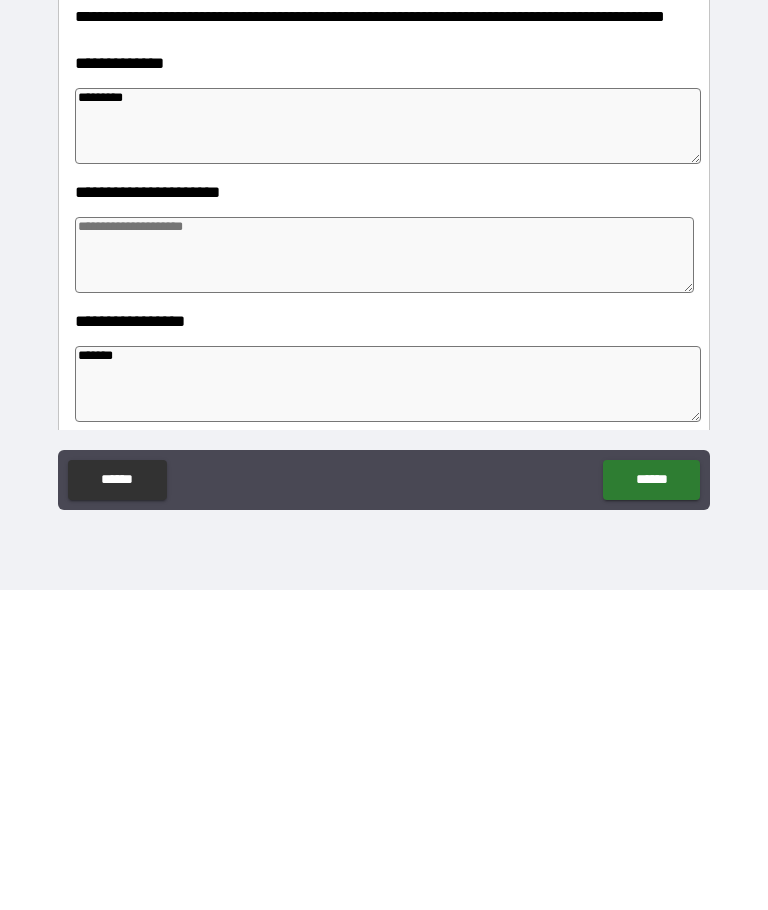 click on "******" at bounding box center (651, 800) 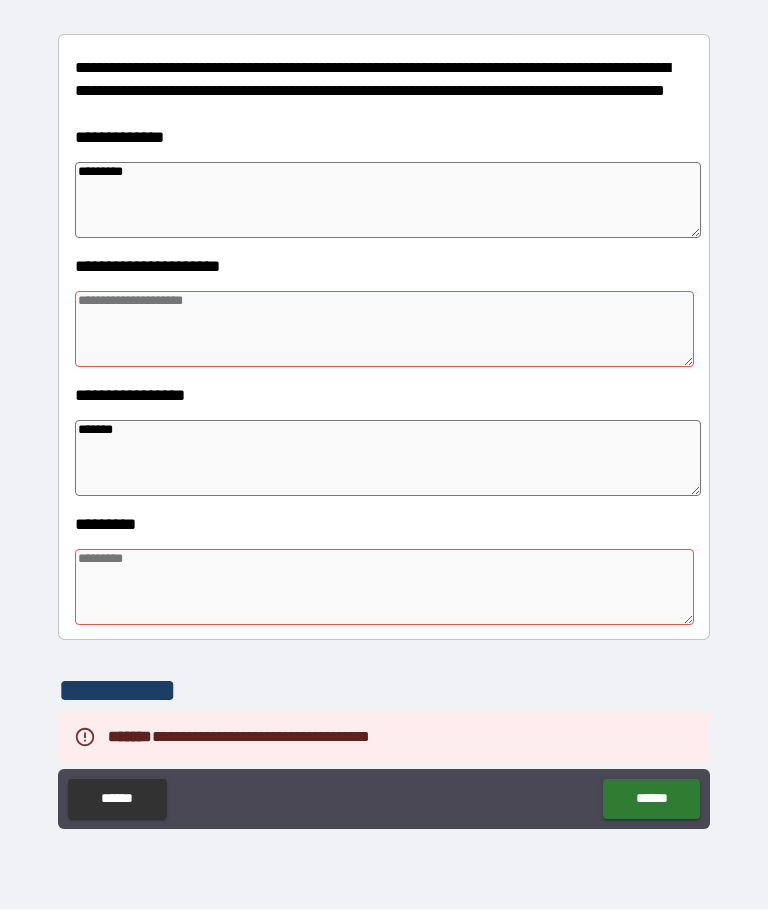 scroll, scrollTop: 259, scrollLeft: 0, axis: vertical 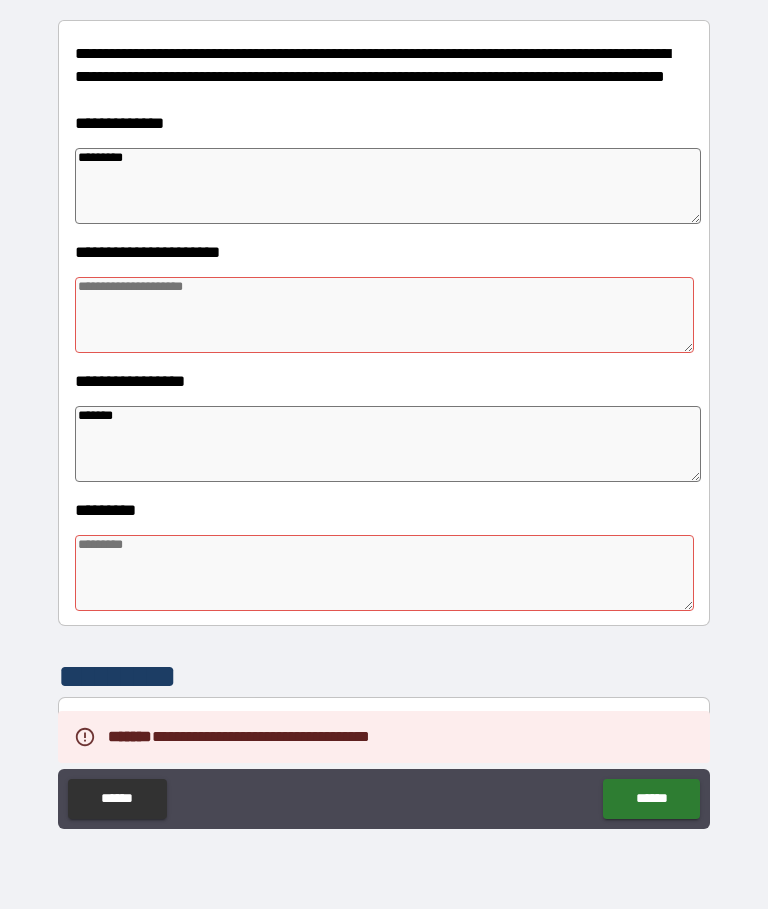 click at bounding box center [384, 316] 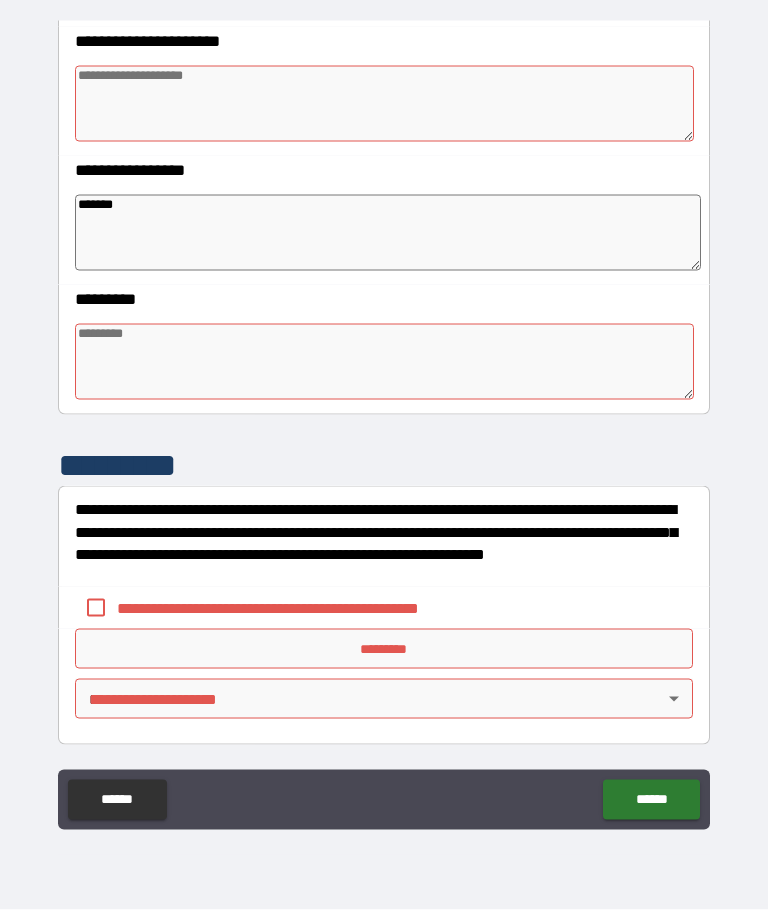 scroll, scrollTop: 471, scrollLeft: 0, axis: vertical 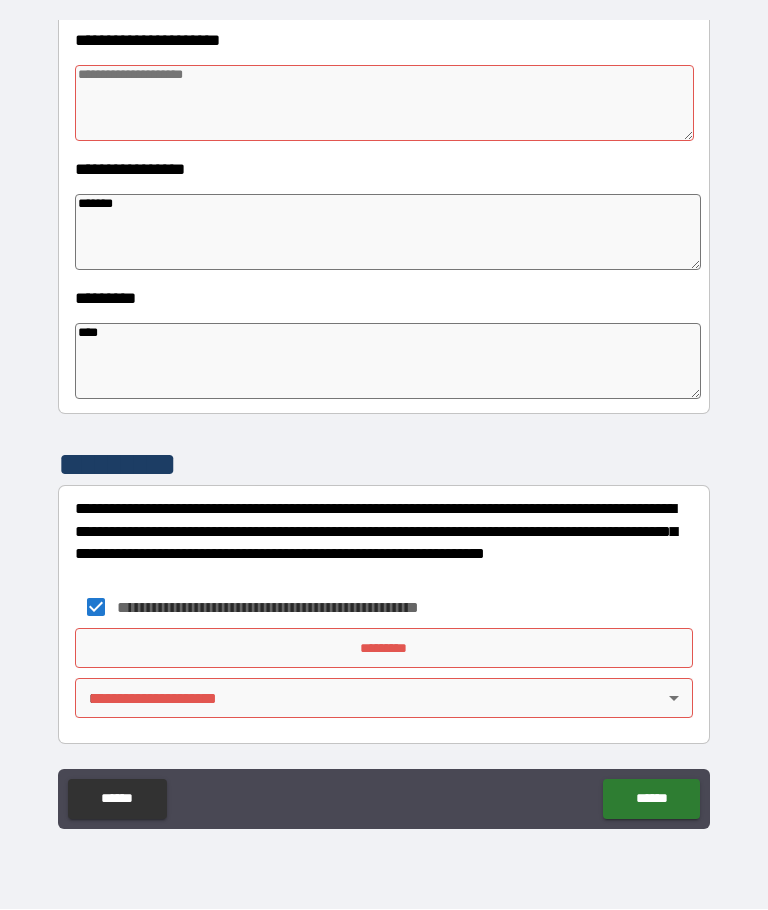 click on "*********" at bounding box center [384, 649] 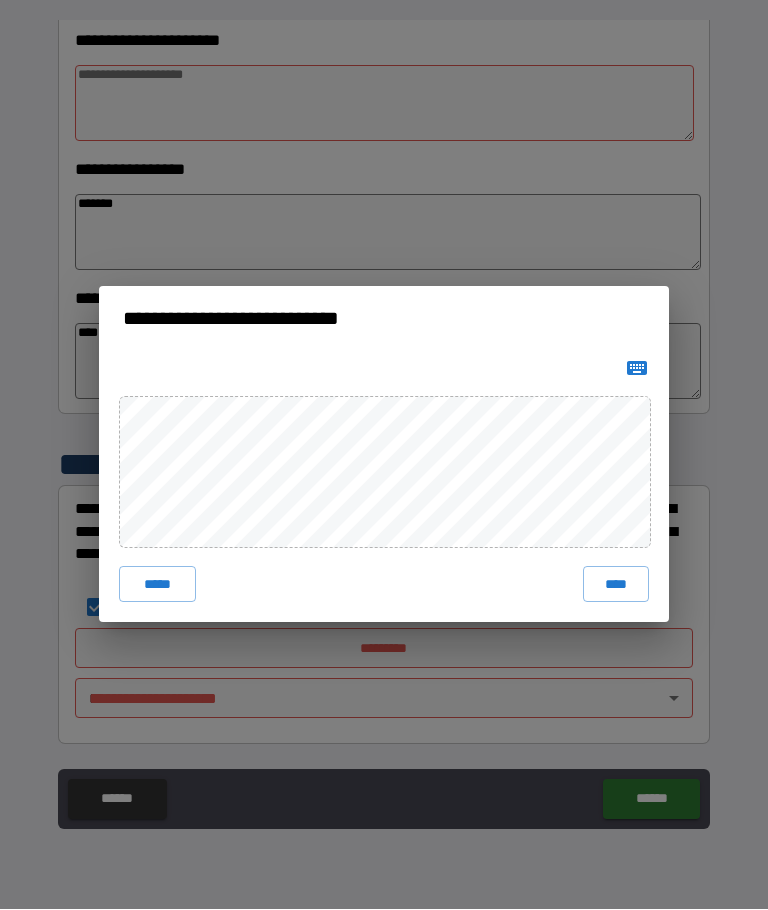 click on "****" at bounding box center (616, 585) 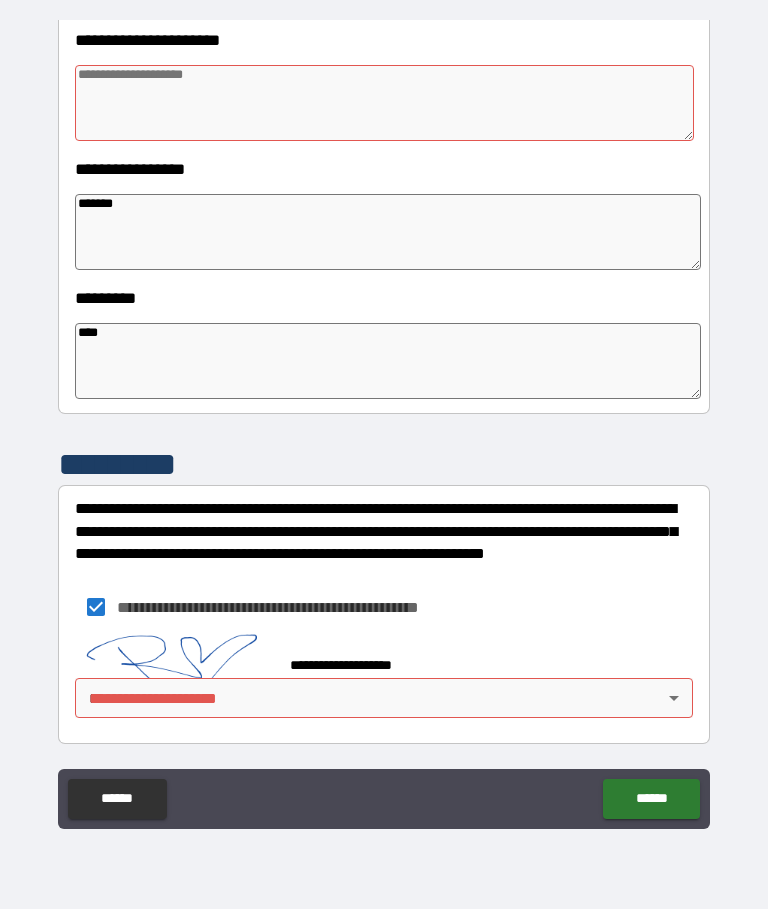 scroll, scrollTop: 461, scrollLeft: 0, axis: vertical 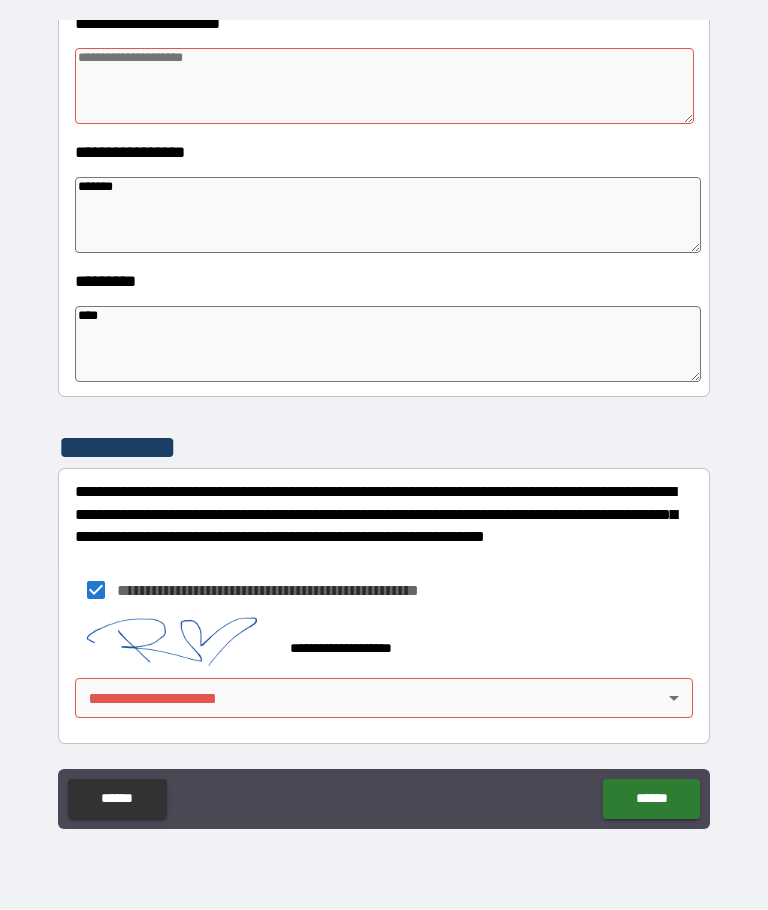 click on "**********" at bounding box center [384, 420] 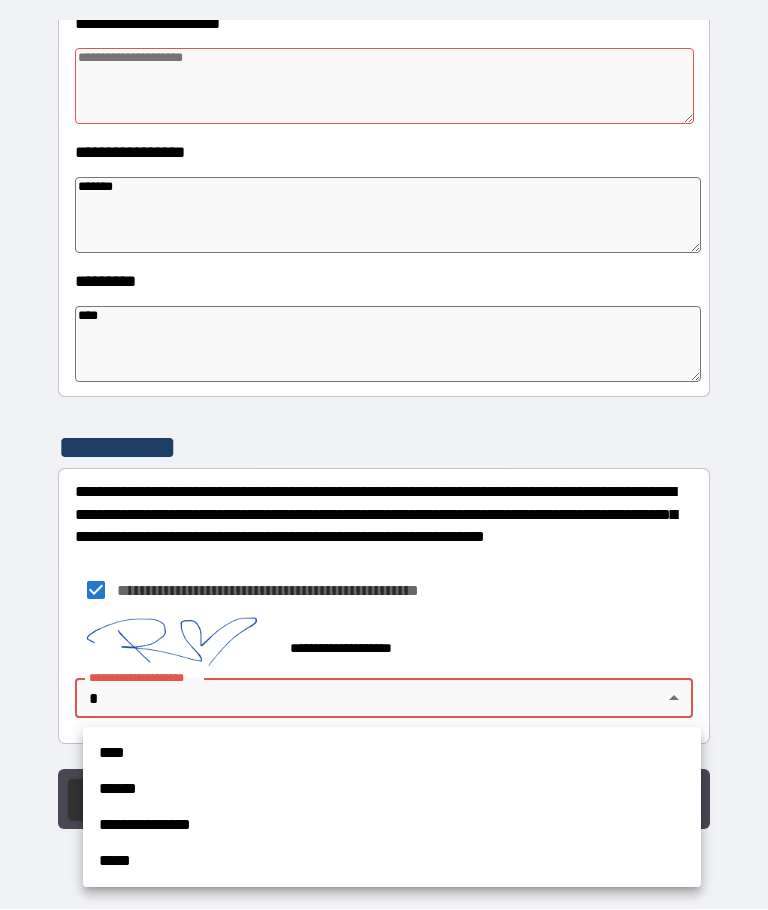 click on "**********" at bounding box center [392, 826] 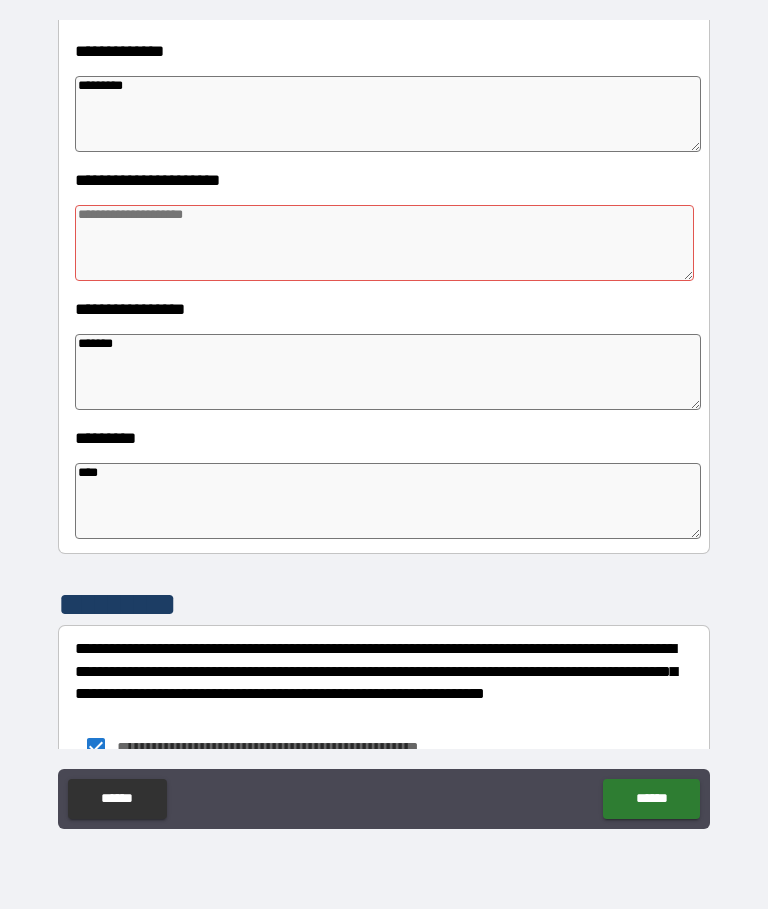 scroll, scrollTop: 312, scrollLeft: 0, axis: vertical 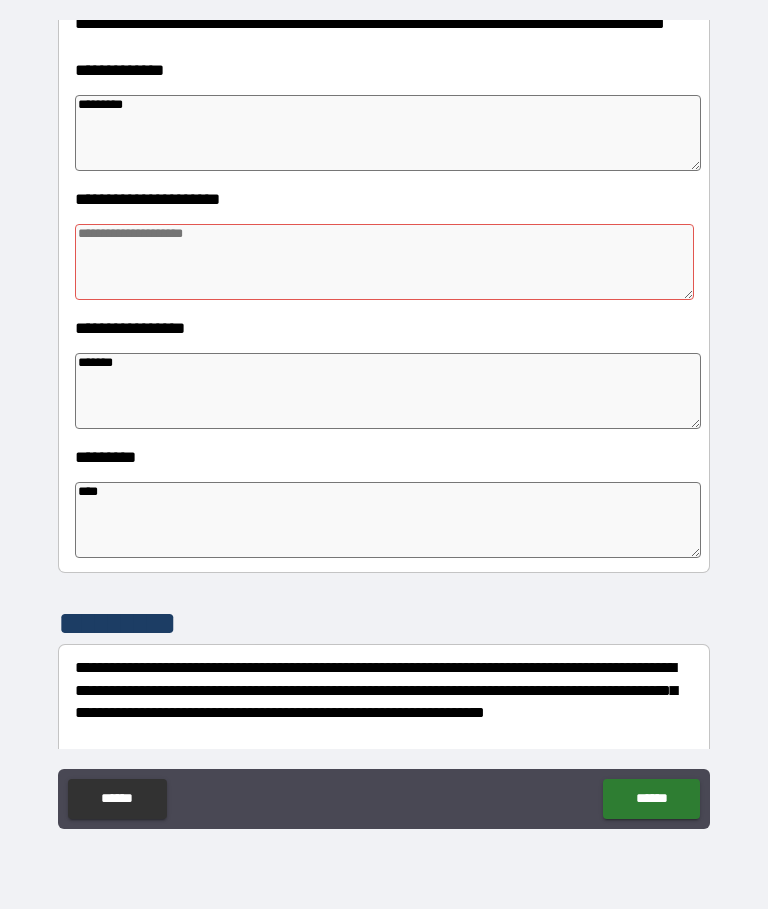 click at bounding box center (384, 263) 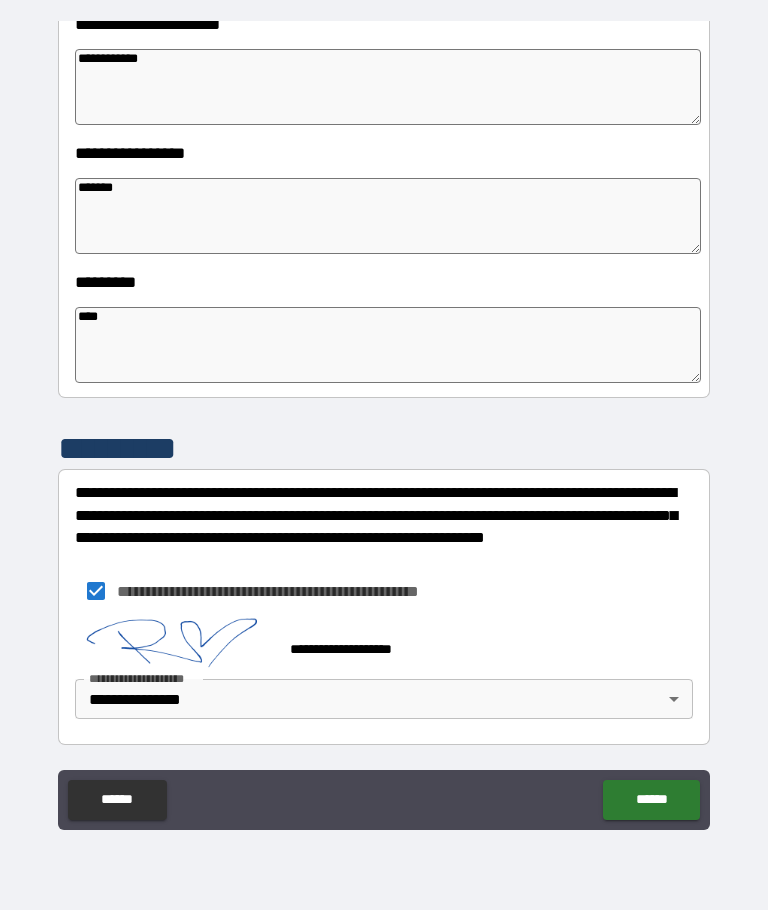 scroll, scrollTop: 489, scrollLeft: 0, axis: vertical 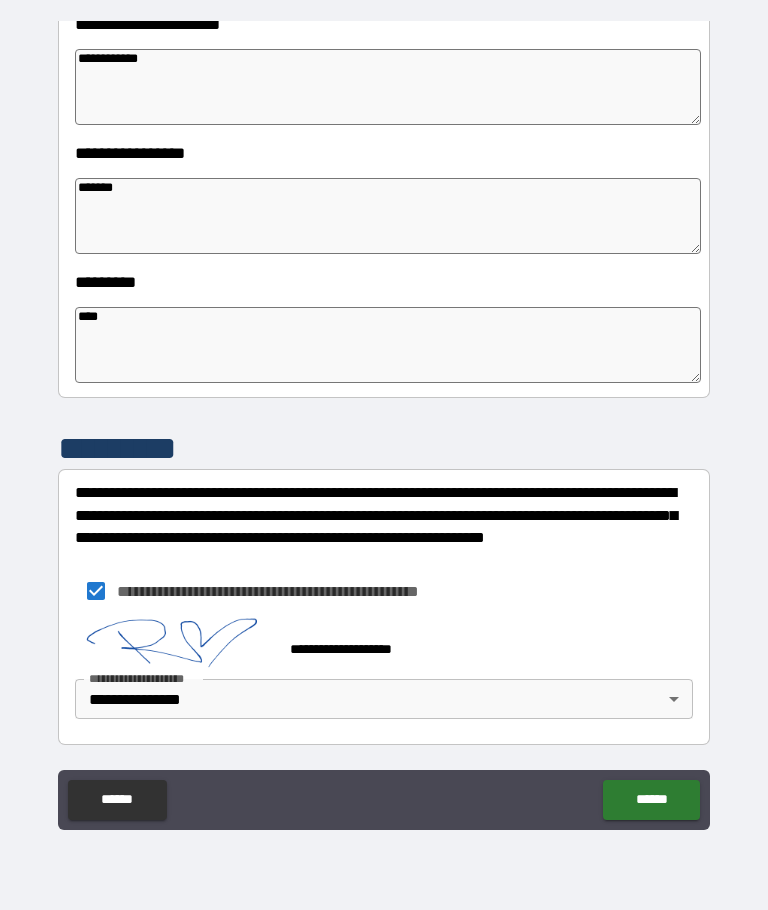 click on "******" at bounding box center [651, 800] 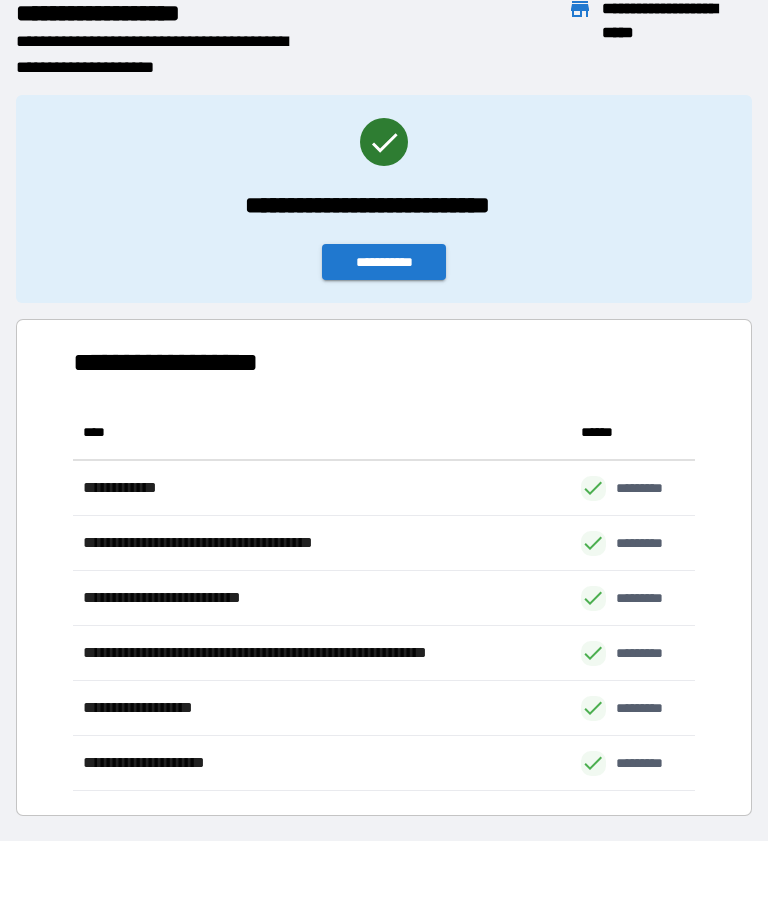 scroll, scrollTop: 386, scrollLeft: 622, axis: both 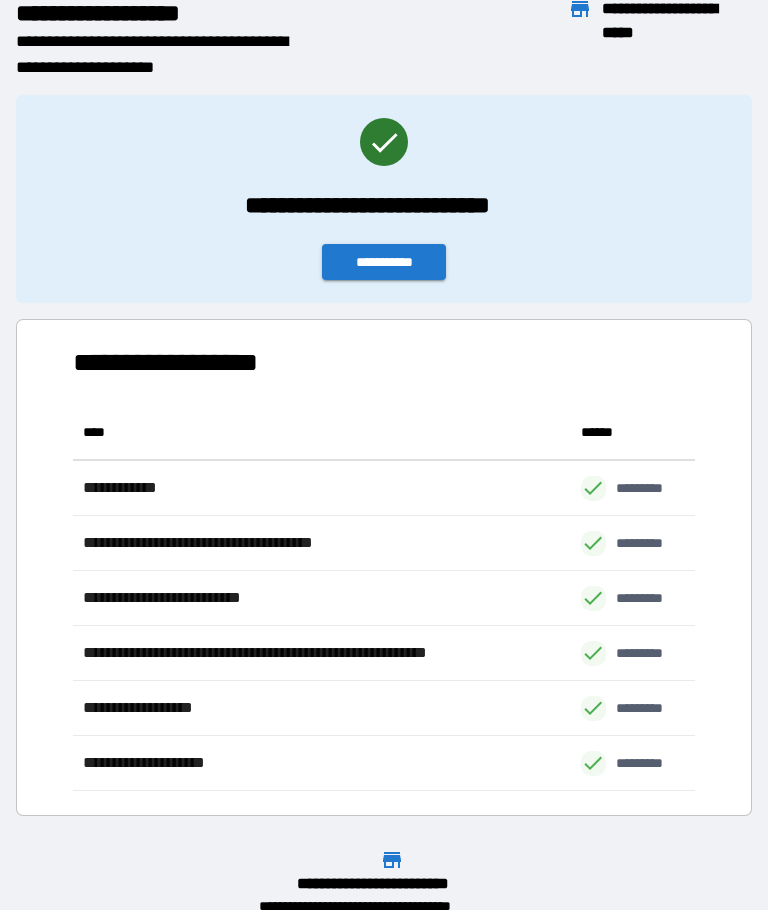 click on "**********" at bounding box center [384, 262] 